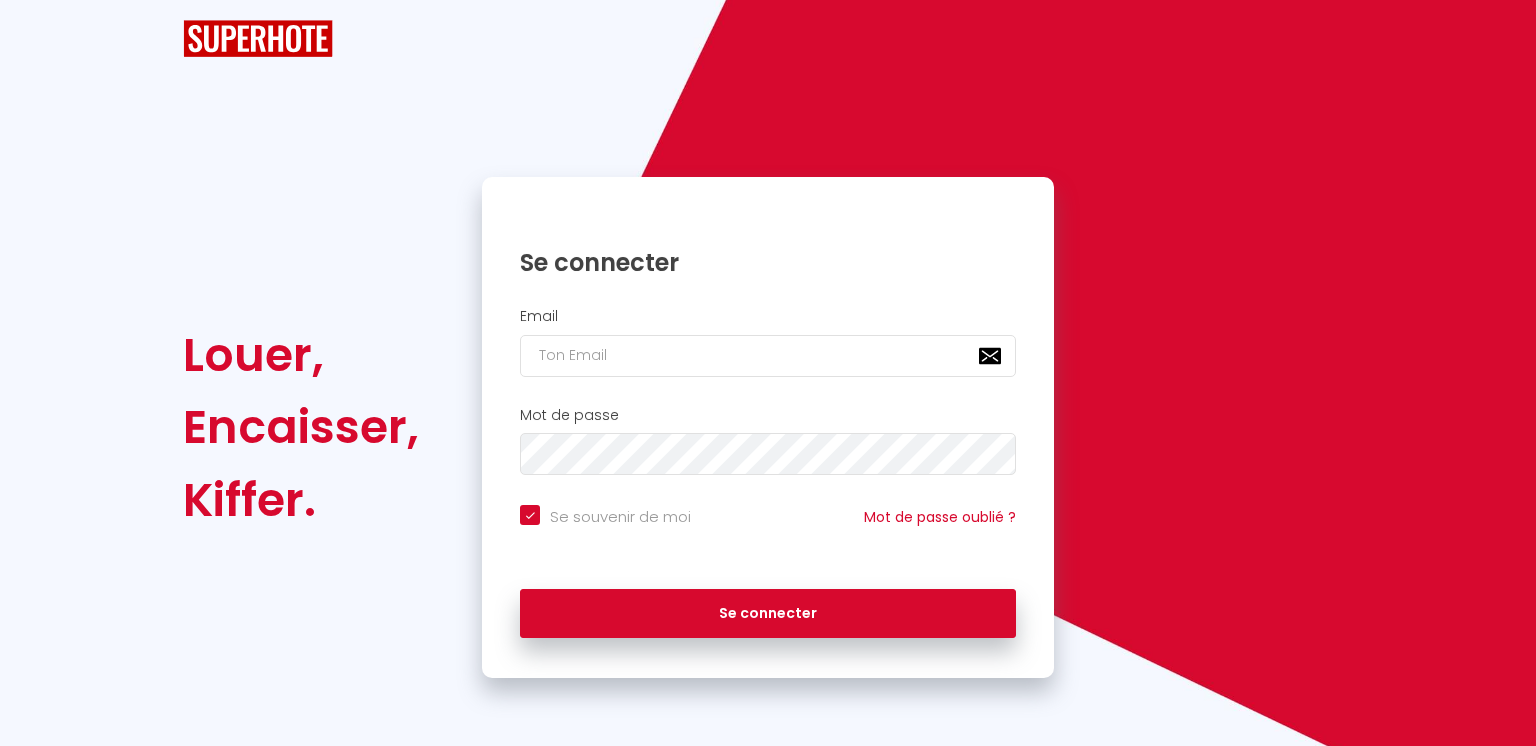 scroll, scrollTop: 0, scrollLeft: 0, axis: both 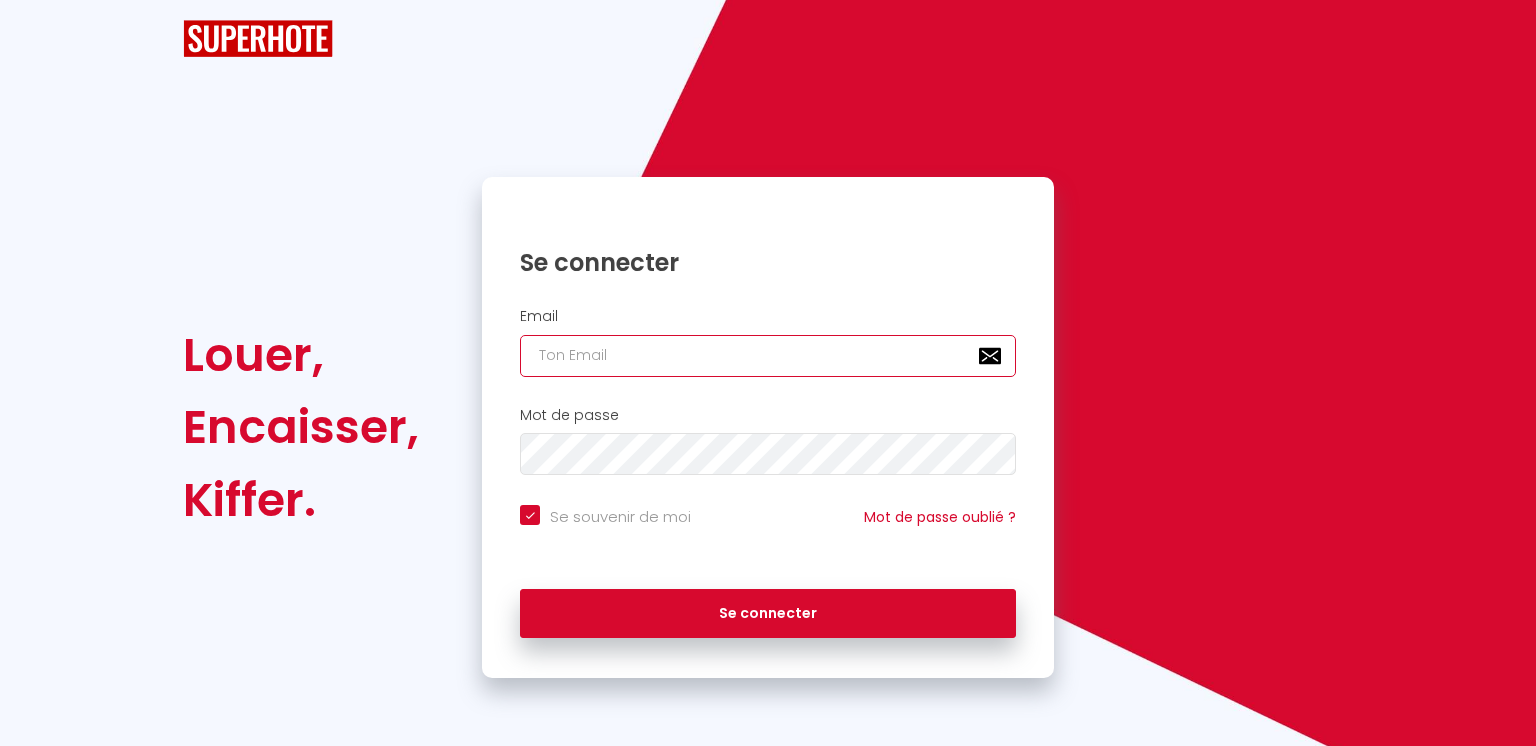 click at bounding box center (768, 356) 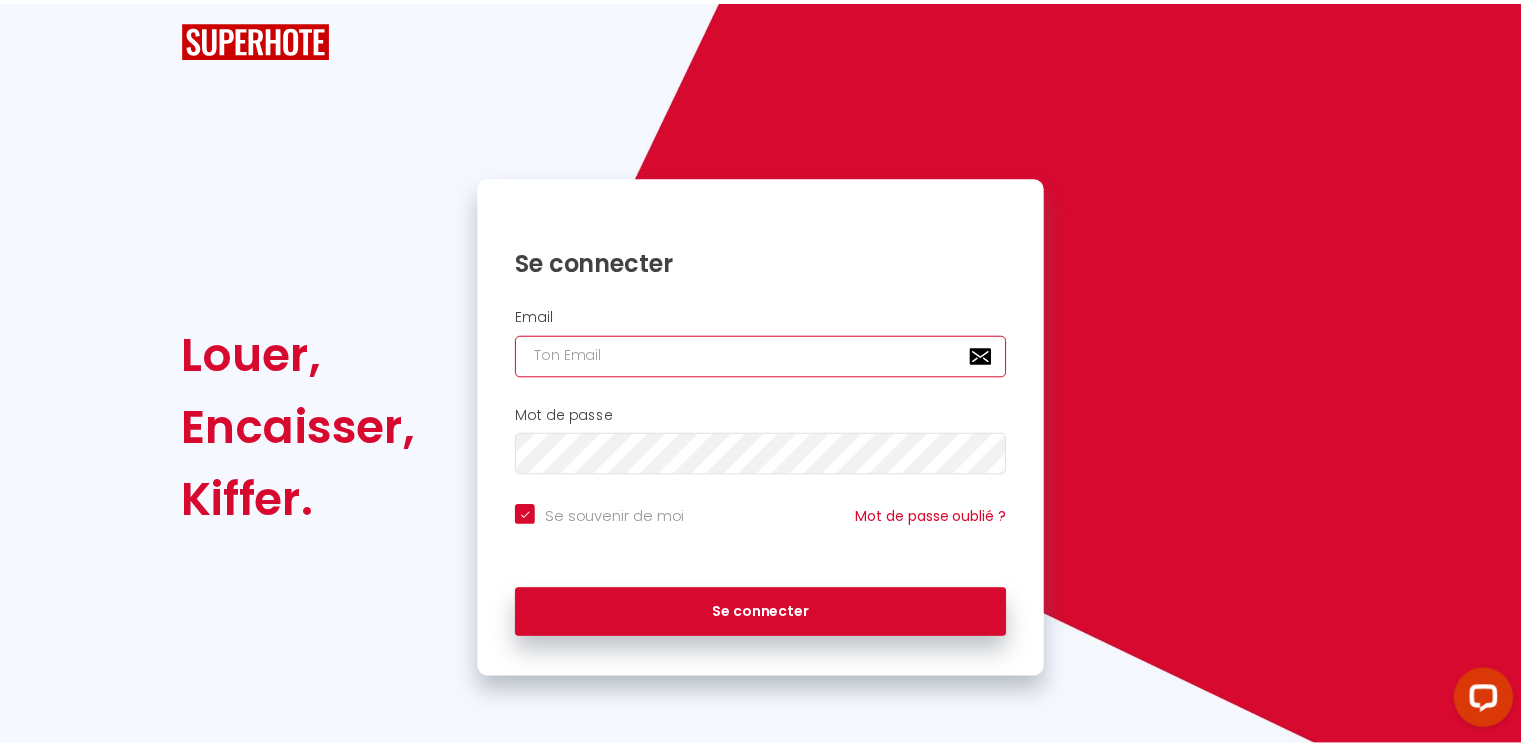 scroll, scrollTop: 0, scrollLeft: 0, axis: both 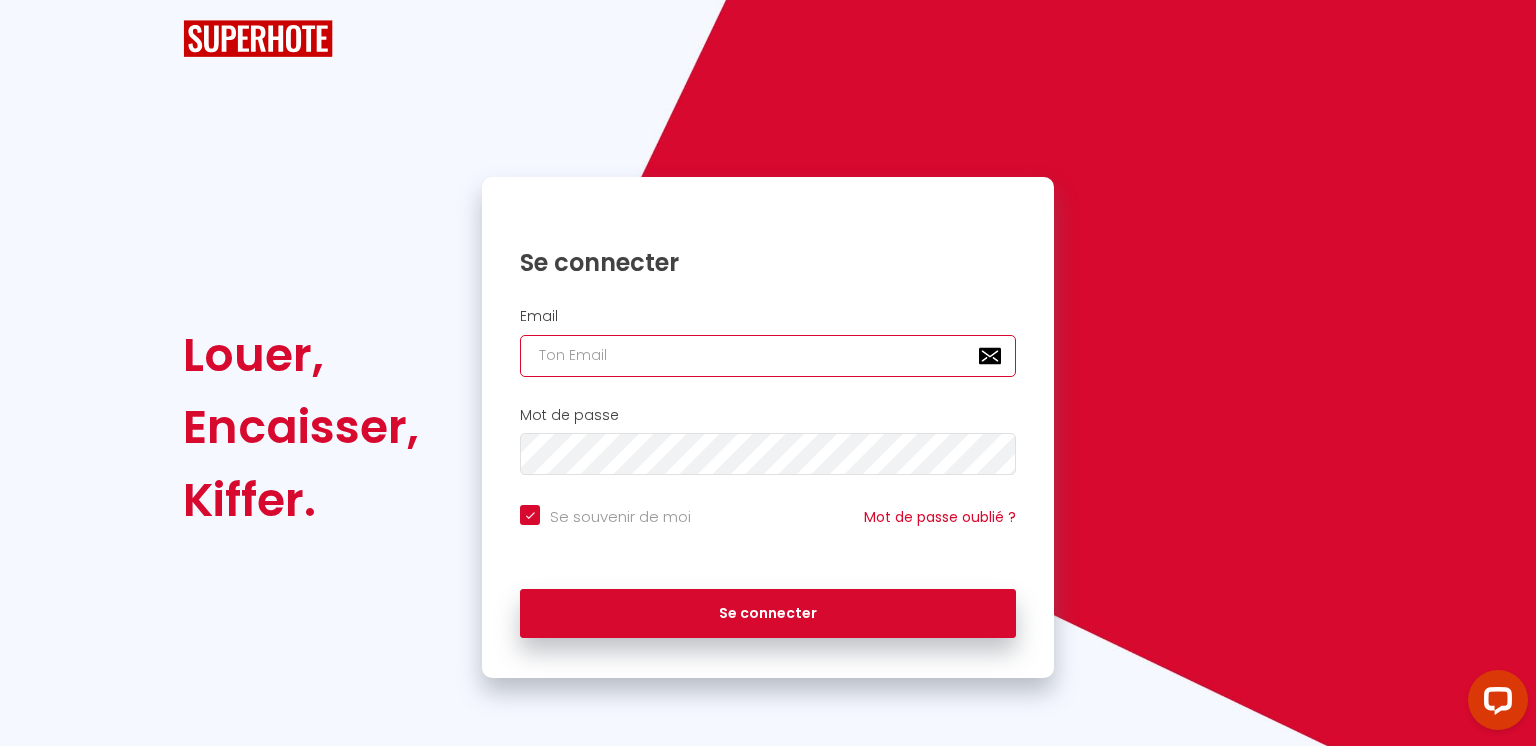 type on "c" 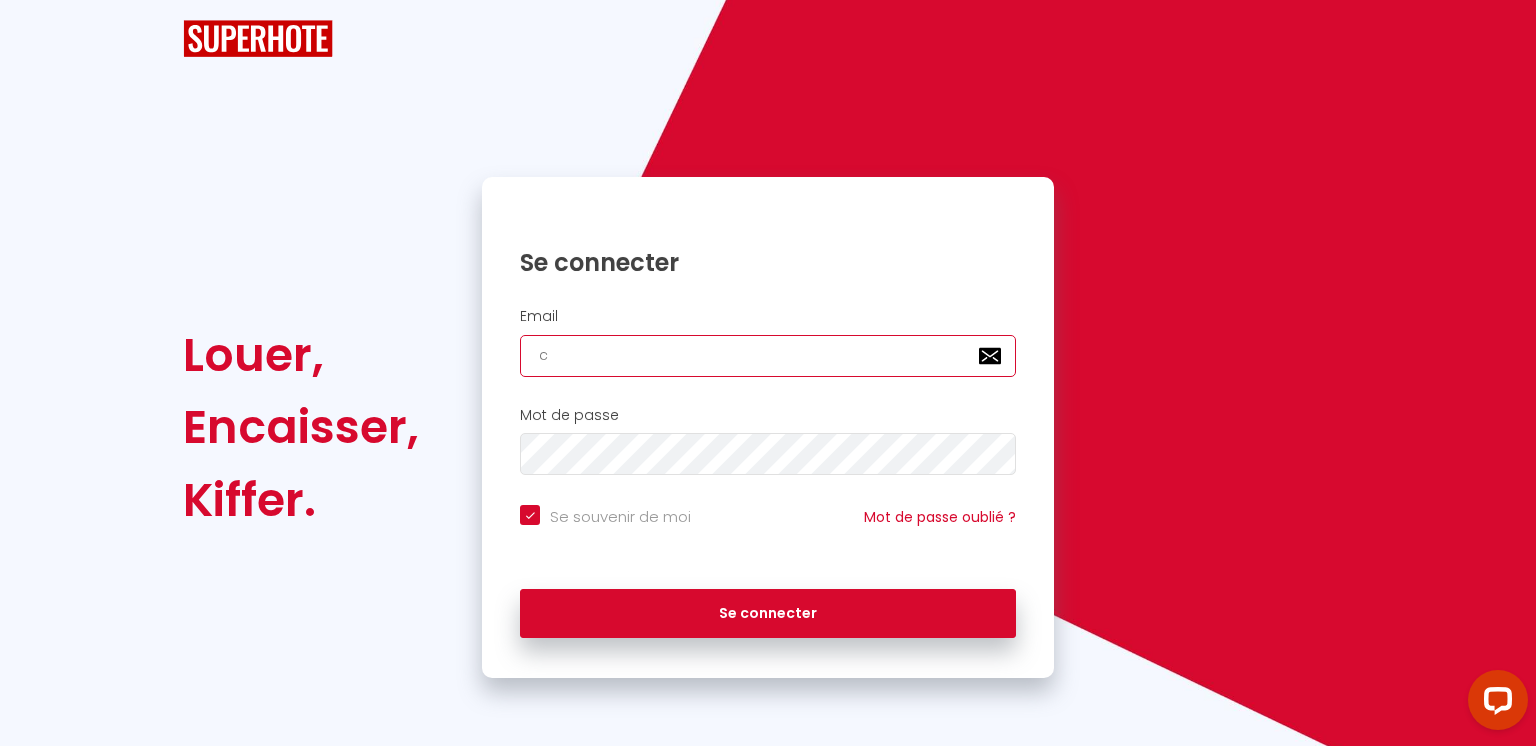checkbox on "true" 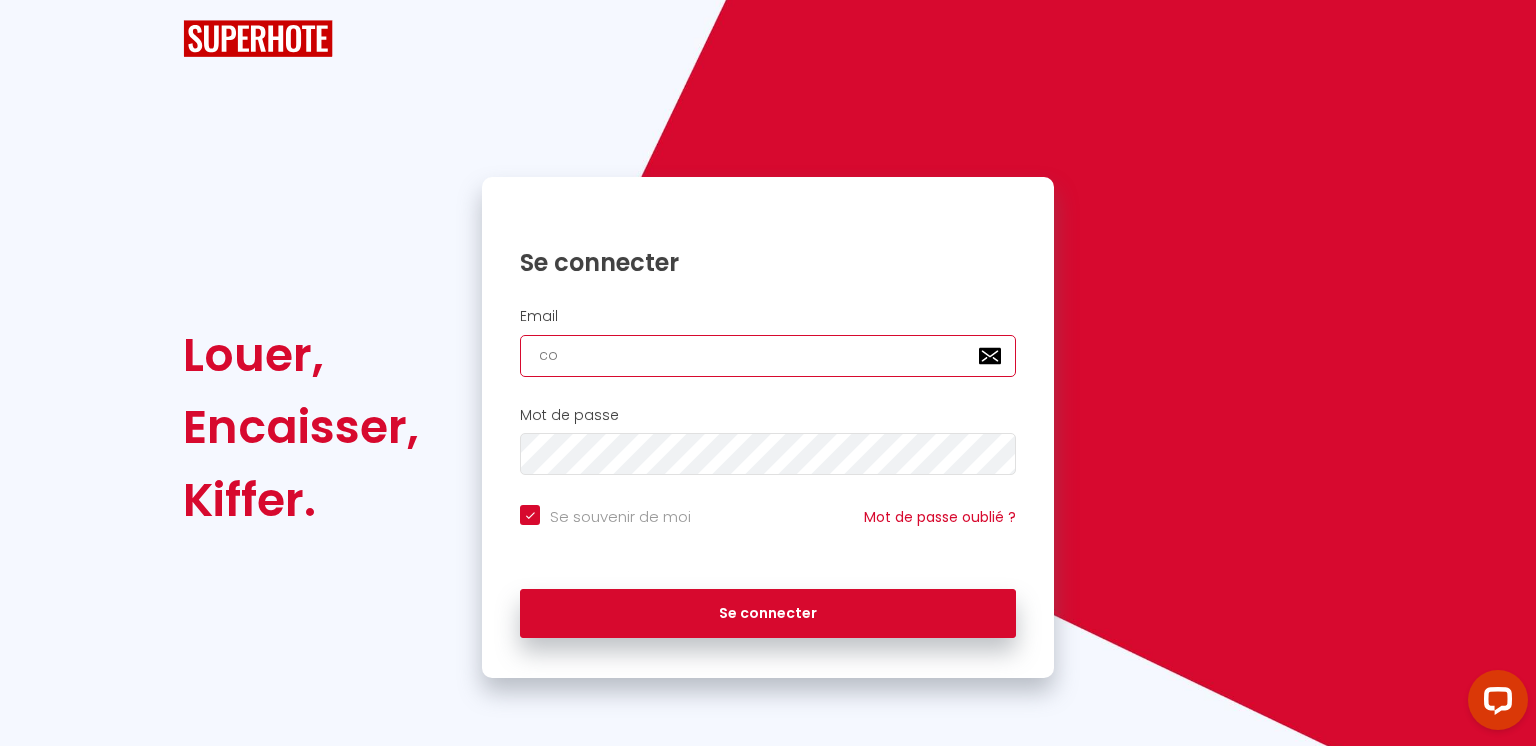 checkbox on "true" 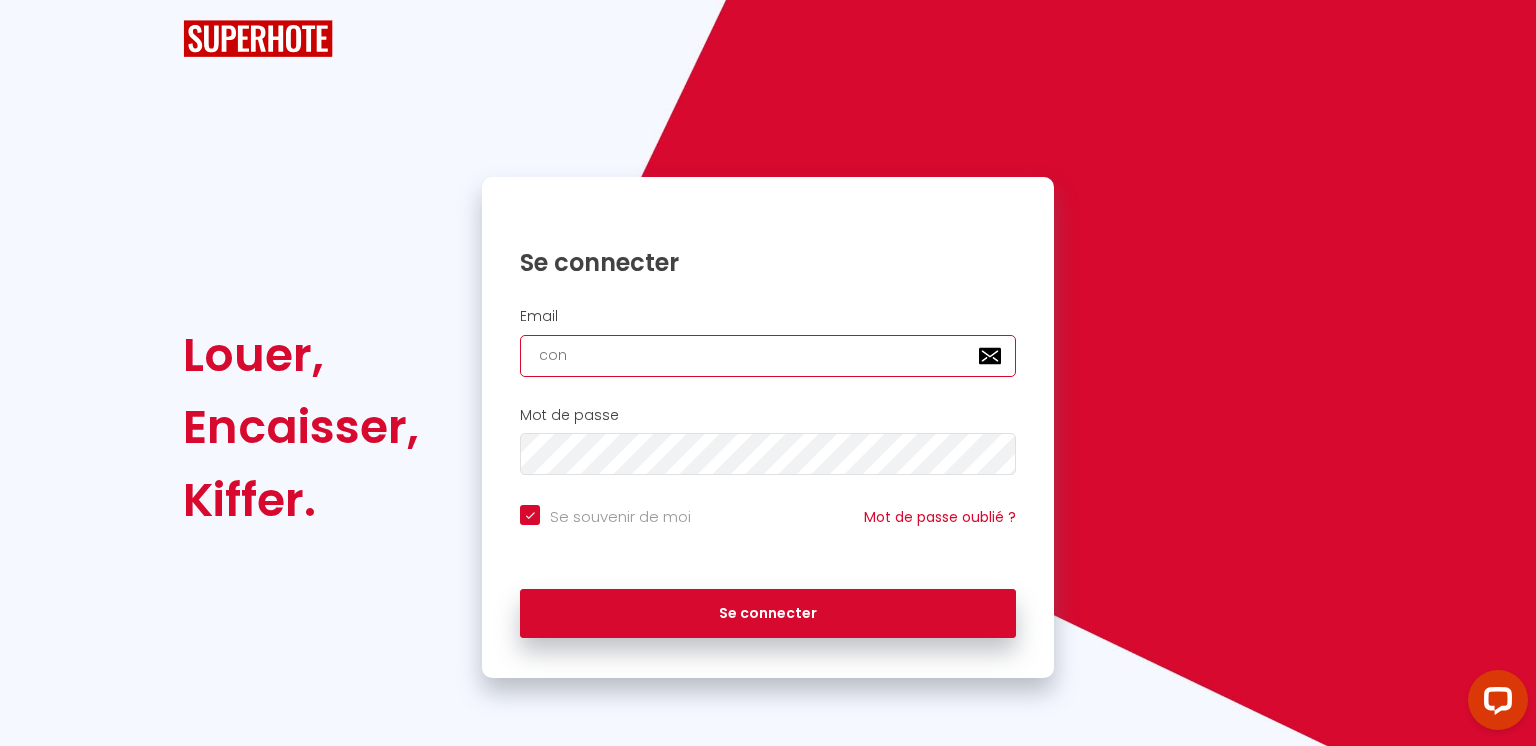 checkbox on "true" 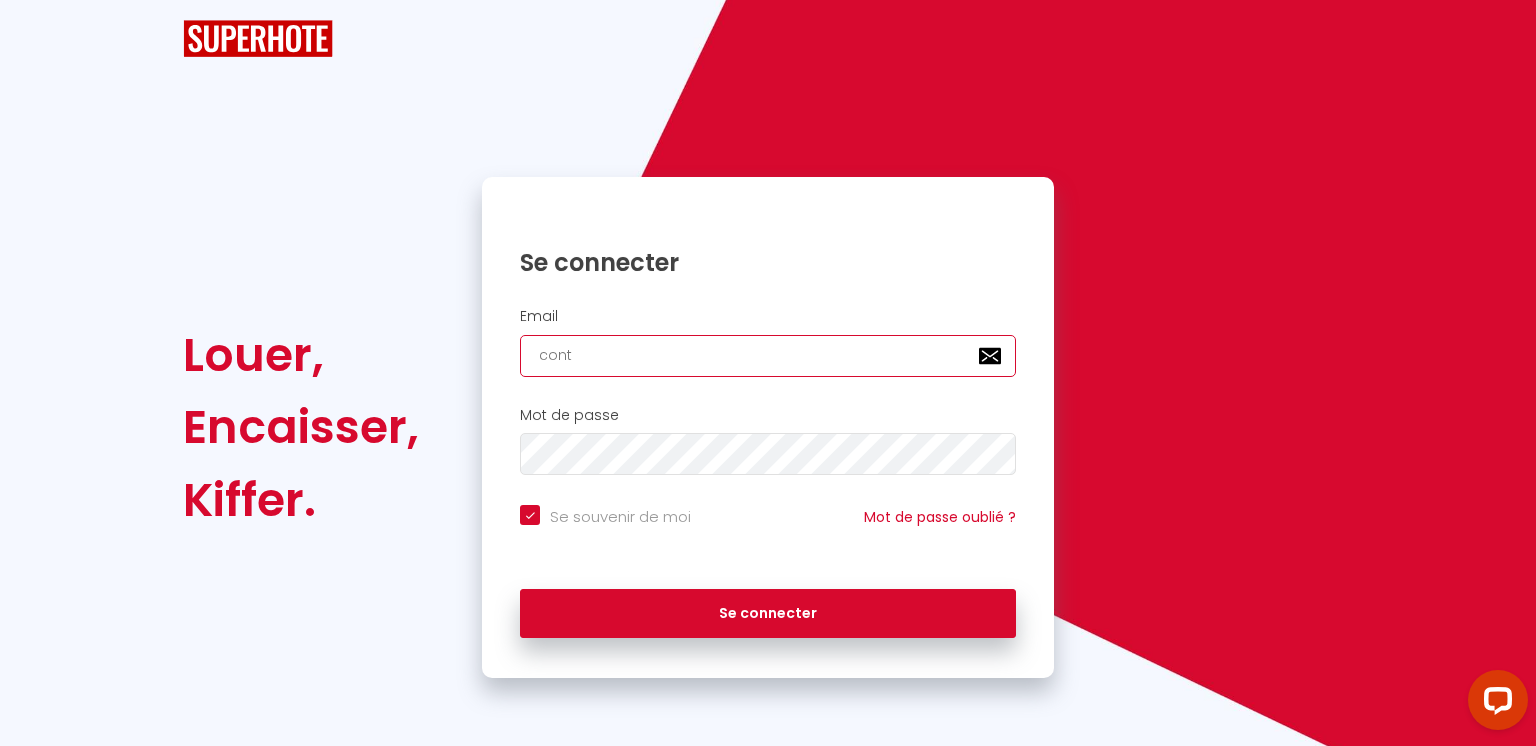 checkbox on "true" 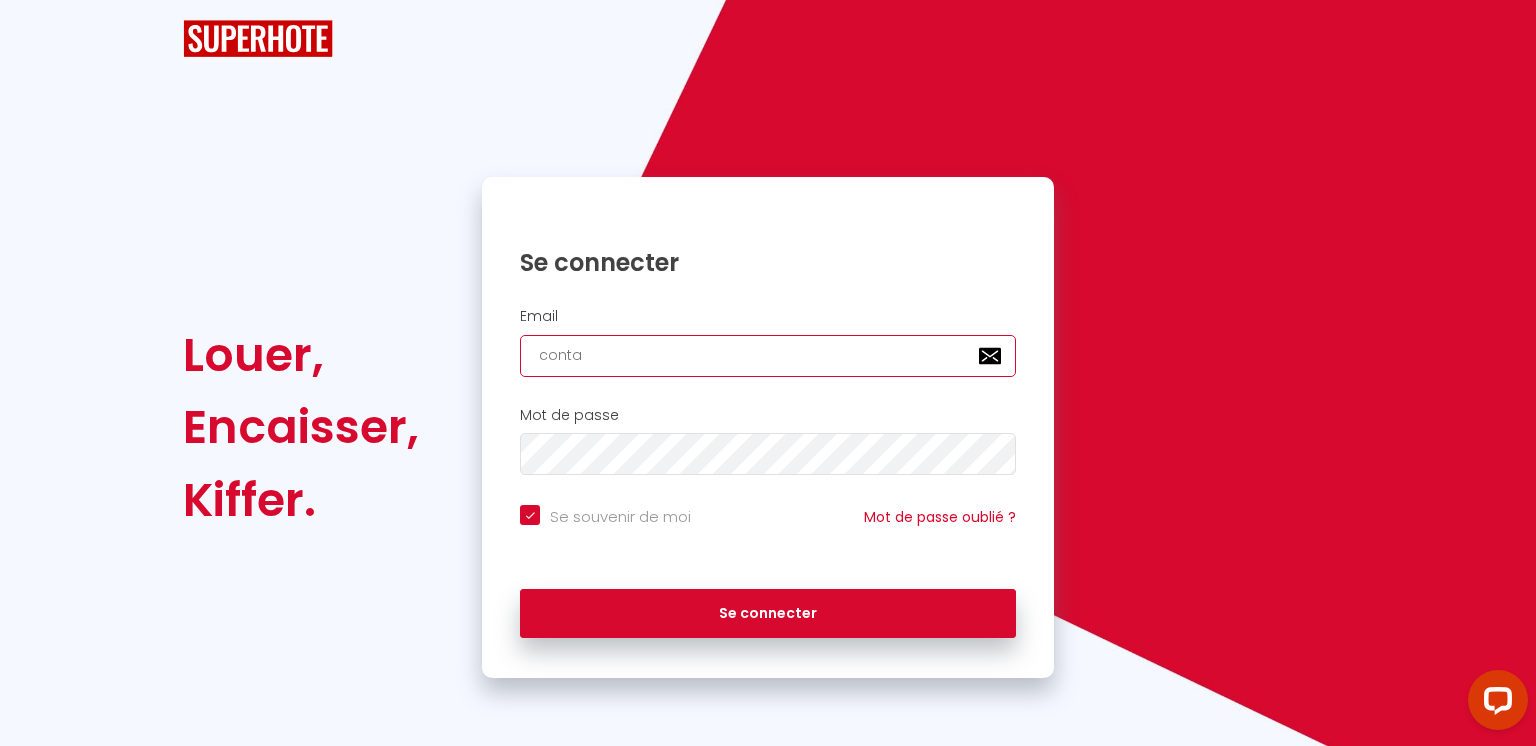checkbox on "true" 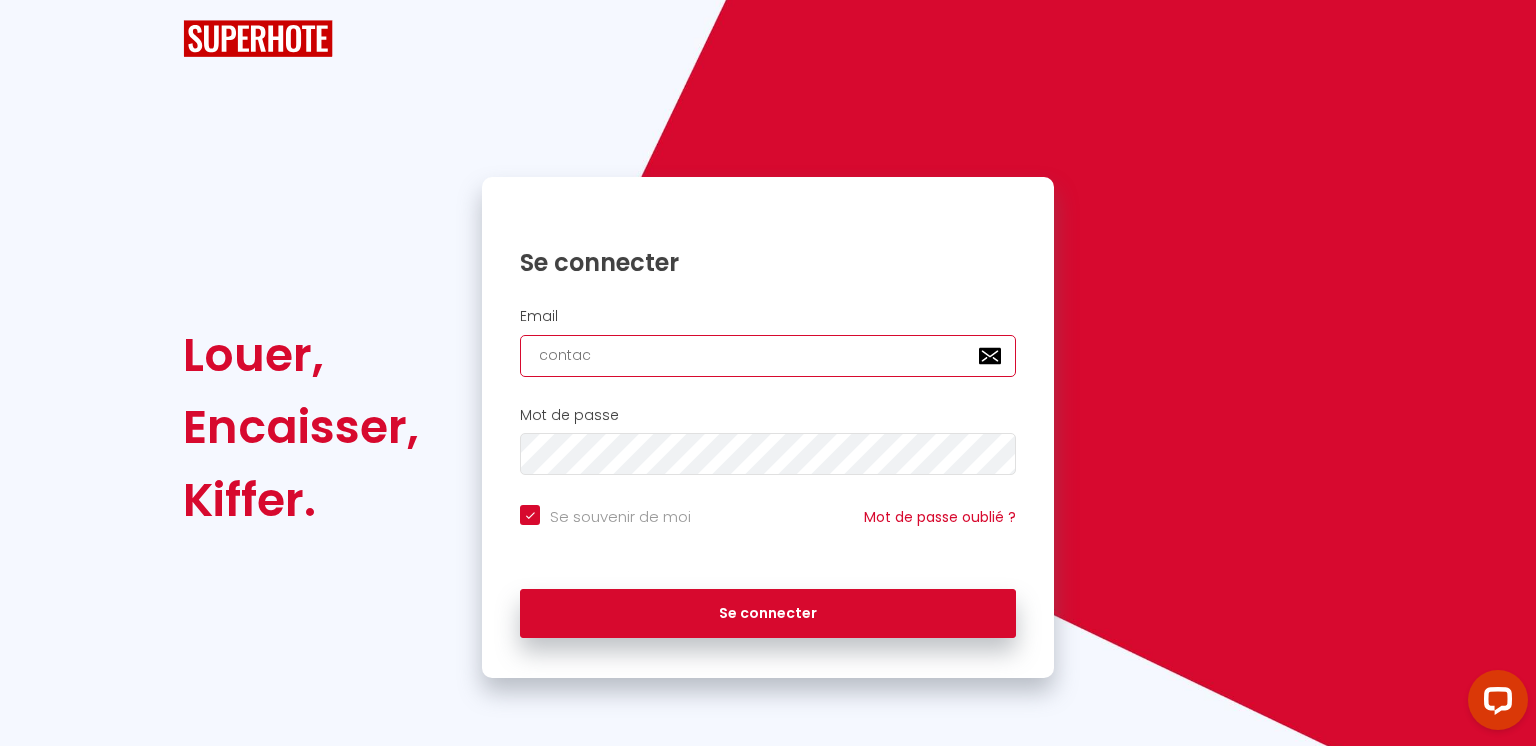 checkbox on "true" 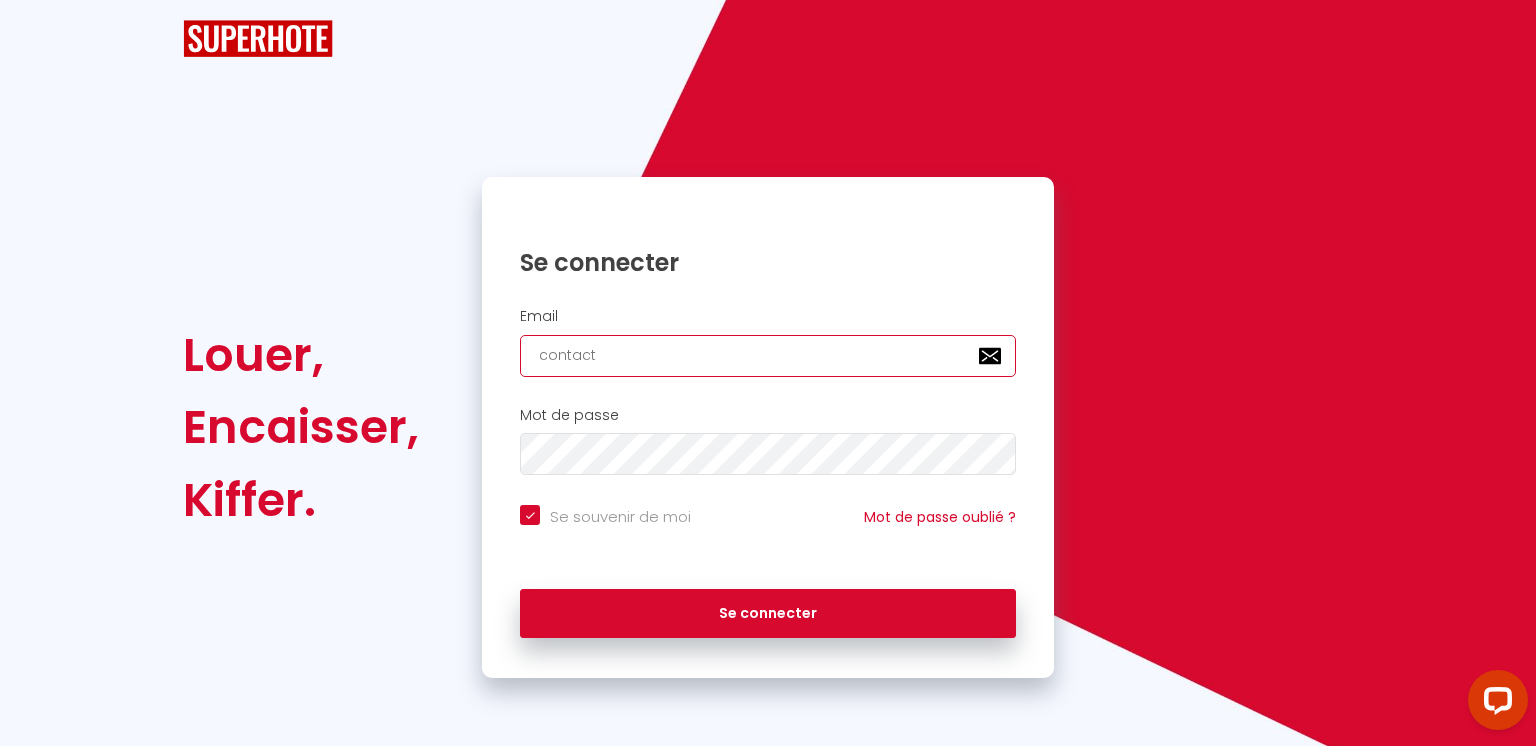 checkbox on "true" 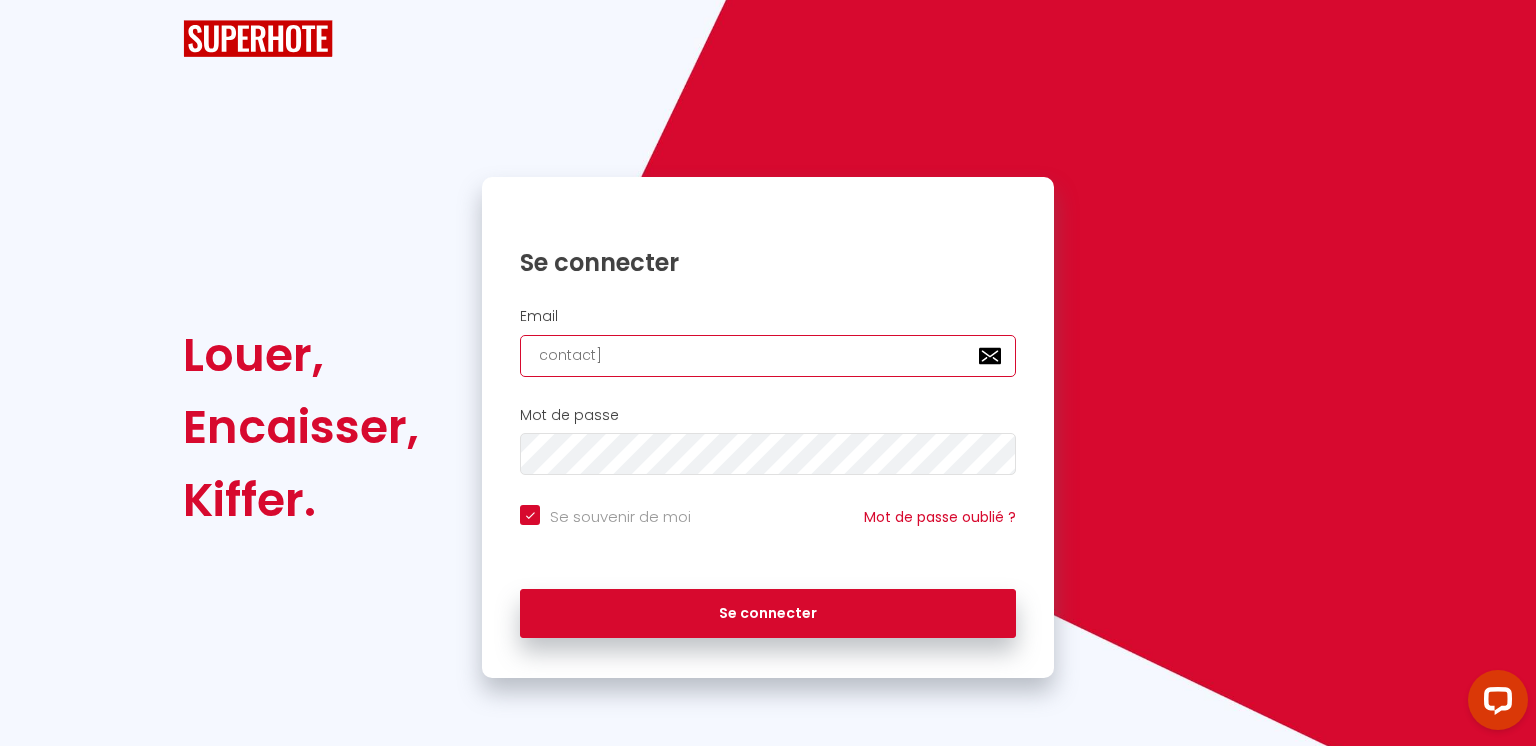 checkbox on "true" 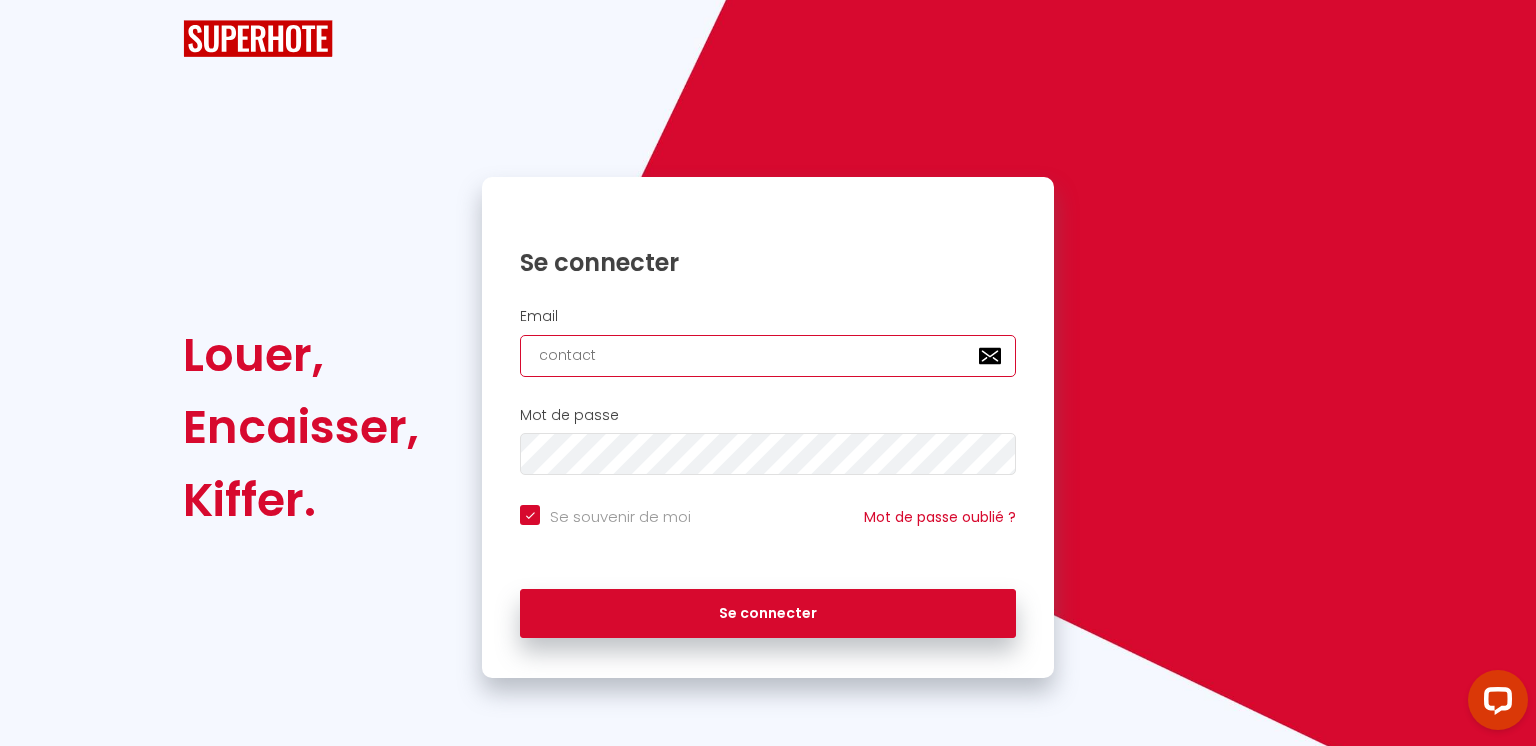 checkbox on "true" 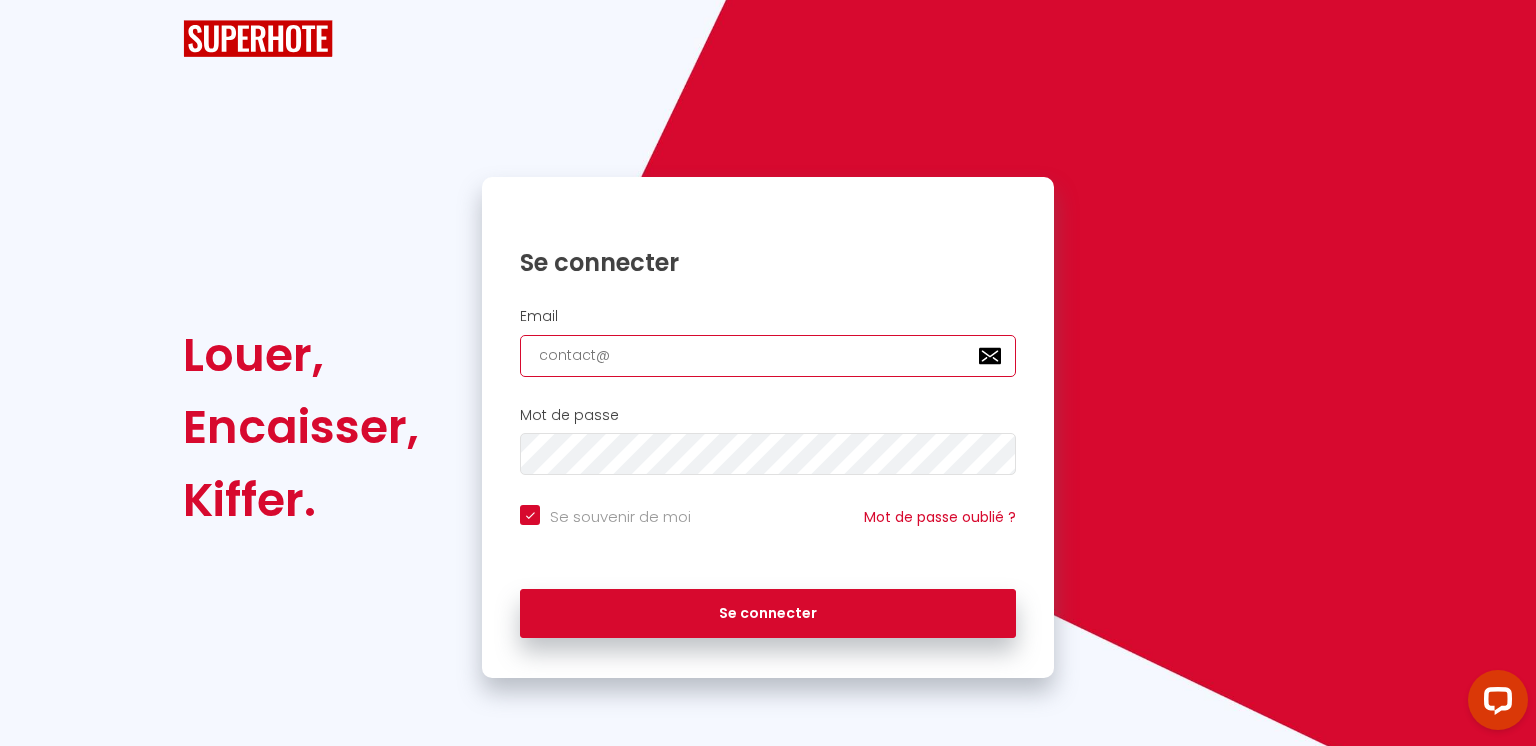 checkbox on "true" 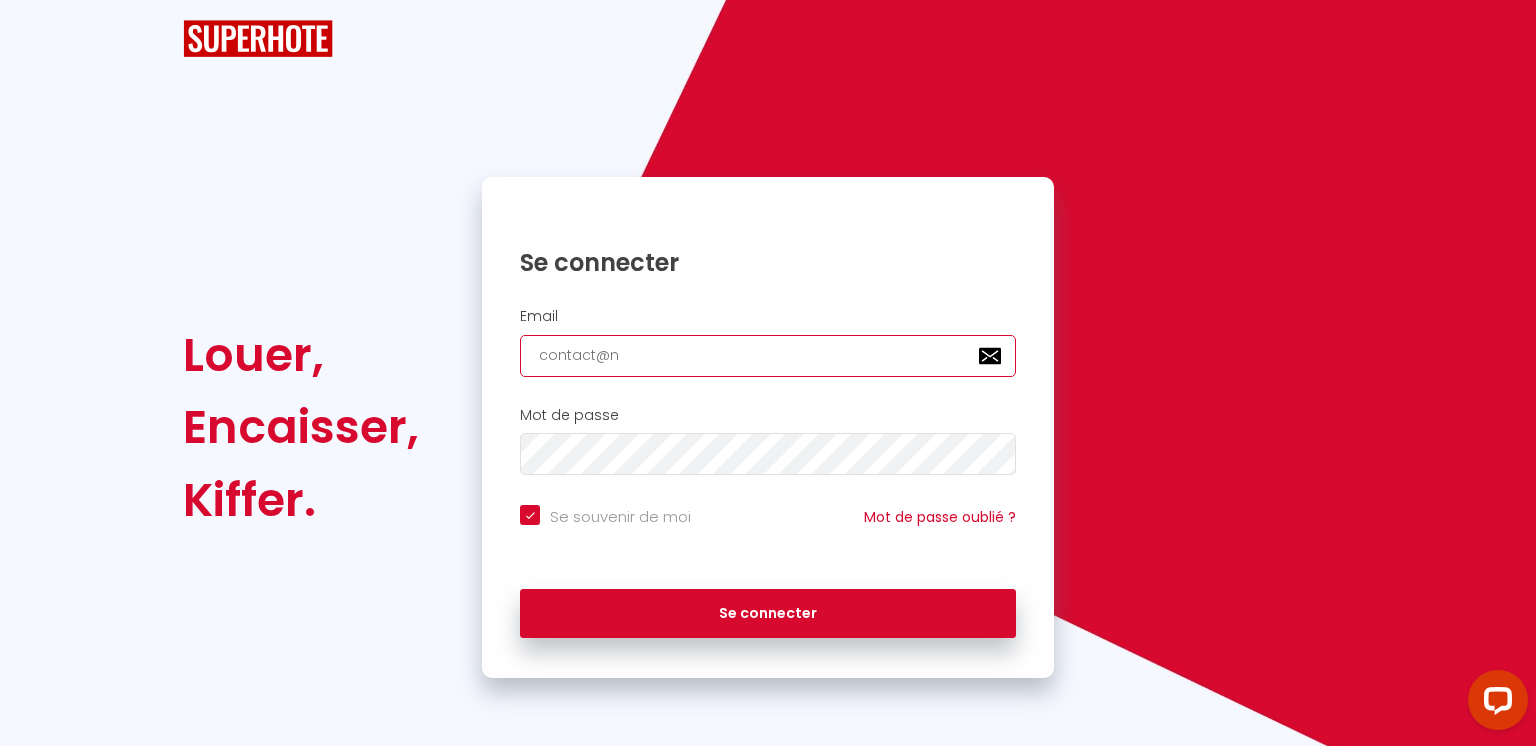 checkbox on "true" 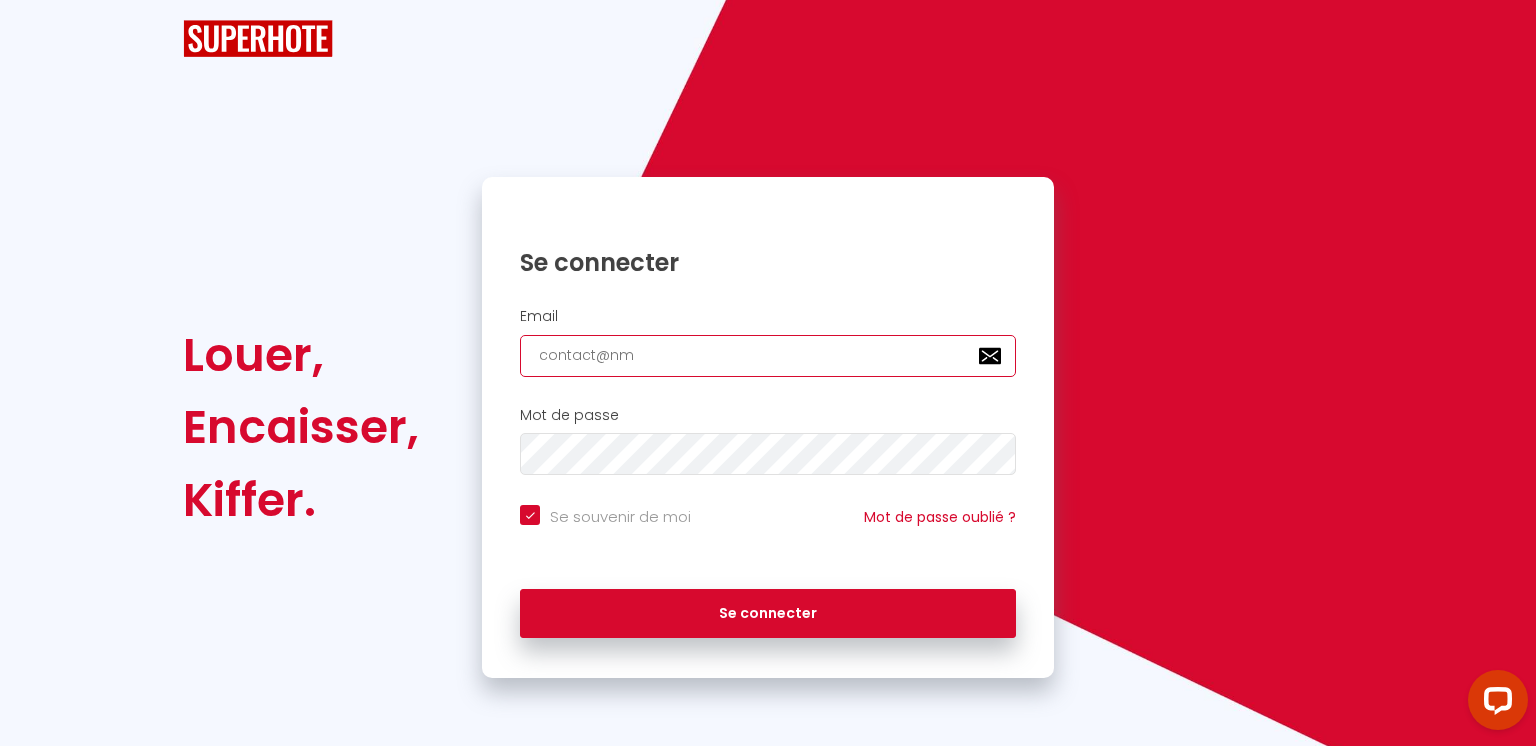 checkbox on "true" 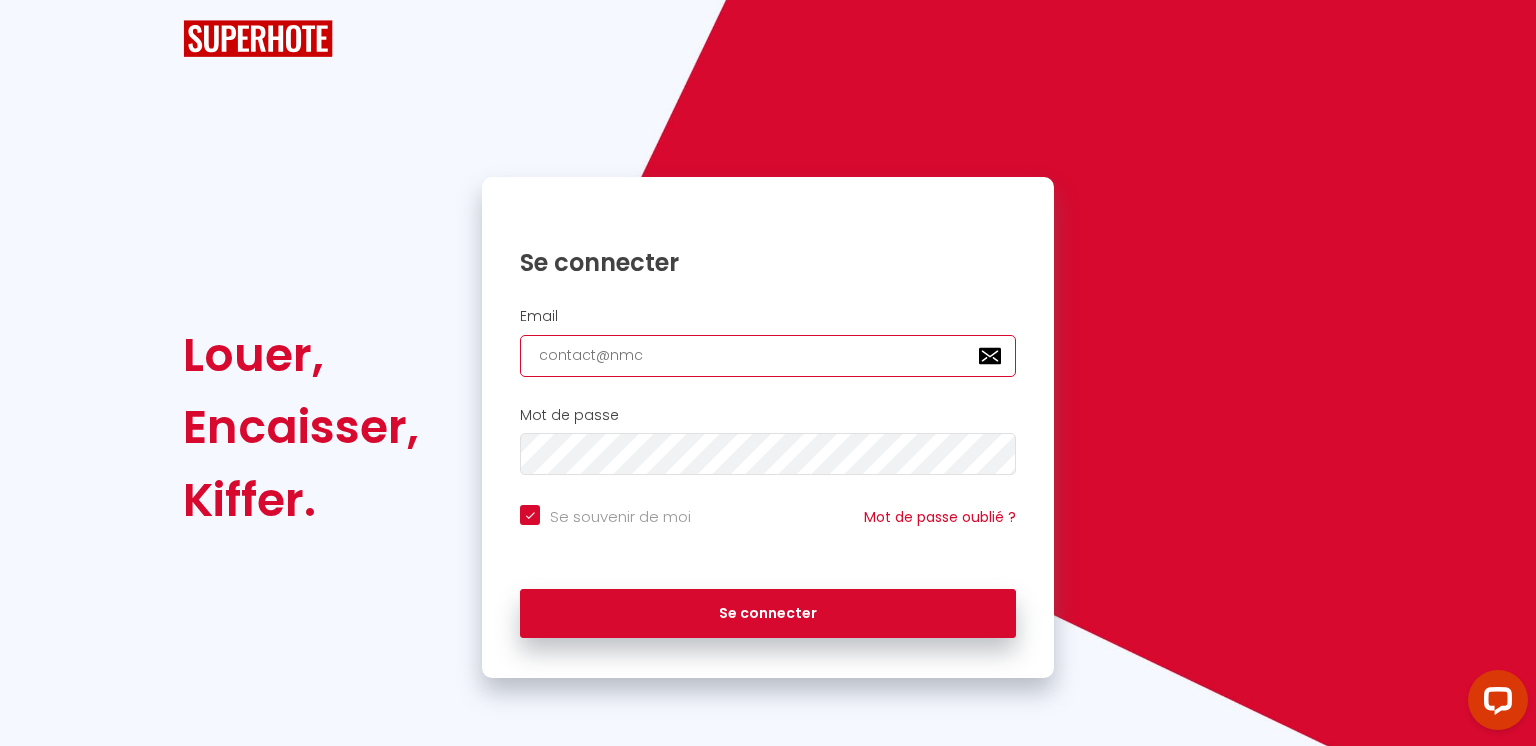 checkbox on "true" 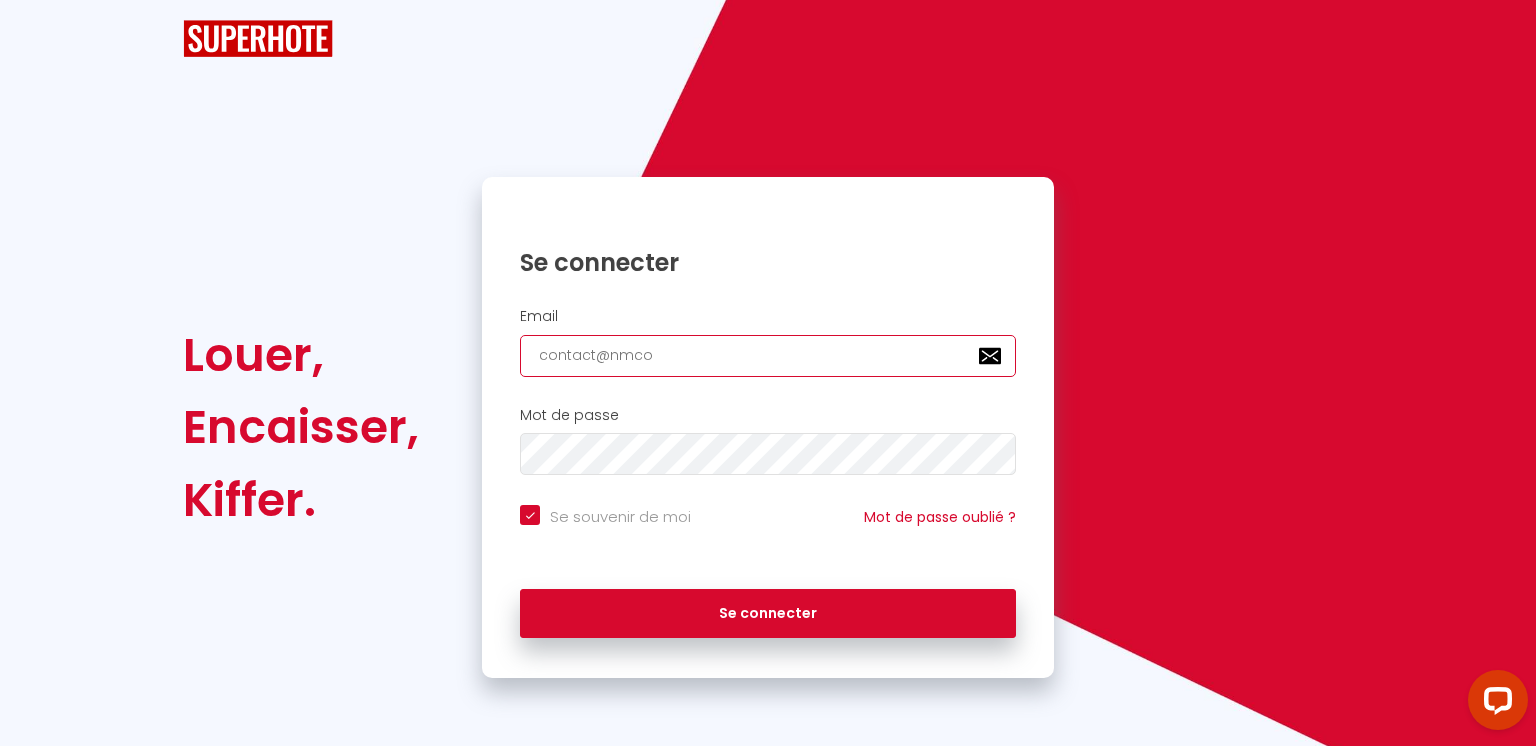 checkbox on "true" 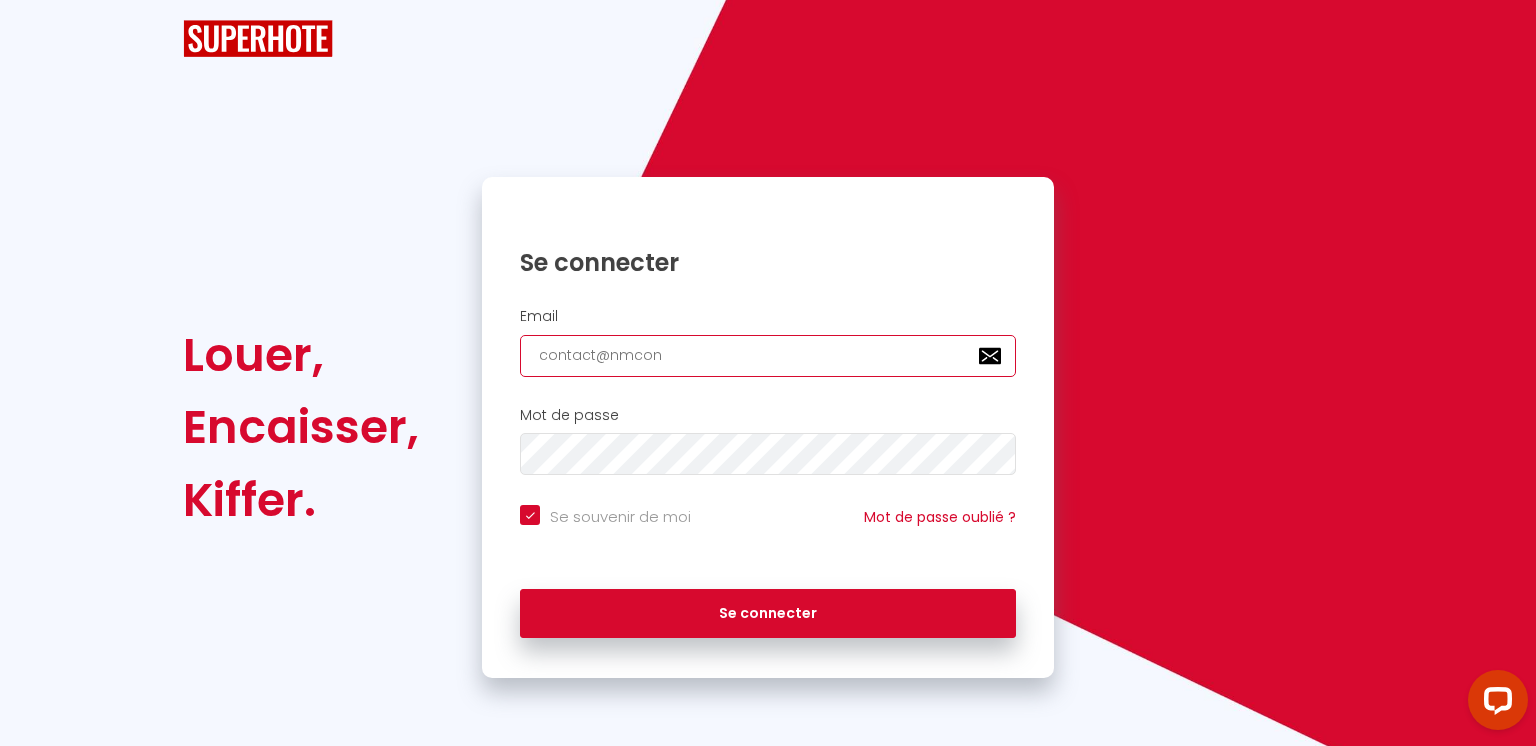 checkbox on "true" 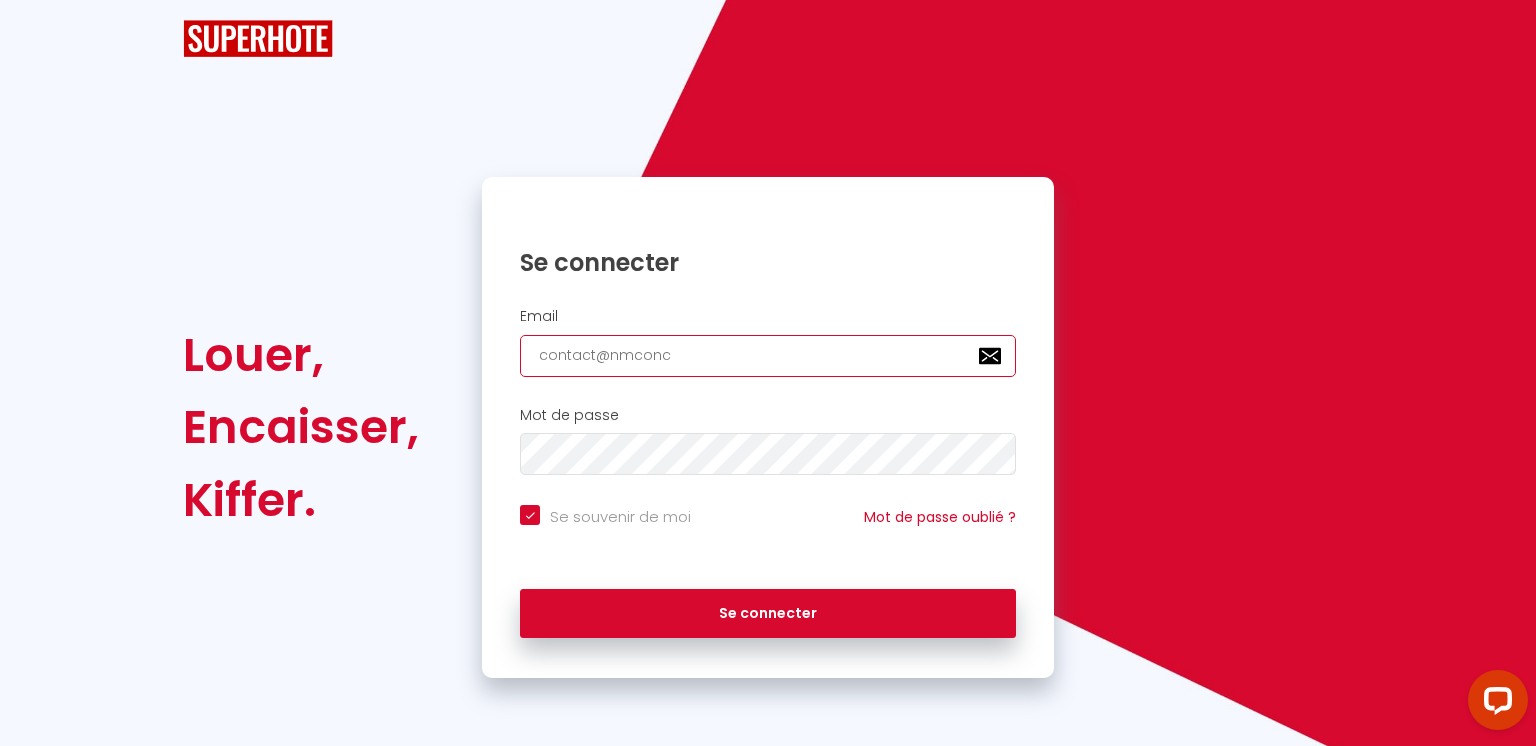checkbox on "true" 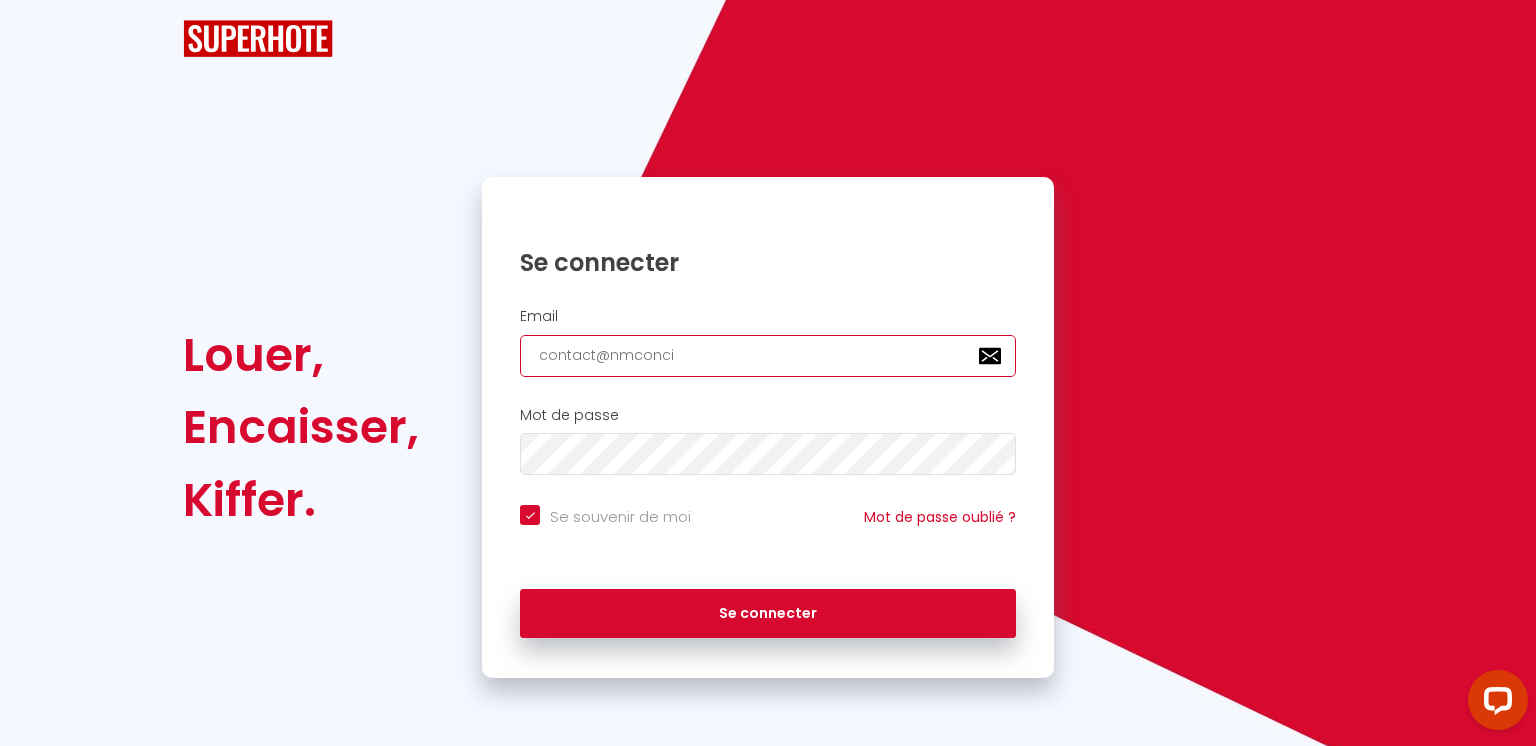 checkbox on "true" 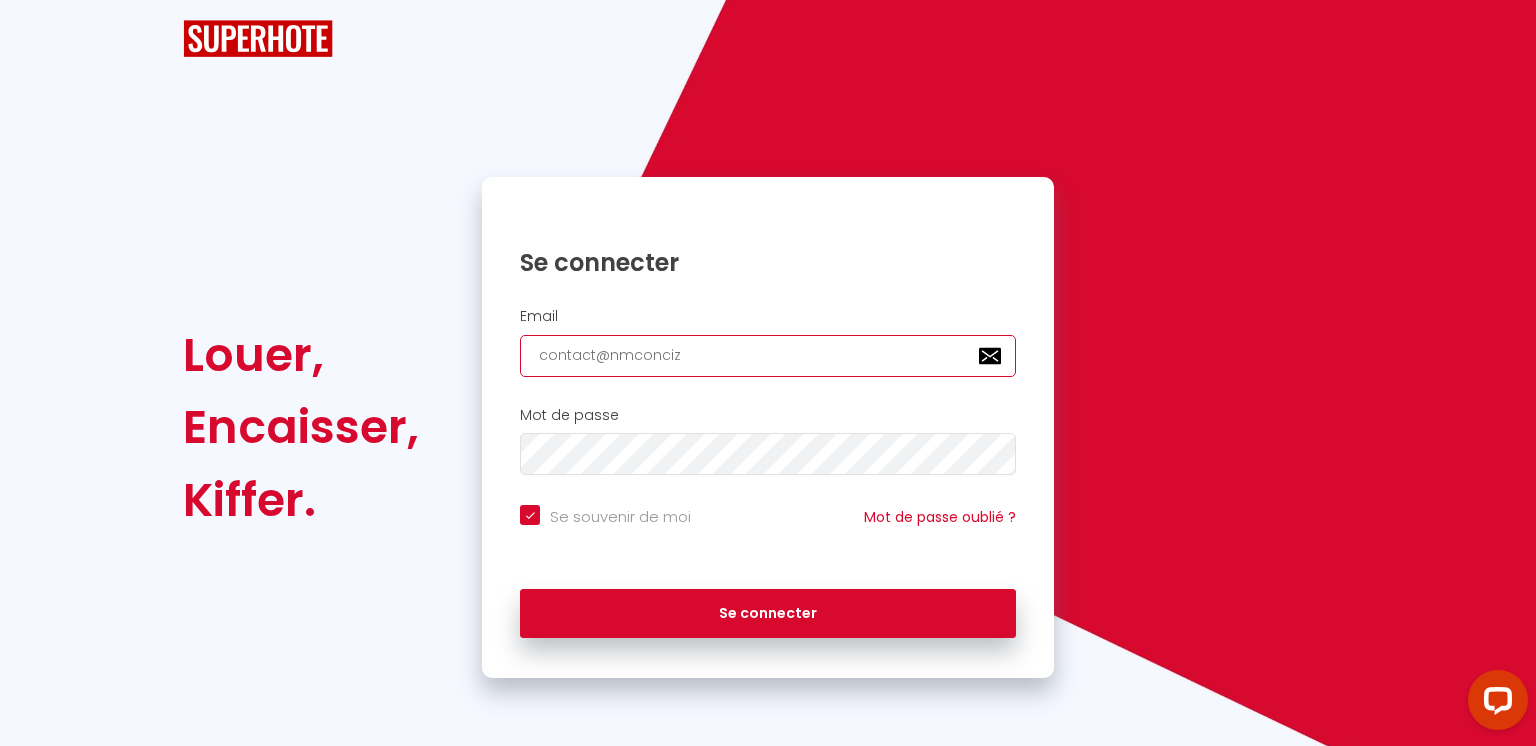 checkbox on "true" 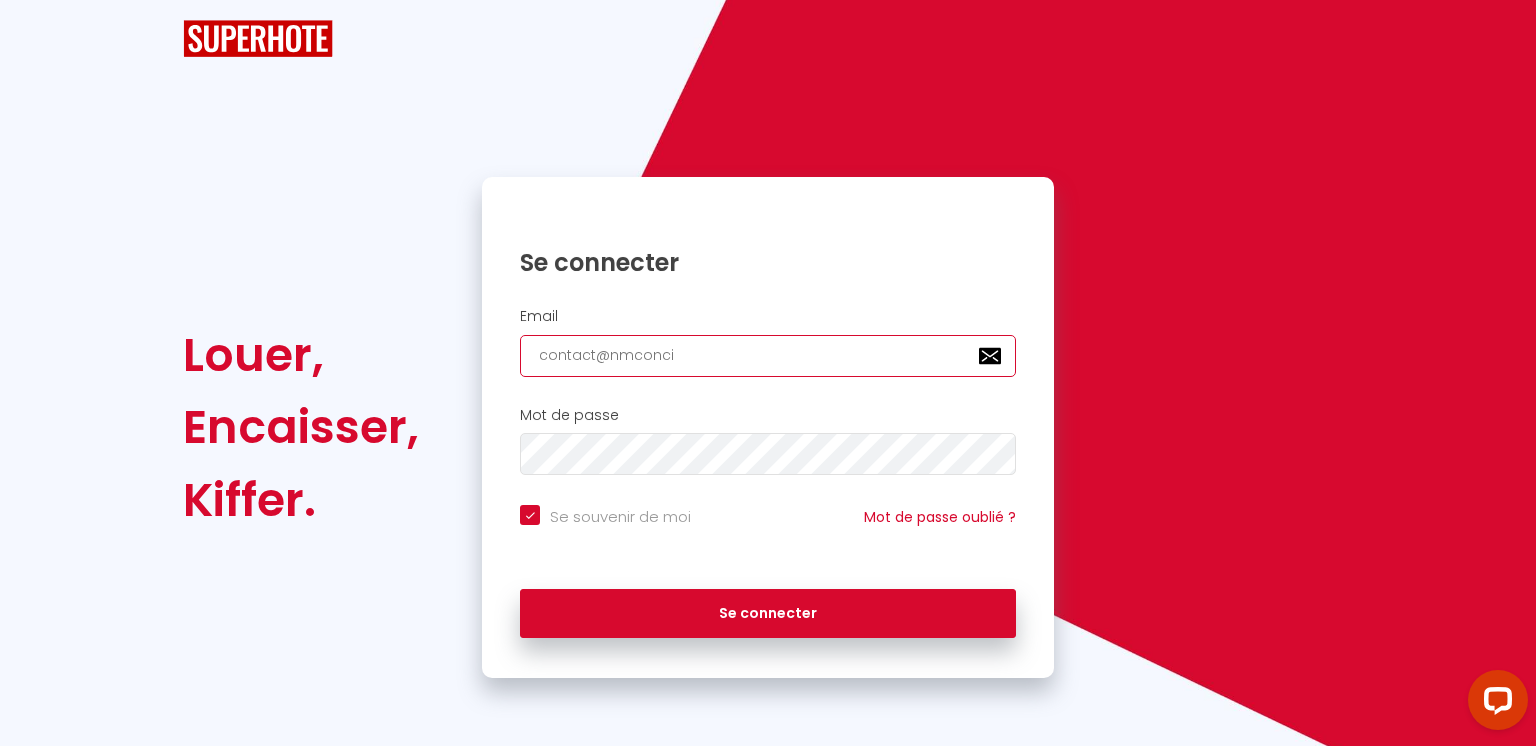 checkbox on "true" 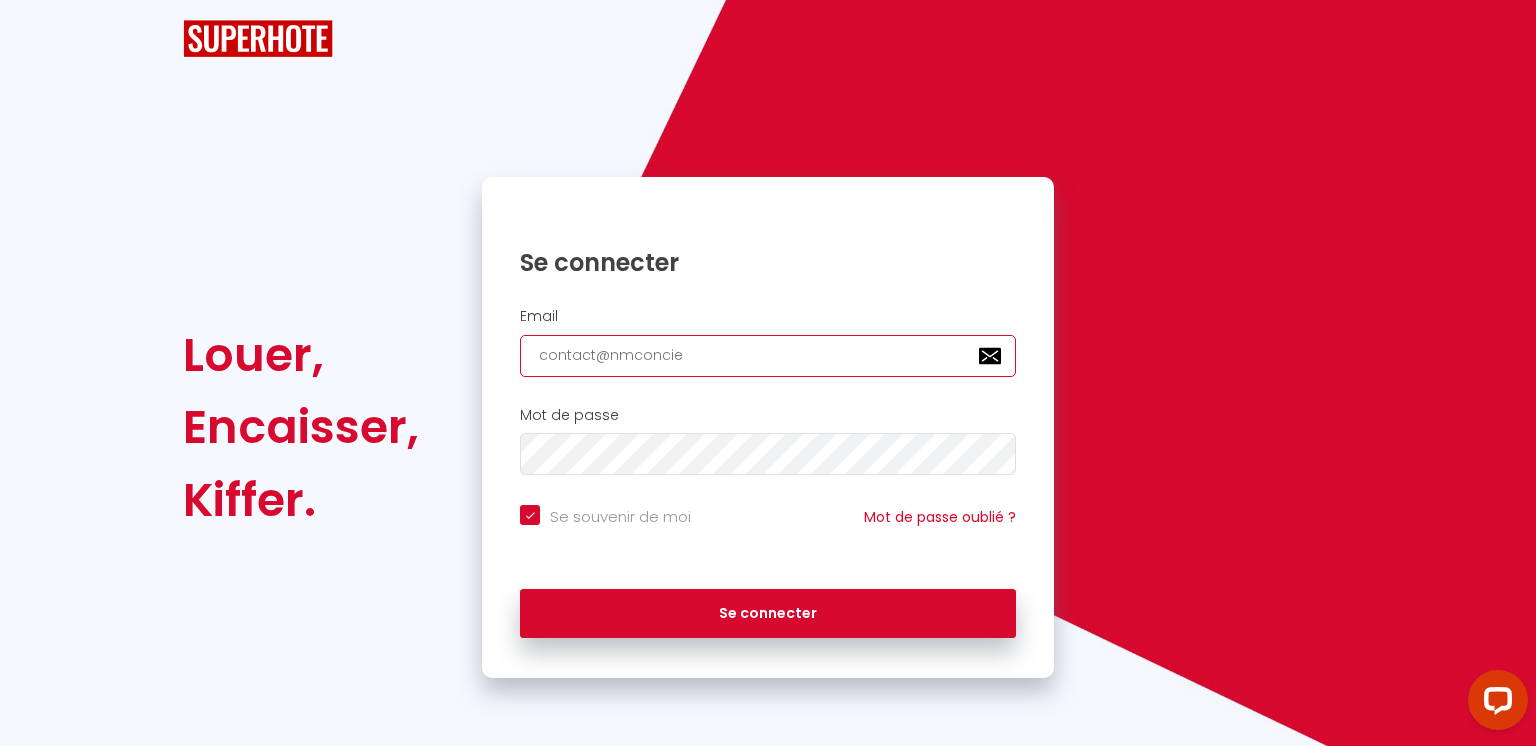 checkbox on "true" 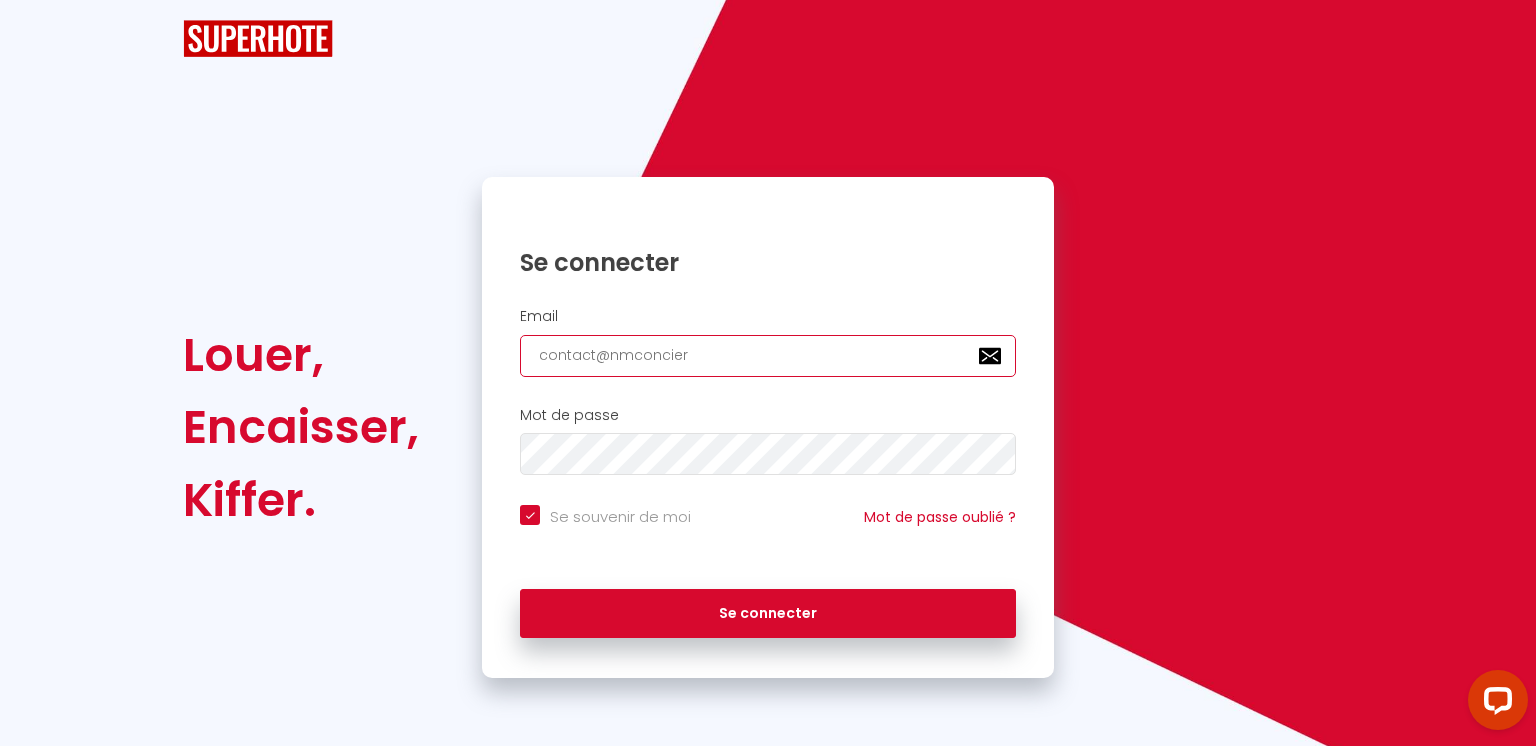 checkbox on "true" 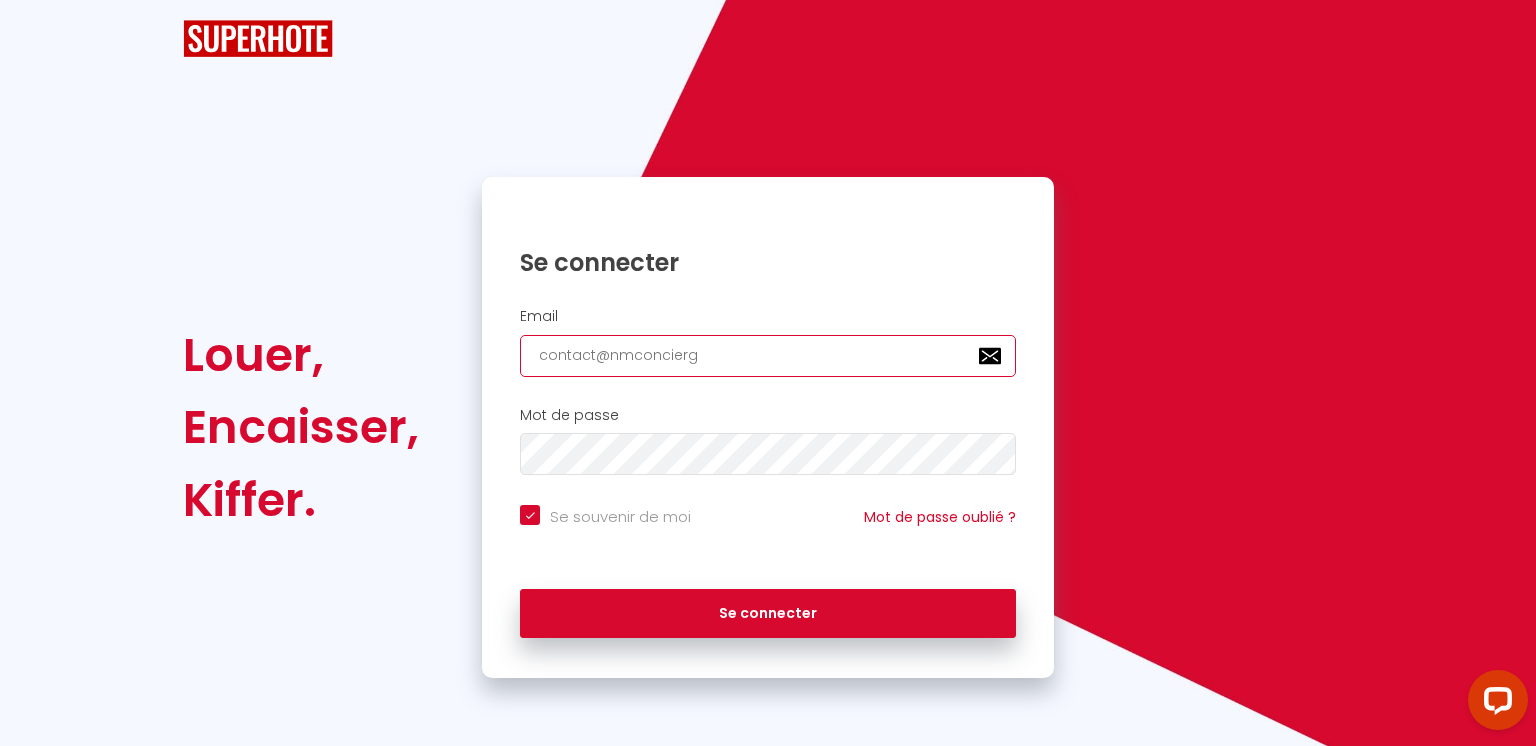 checkbox on "true" 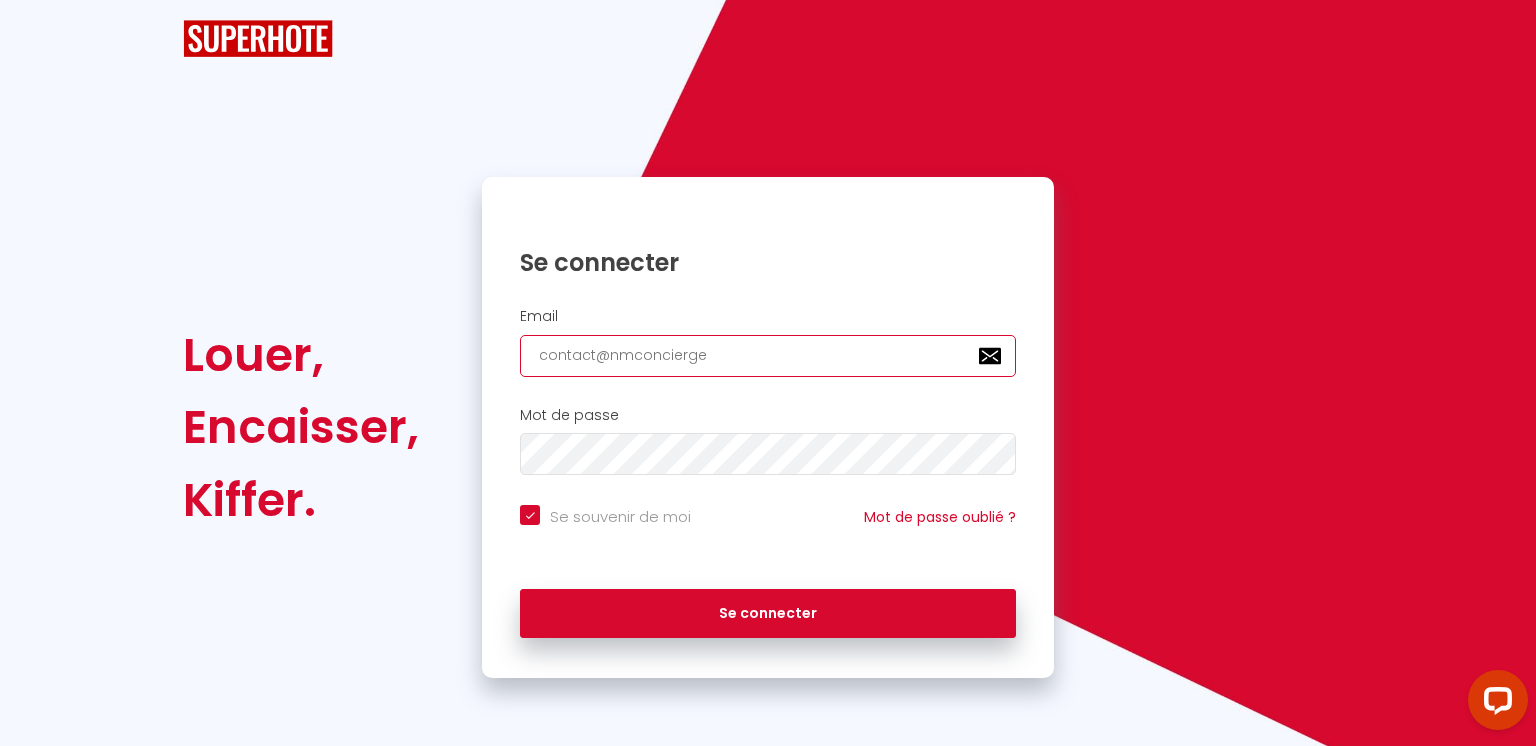 checkbox on "true" 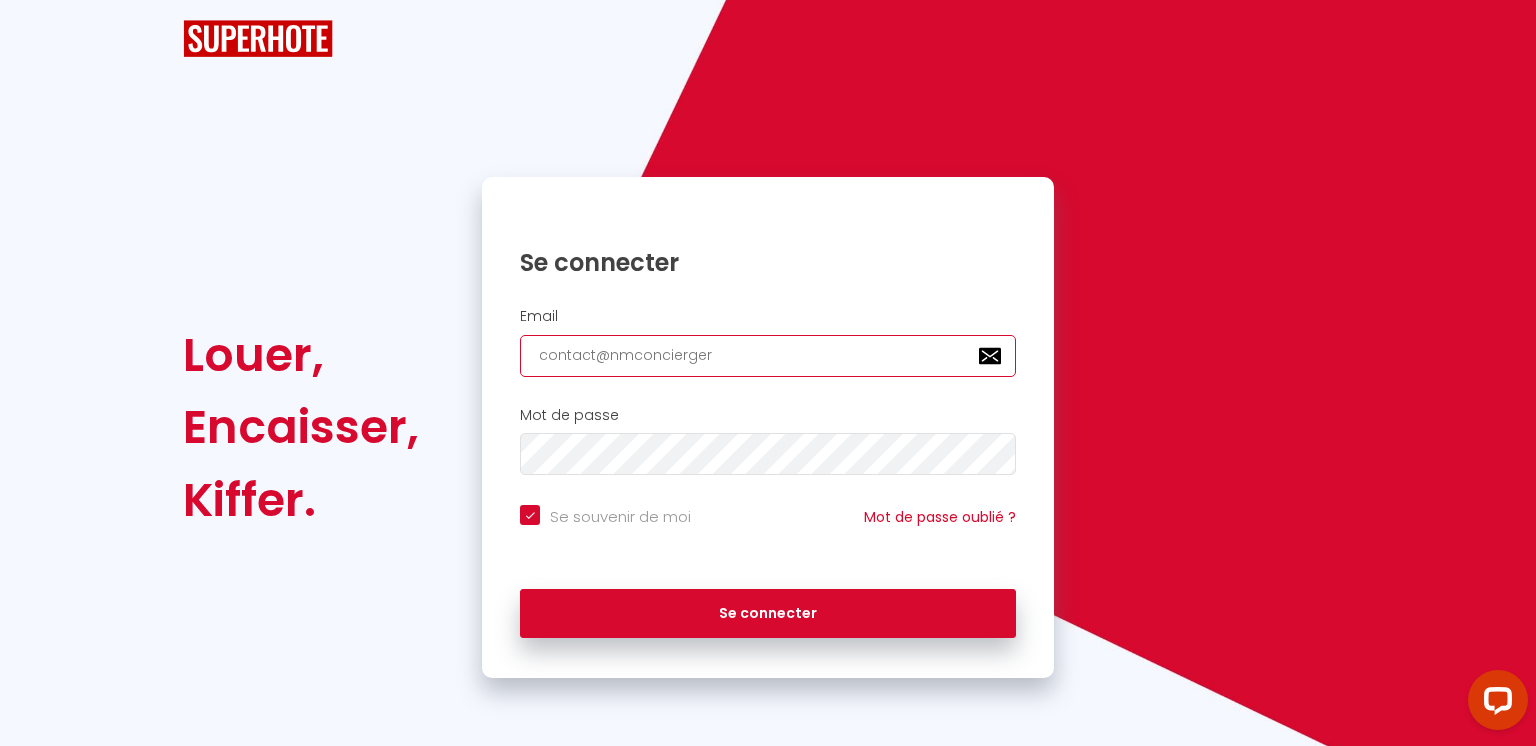 checkbox on "true" 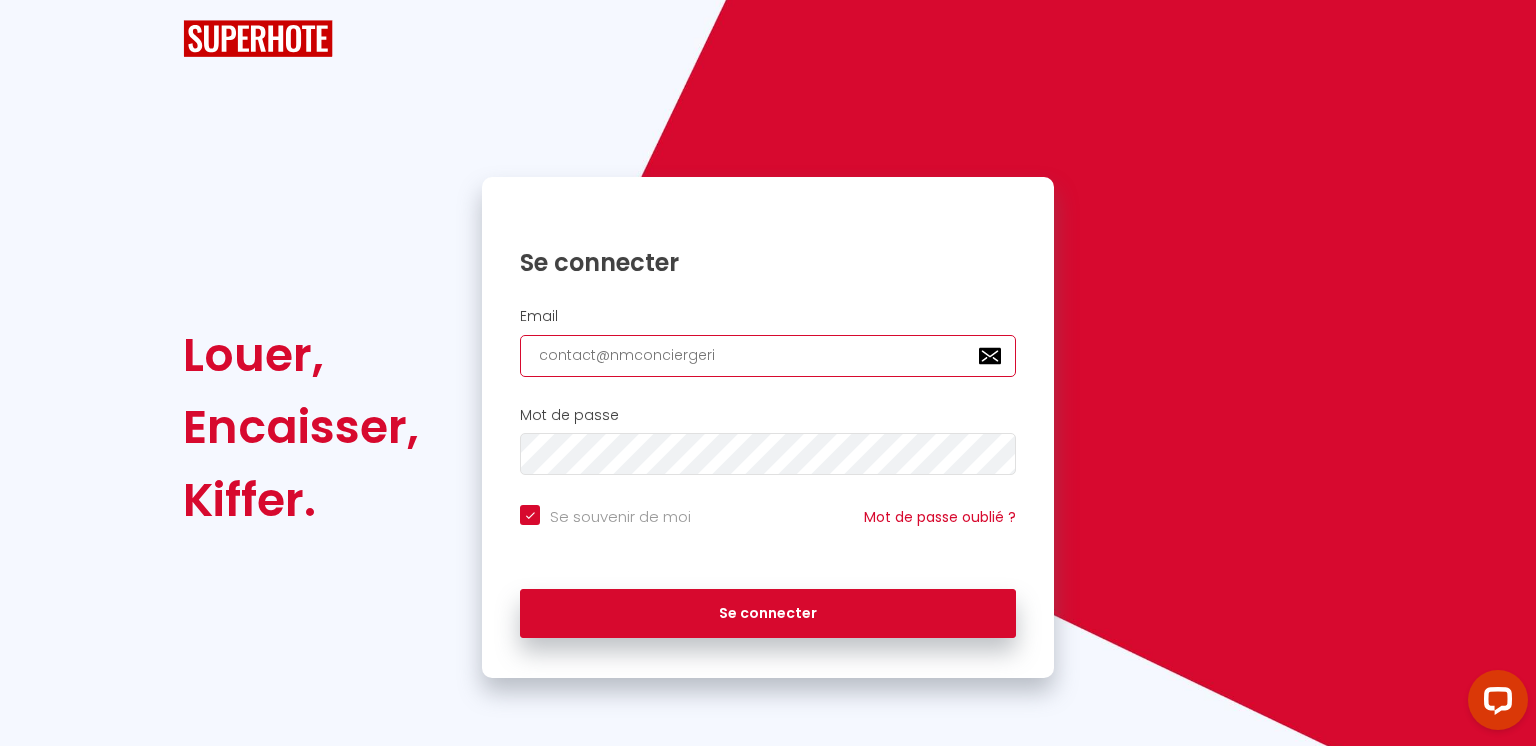 checkbox on "true" 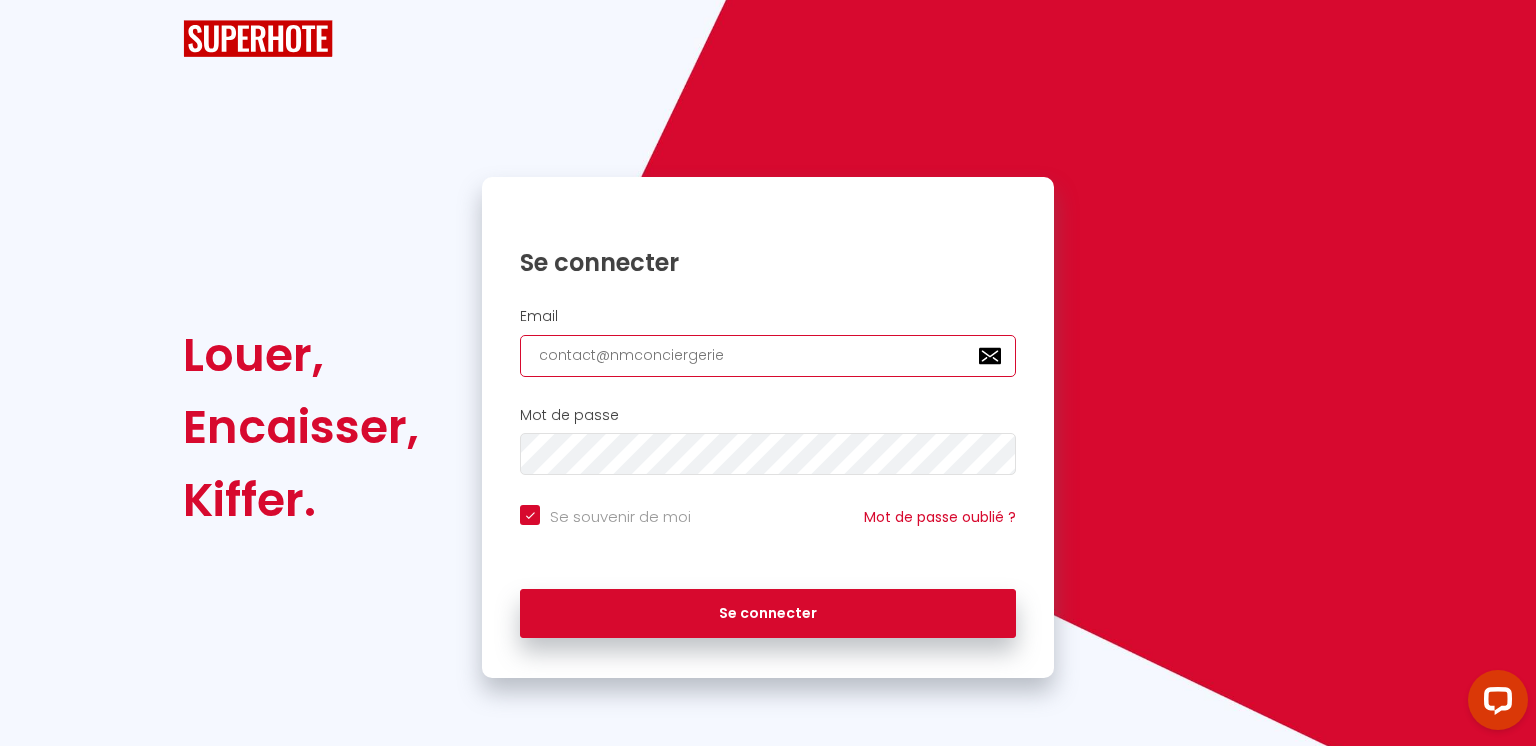 checkbox on "true" 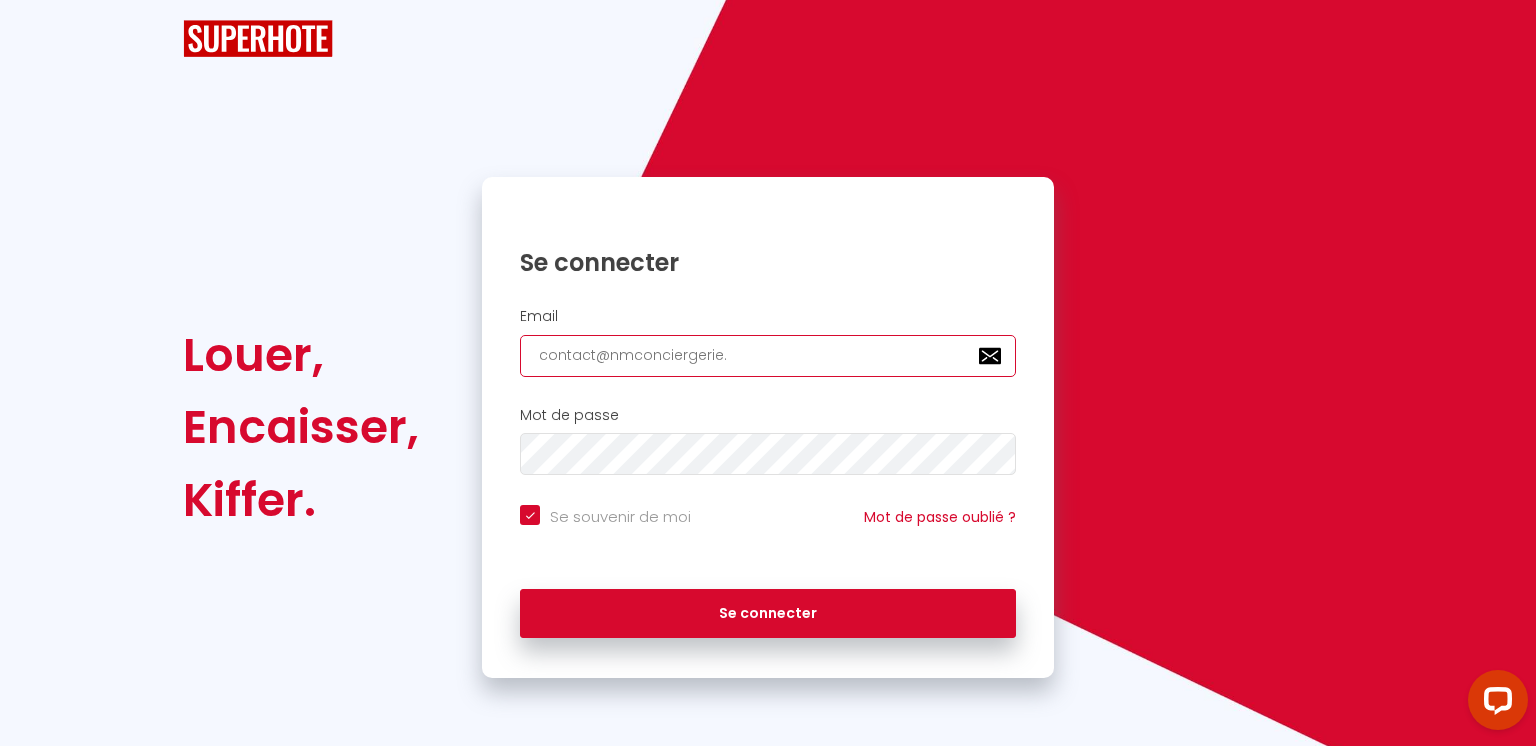 checkbox on "true" 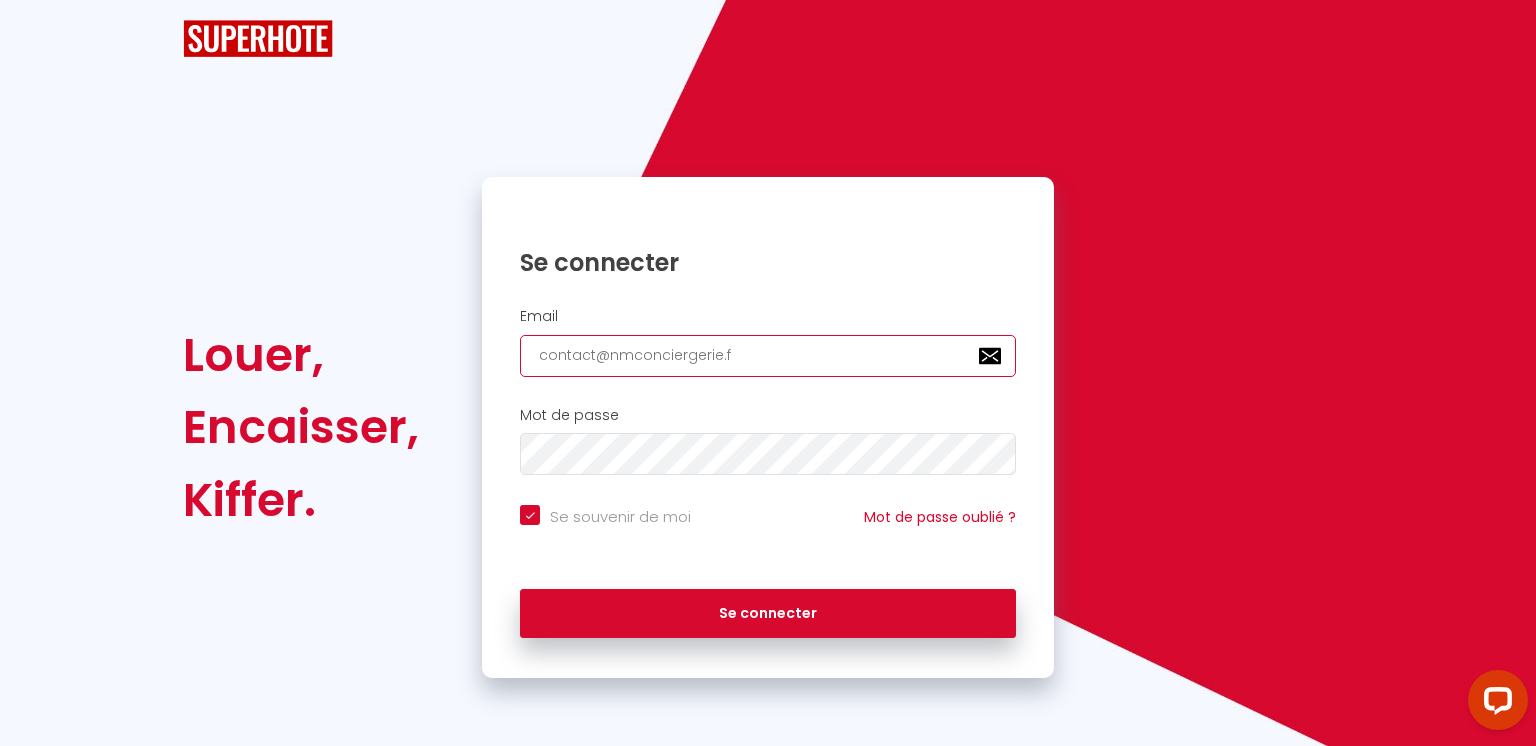 checkbox on "true" 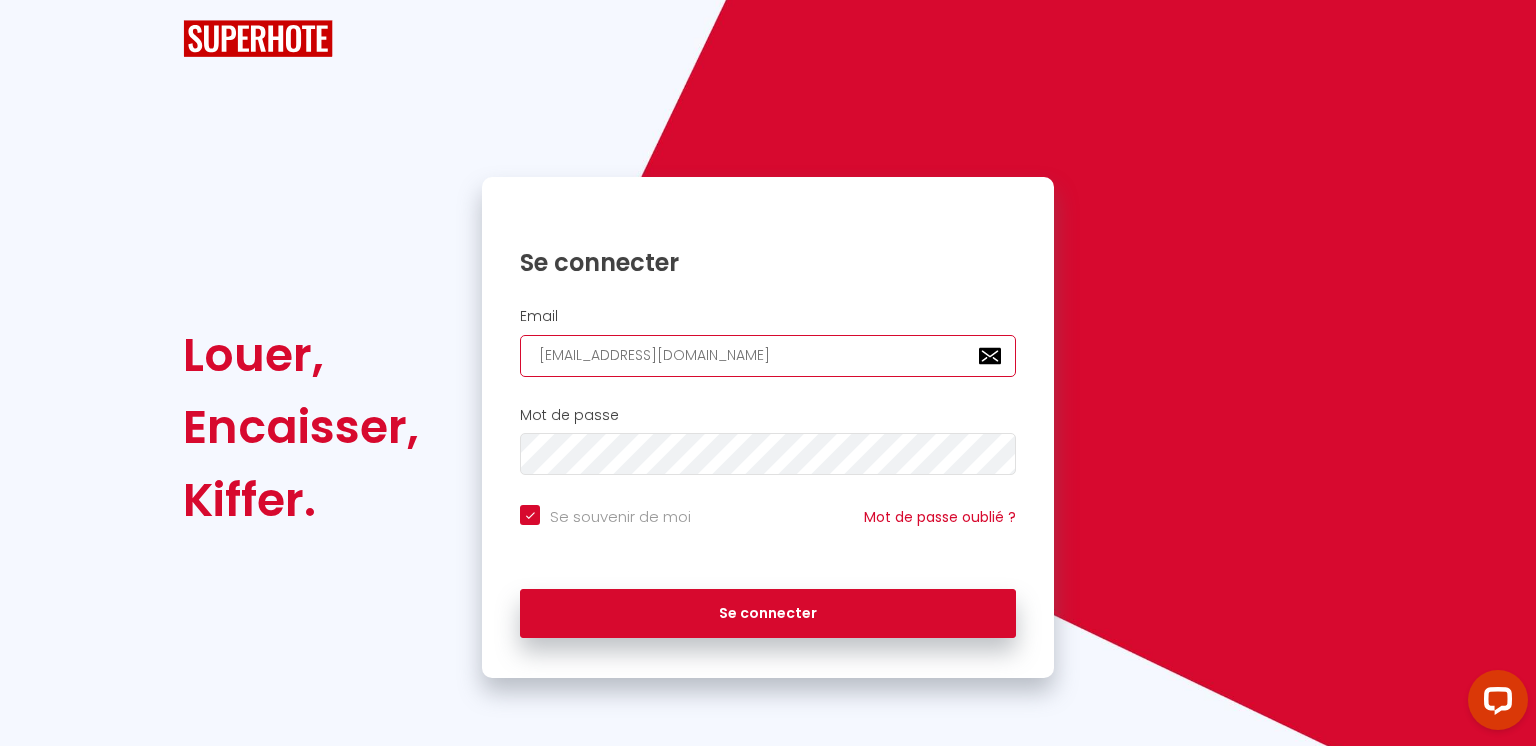 checkbox on "true" 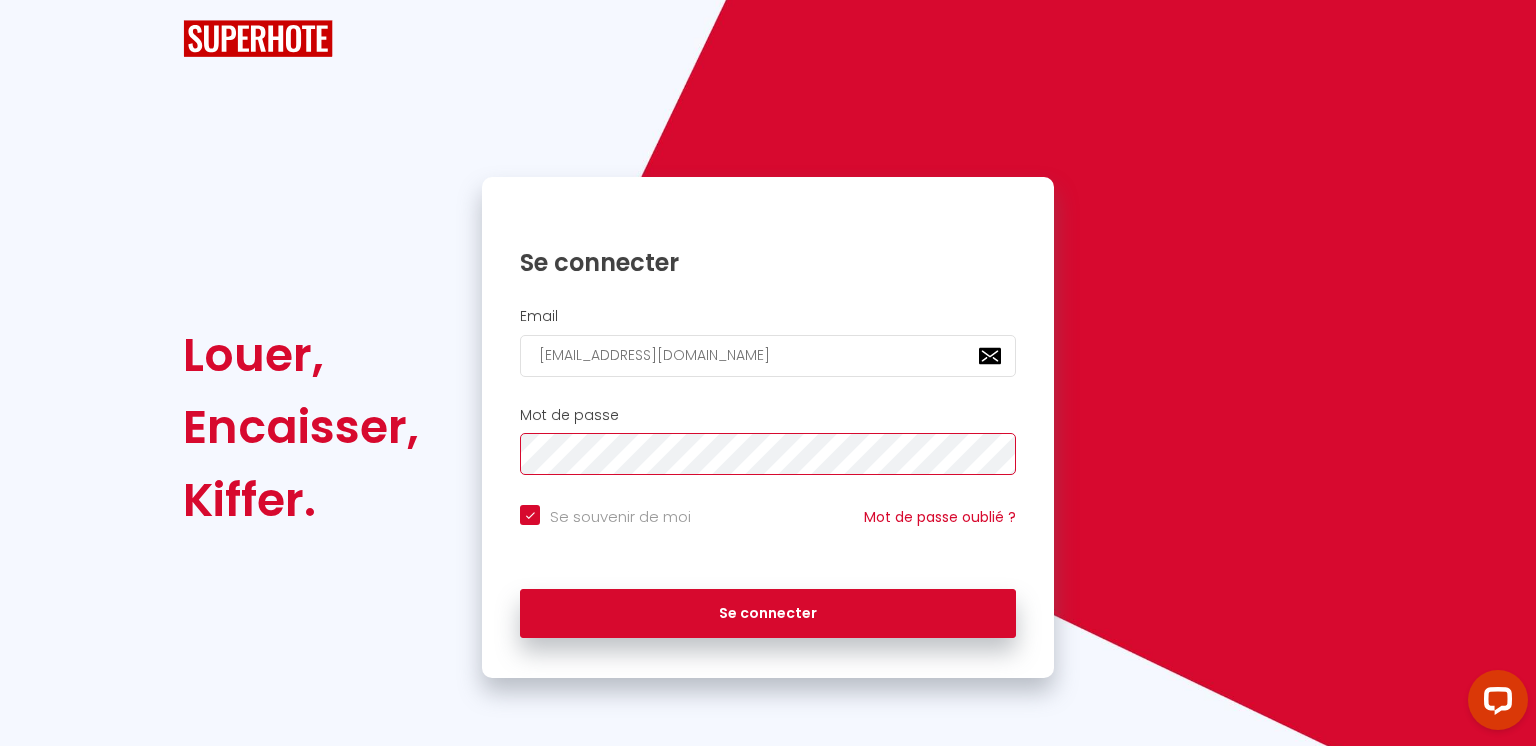 click on "Se connecter" at bounding box center [768, 614] 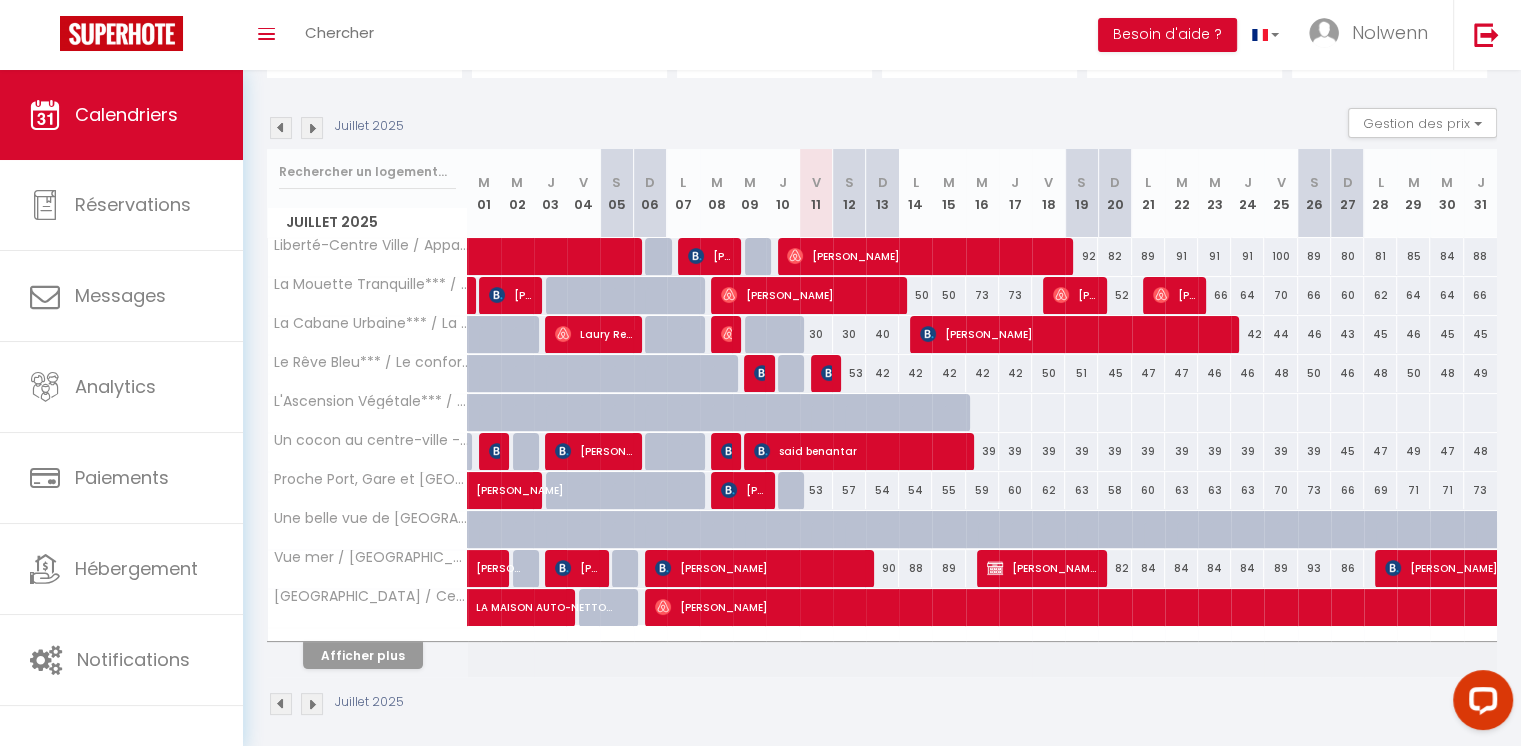 scroll, scrollTop: 189, scrollLeft: 0, axis: vertical 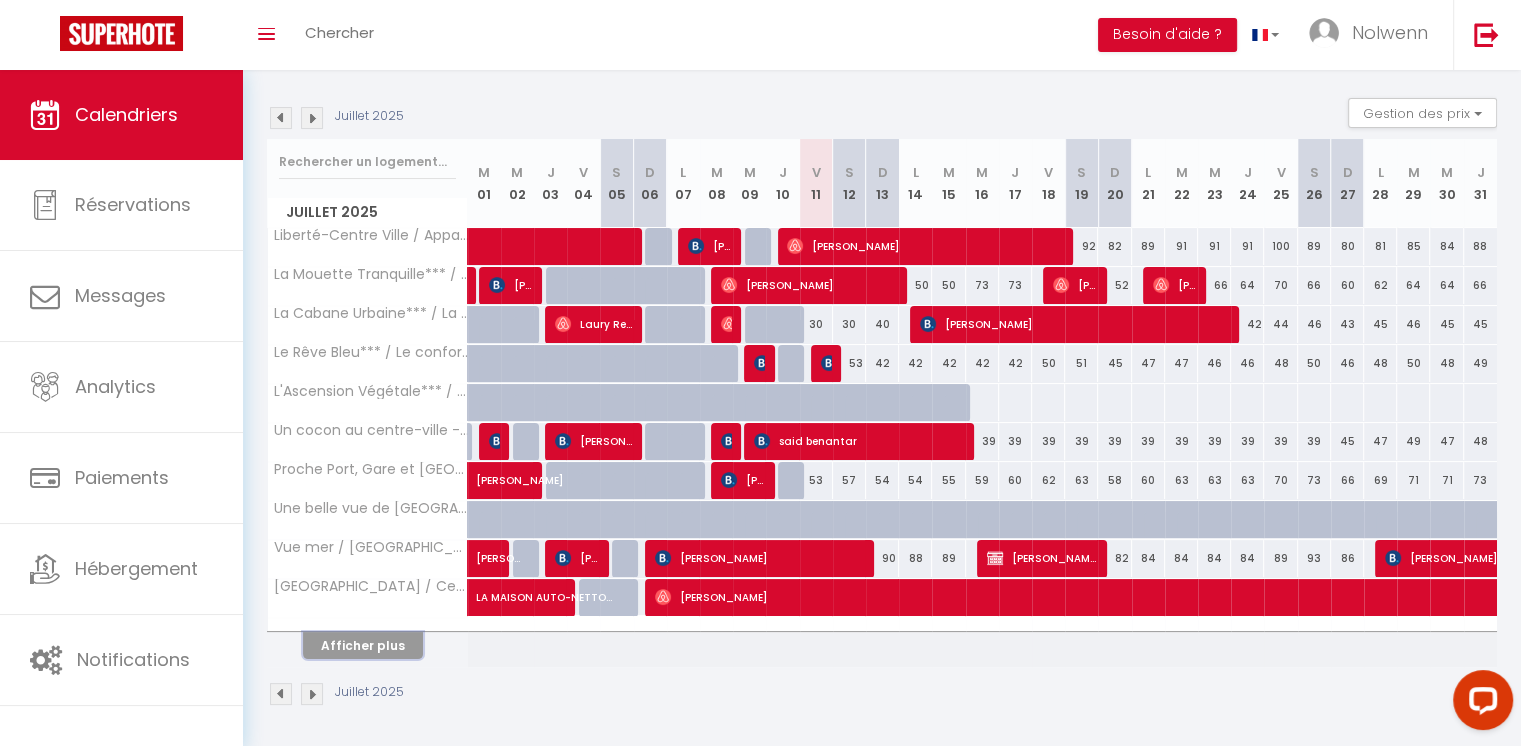 click on "Afficher plus" at bounding box center [363, 645] 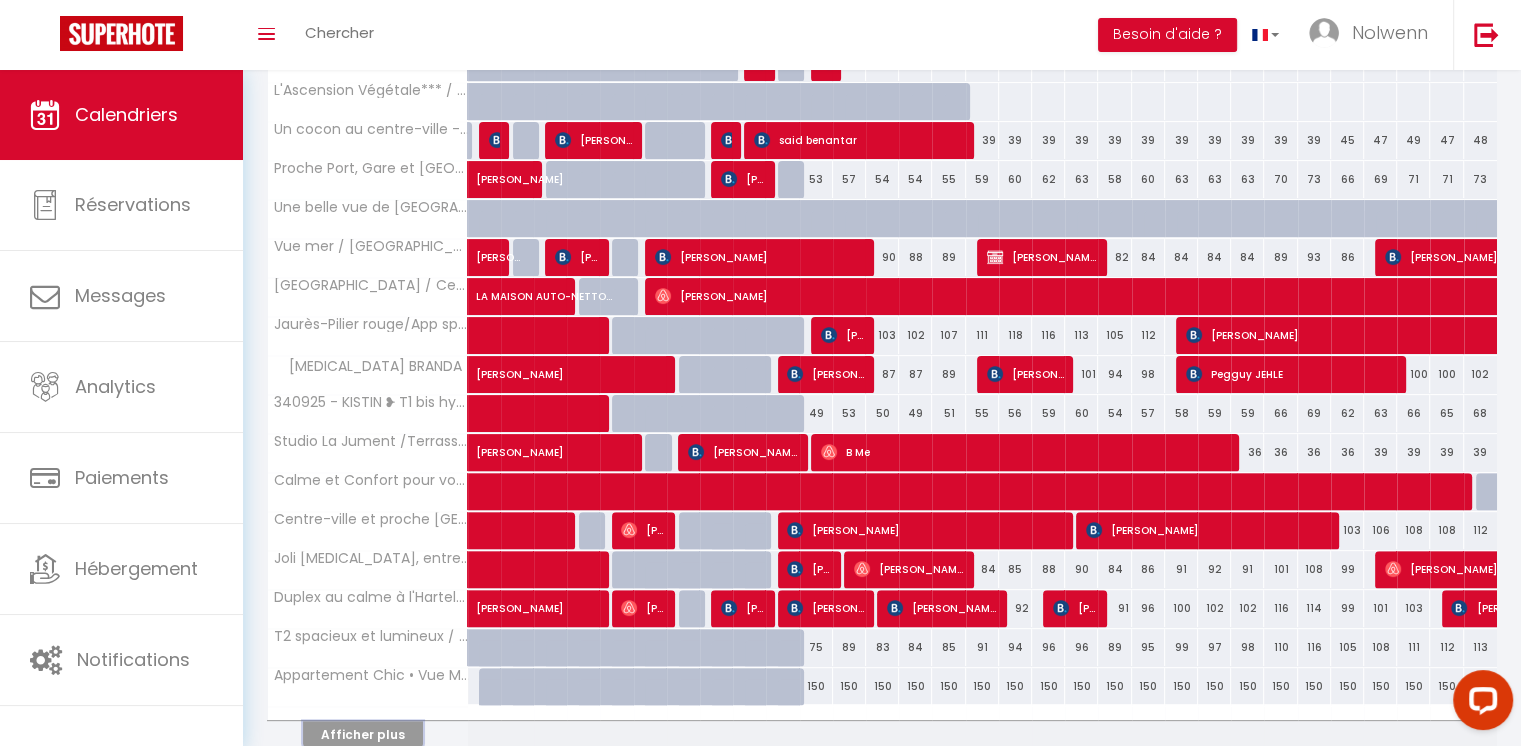 scroll, scrollTop: 577, scrollLeft: 0, axis: vertical 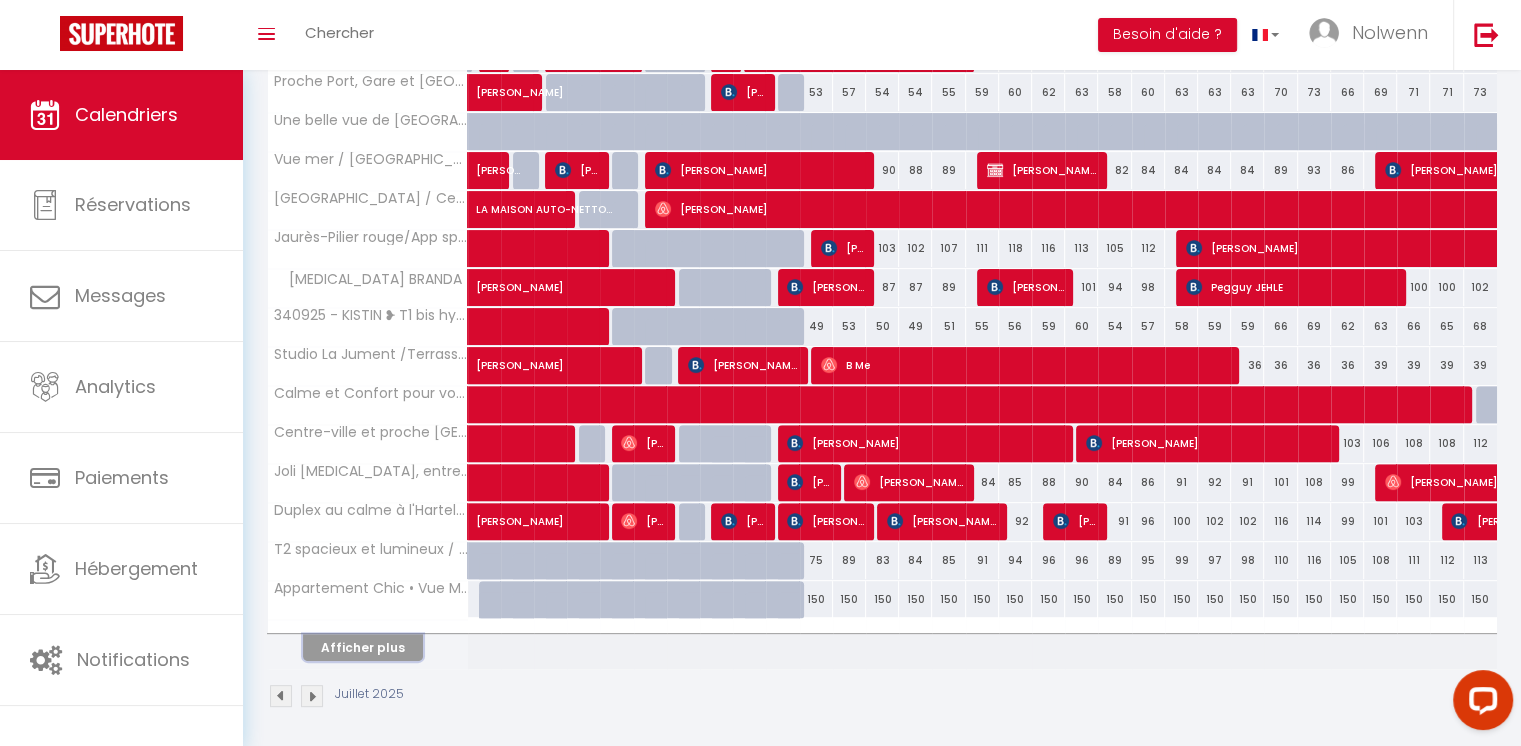 click on "Afficher plus" at bounding box center (363, 647) 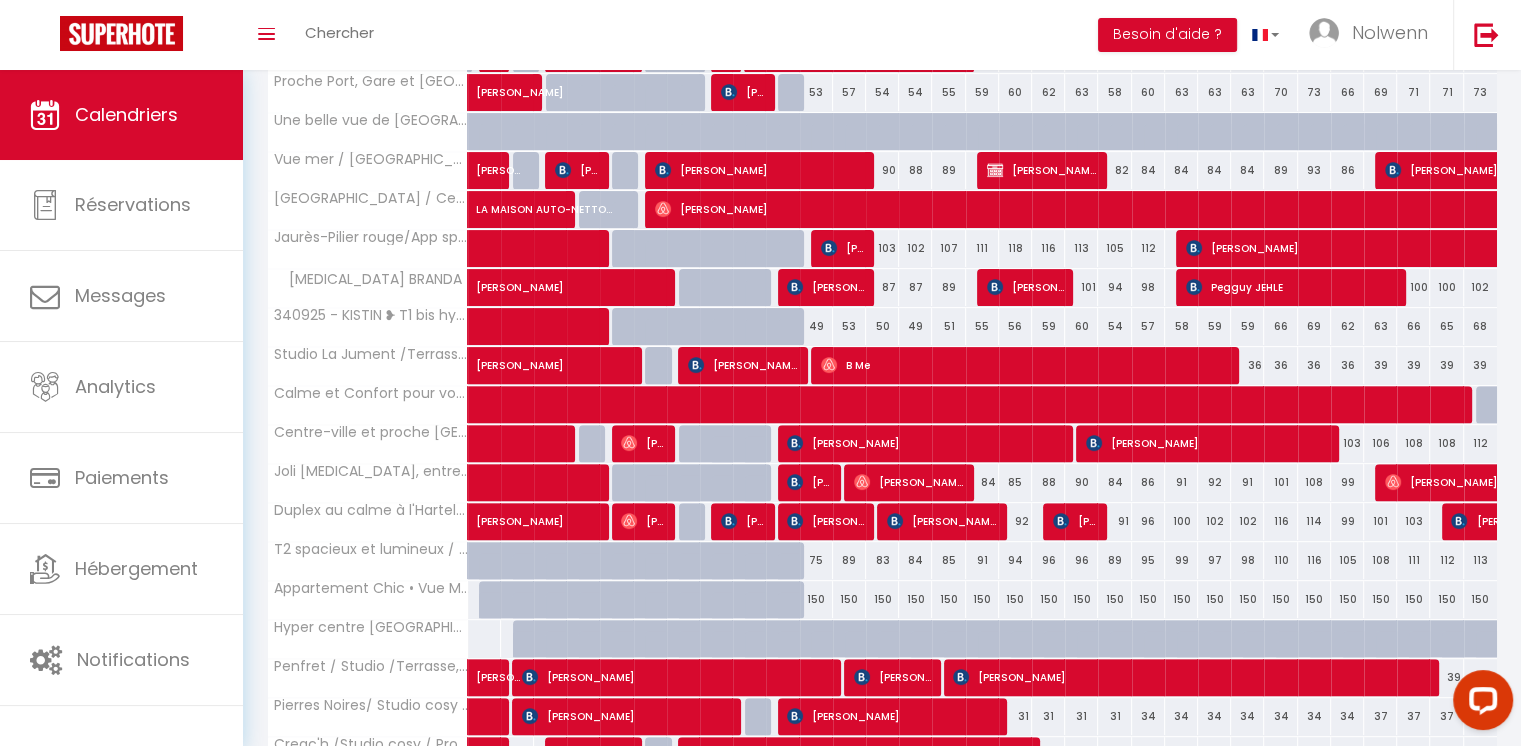 click at bounding box center [529, 650] 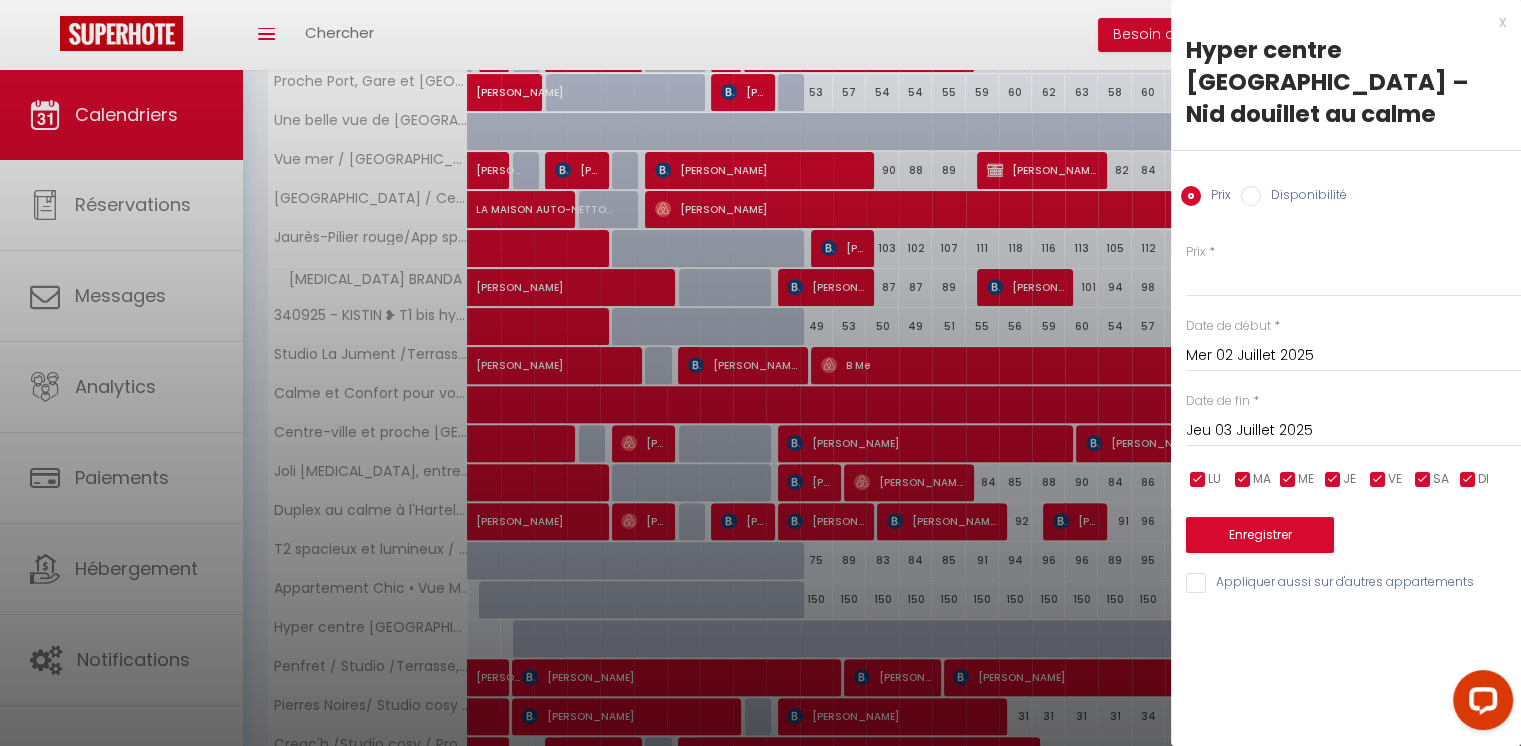 click on "Disponibilité" at bounding box center [1251, 196] 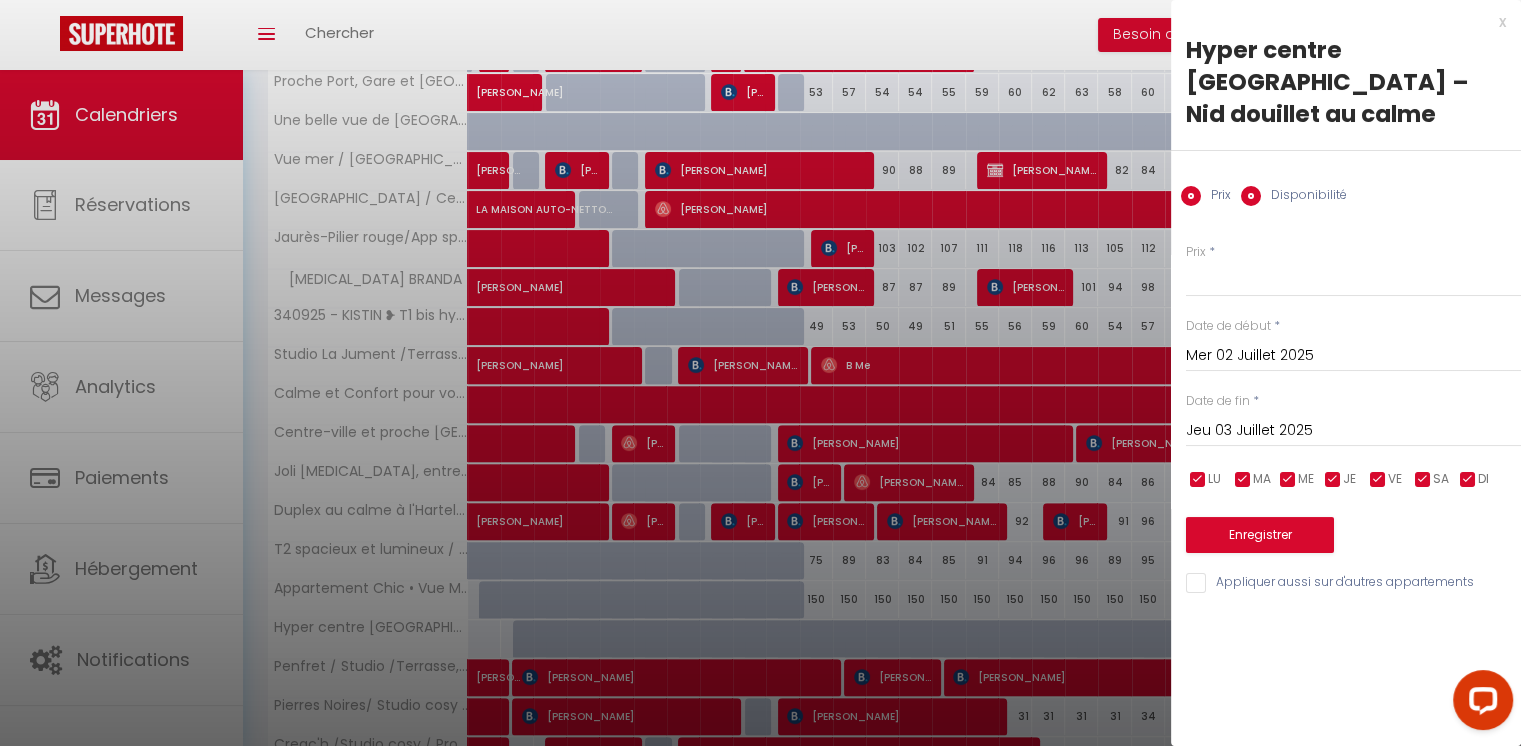 radio on "false" 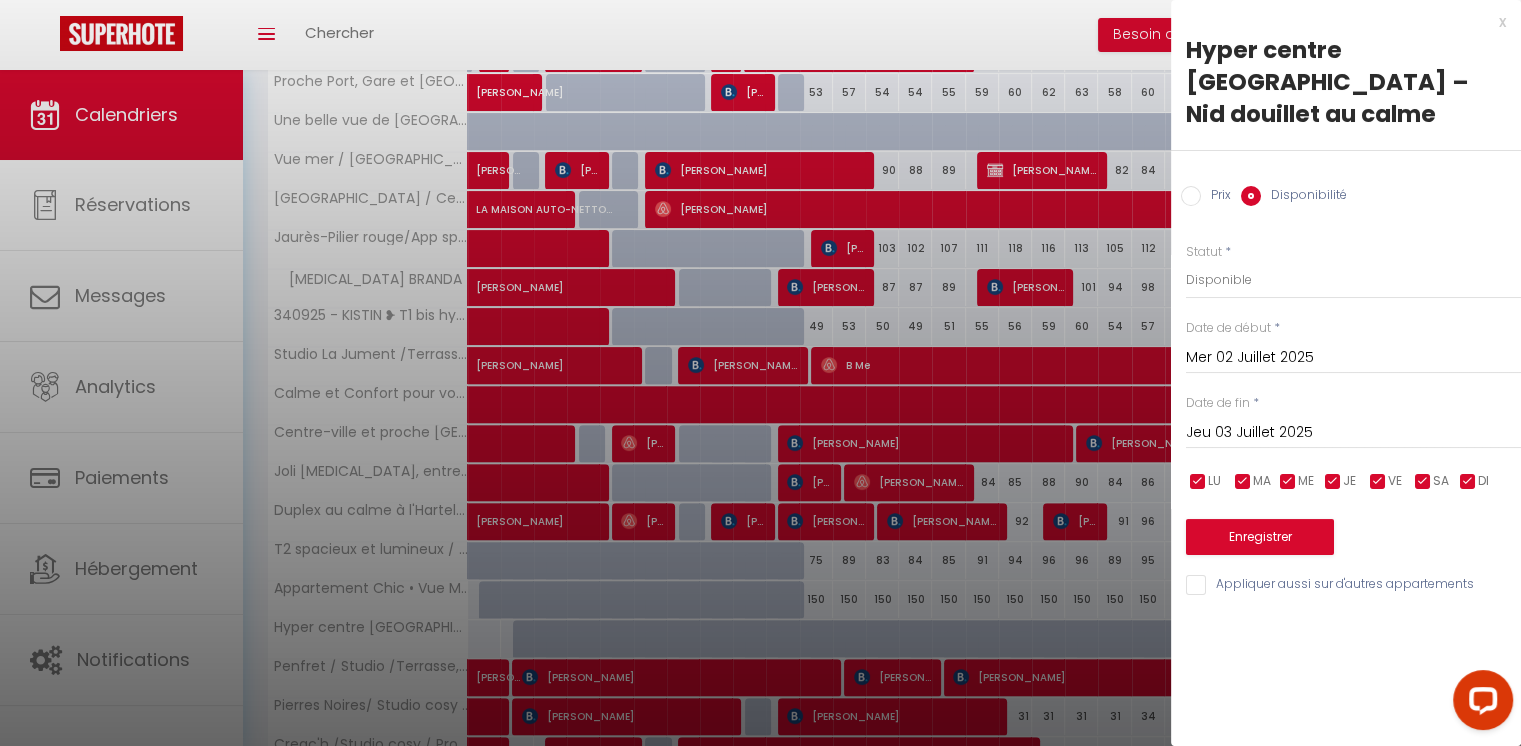 click on "Mer 02 Juillet 2025" at bounding box center (1353, 358) 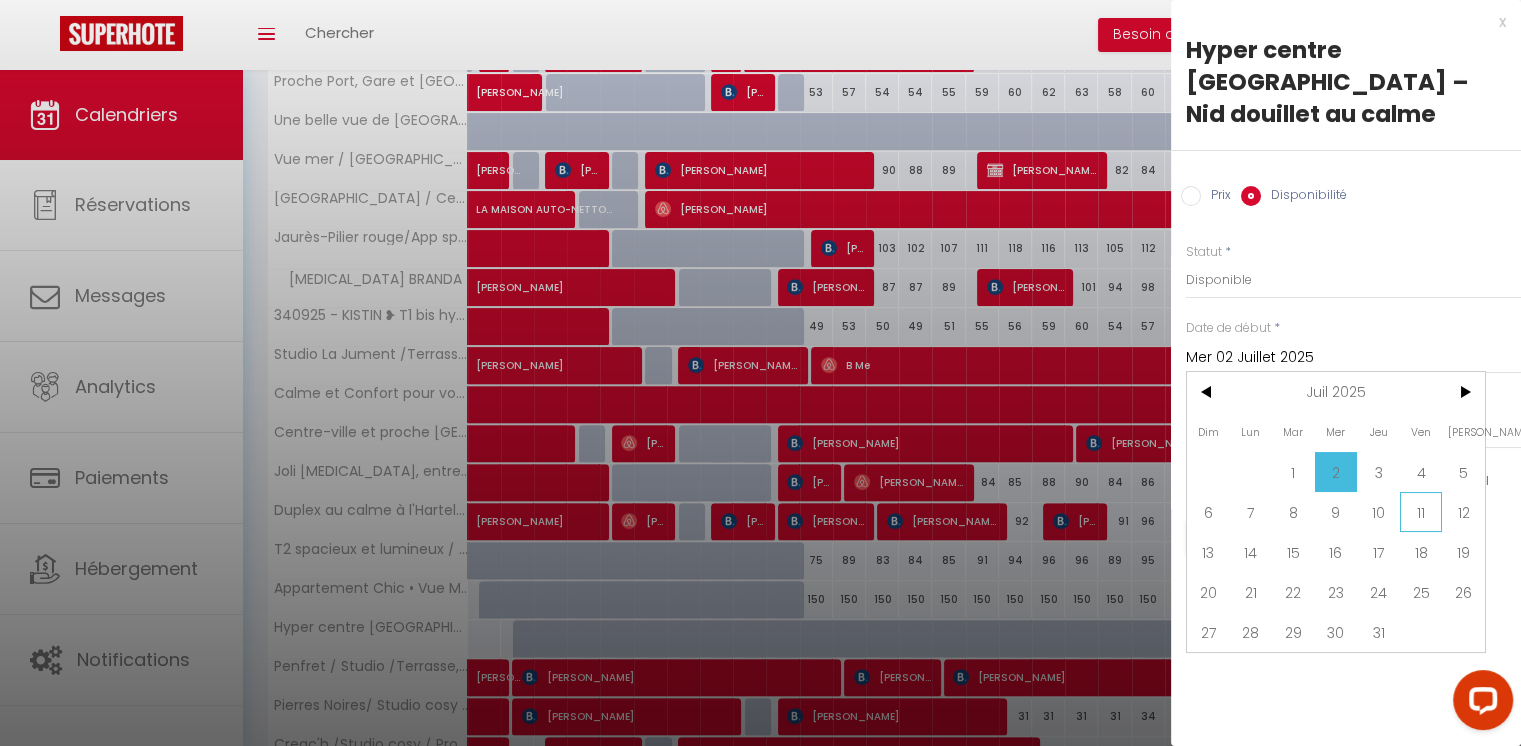click on "11" at bounding box center [1421, 512] 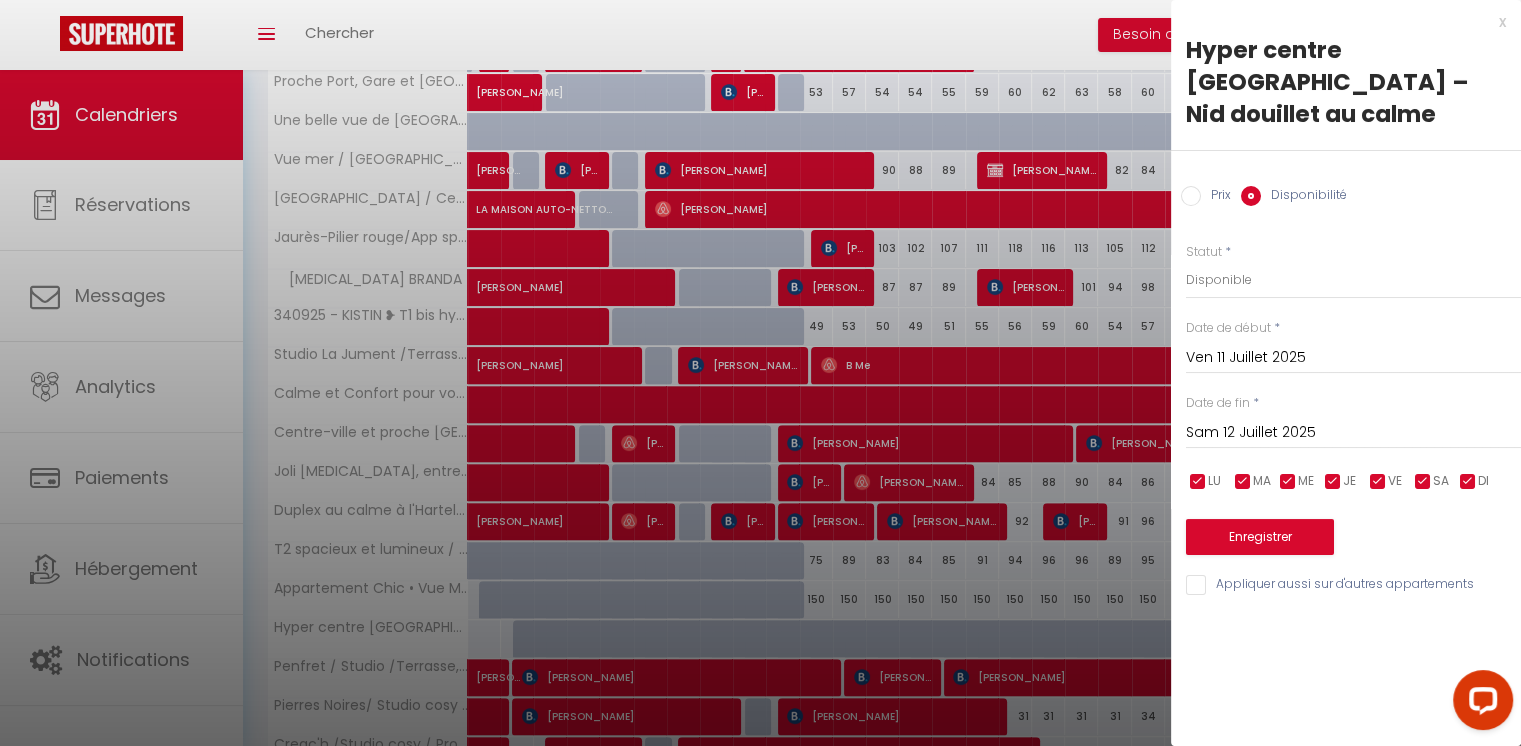 click on "Sam 12 Juillet 2025" at bounding box center (1353, 433) 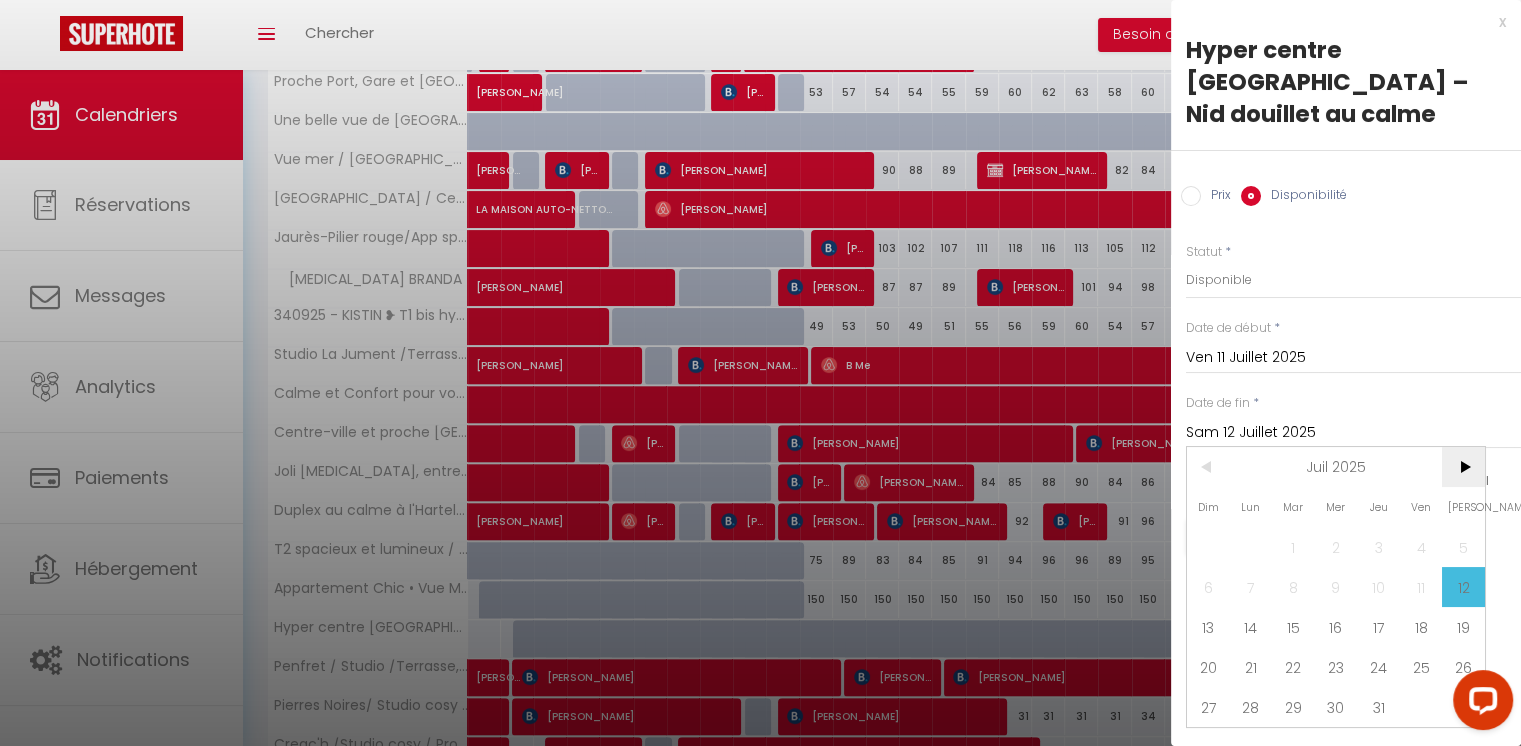 click on ">" at bounding box center (1463, 467) 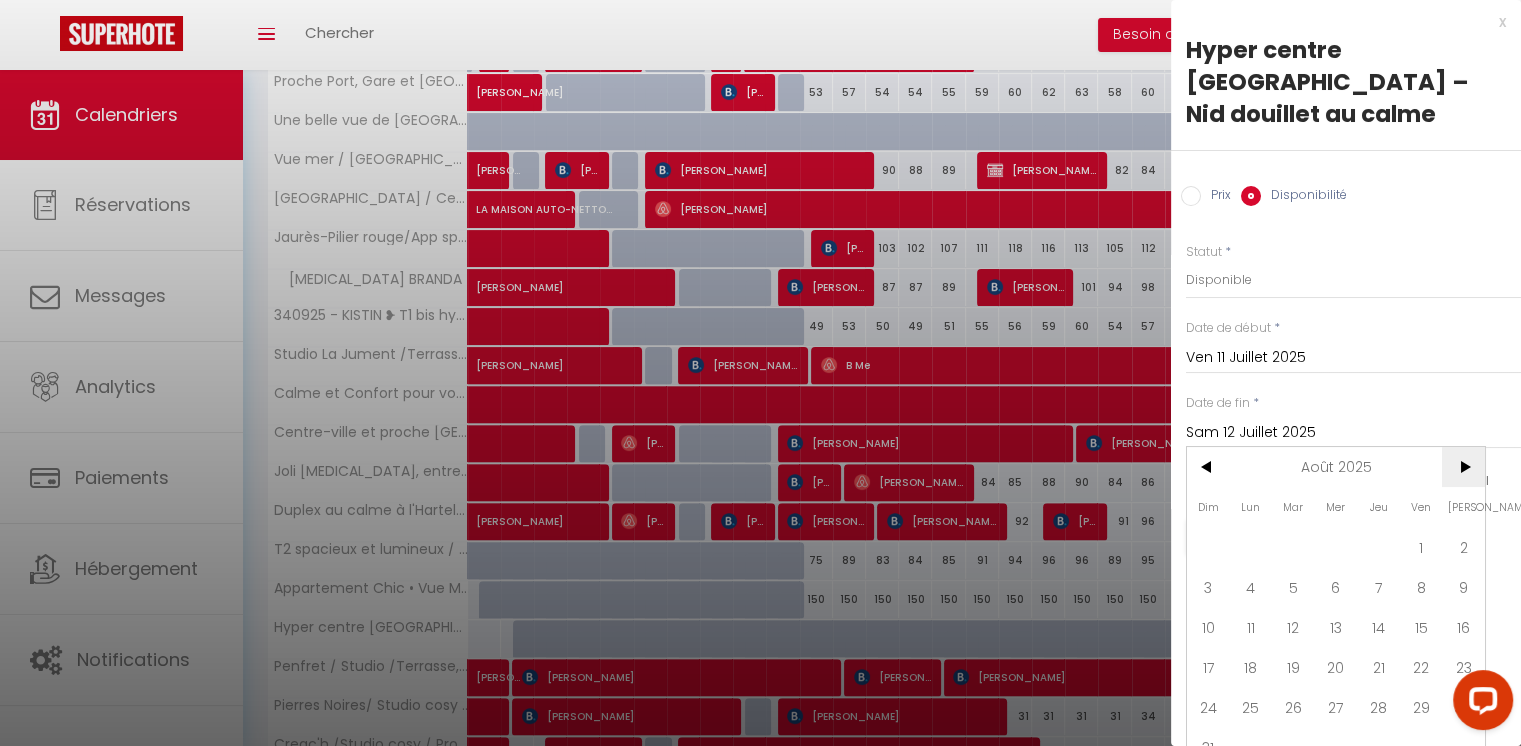 click on ">" at bounding box center [1463, 467] 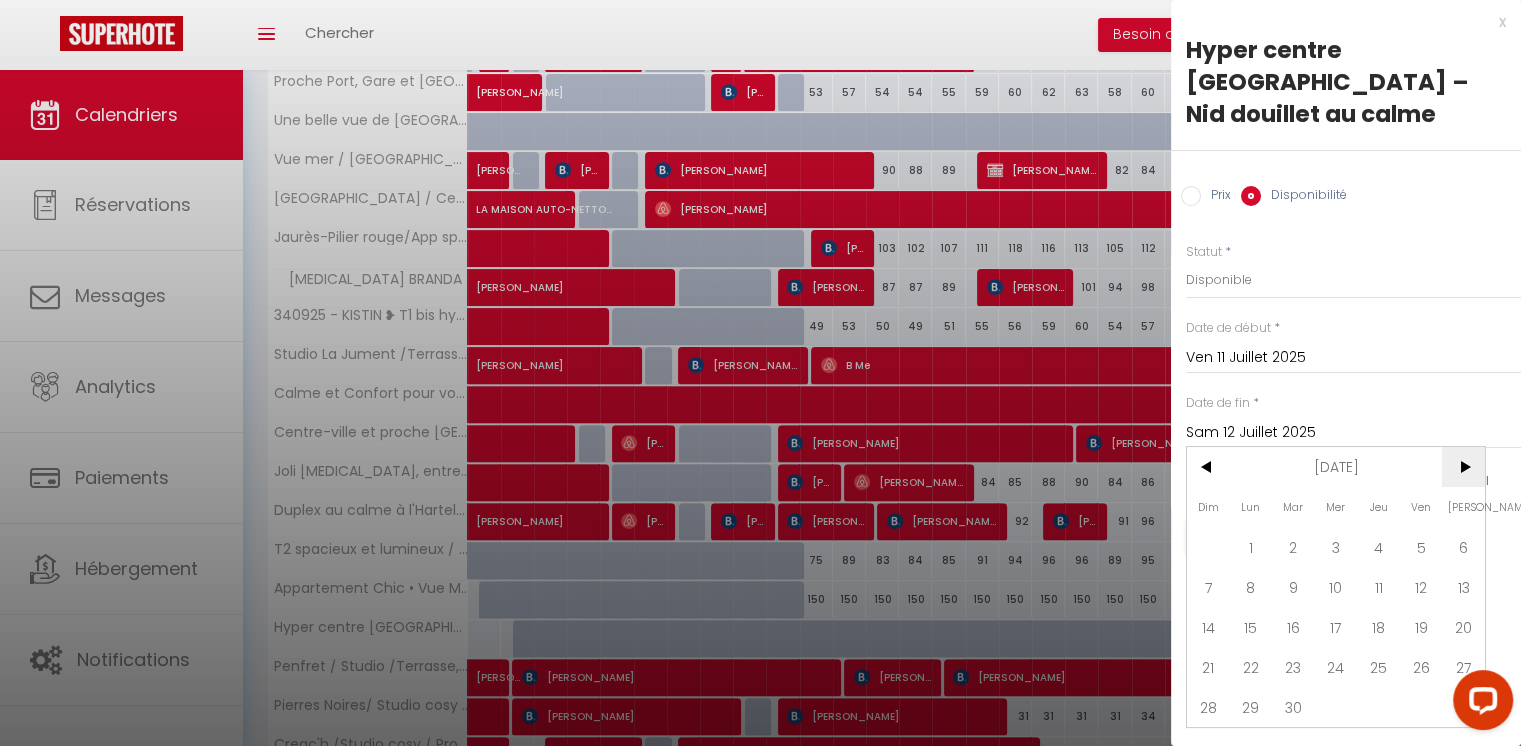 click on ">" at bounding box center [1463, 467] 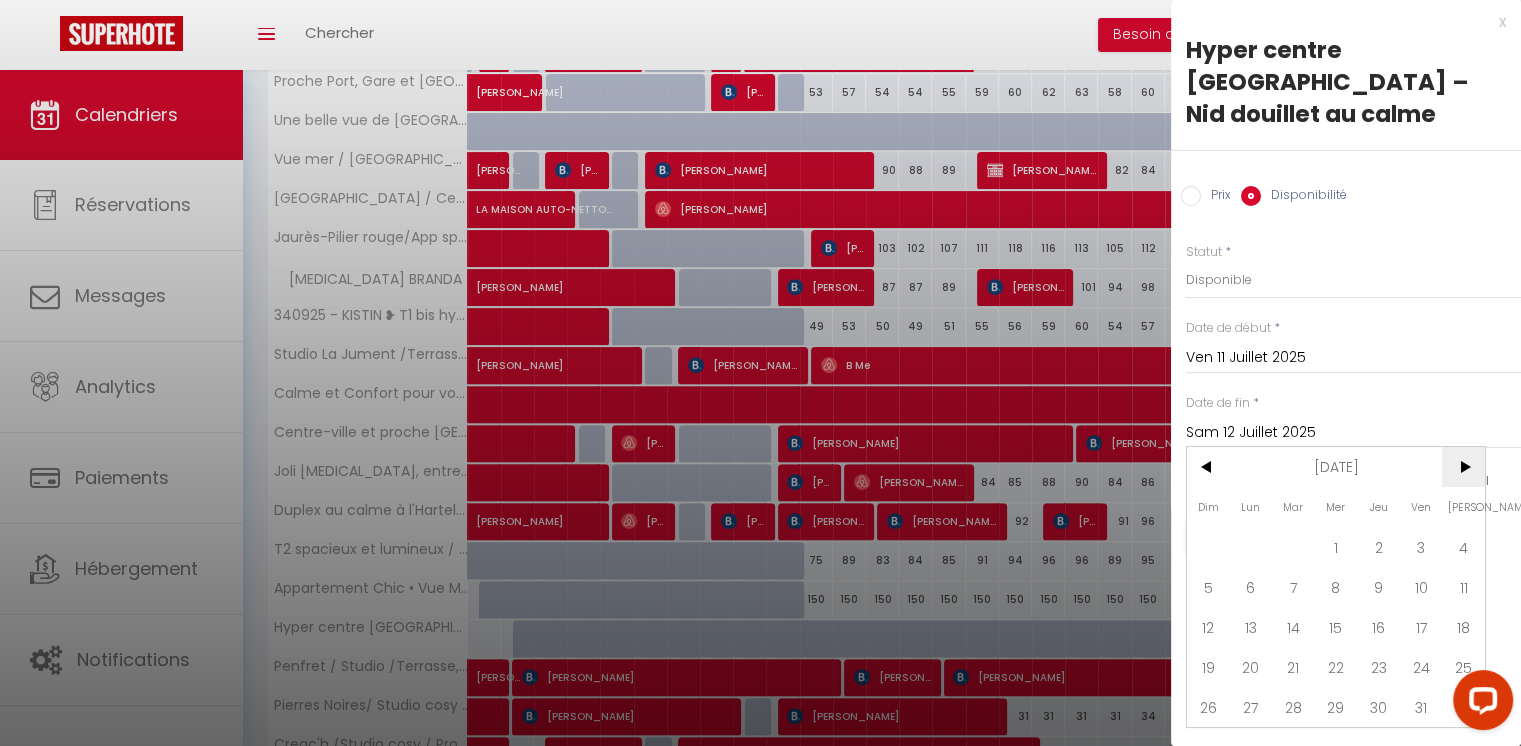 click on ">" at bounding box center [1463, 467] 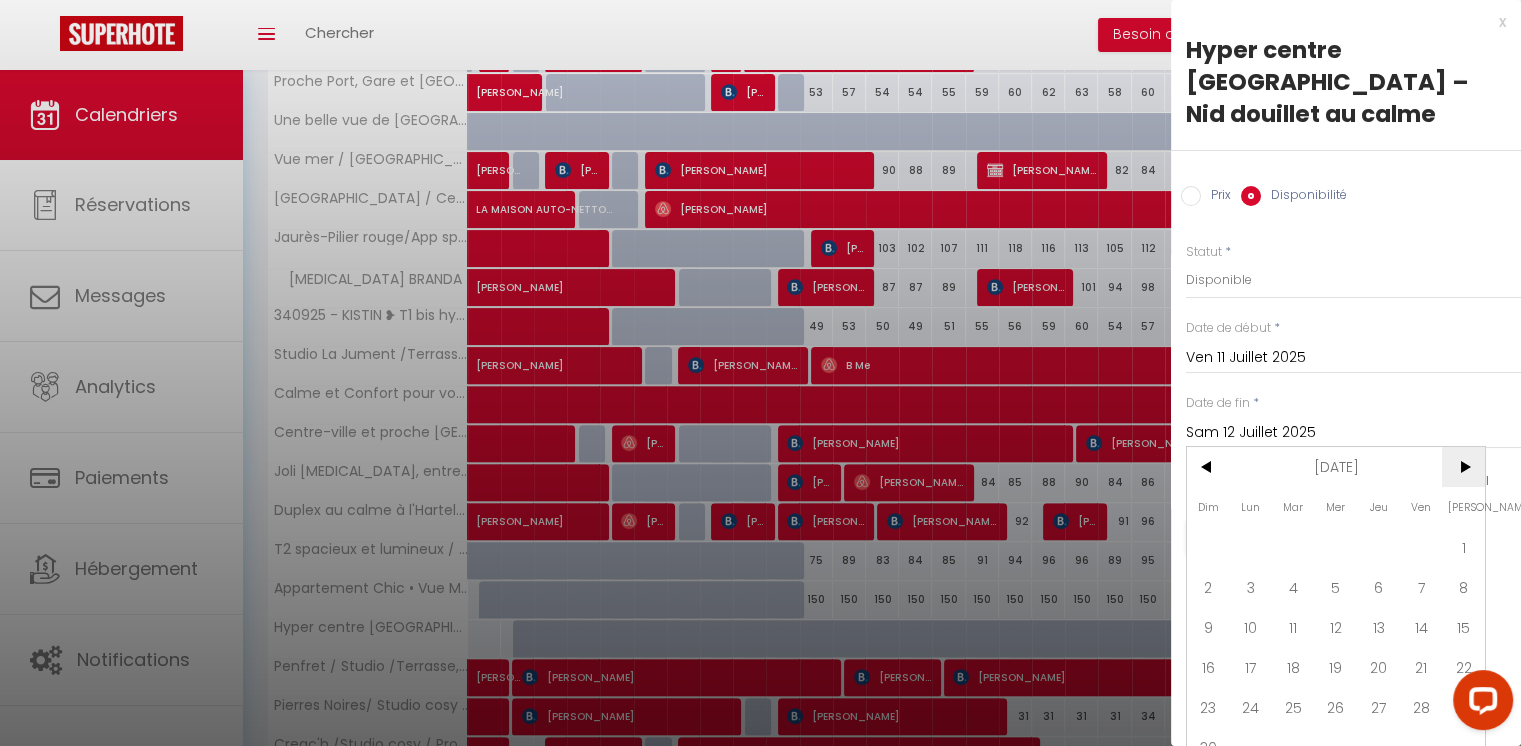 click on ">" at bounding box center (1463, 467) 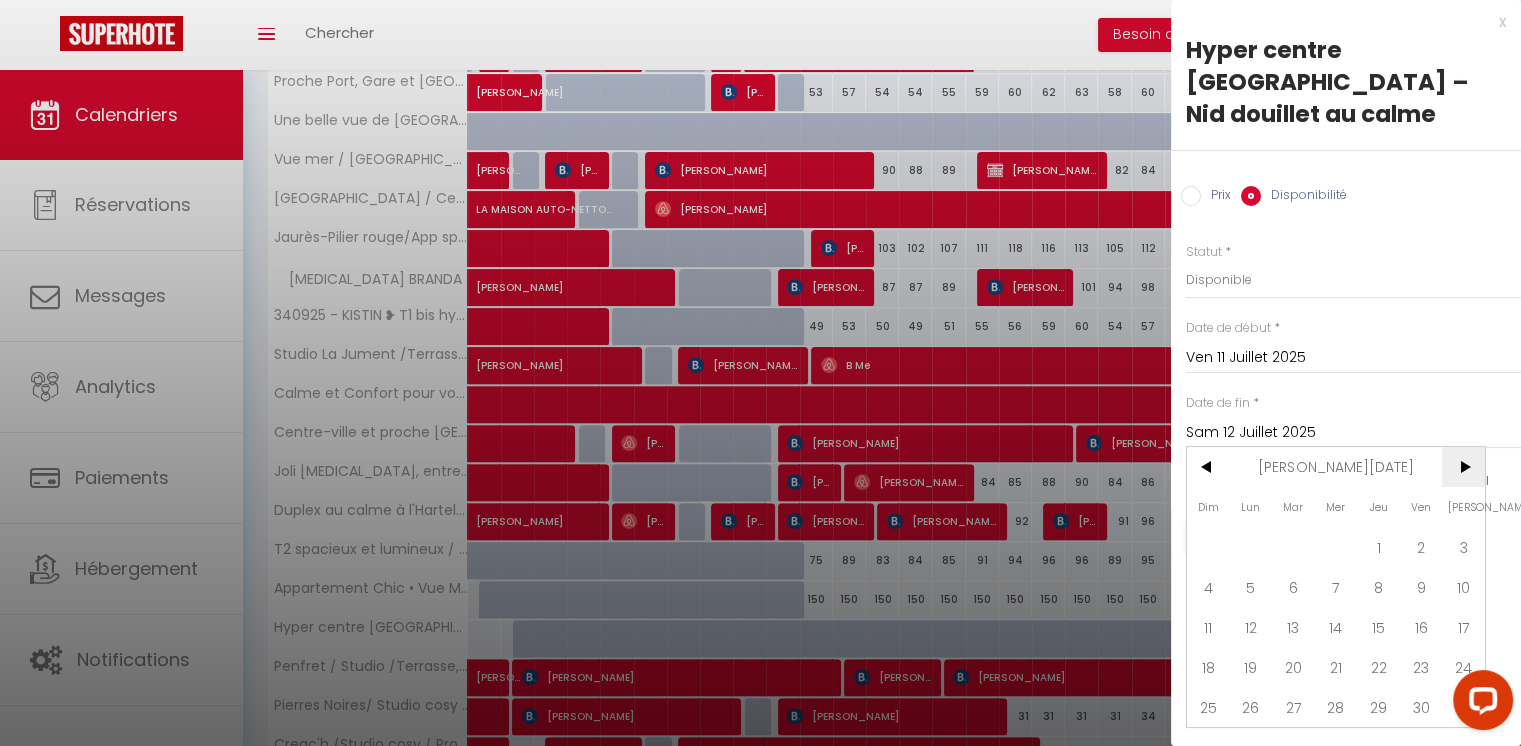 click on ">" at bounding box center (1463, 467) 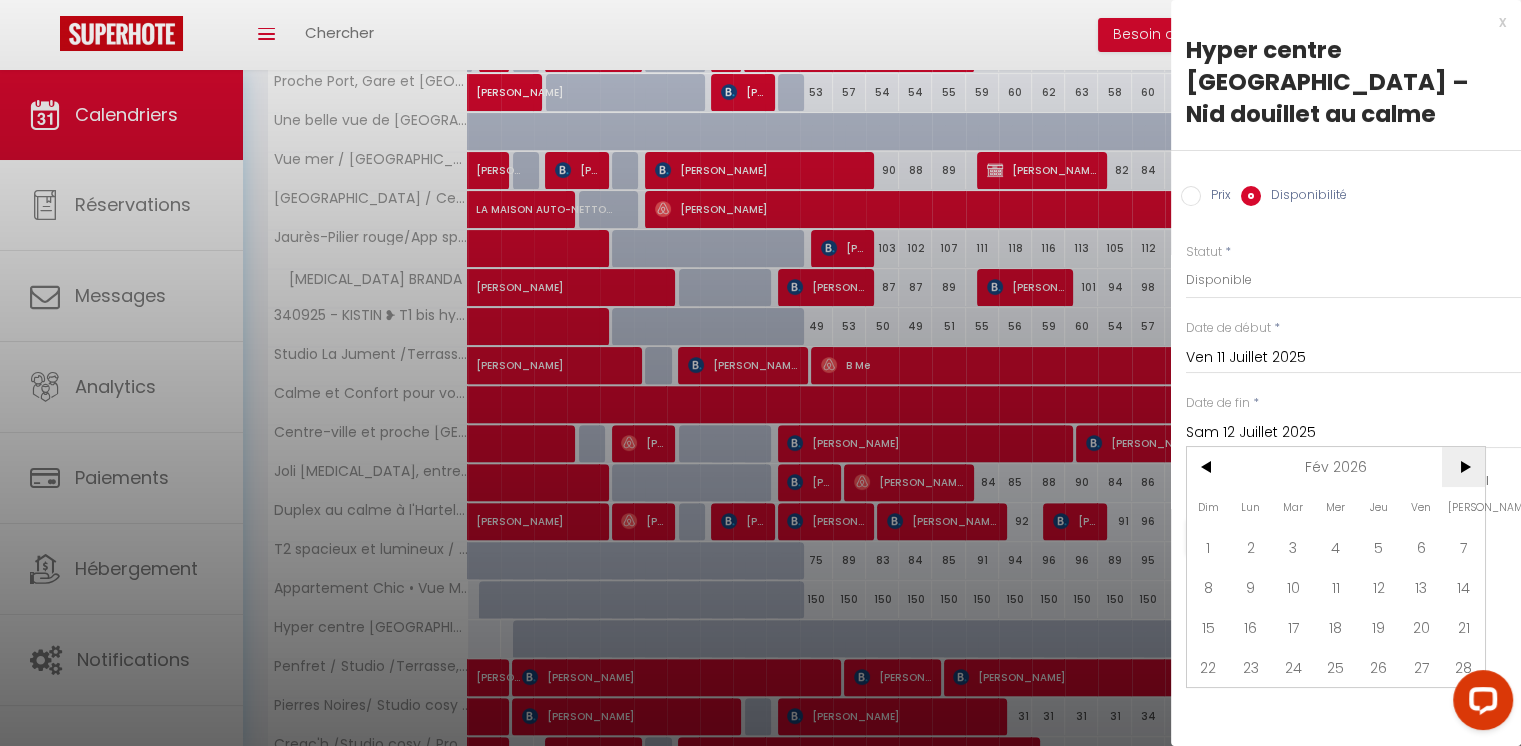 click on ">" at bounding box center (1463, 467) 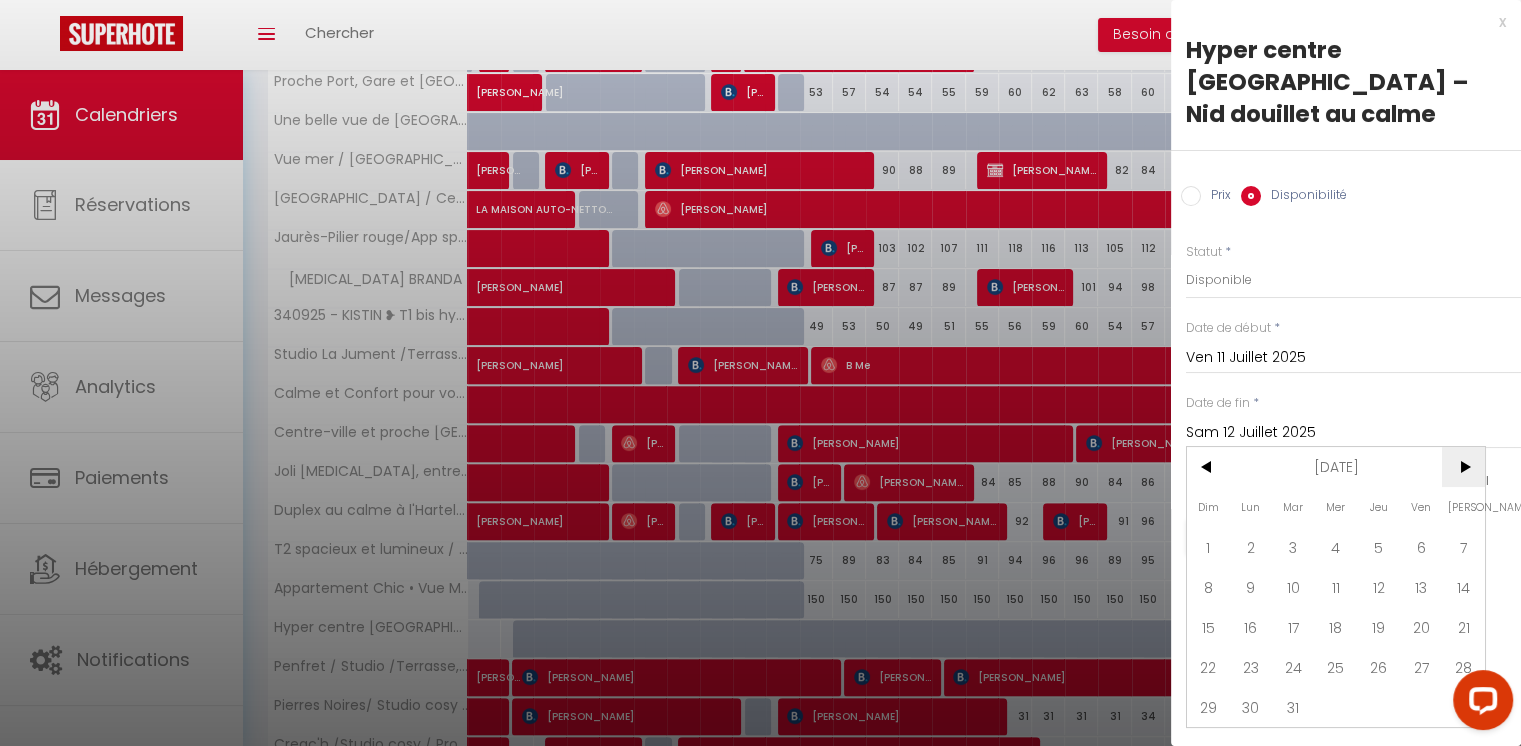 click on ">" at bounding box center [1463, 467] 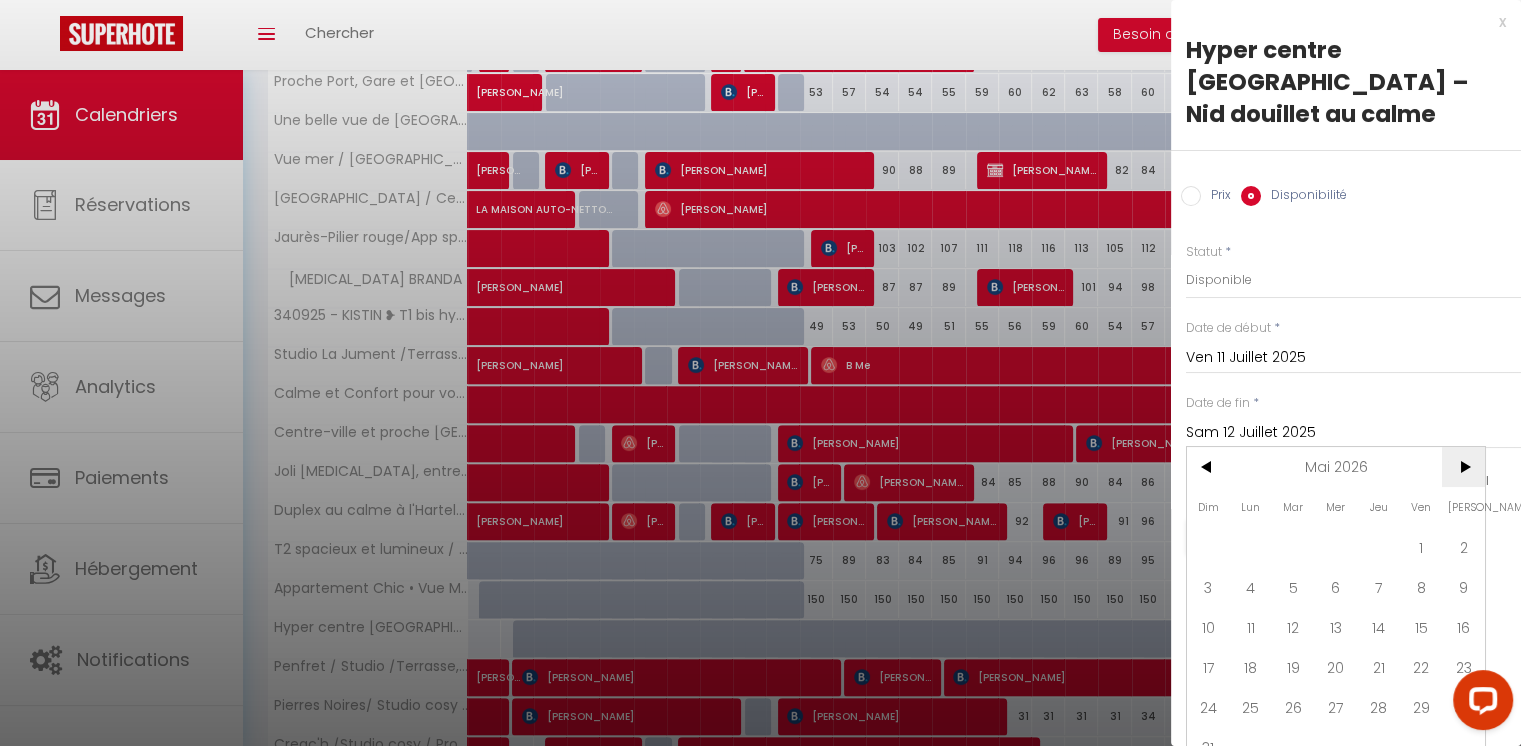 click on ">" at bounding box center [1463, 467] 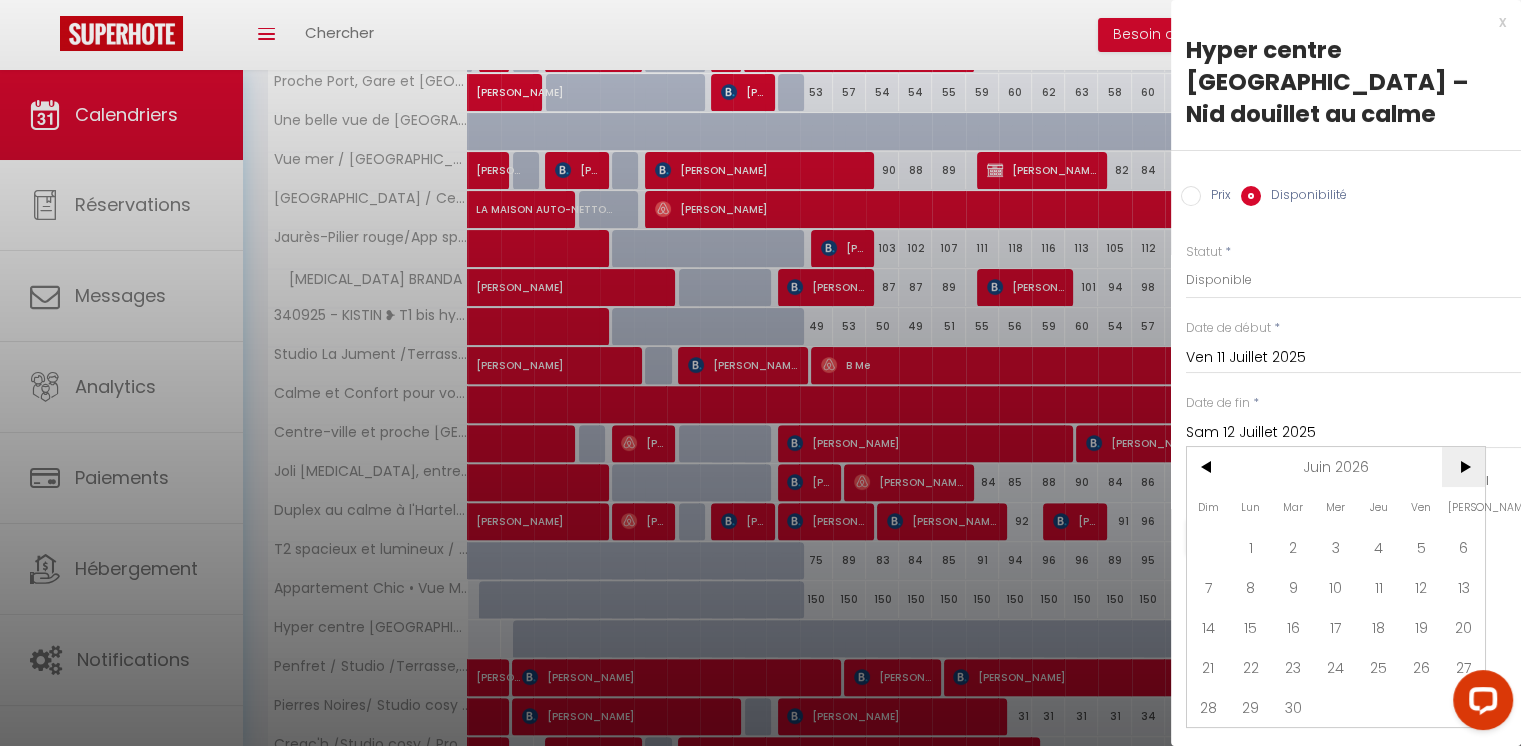 click on ">" at bounding box center [1463, 467] 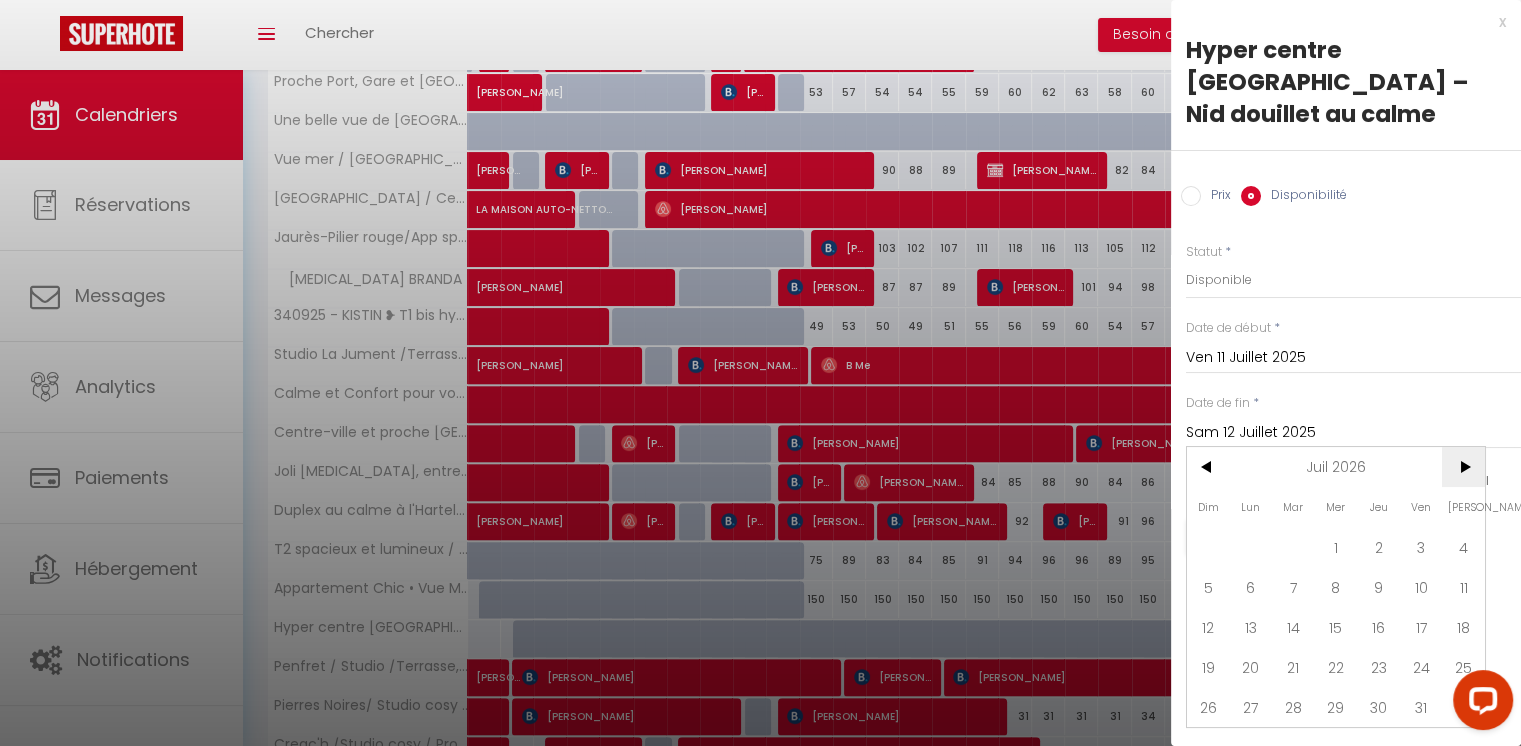 click on ">" at bounding box center [1463, 467] 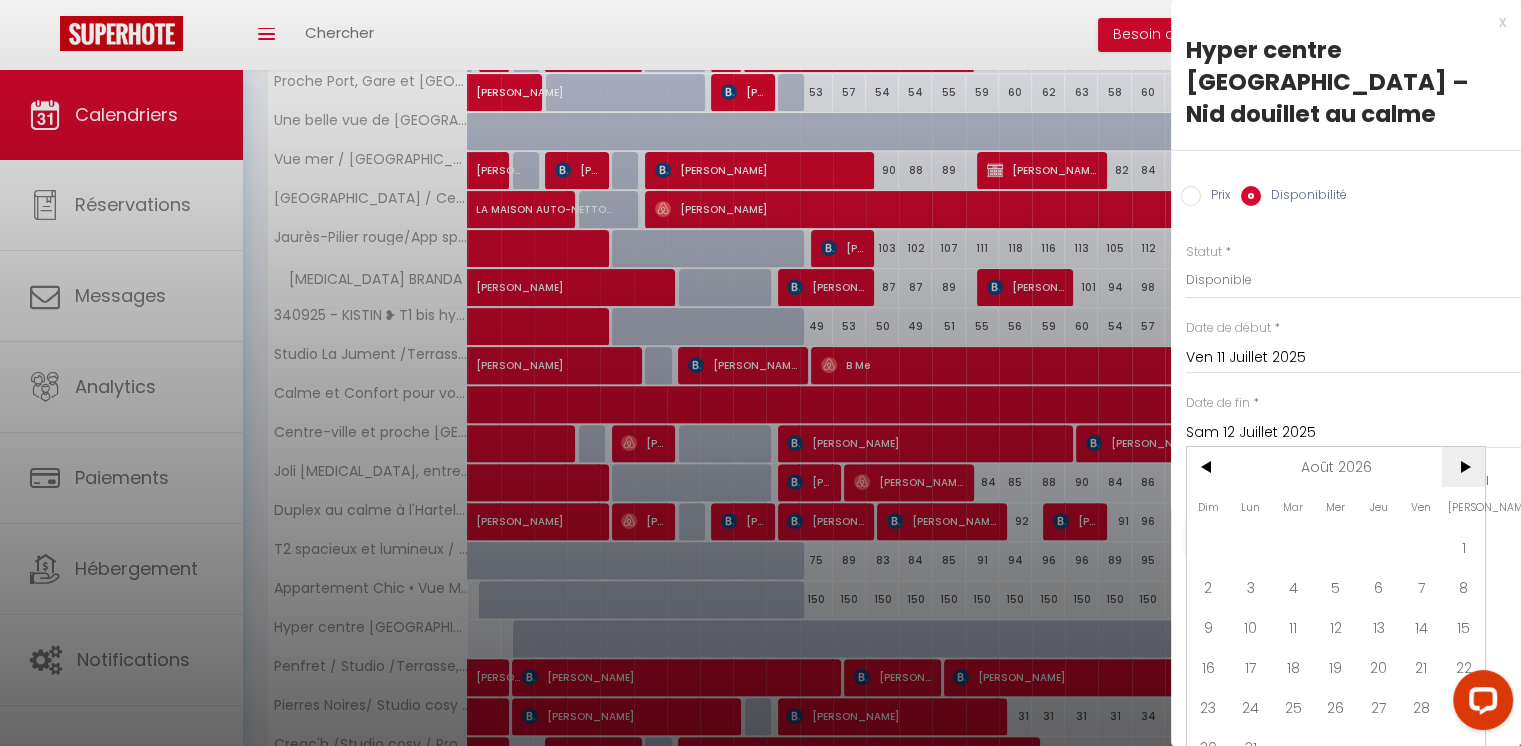 click on ">" at bounding box center [1463, 467] 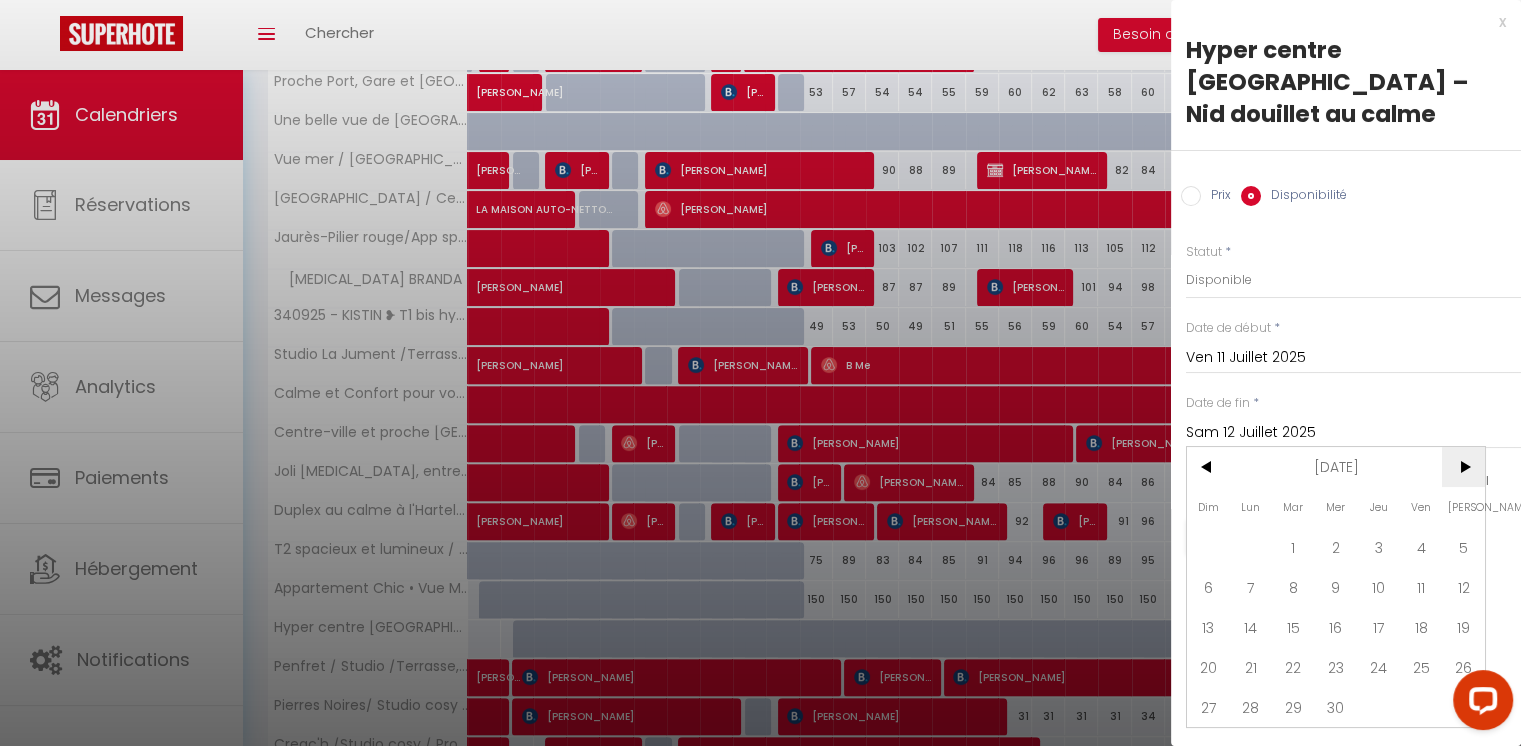 click on ">" at bounding box center (1463, 467) 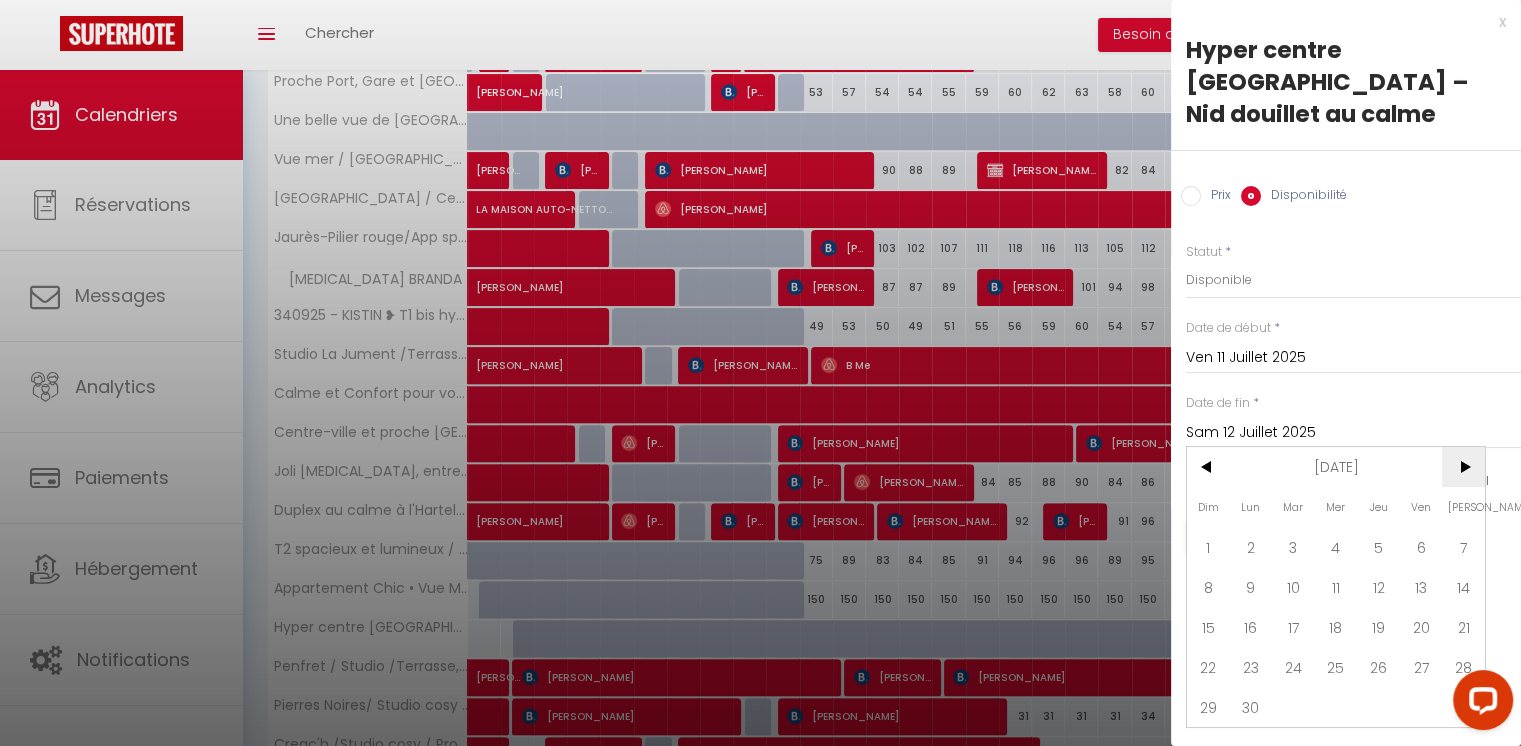 click on ">" at bounding box center [1463, 467] 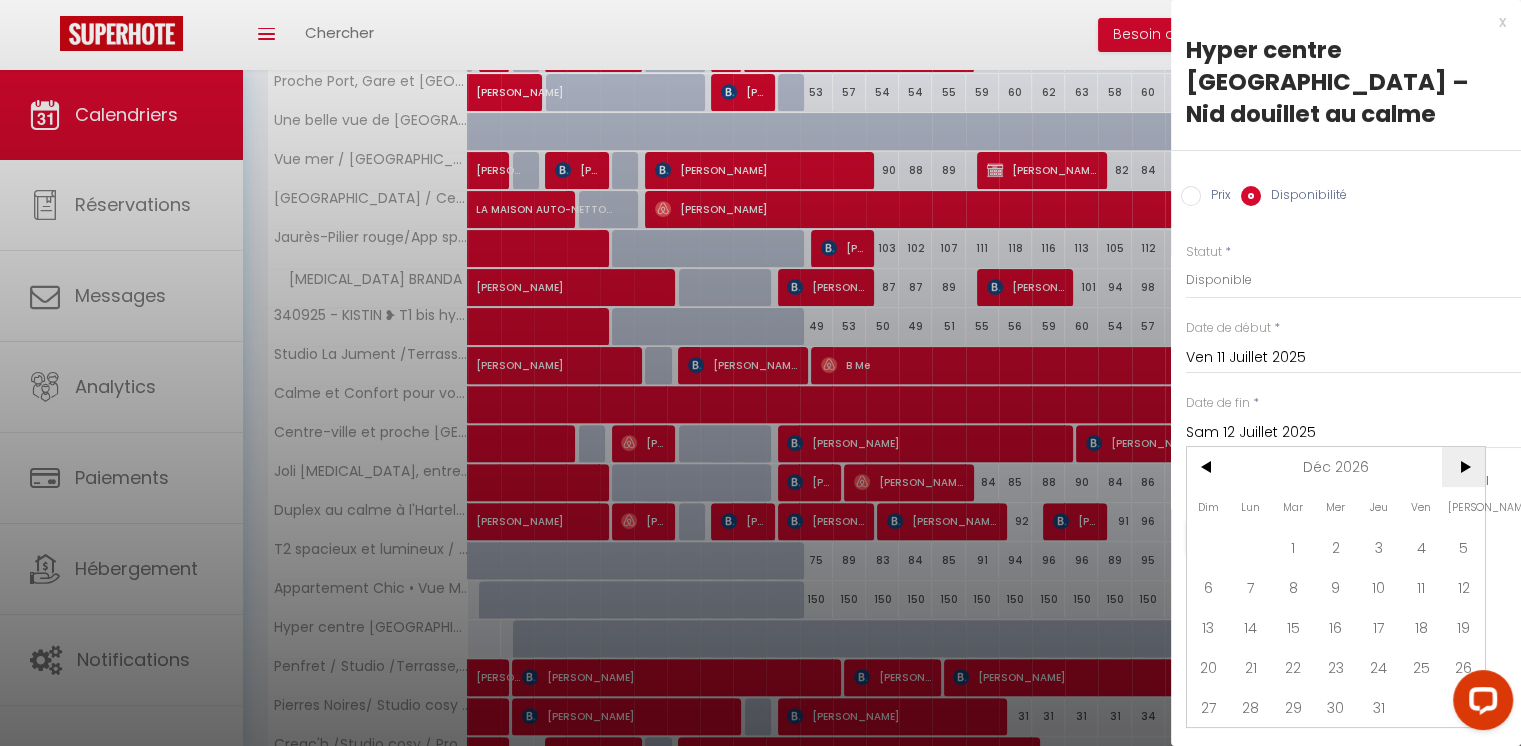 click on ">" at bounding box center [1463, 467] 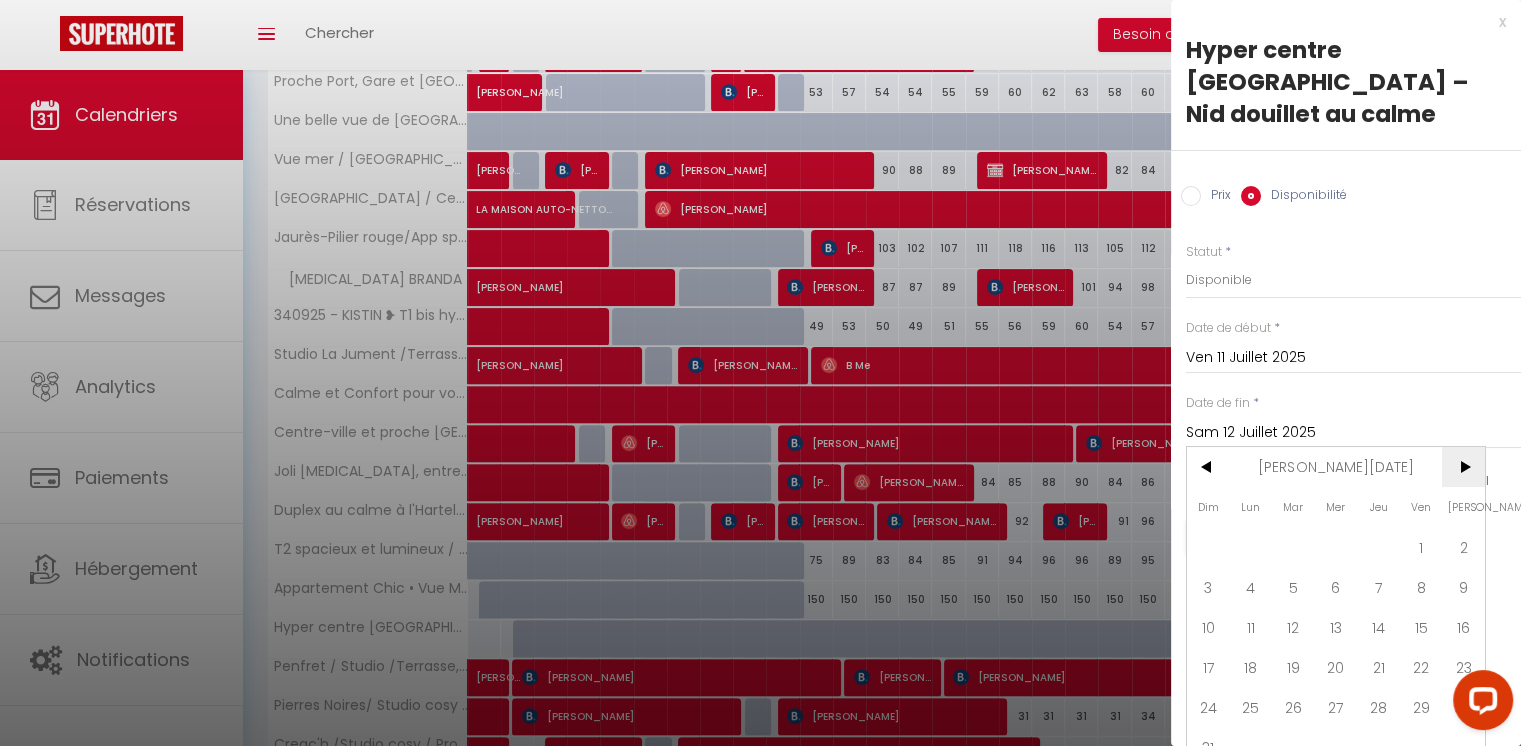click on ">" at bounding box center [1463, 467] 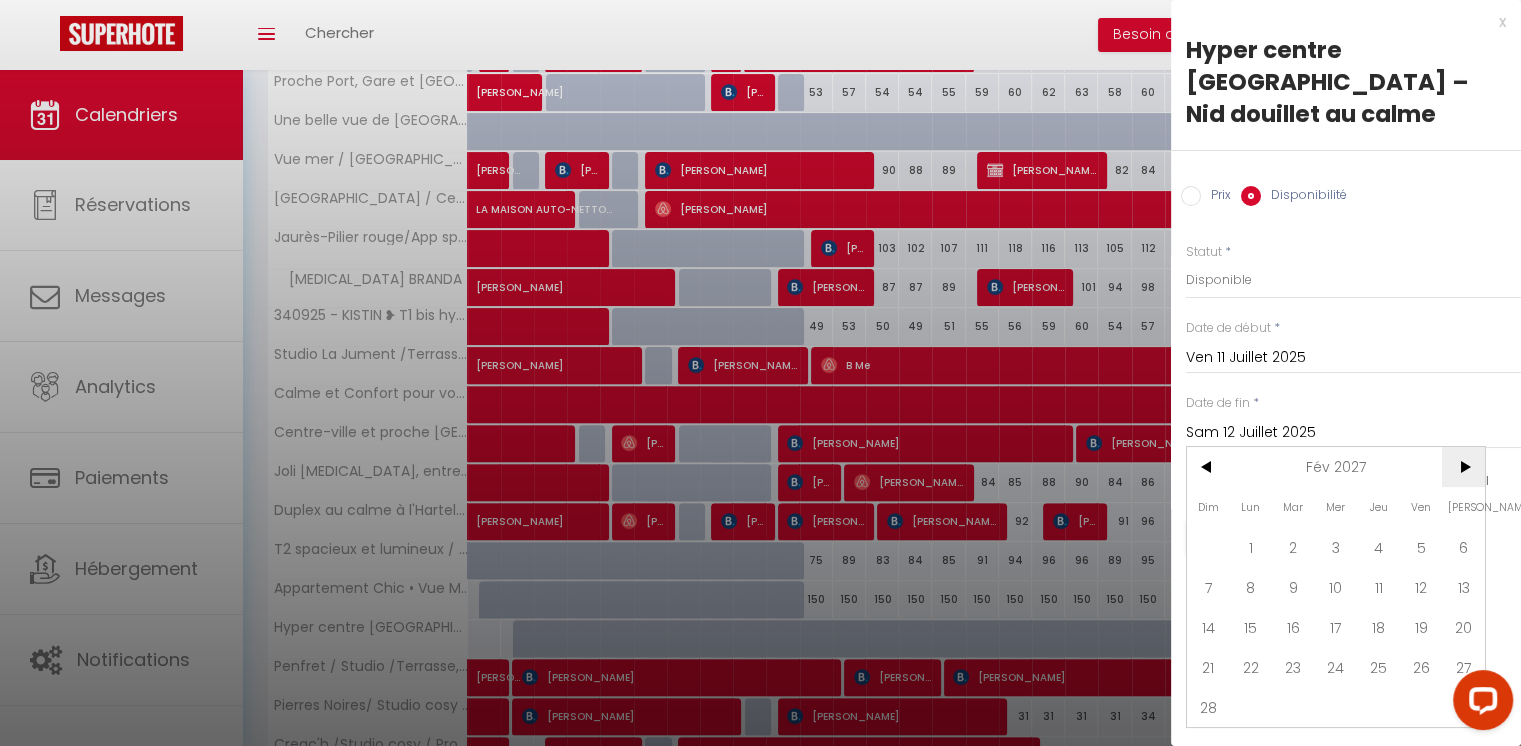 click on ">" at bounding box center [1463, 467] 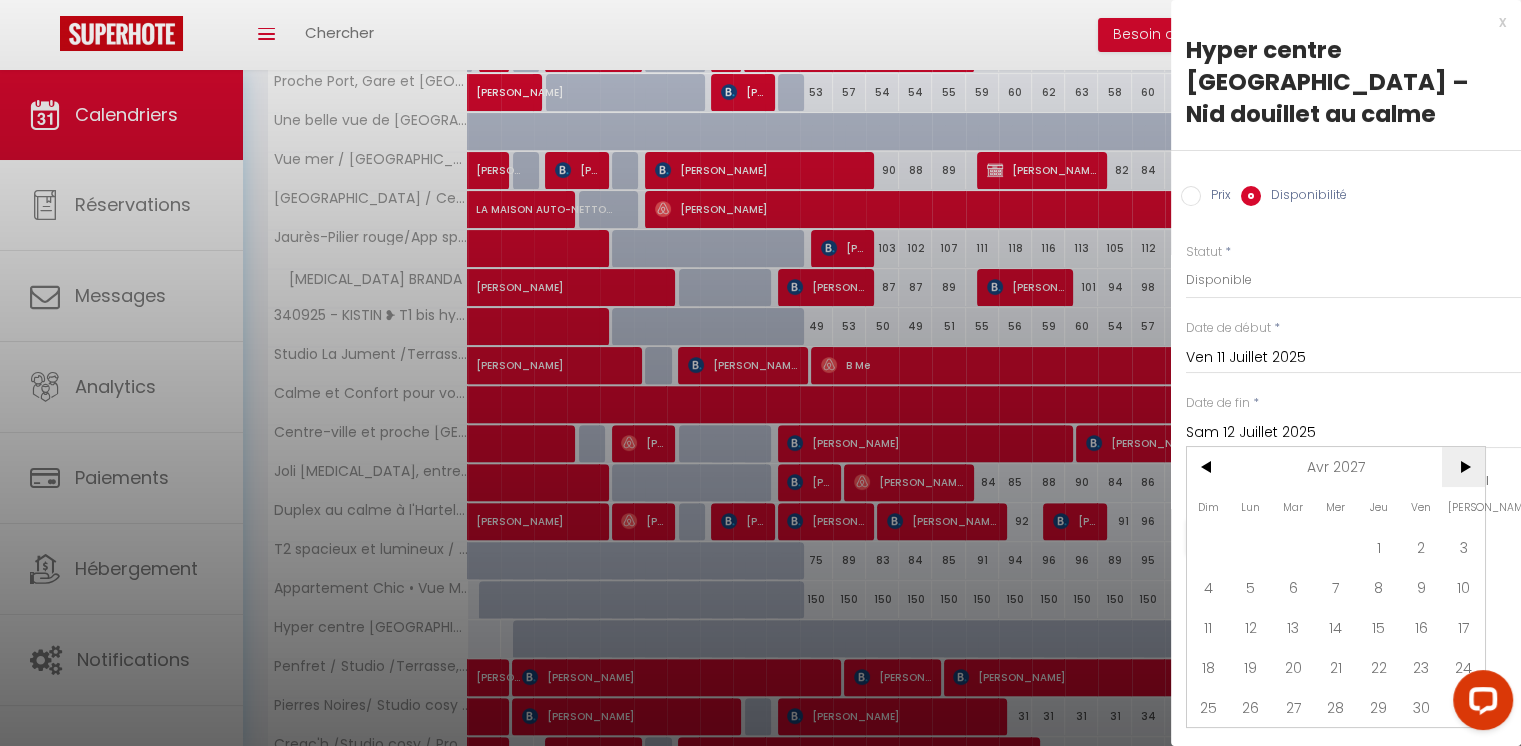 click on ">" at bounding box center (1463, 467) 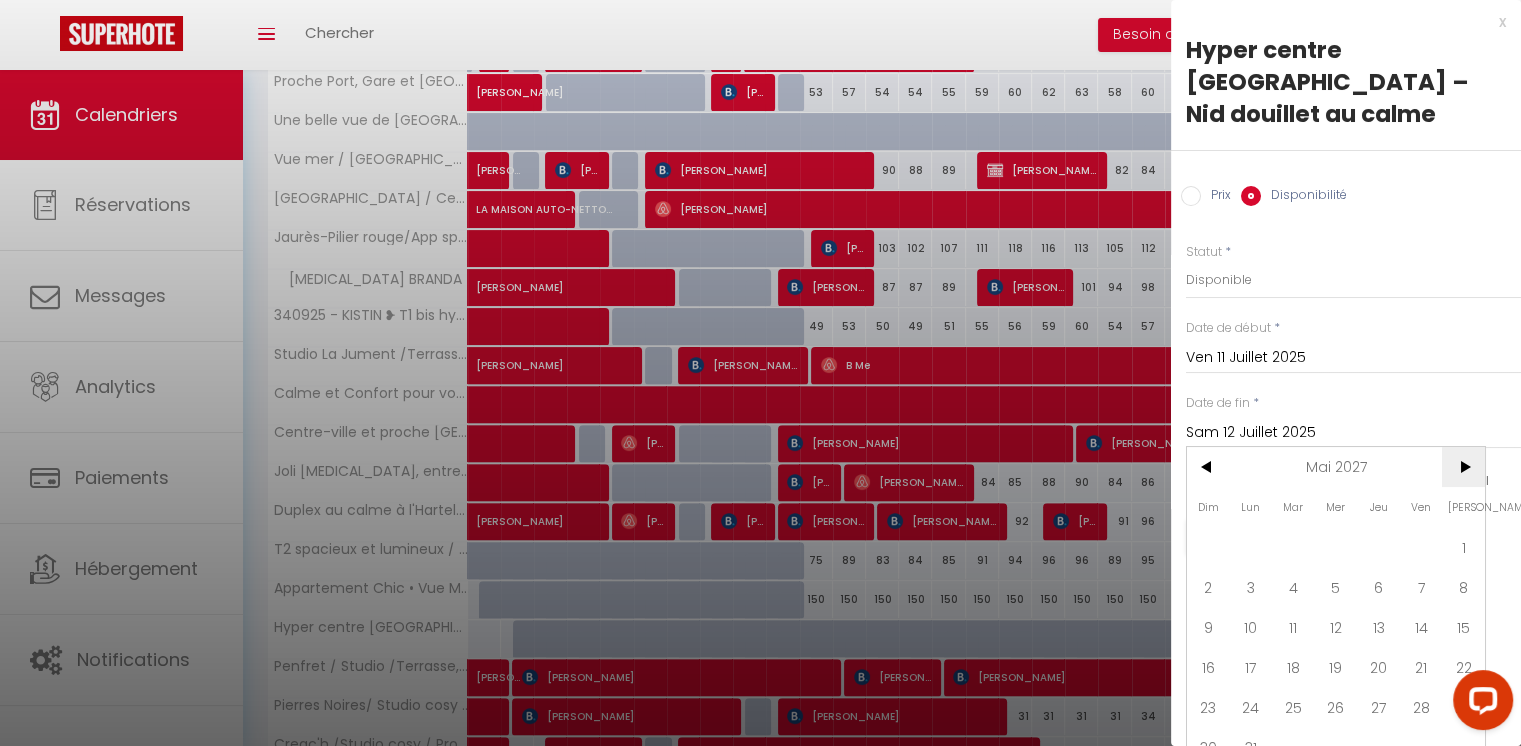 click on ">" at bounding box center [1463, 467] 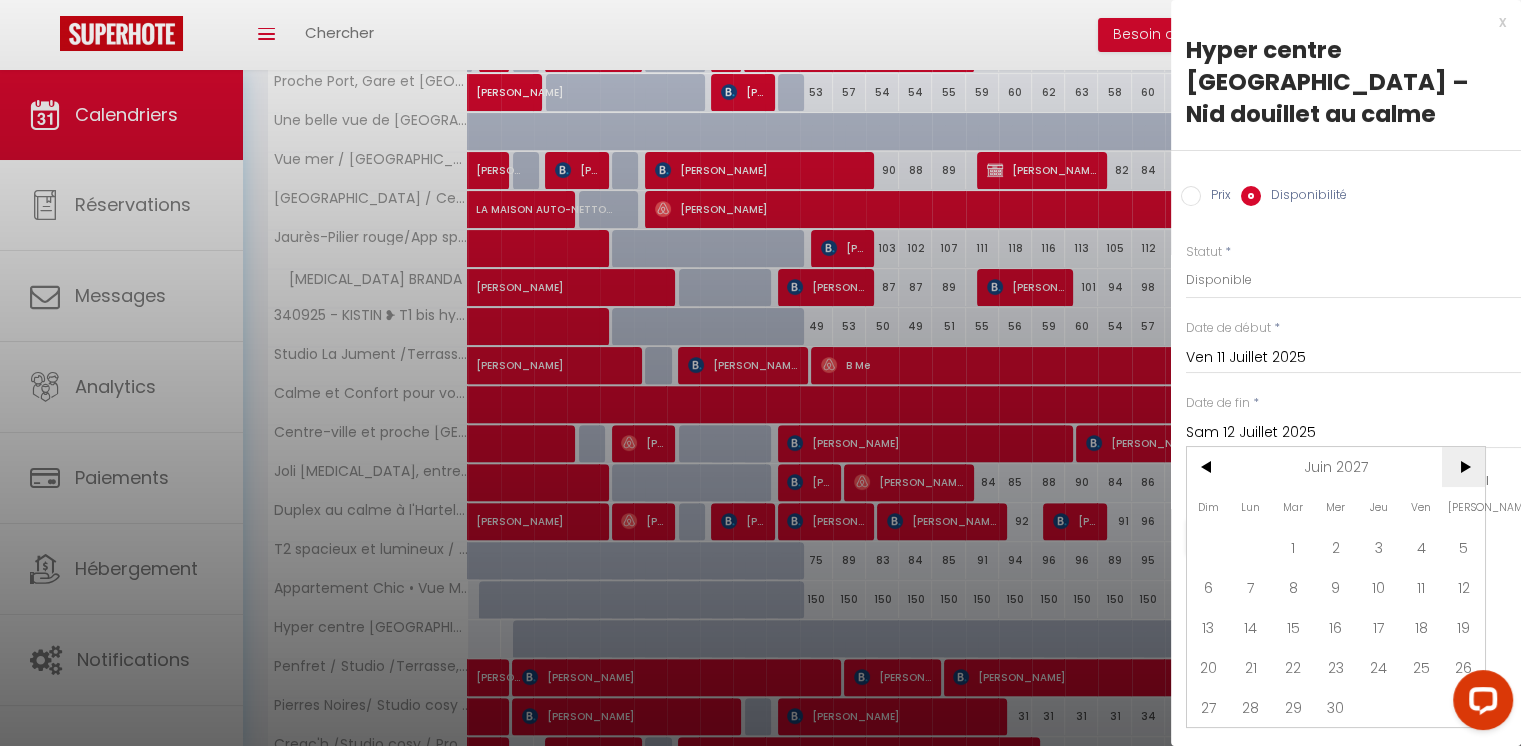 click on ">" at bounding box center [1463, 467] 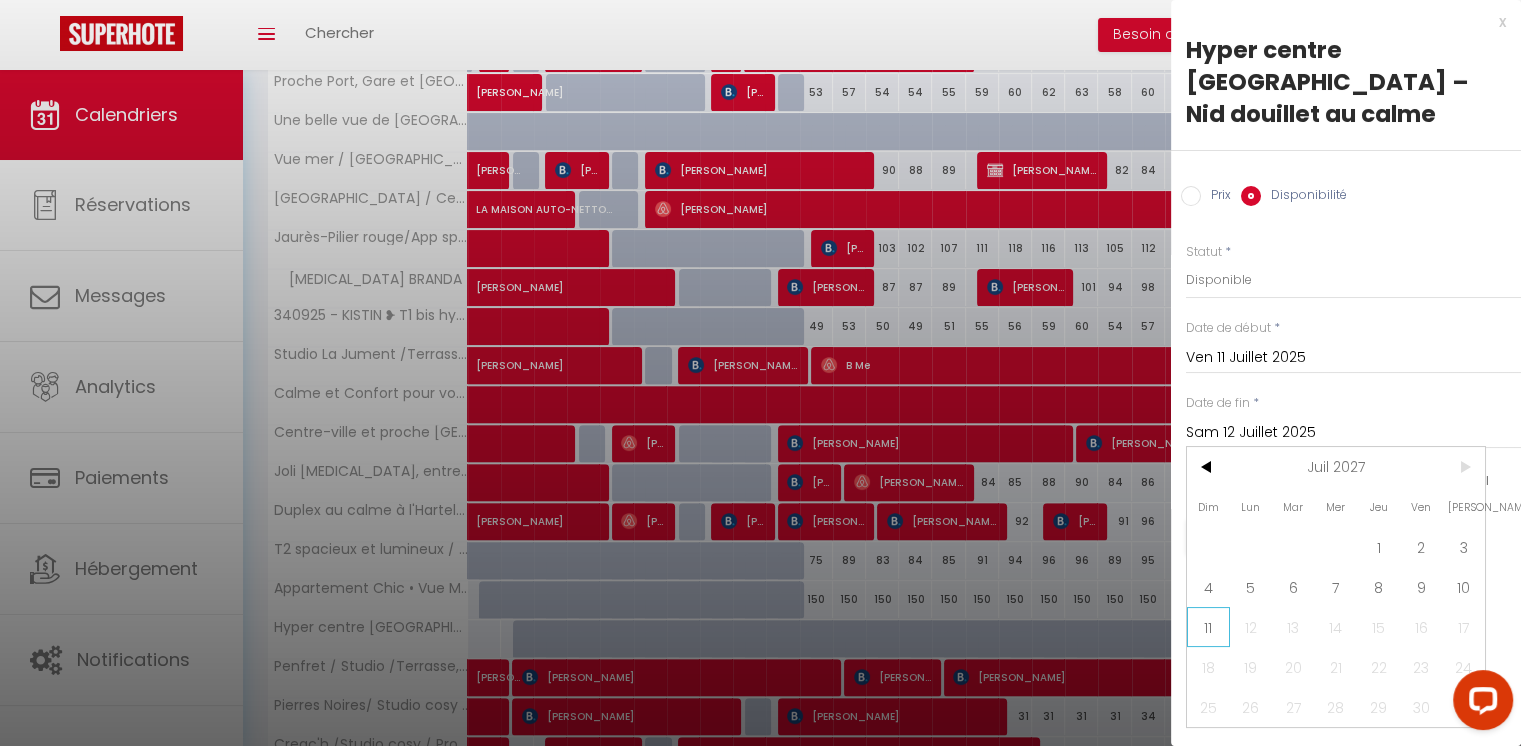 click on "11" at bounding box center [1208, 627] 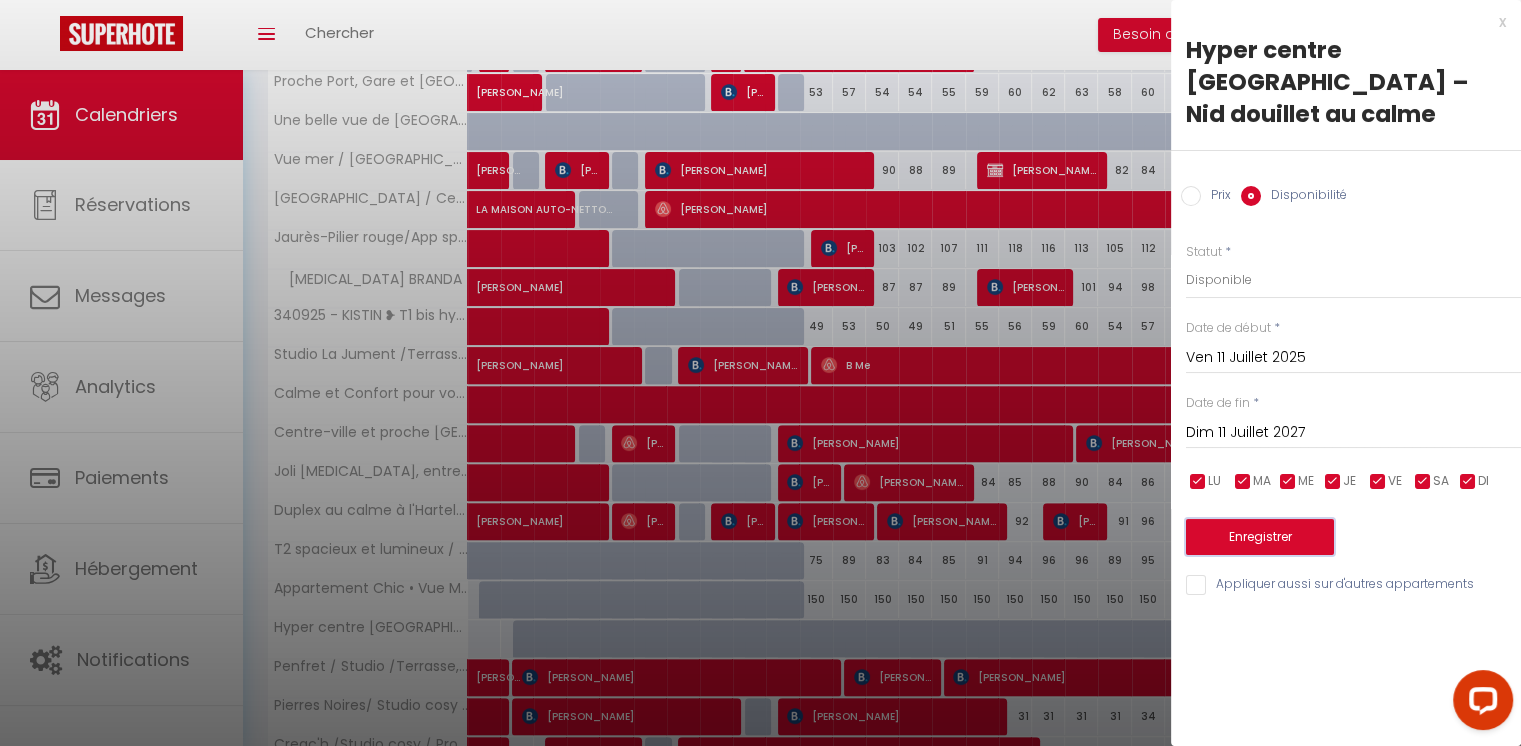 click on "Enregistrer" at bounding box center (1260, 537) 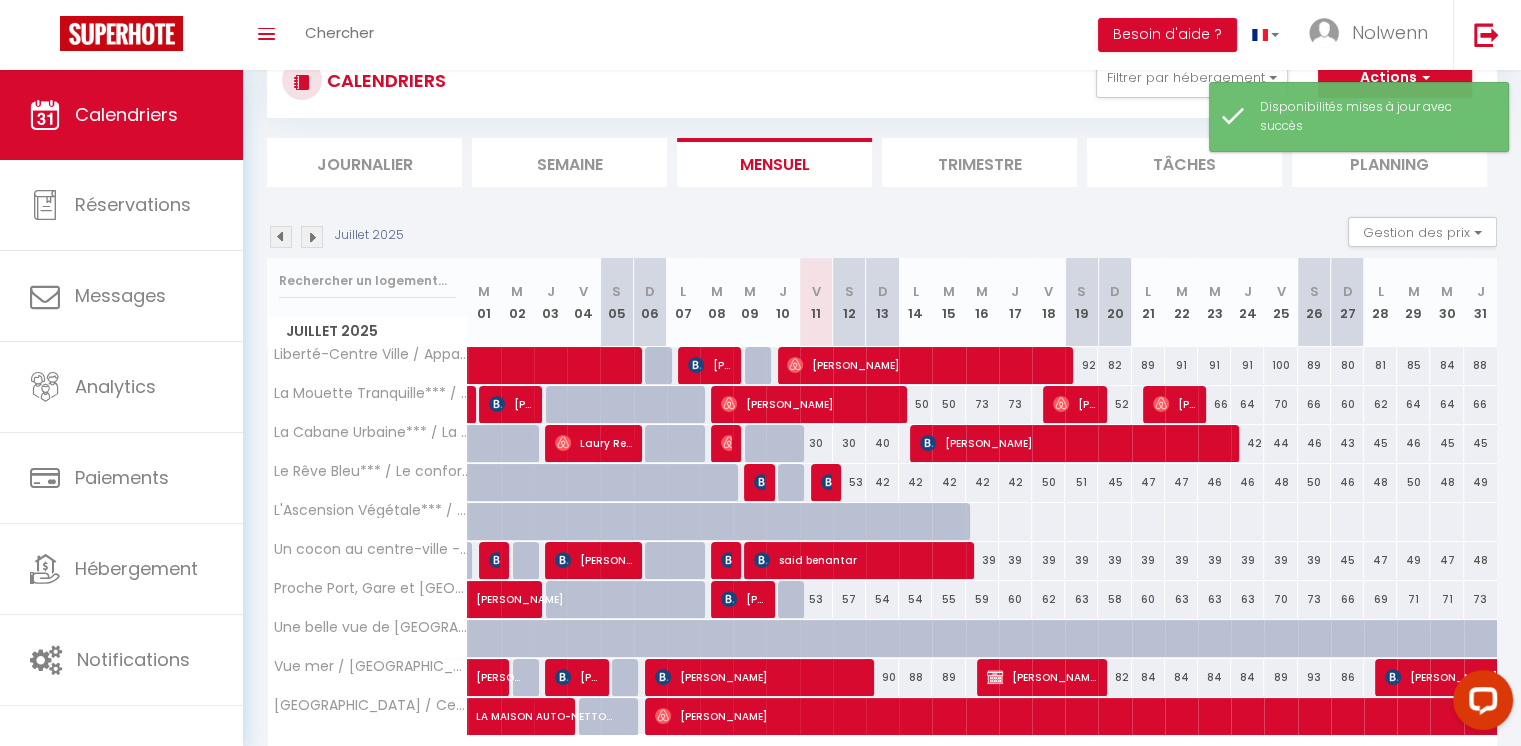scroll, scrollTop: 189, scrollLeft: 0, axis: vertical 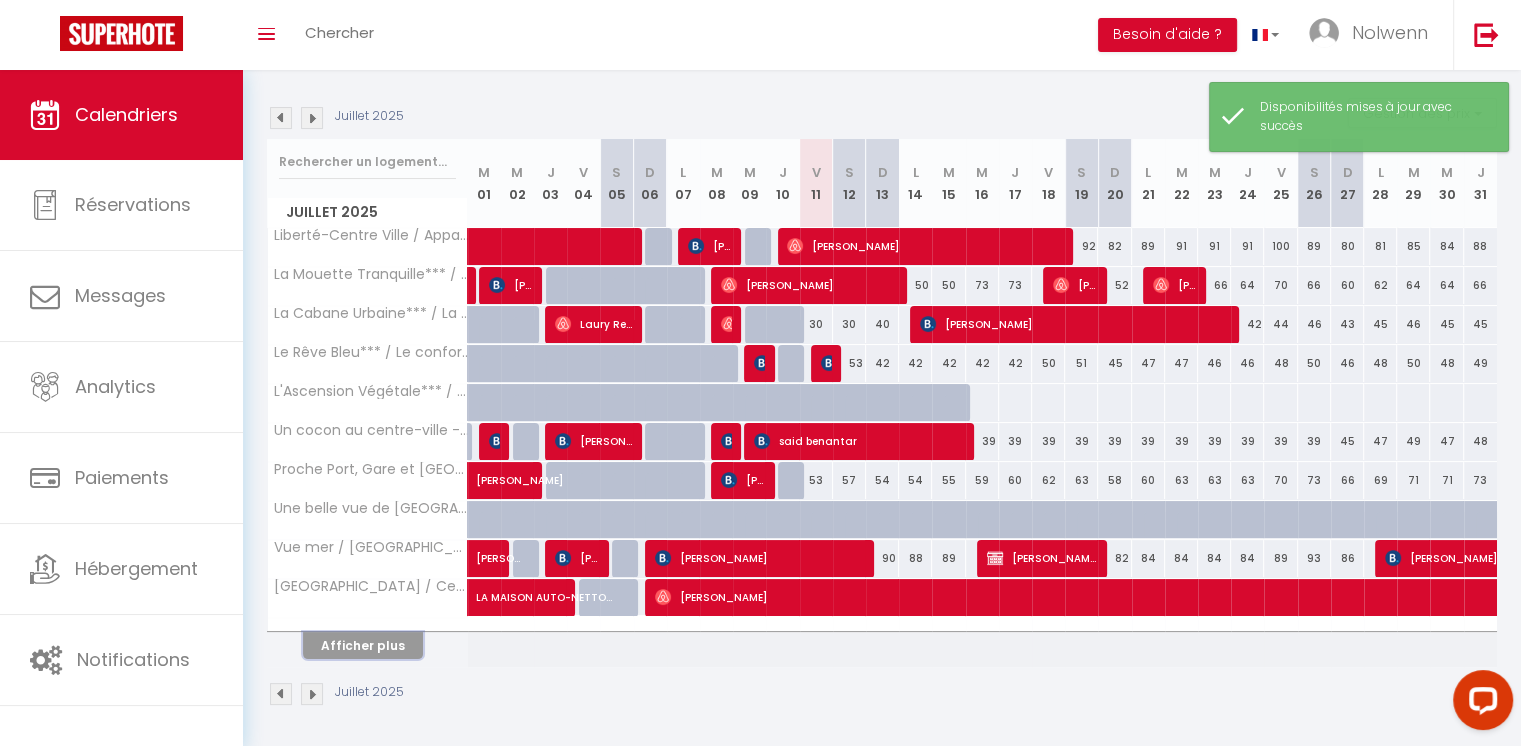 click on "Afficher plus" at bounding box center (363, 645) 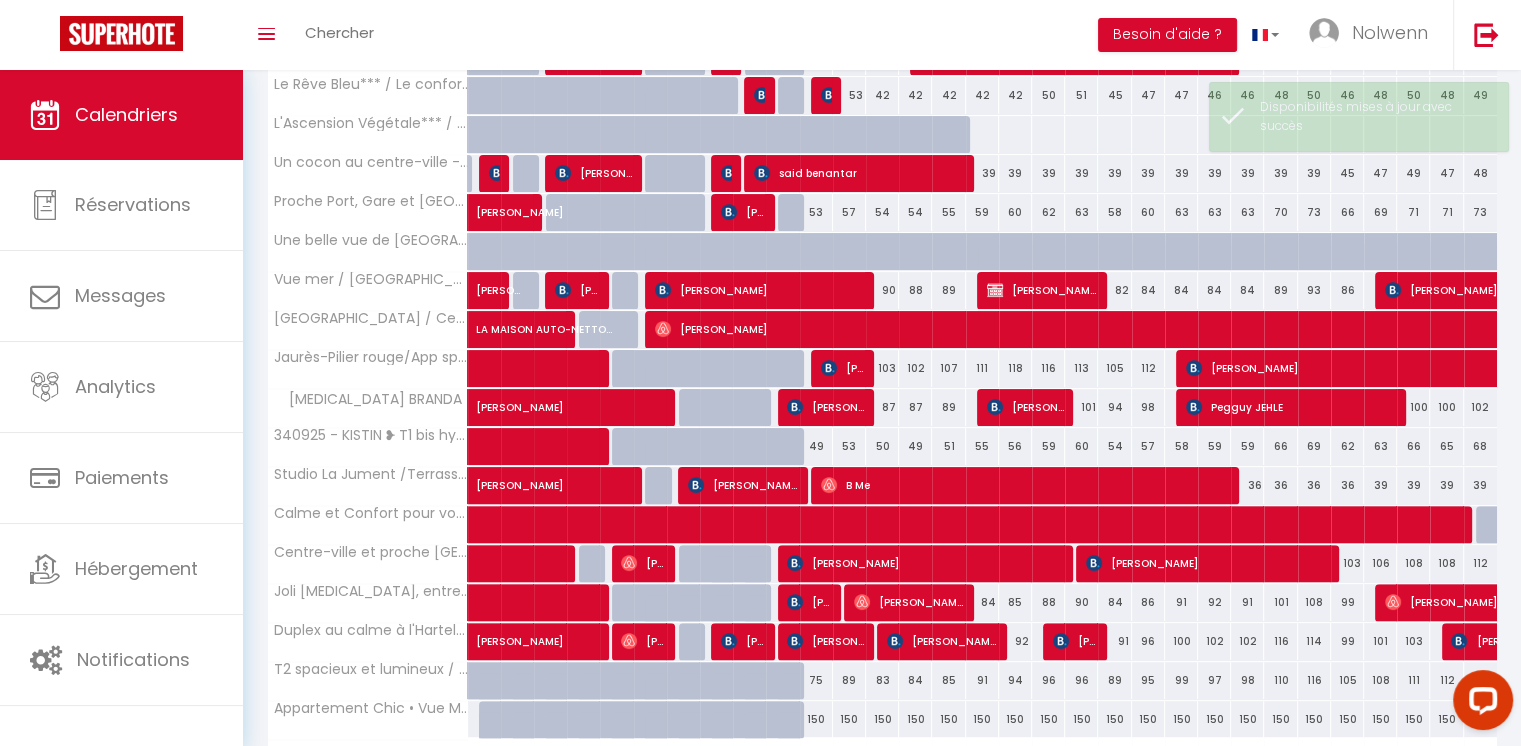 scroll, scrollTop: 577, scrollLeft: 0, axis: vertical 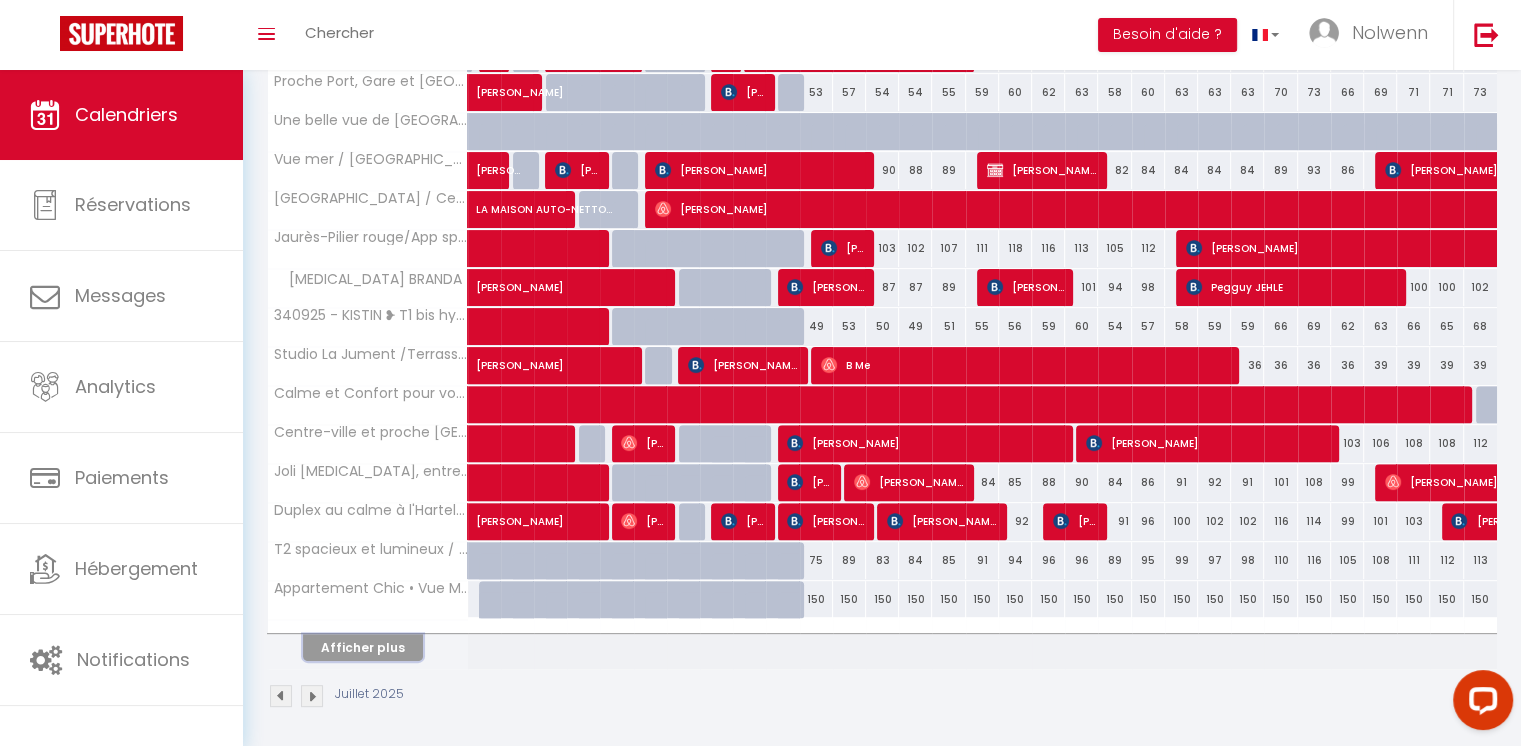 click on "Afficher plus" at bounding box center [363, 647] 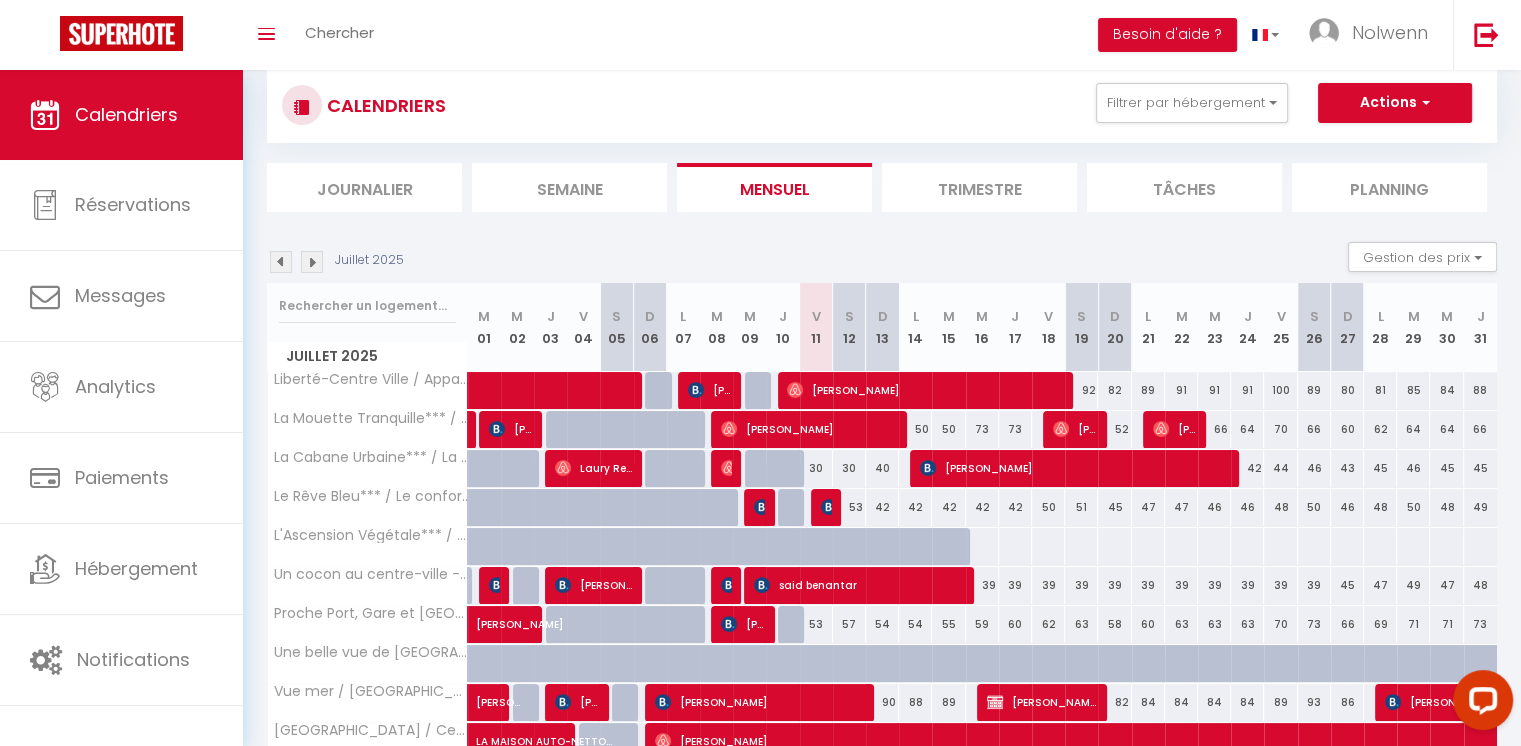 scroll, scrollTop: 0, scrollLeft: 0, axis: both 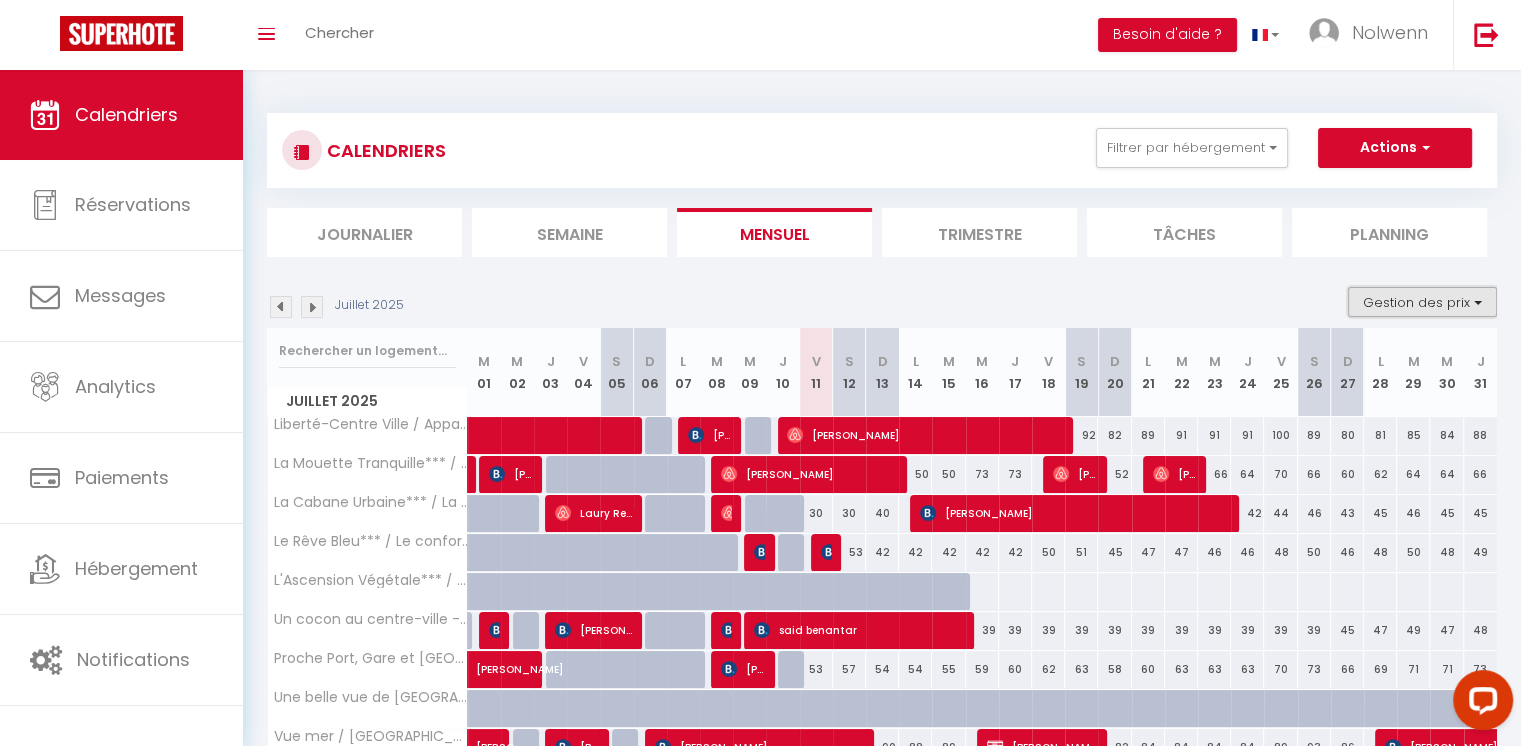 click on "Gestion des prix" at bounding box center (1422, 302) 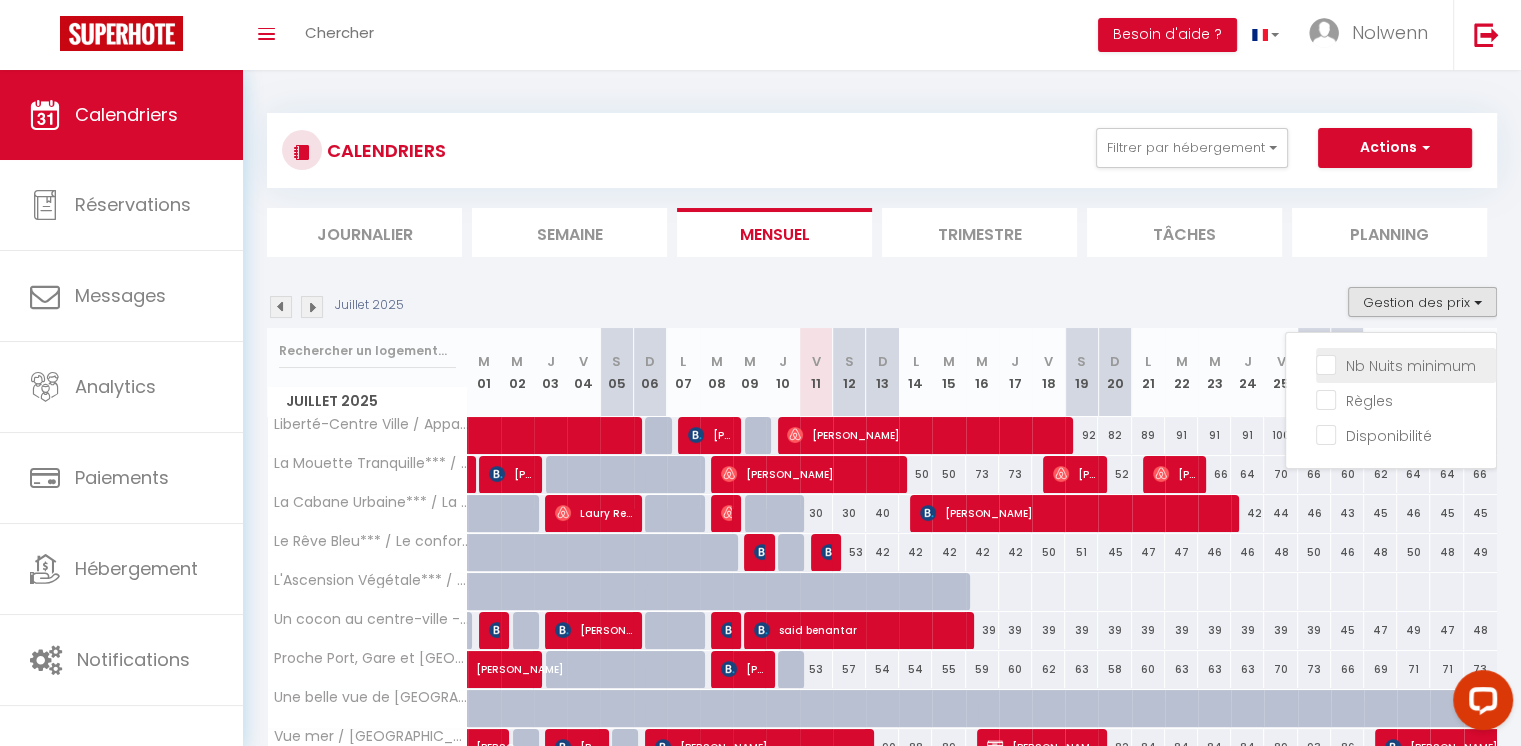 click on "Nb Nuits minimum" at bounding box center [1411, 366] 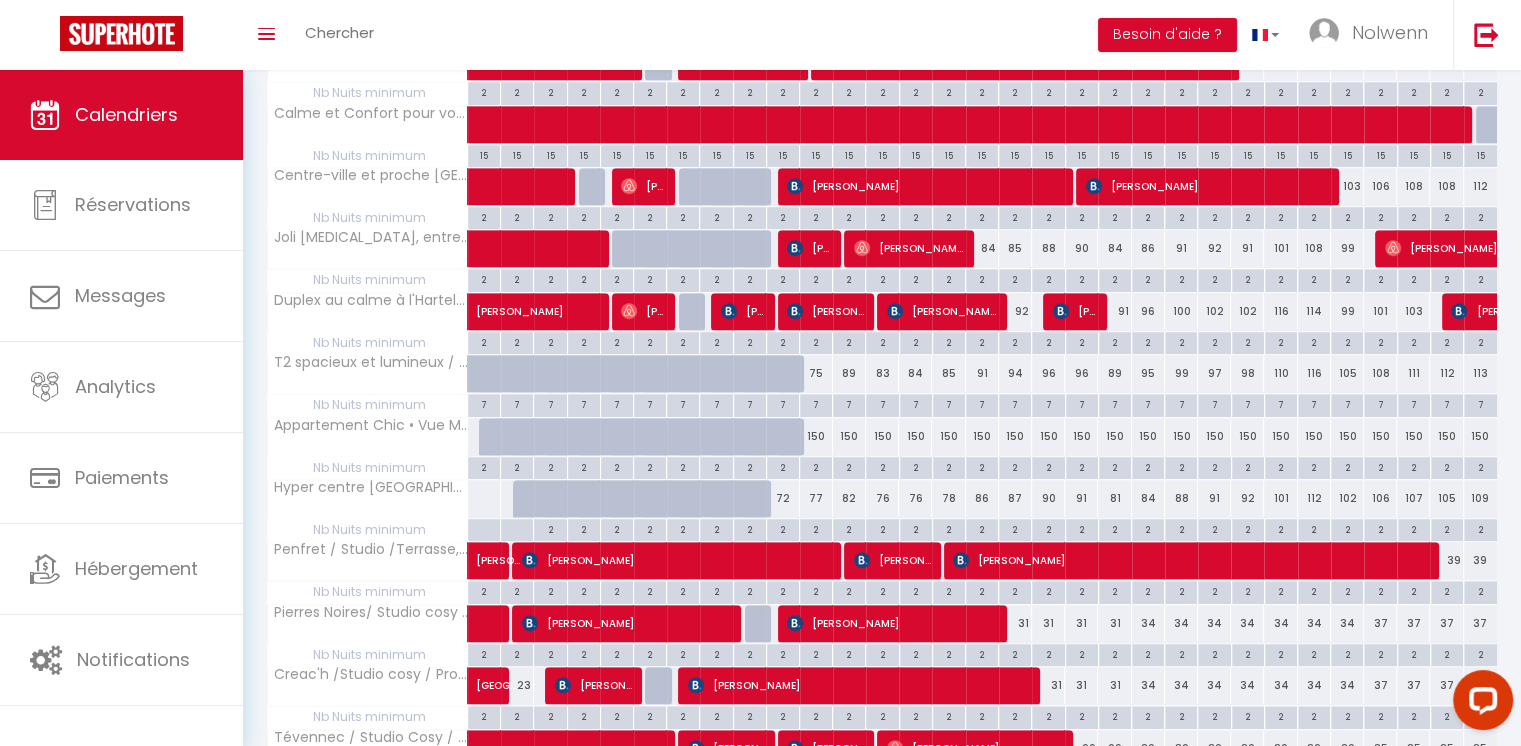 scroll, scrollTop: 1188, scrollLeft: 0, axis: vertical 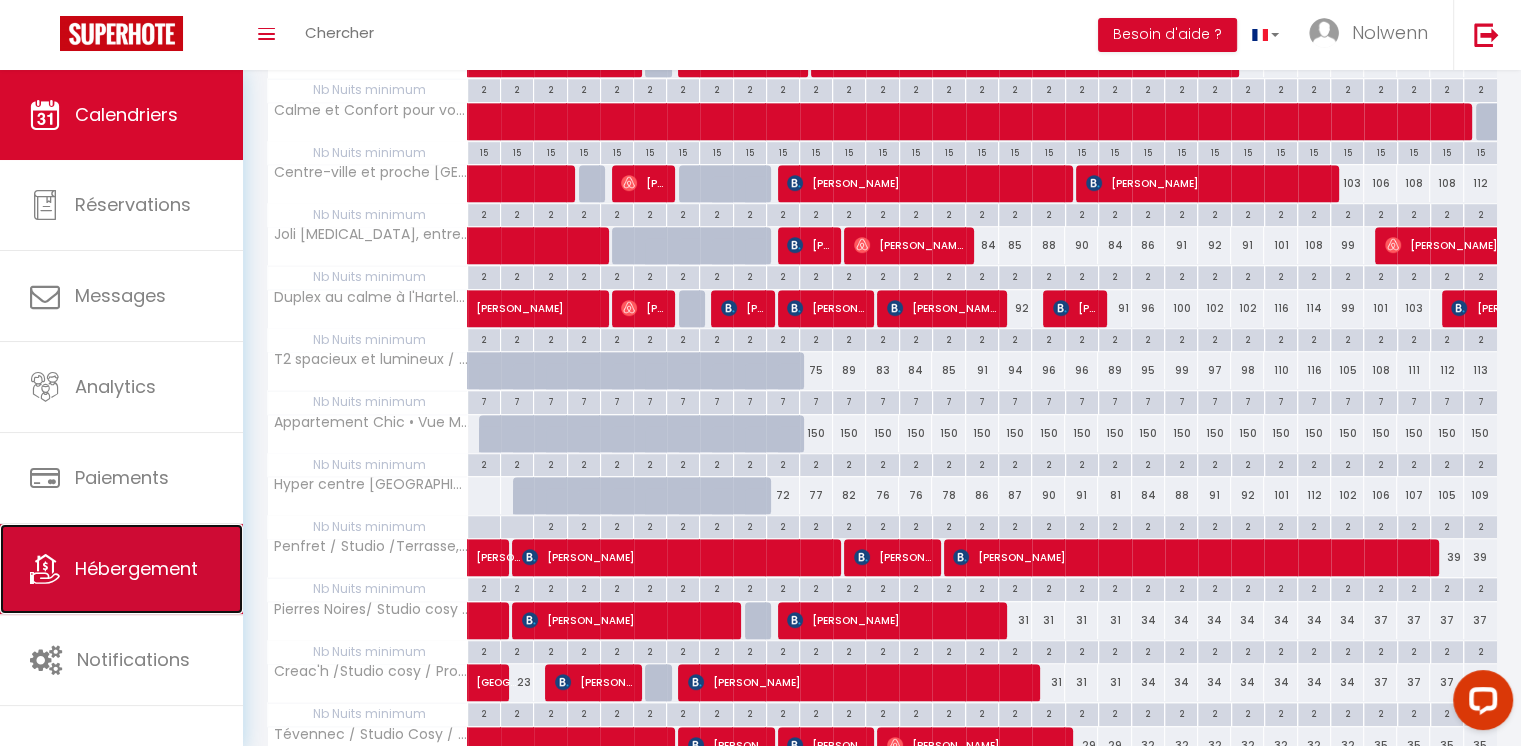 click on "Hébergement" at bounding box center (136, 568) 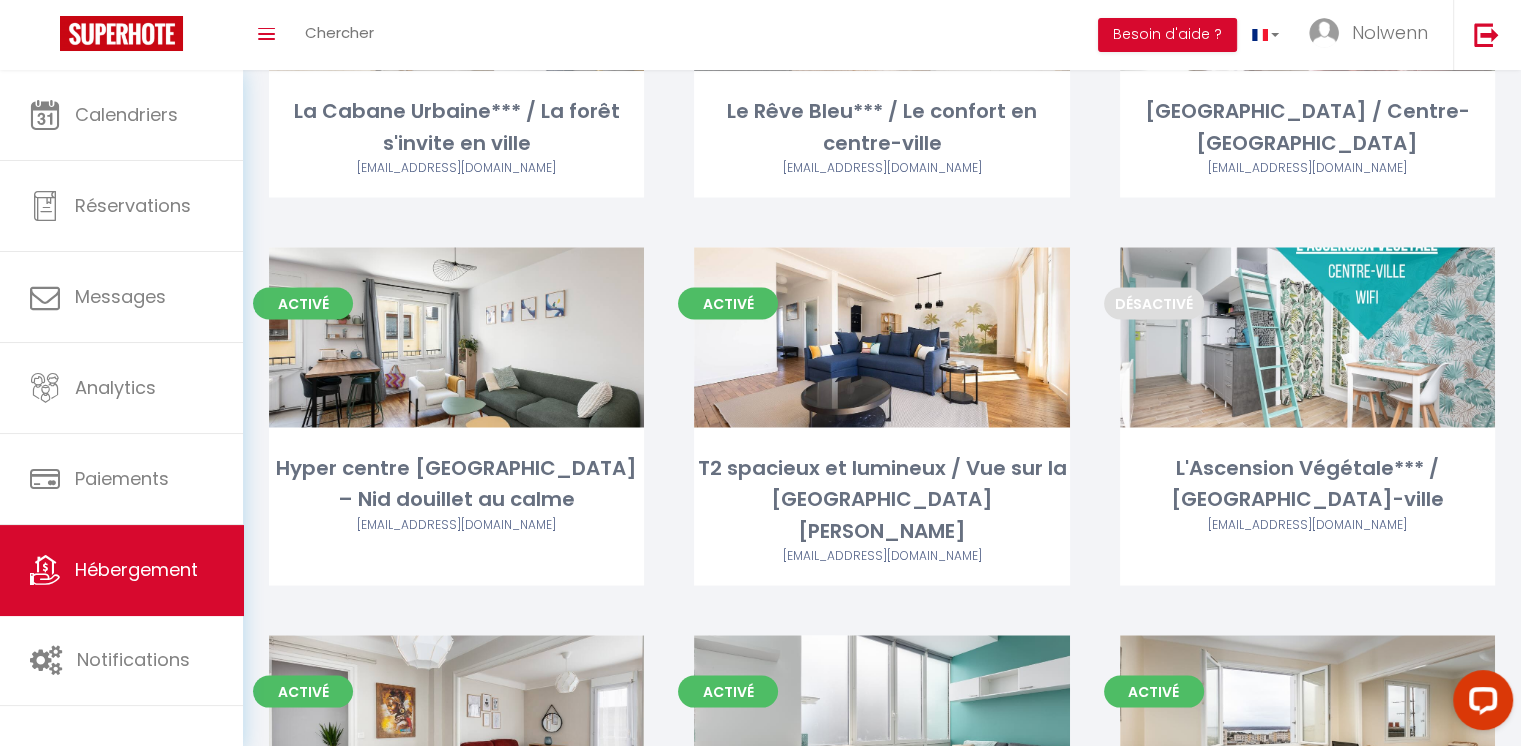 scroll, scrollTop: 3893, scrollLeft: 0, axis: vertical 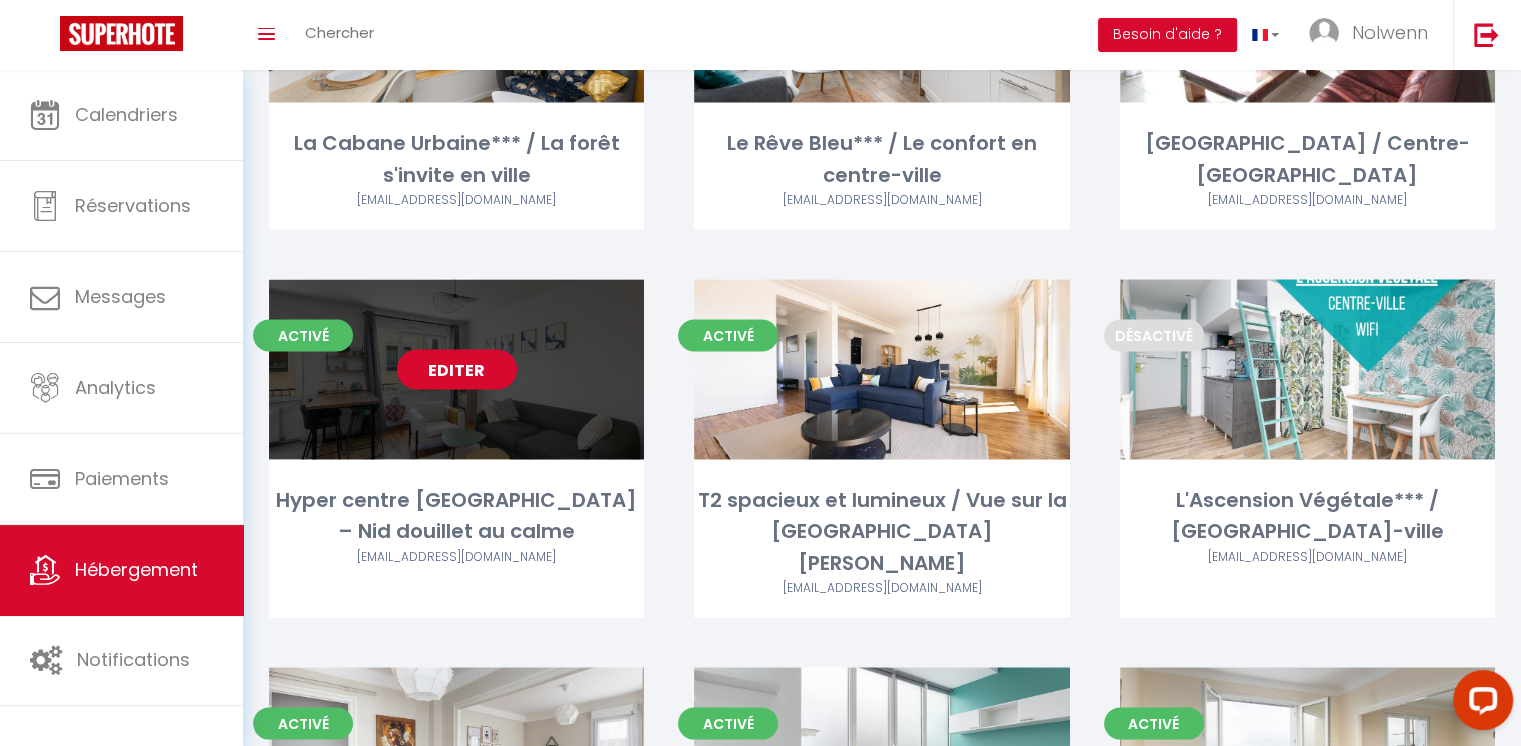 click on "Editer" at bounding box center (457, 370) 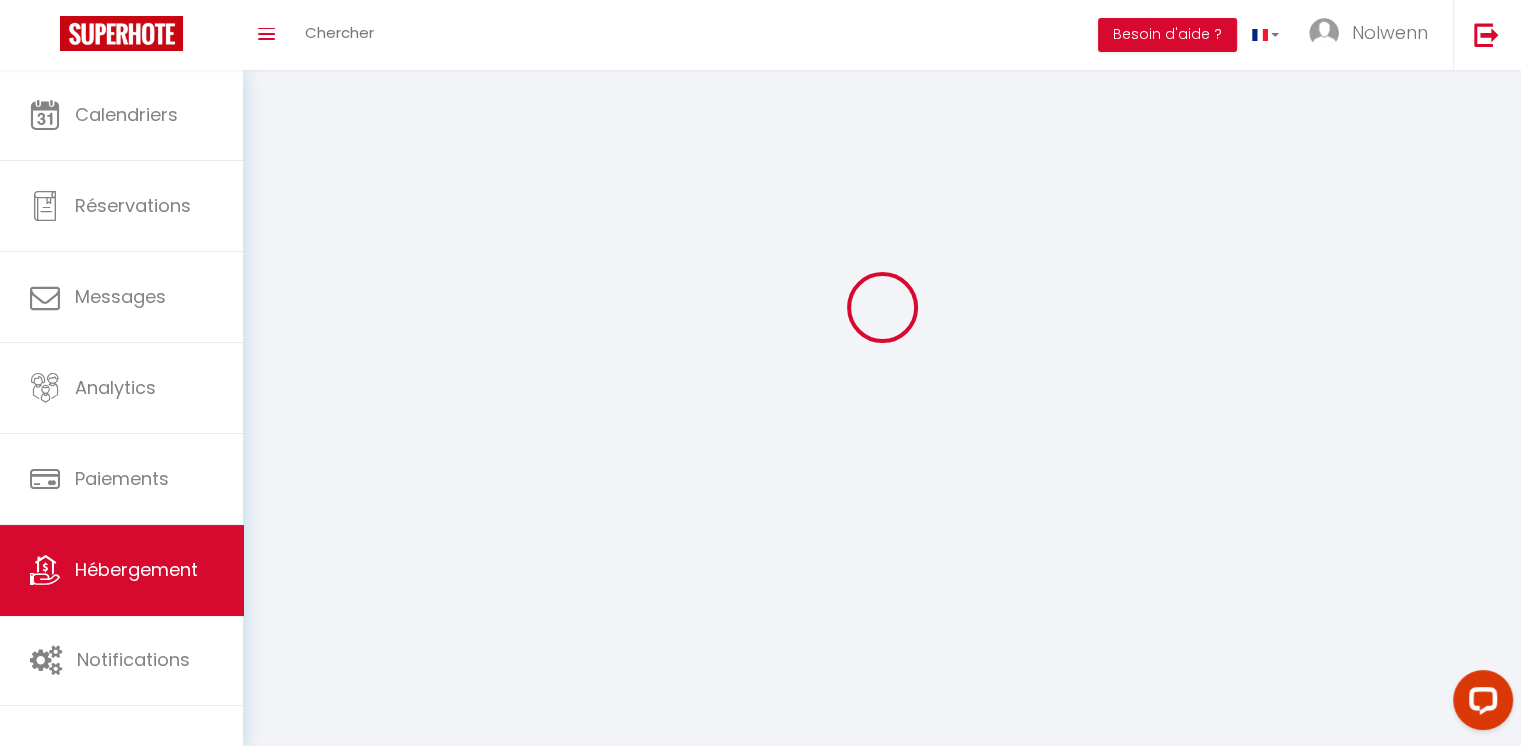 scroll, scrollTop: 0, scrollLeft: 0, axis: both 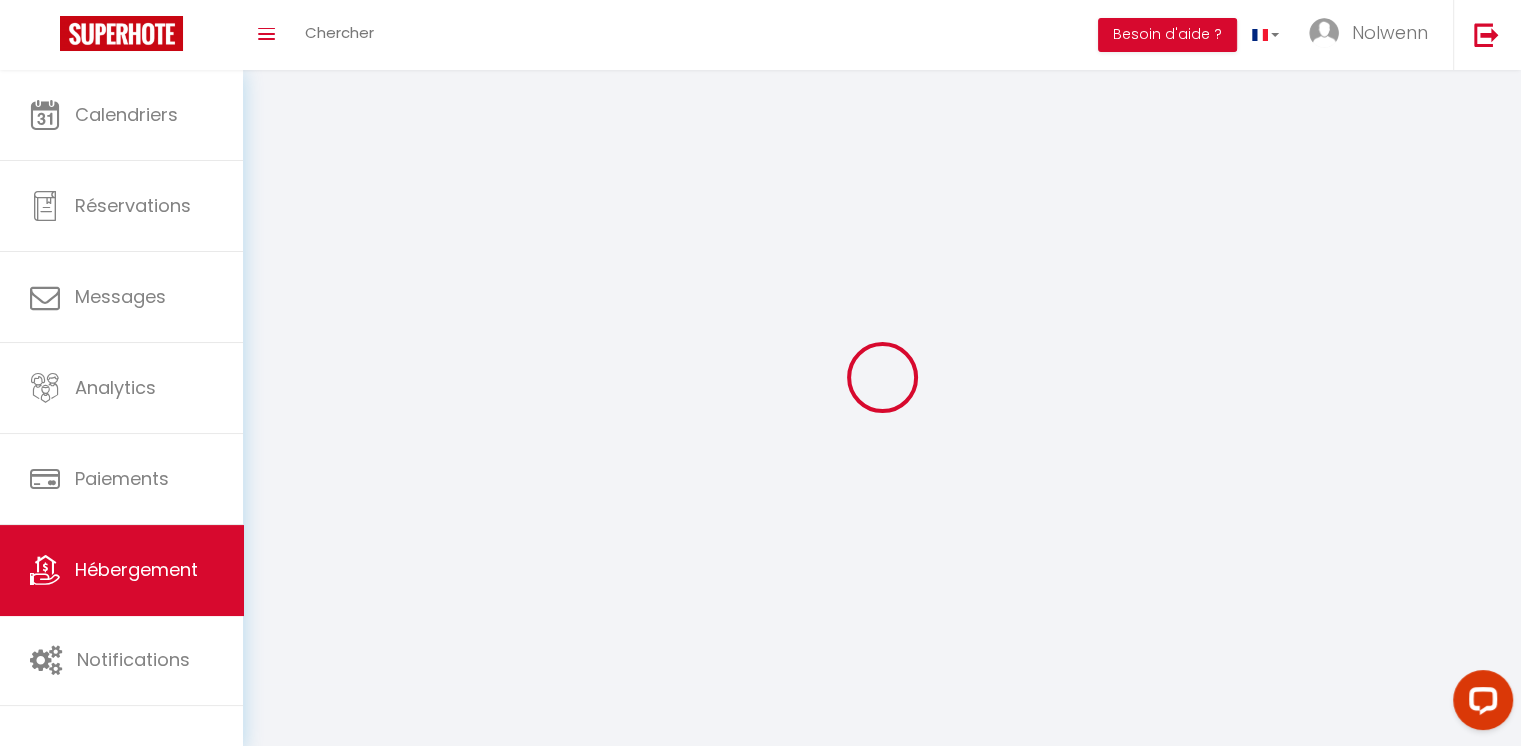 select 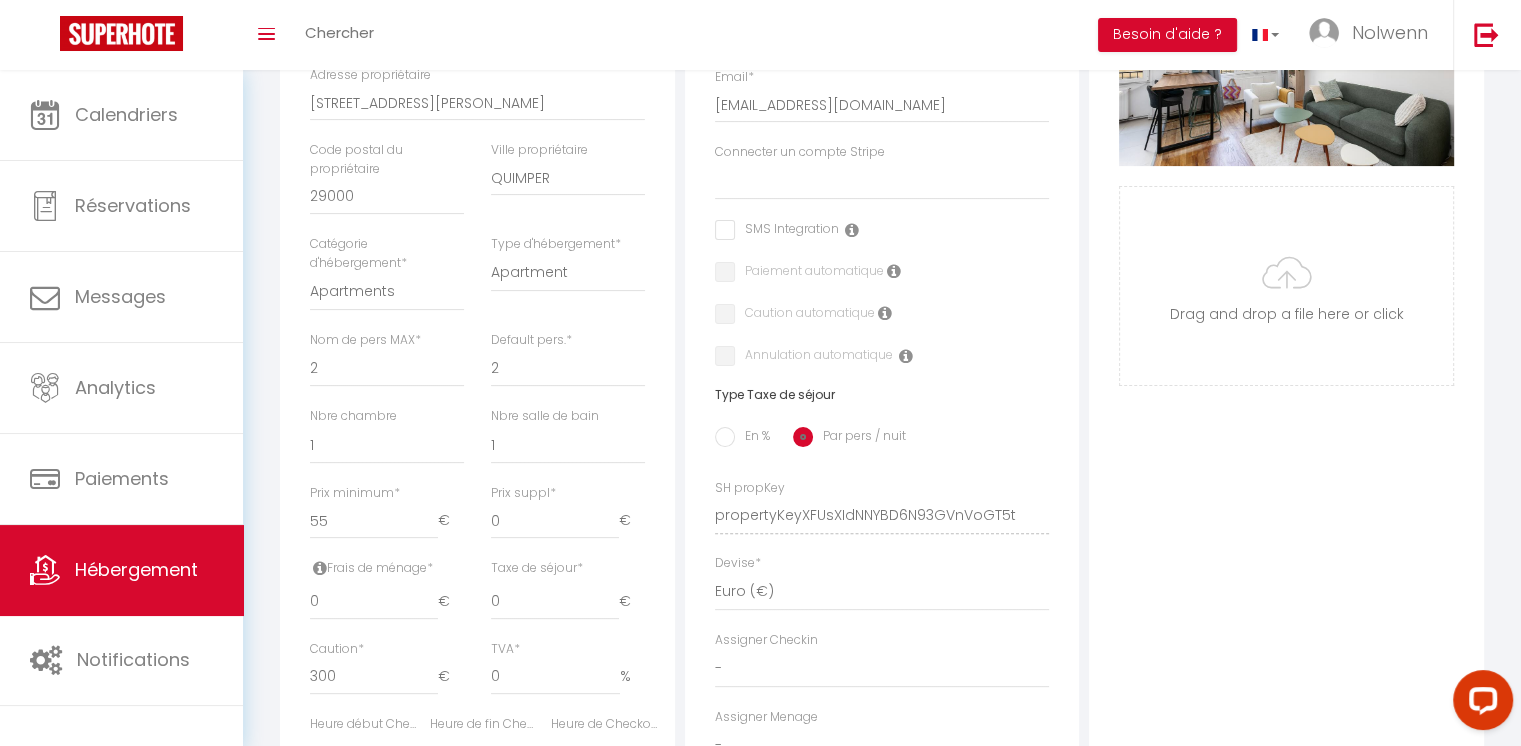 scroll, scrollTop: 0, scrollLeft: 0, axis: both 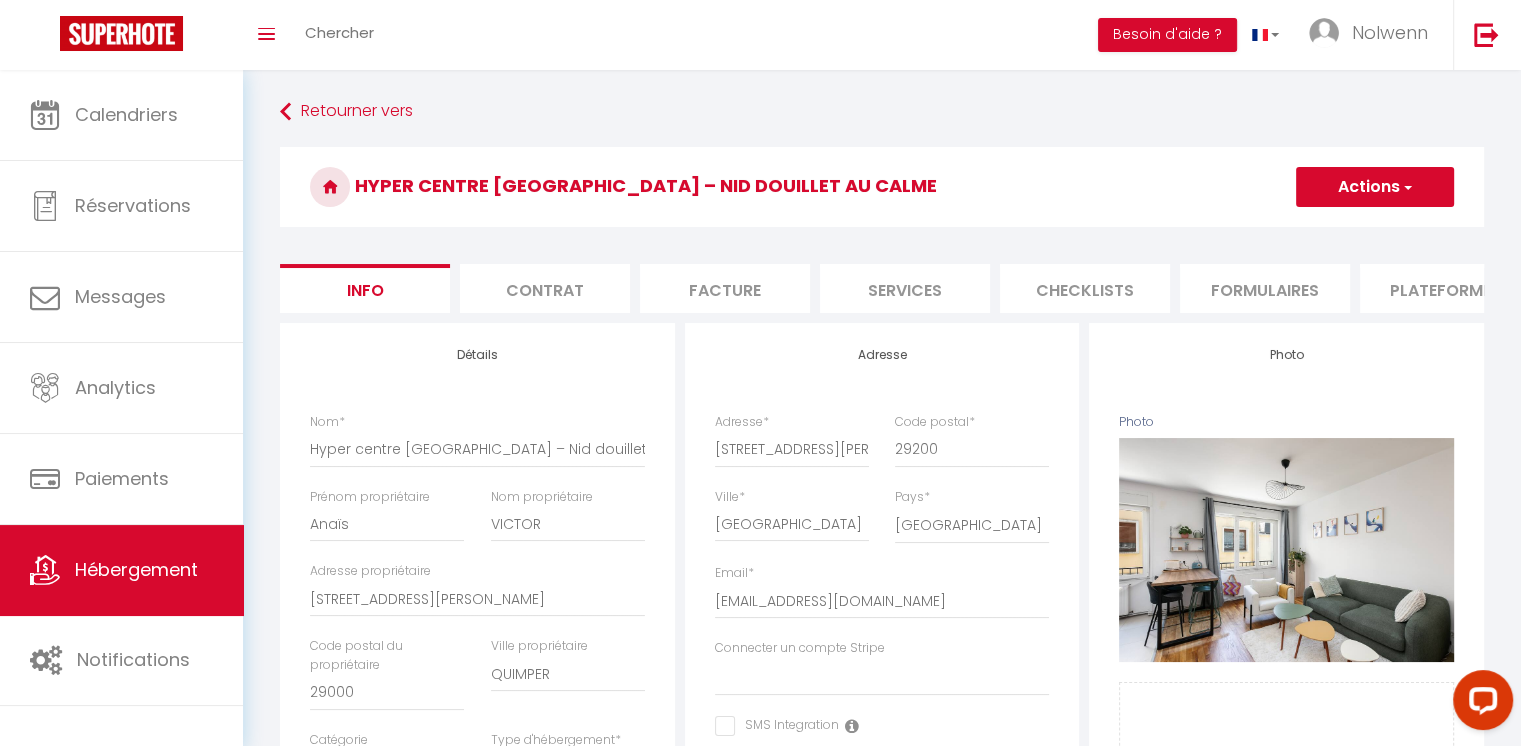 click on "Contrat" at bounding box center (545, 288) 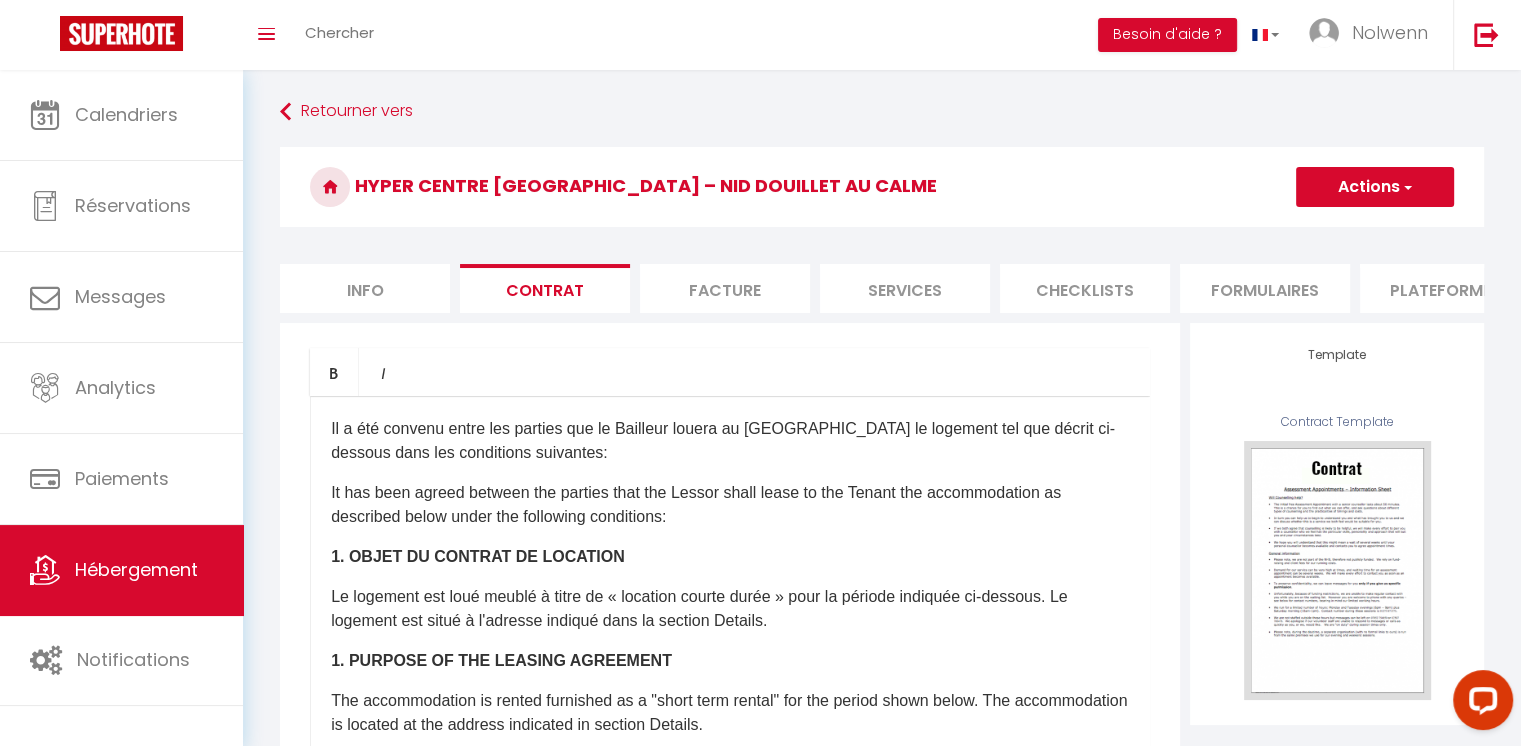 click on "Facture" at bounding box center (725, 288) 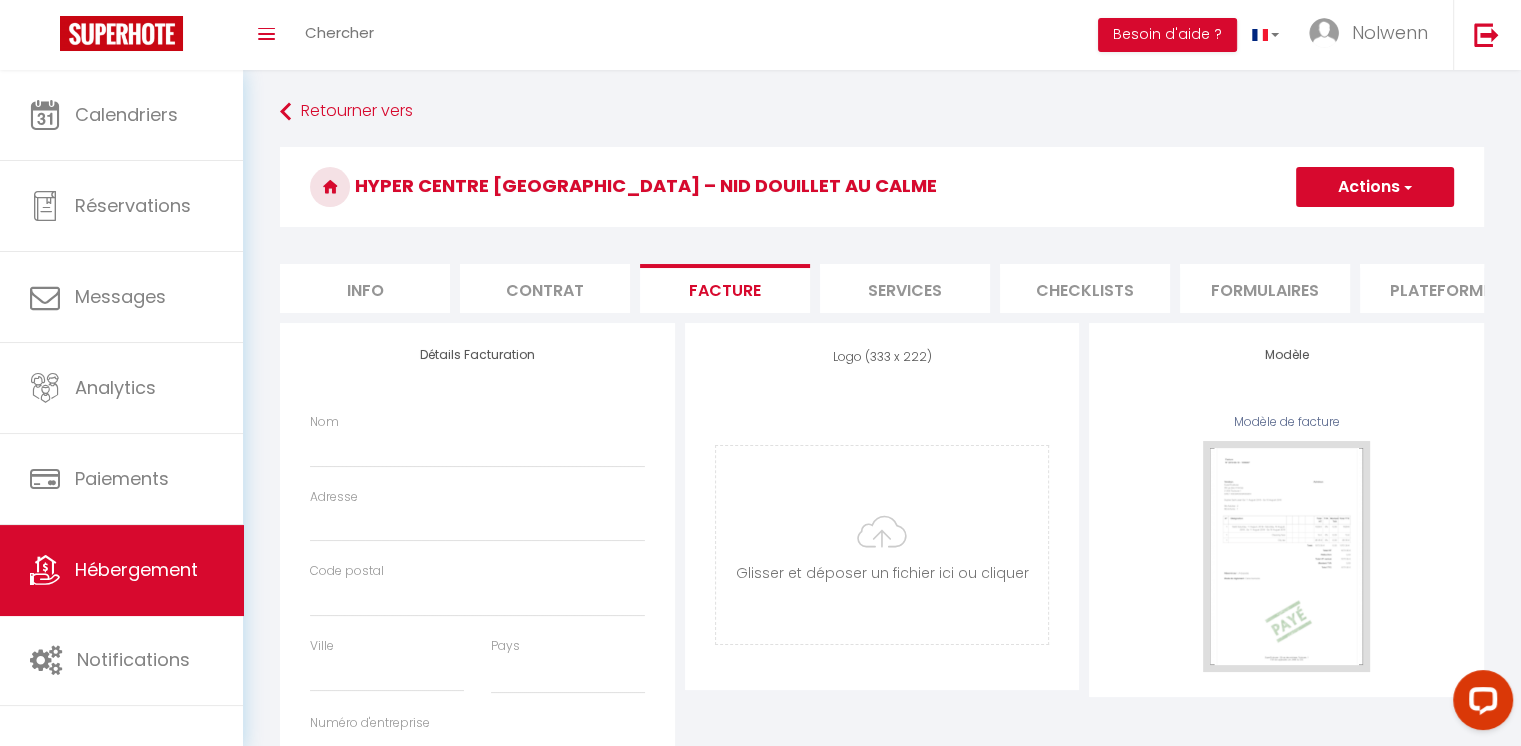 select 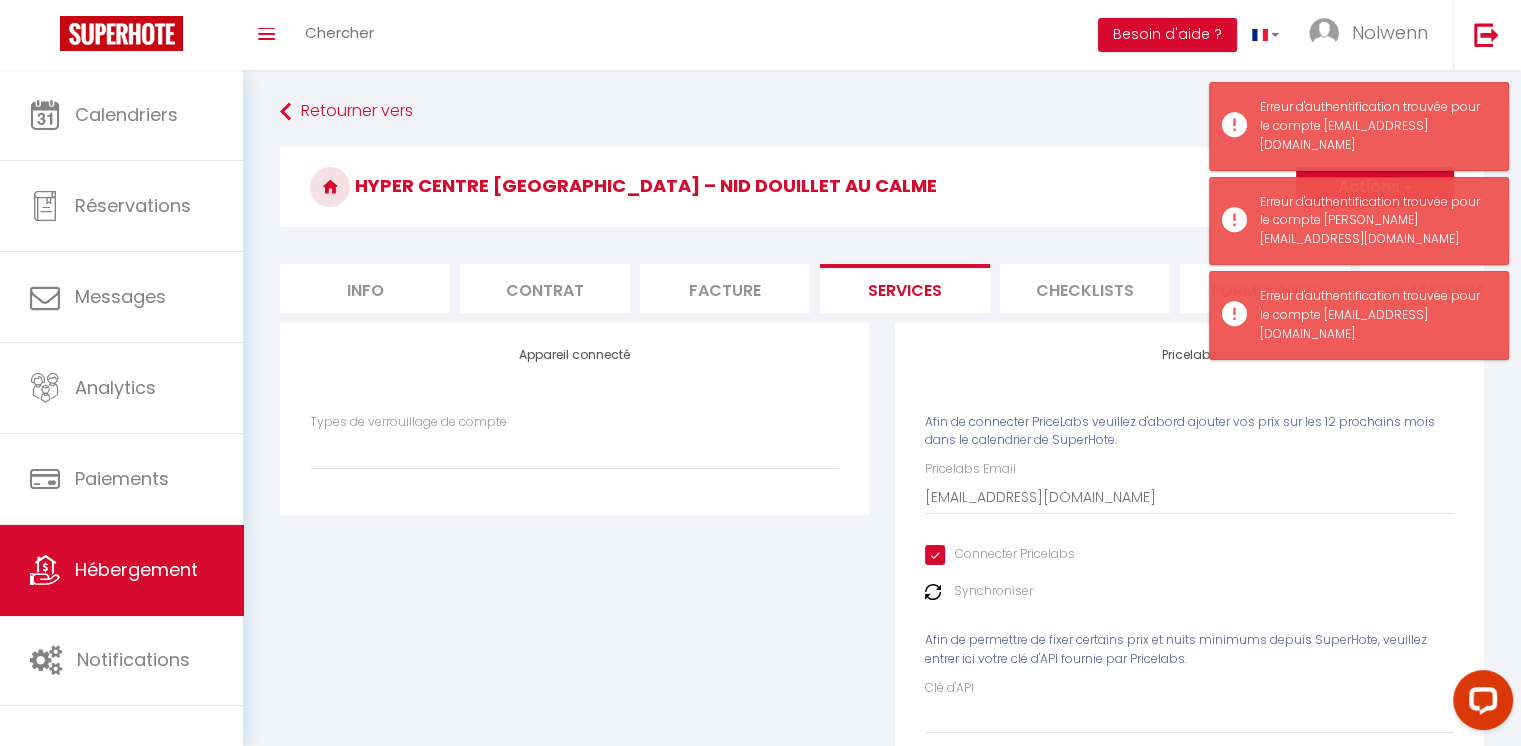click on "Retourner vers    [GEOGRAPHIC_DATA] [GEOGRAPHIC_DATA] – Nid douillet au calme
Actions
Enregistrer
Info
Contrat
Facture
Services
Checklists
Formulaires
Plateformes
Paramètres
website
Journal
Modèle personnalisé
×         Titre [PERSON_NAME]
Enregistrer
Liste de checklist
×   *     *                   Remove" at bounding box center (882, 454) 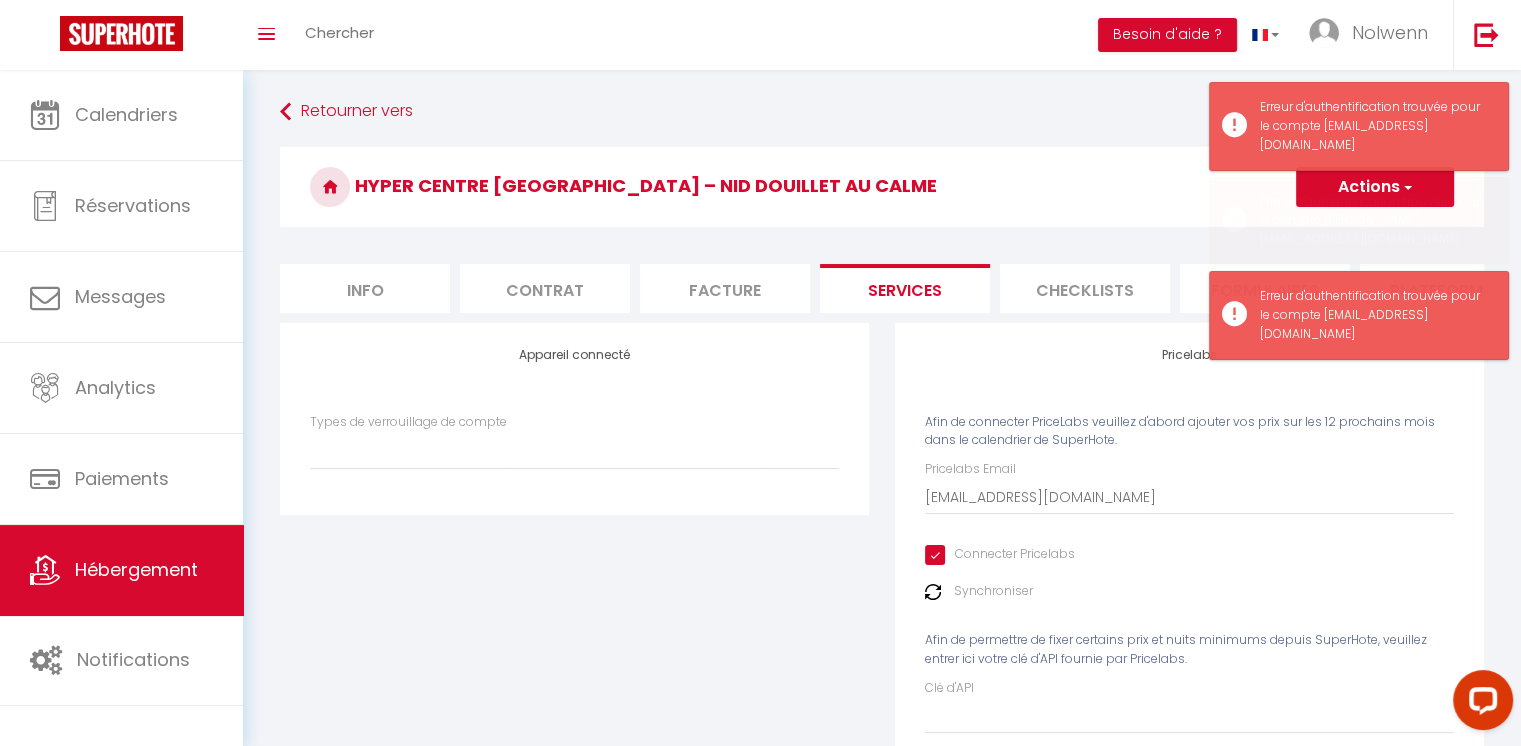 click on "Retourner vers    [GEOGRAPHIC_DATA] [GEOGRAPHIC_DATA] – Nid douillet au calme
Actions
Enregistrer
Info
Contrat
Facture
Services
Checklists
Formulaires
Plateformes
Paramètres
website
Journal
Modèle personnalisé
×         Titre [PERSON_NAME]
Enregistrer
Liste de checklist
×   *     *                   Remove" at bounding box center (882, 454) 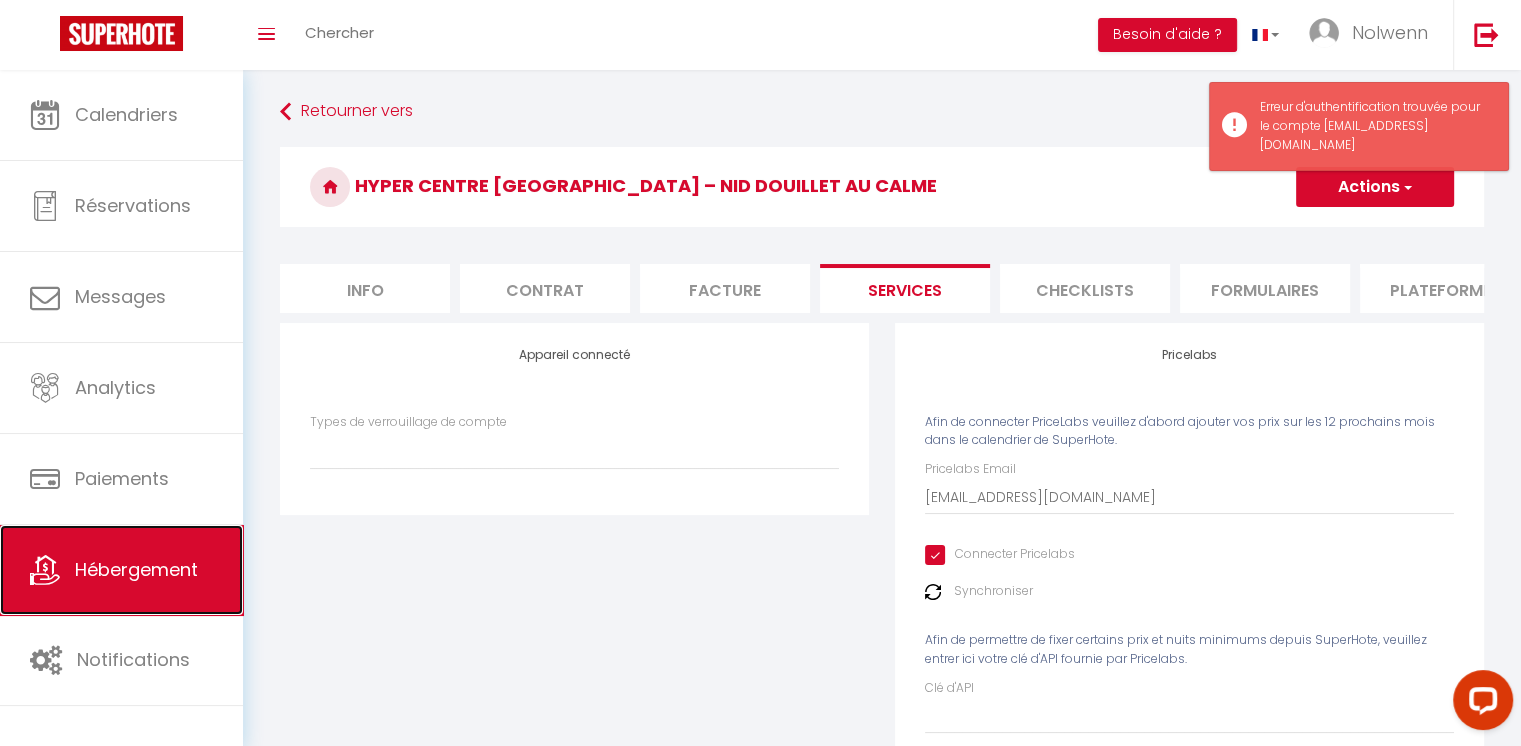 click on "Hébergement" at bounding box center [136, 569] 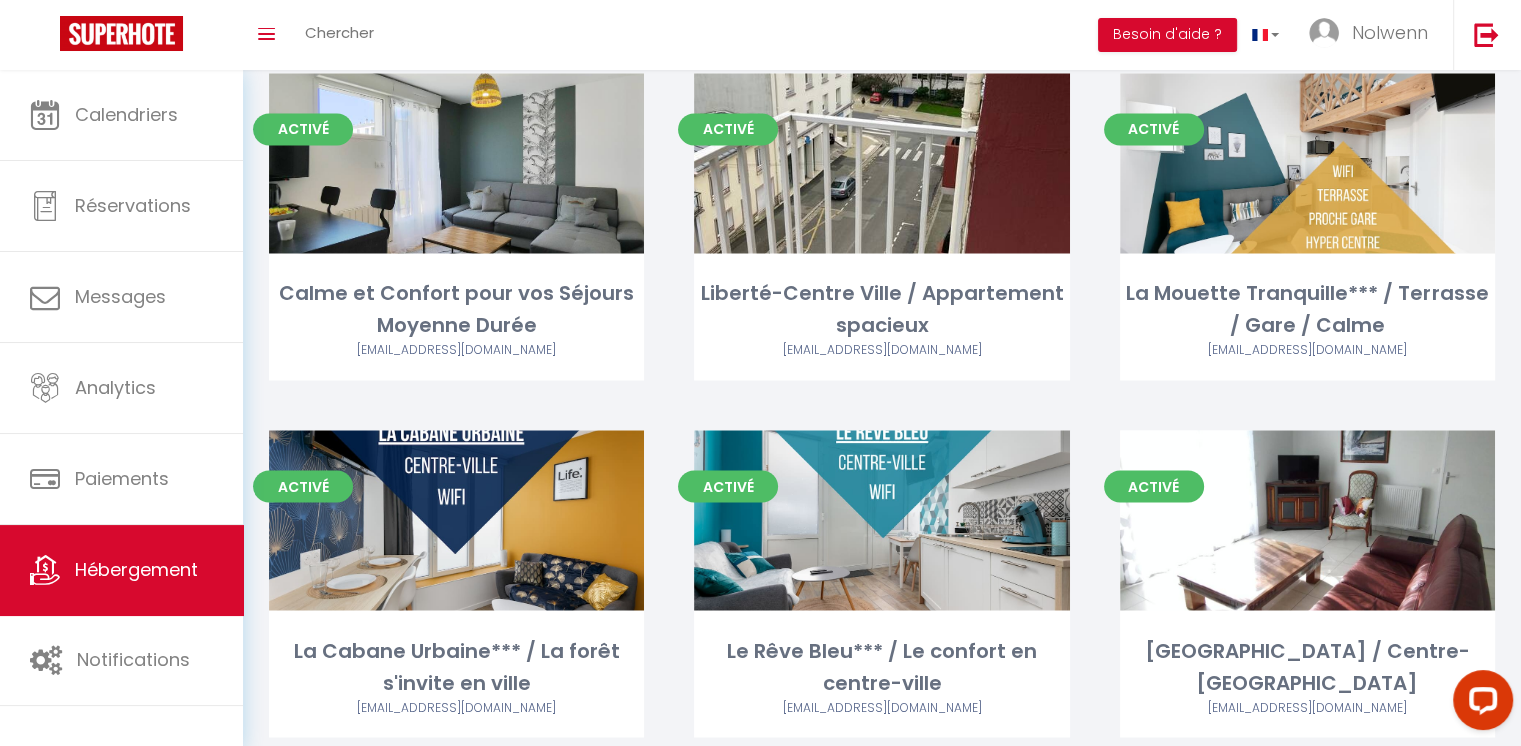 scroll, scrollTop: 3144, scrollLeft: 0, axis: vertical 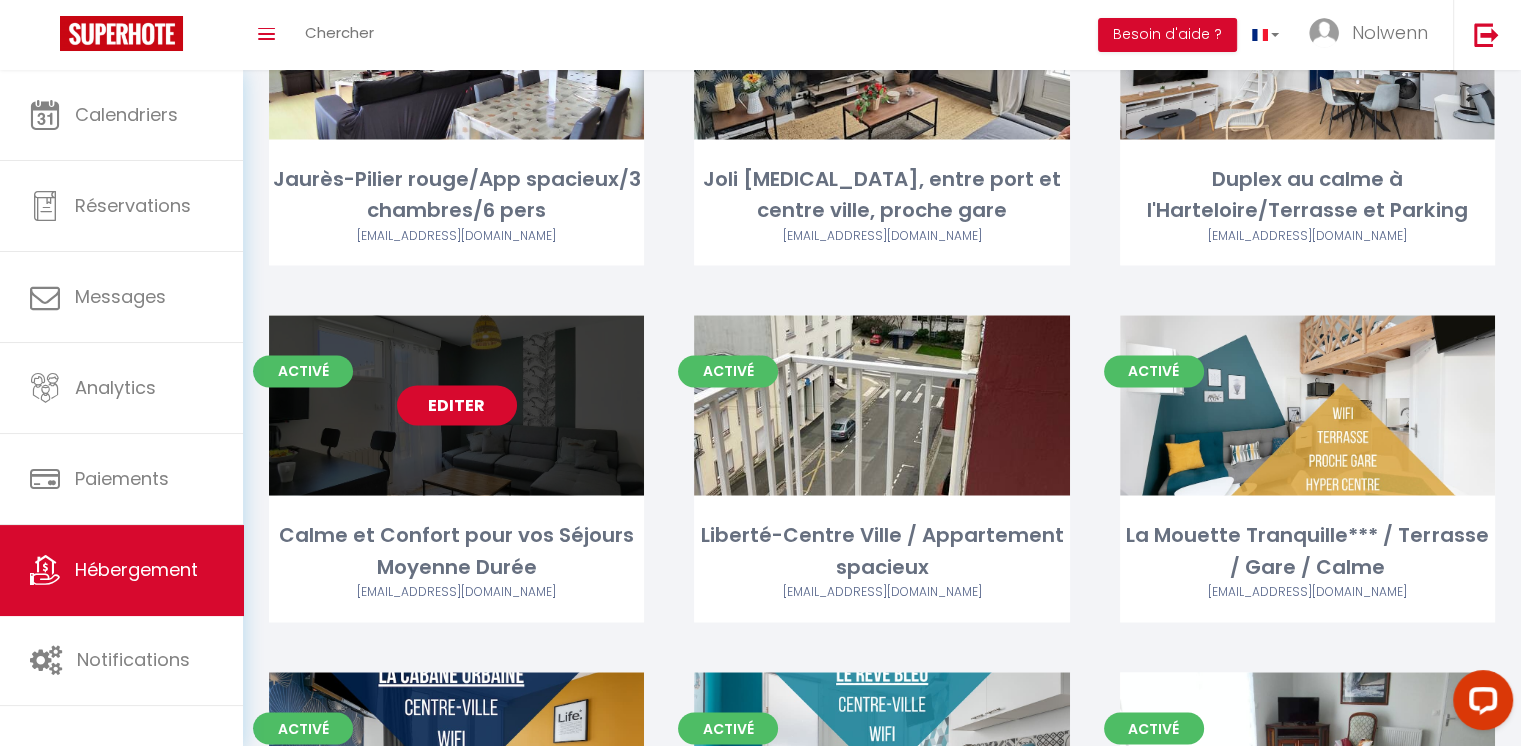 click on "Editer" at bounding box center (457, 405) 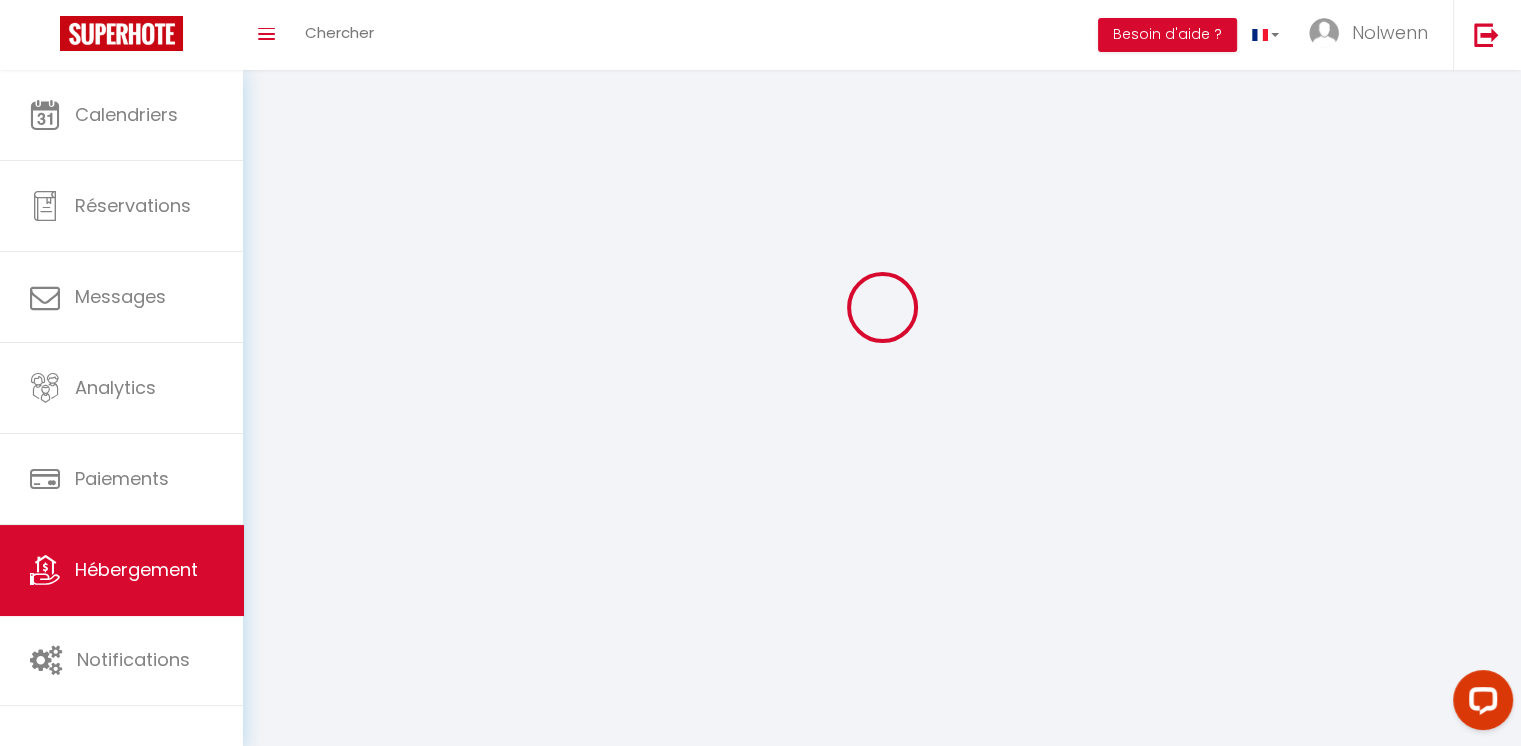 scroll, scrollTop: 0, scrollLeft: 0, axis: both 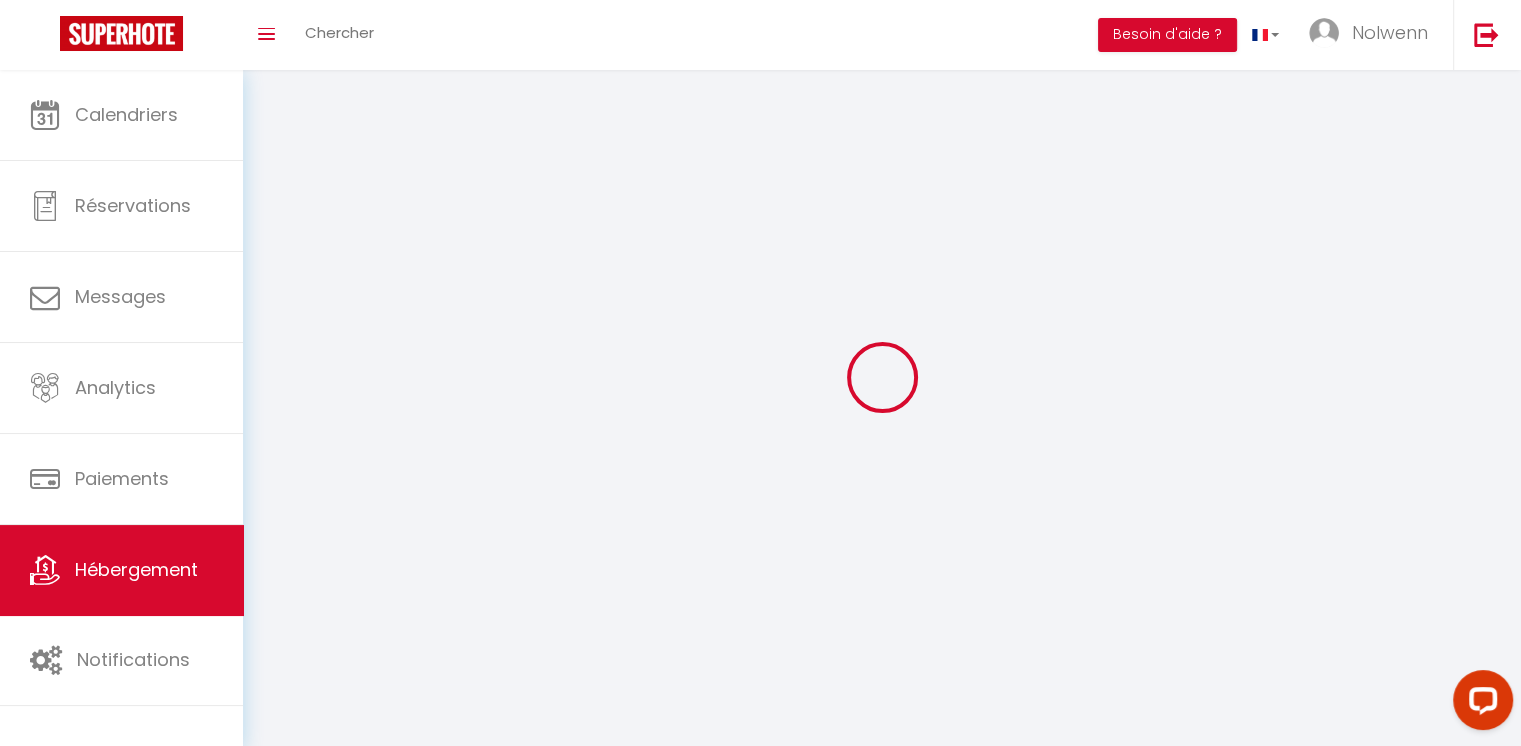 select 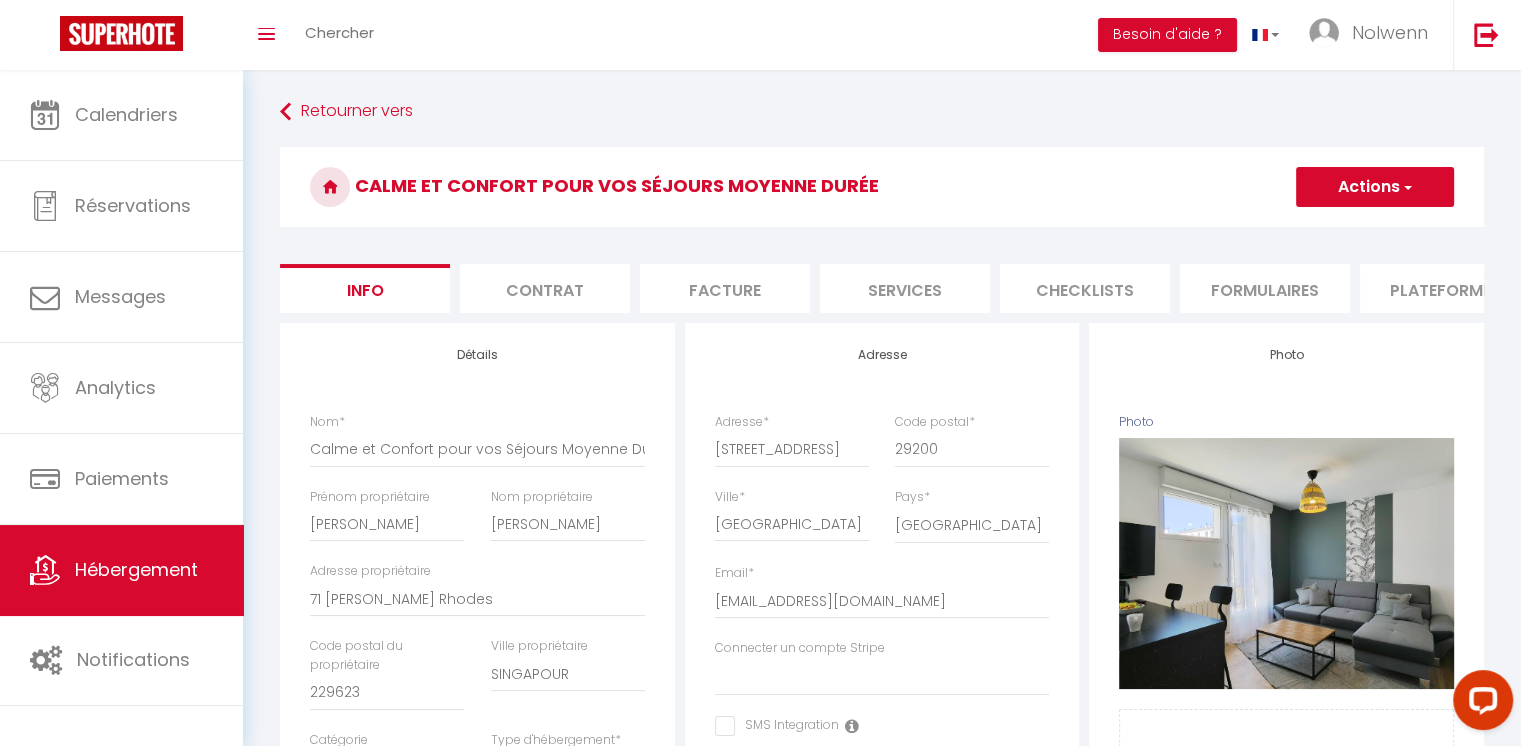 click on "Contrat" at bounding box center [545, 288] 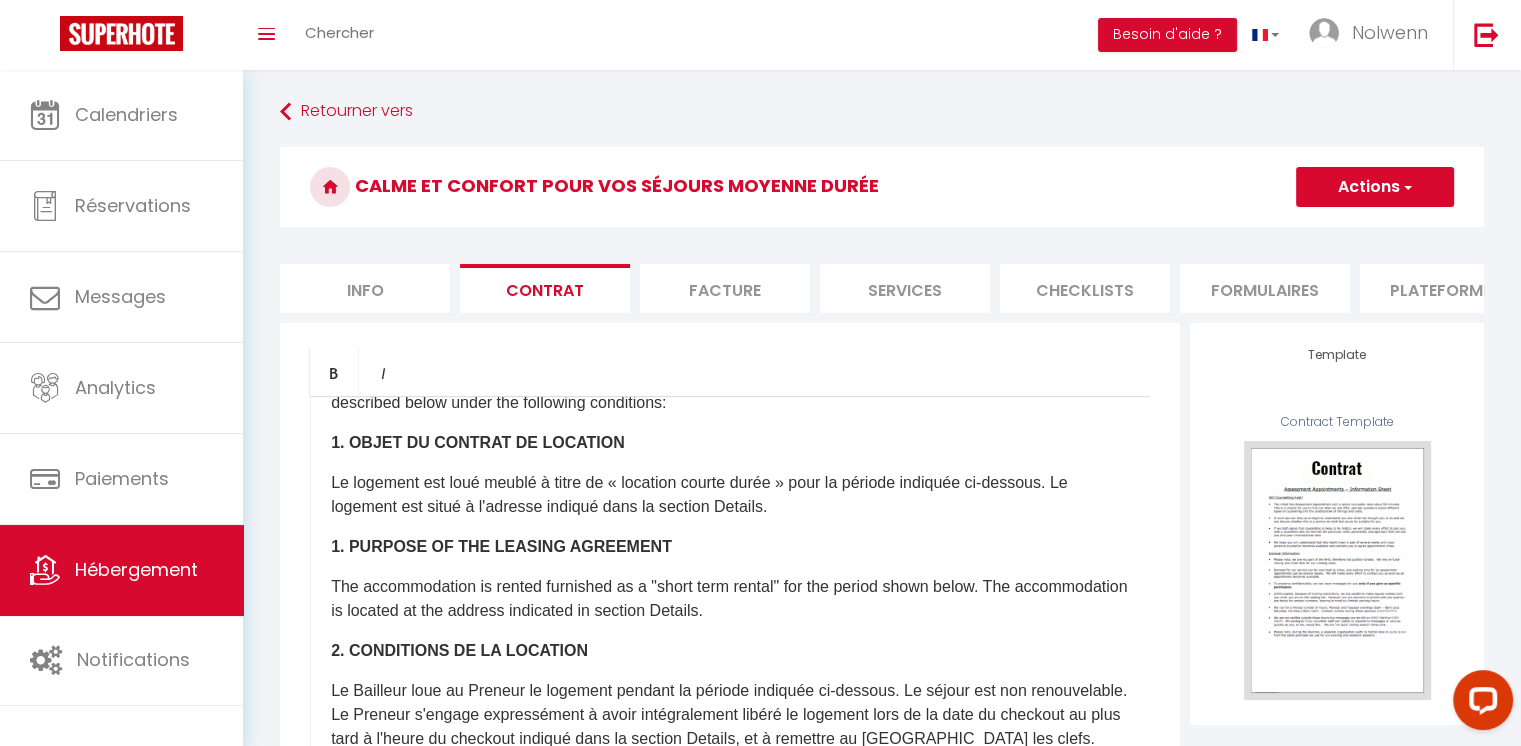 scroll, scrollTop: 125, scrollLeft: 0, axis: vertical 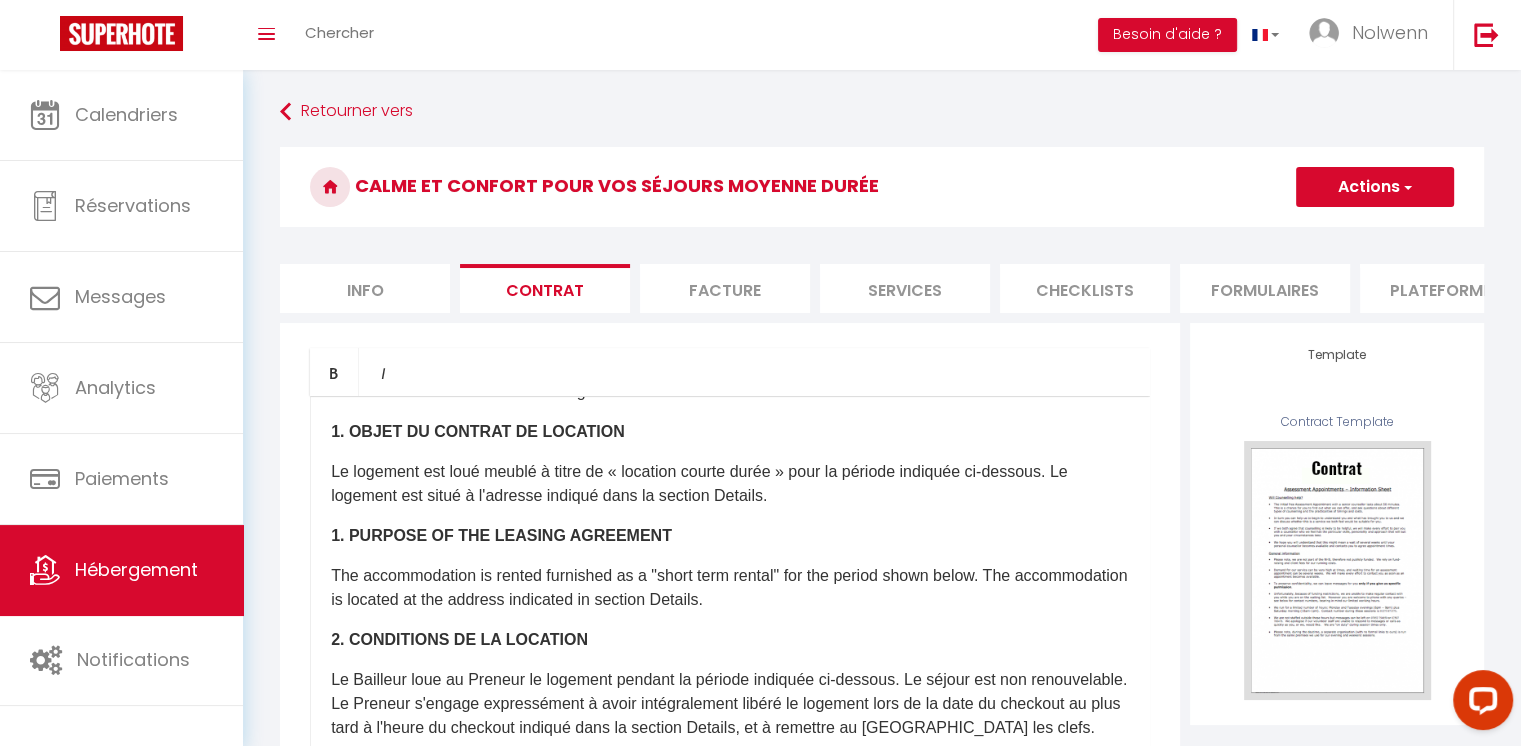 click on "Le logement est loué meublé à titre de « location courte durée » pour la période indiquée ci-dessous. Le logement est situé à l'adresse indiqué dans la section Details." at bounding box center [730, 484] 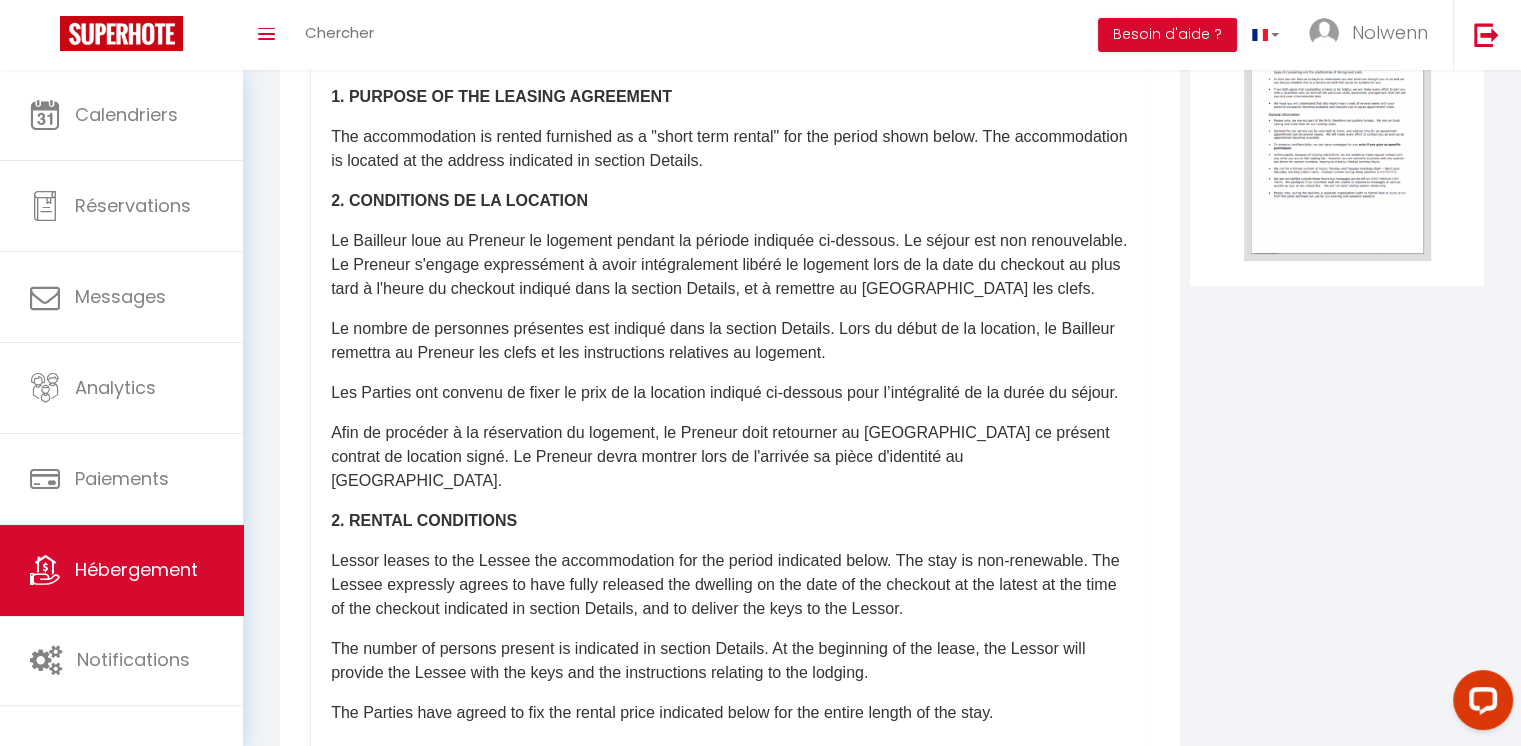 scroll, scrollTop: 0, scrollLeft: 0, axis: both 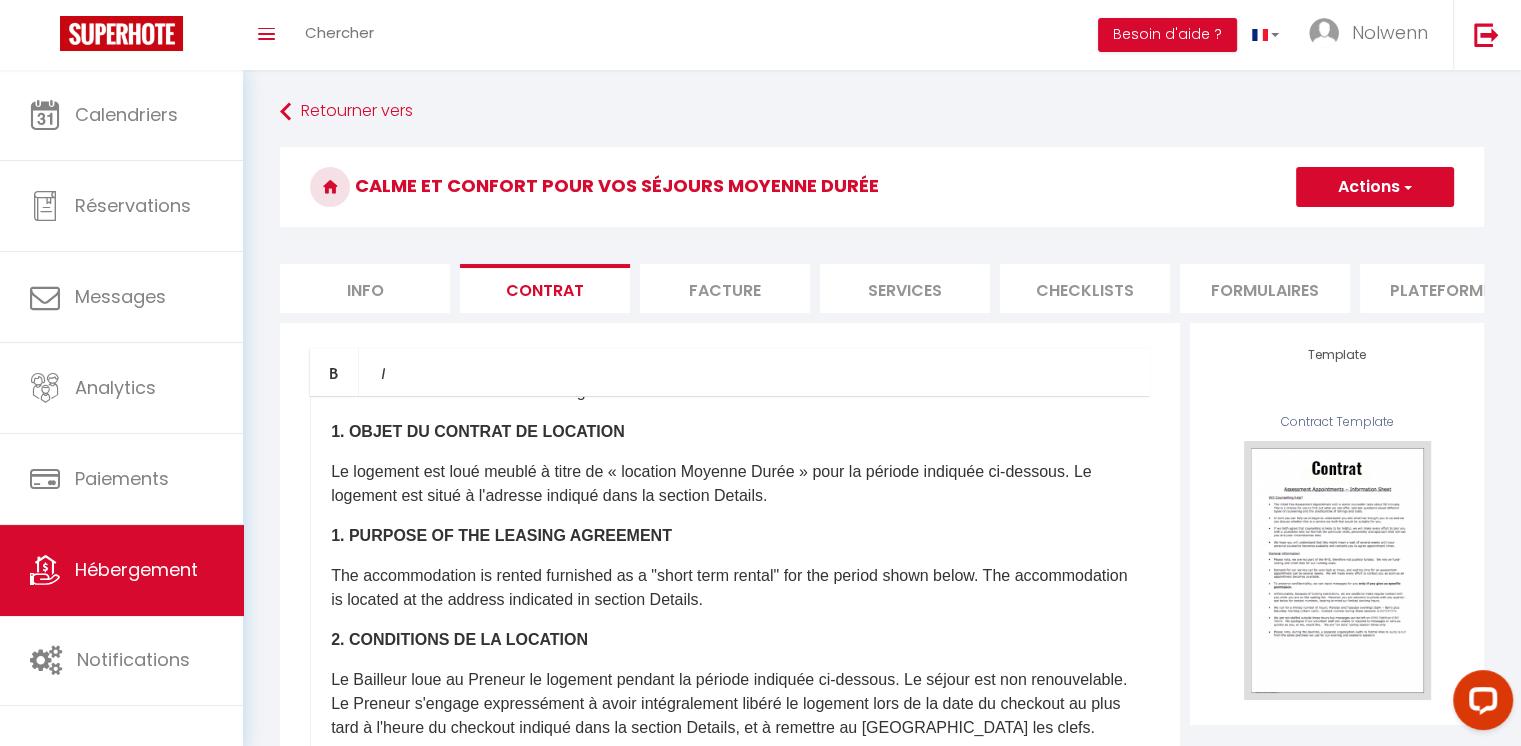 click on "Actions" at bounding box center [1375, 187] 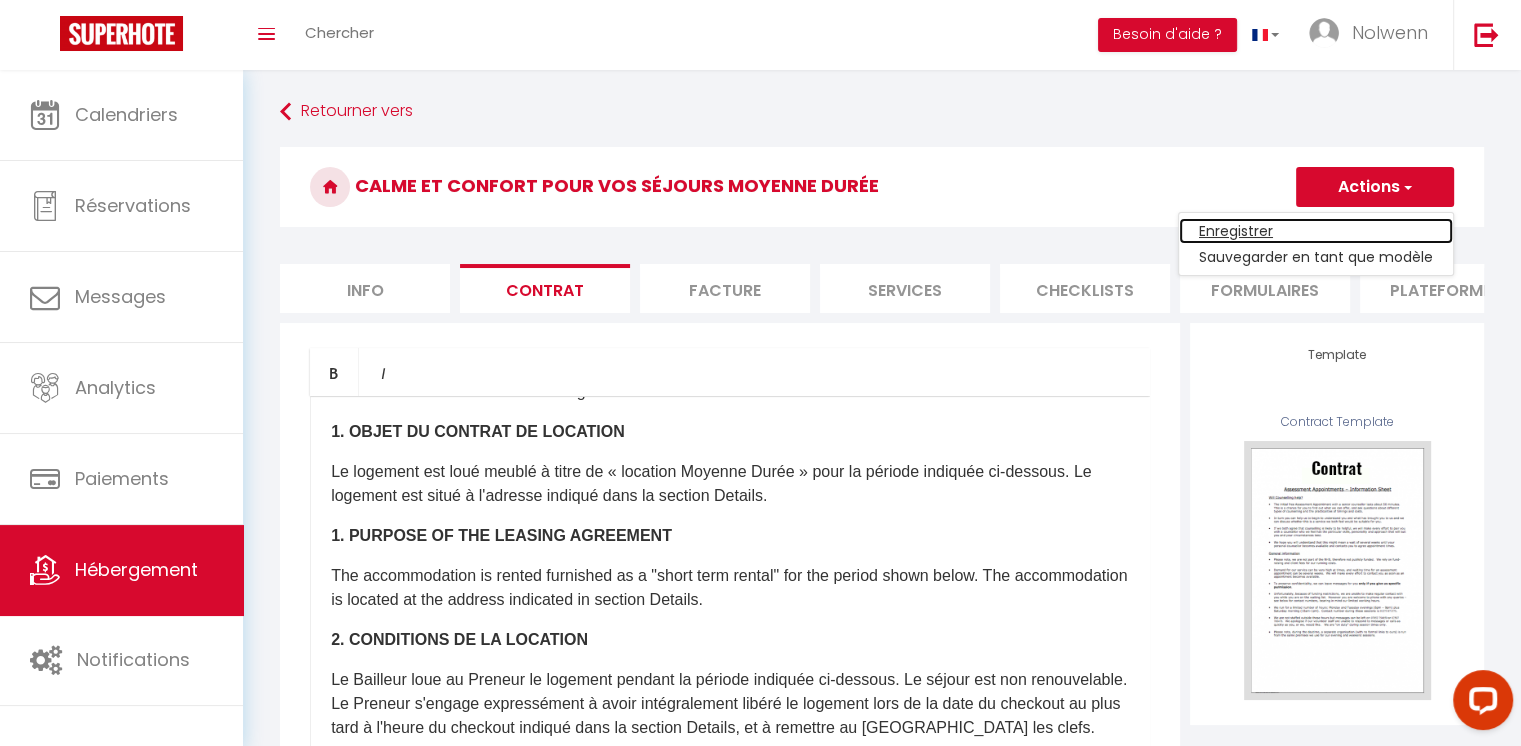 click on "Enregistrer" at bounding box center (1316, 231) 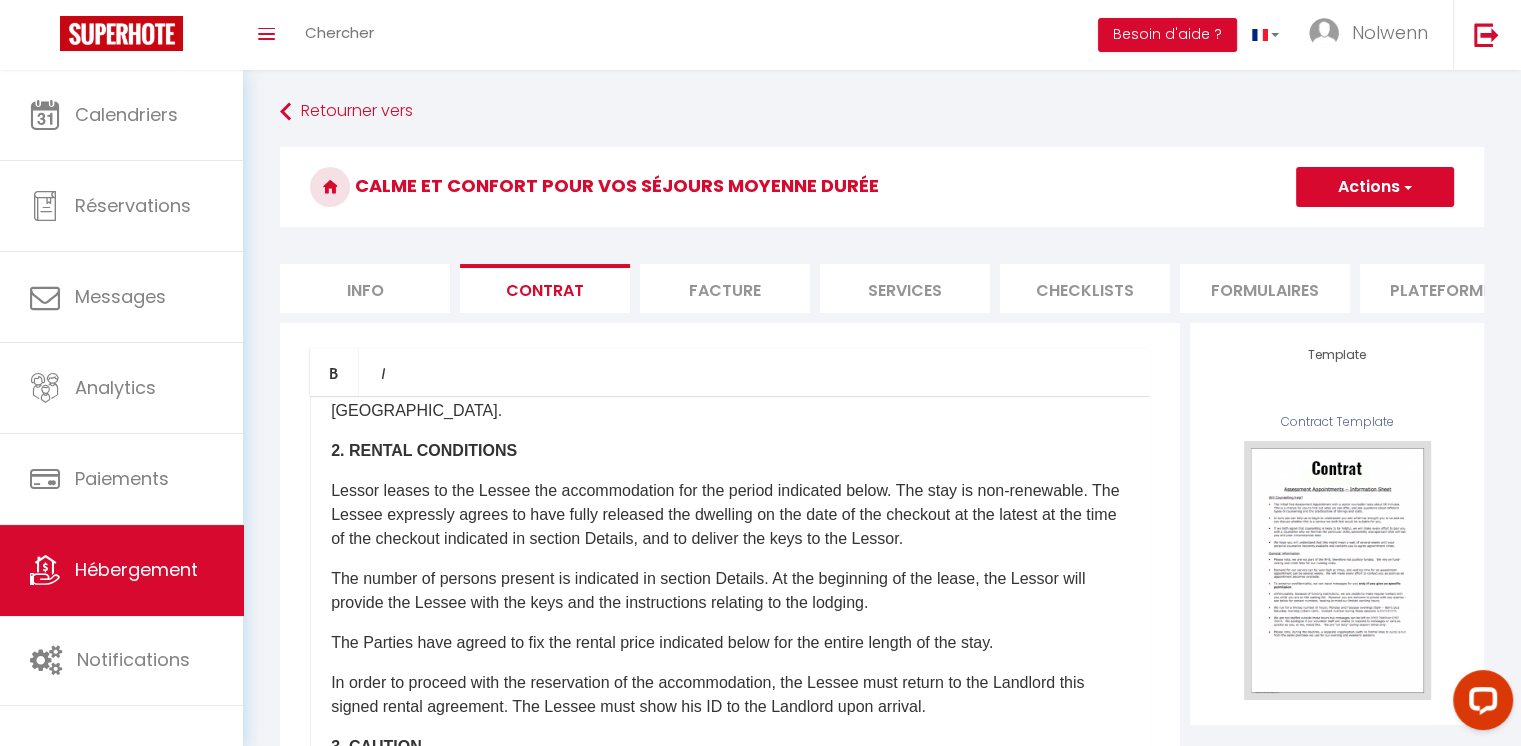 scroll, scrollTop: 0, scrollLeft: 0, axis: both 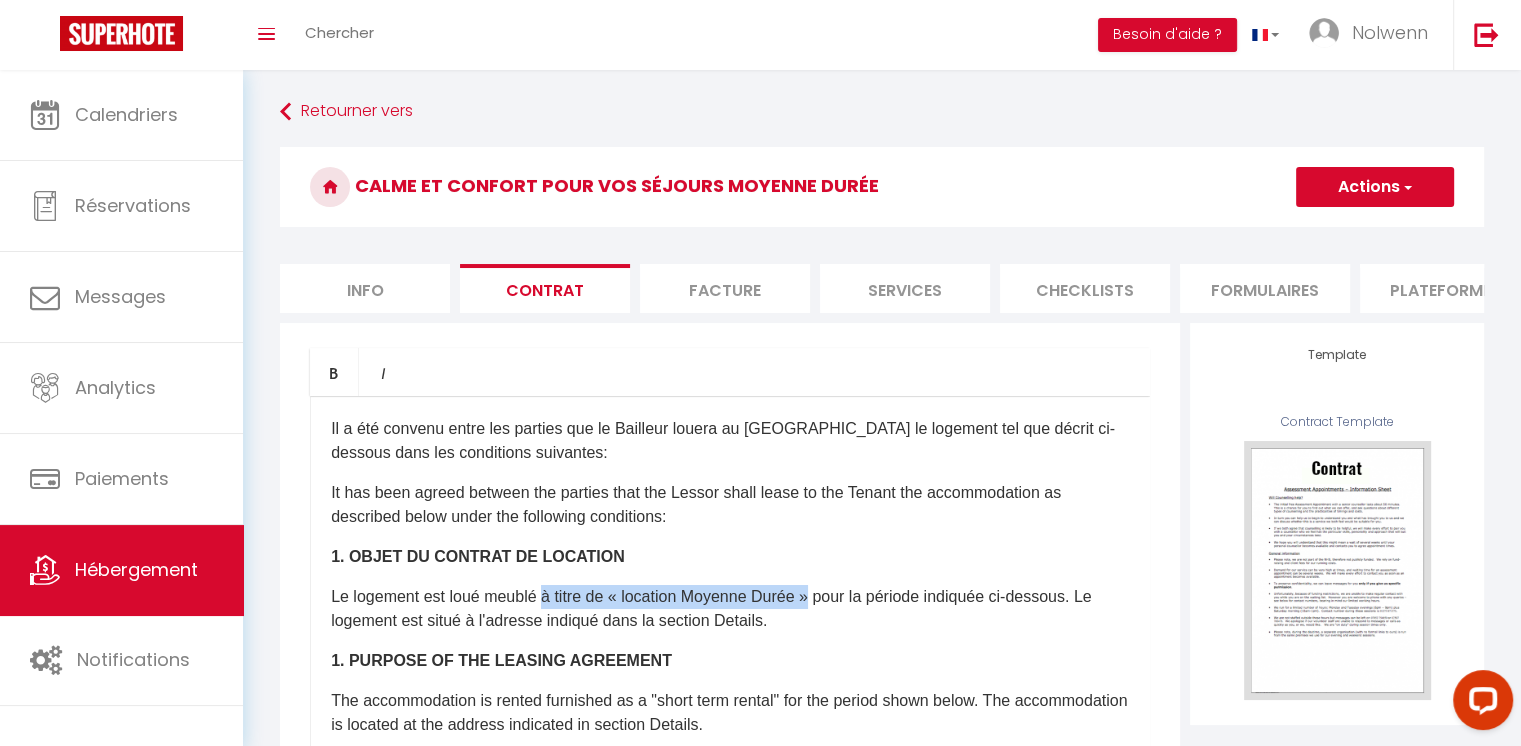 drag, startPoint x: 817, startPoint y: 613, endPoint x: 544, endPoint y: 613, distance: 273 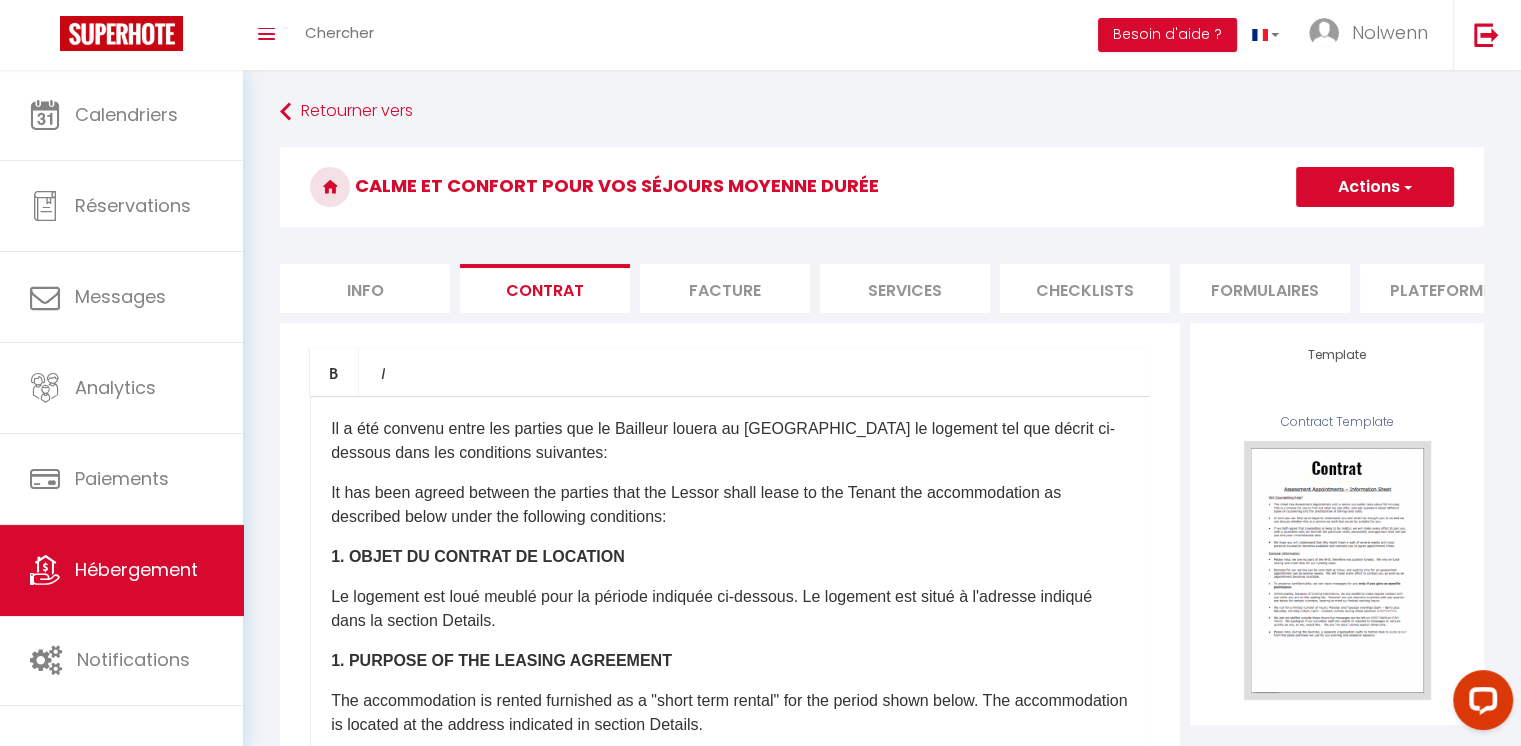 click on "Actions" at bounding box center [1375, 187] 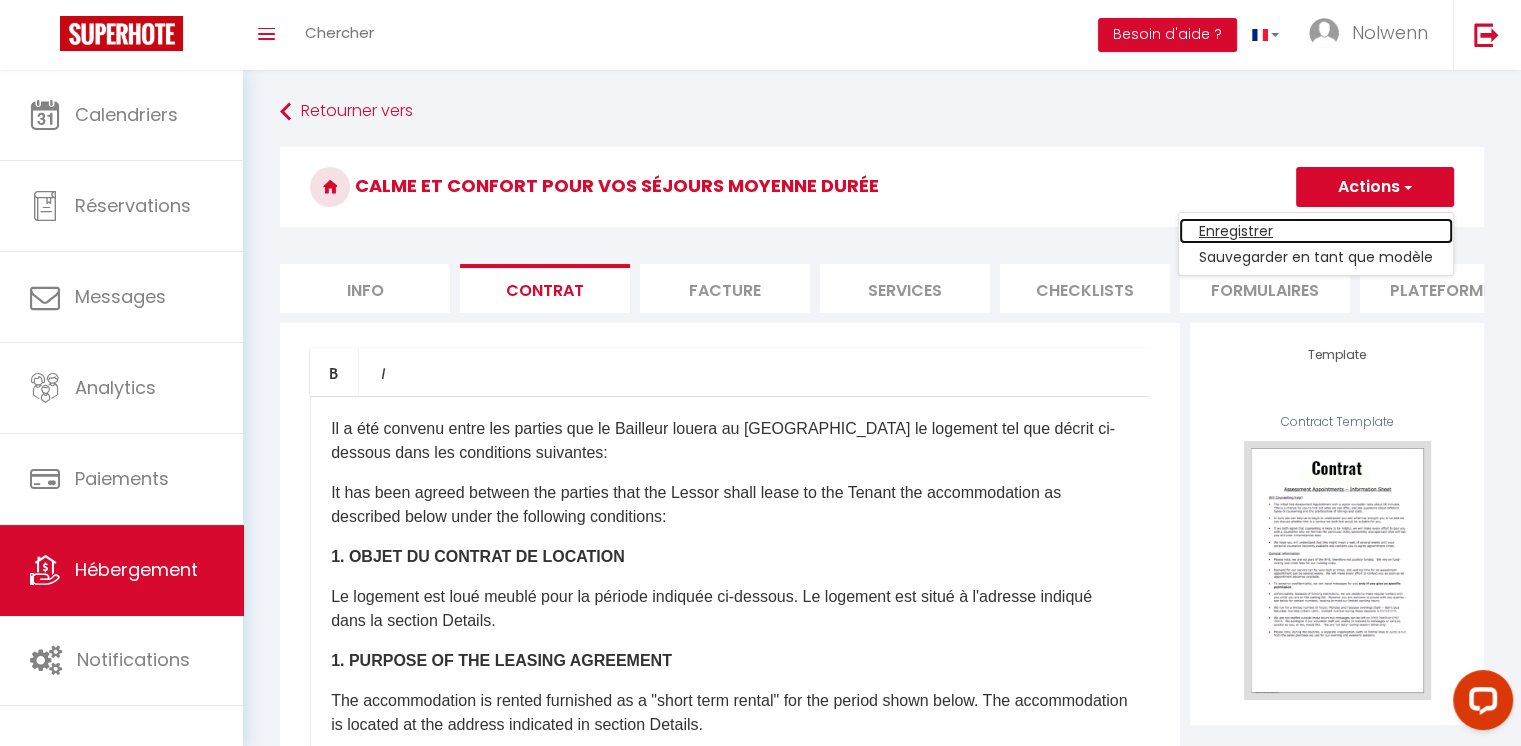 click on "Enregistrer" at bounding box center (1316, 231) 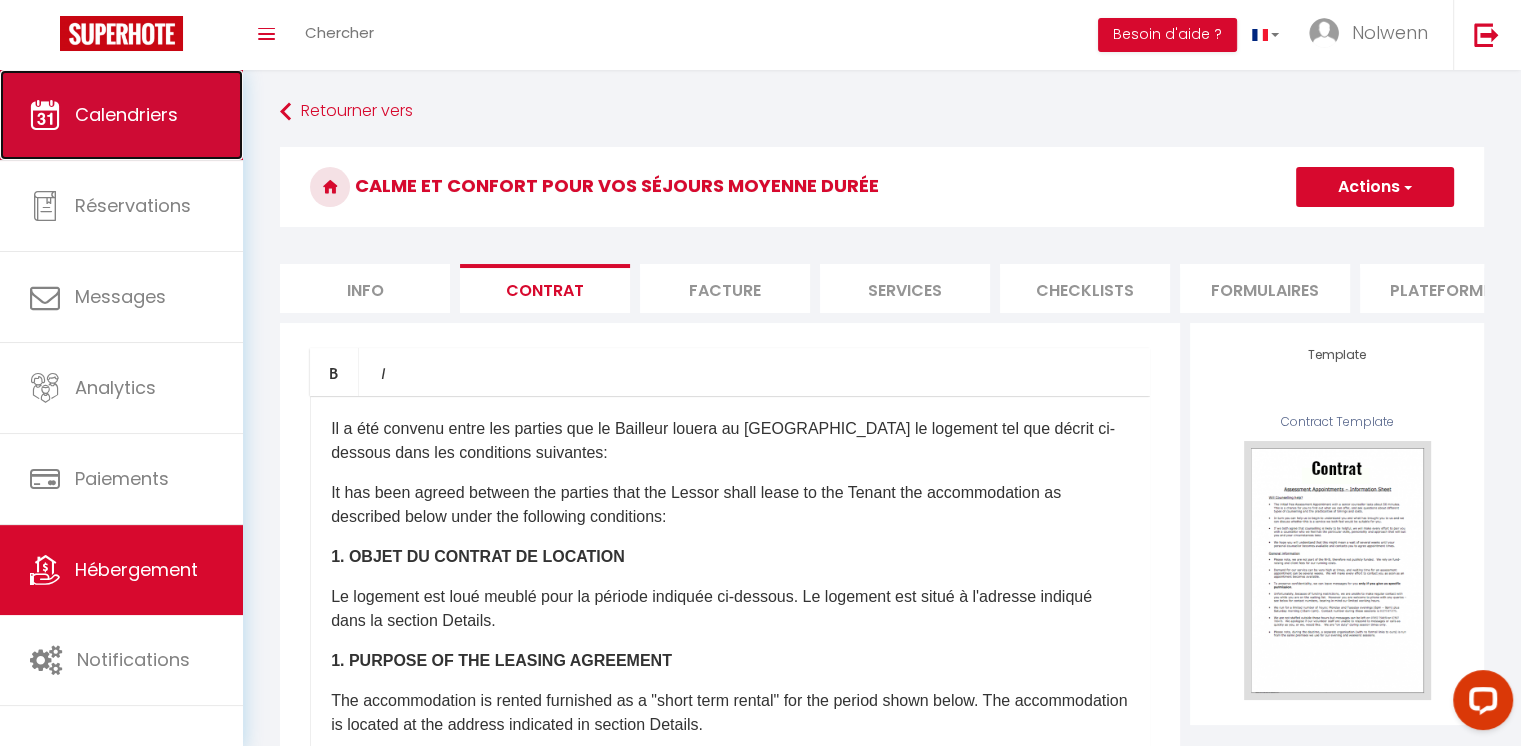 click on "Calendriers" at bounding box center (126, 114) 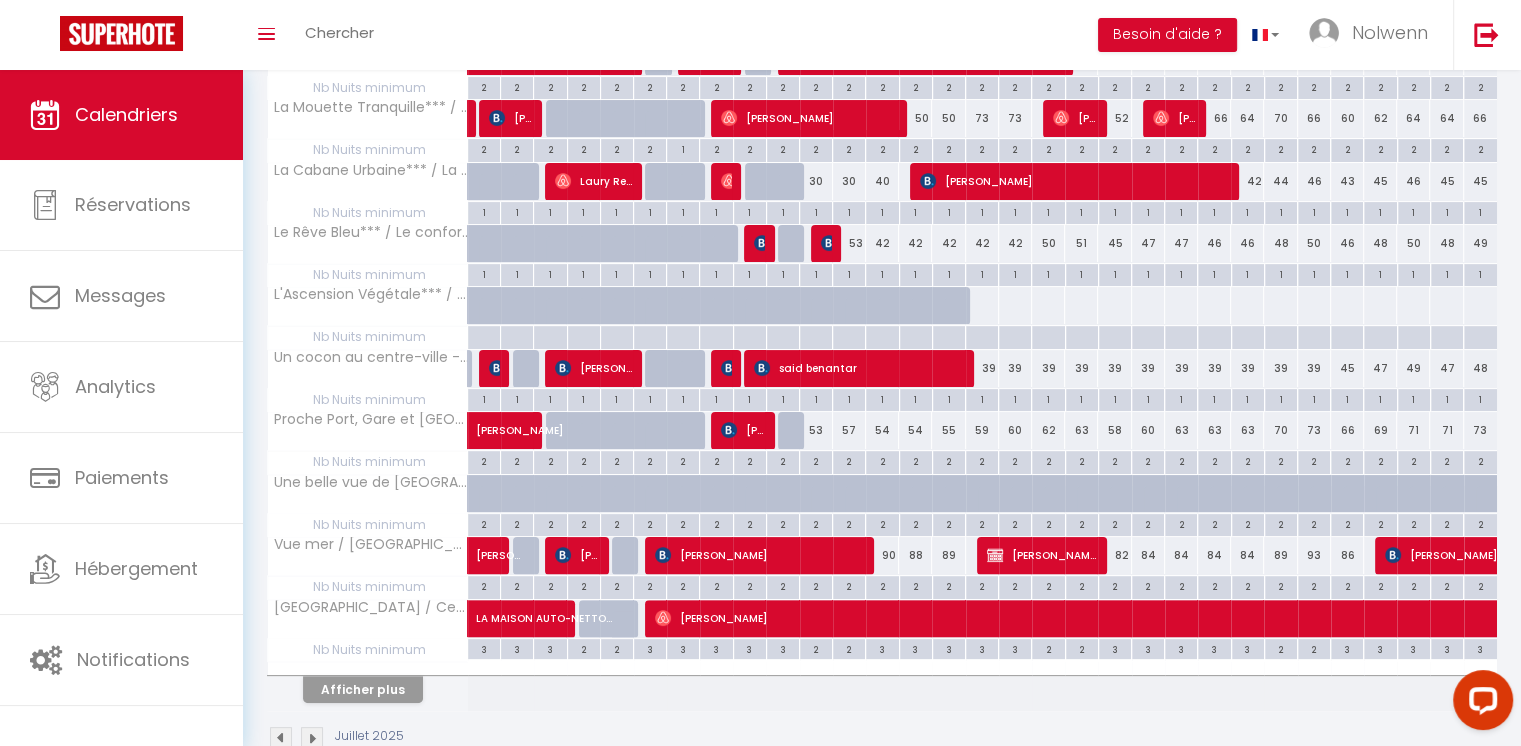 scroll, scrollTop: 421, scrollLeft: 0, axis: vertical 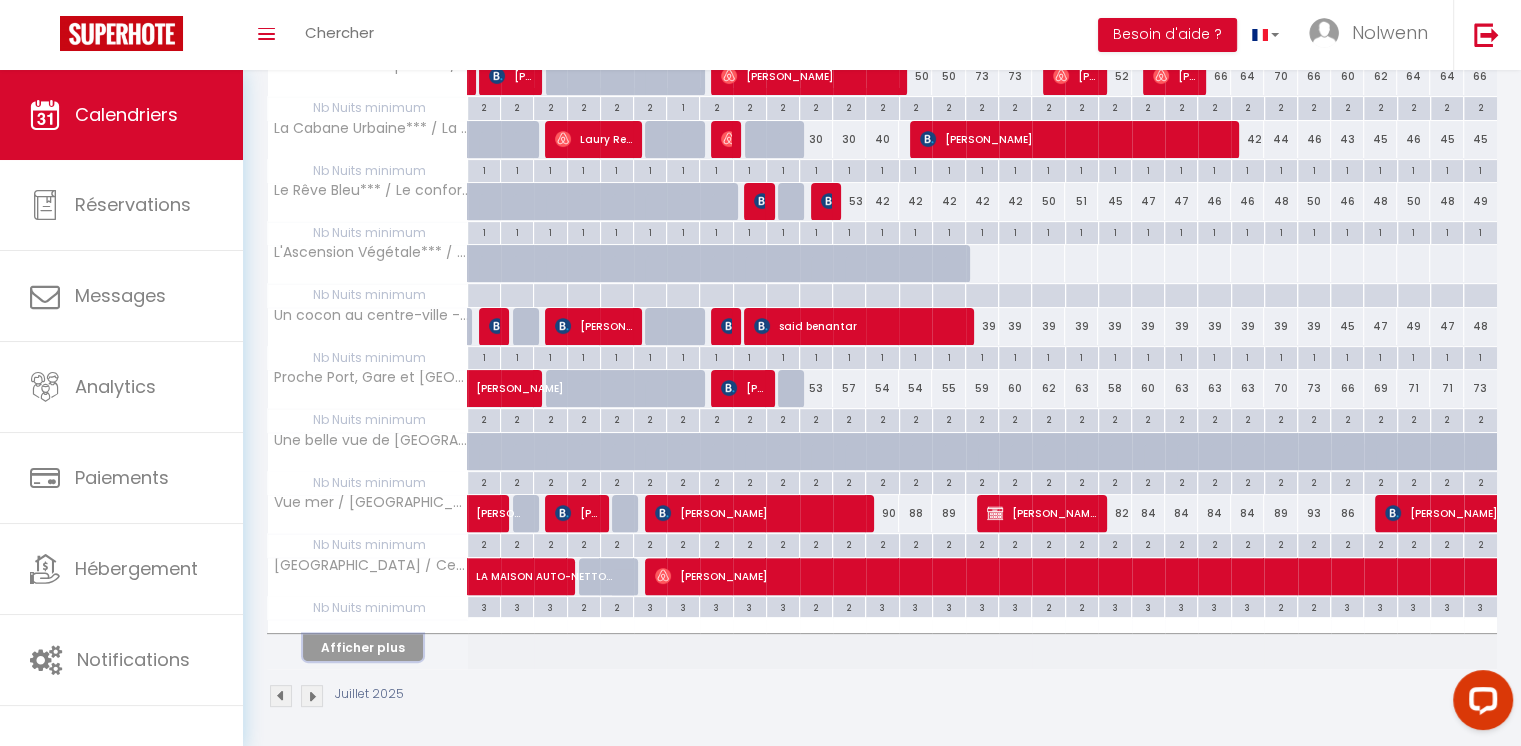 click on "Afficher plus" at bounding box center (363, 647) 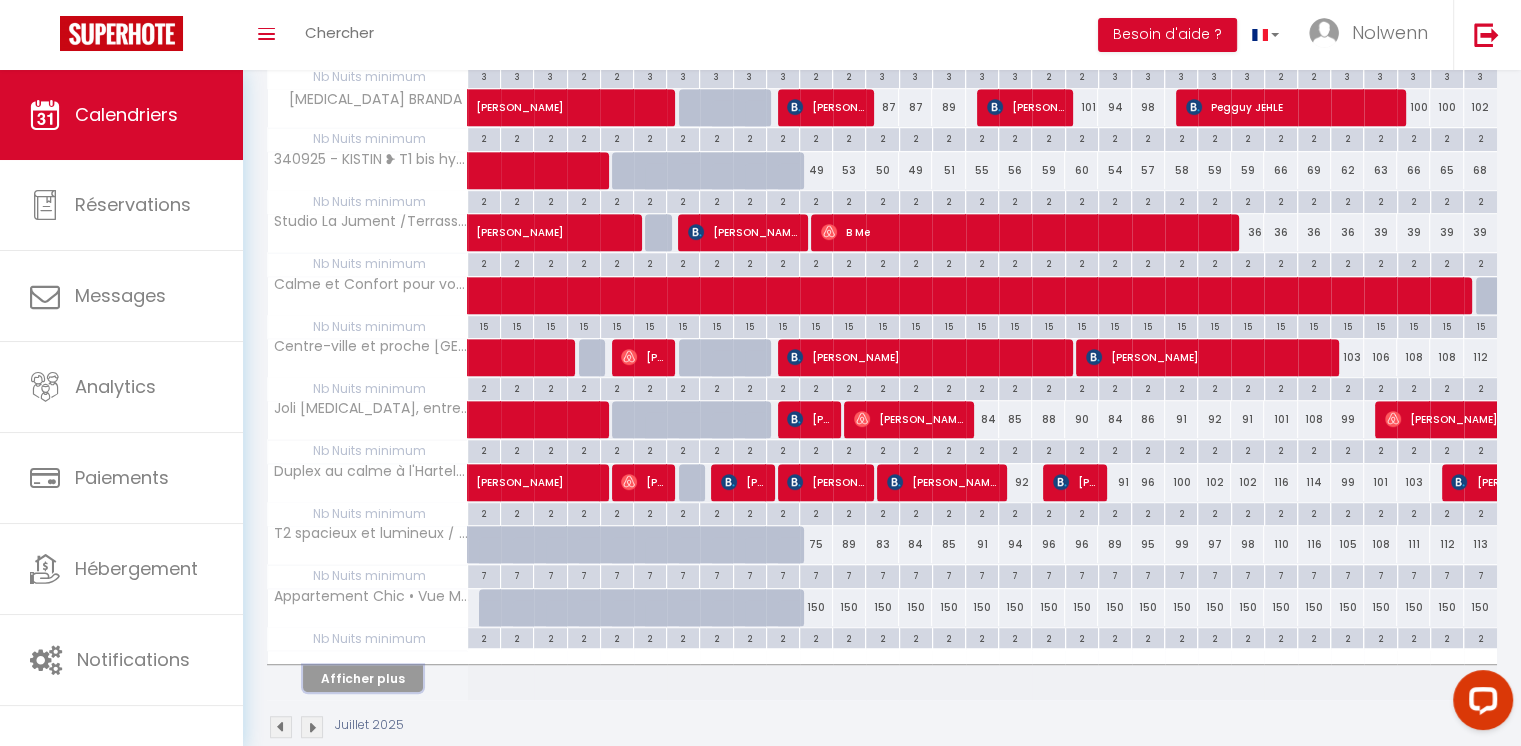 scroll, scrollTop: 1024, scrollLeft: 0, axis: vertical 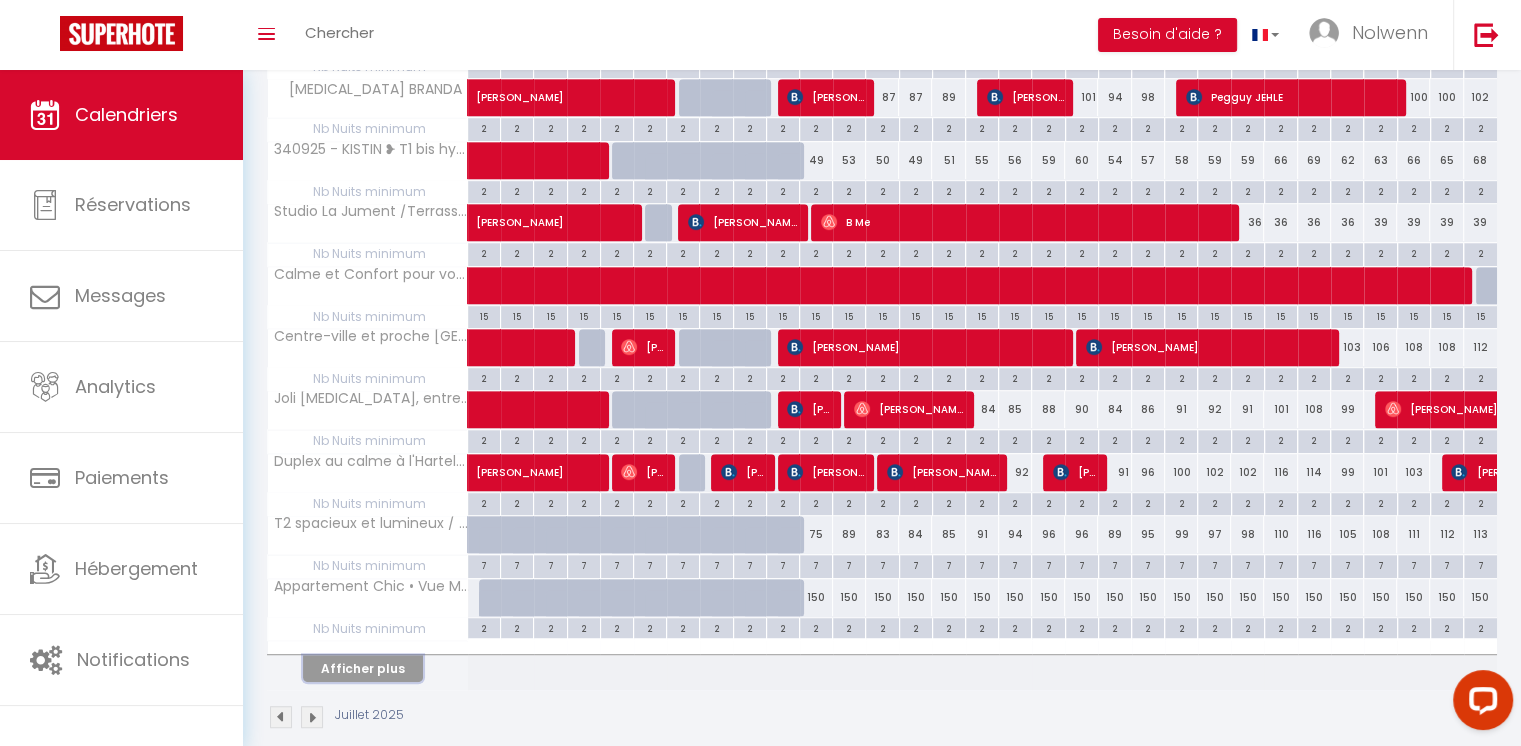 click on "Afficher plus" at bounding box center [363, 668] 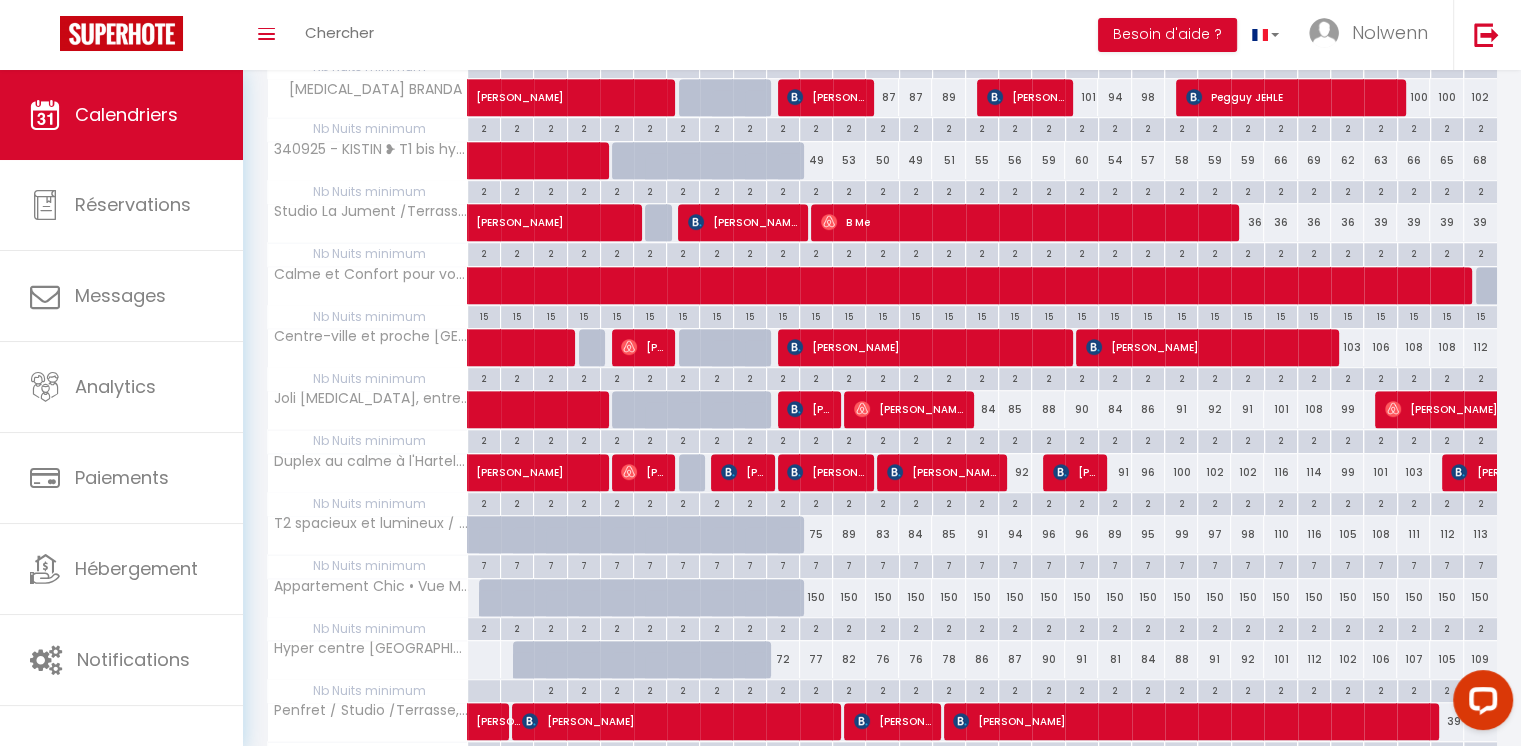 scroll, scrollTop: 372, scrollLeft: 0, axis: vertical 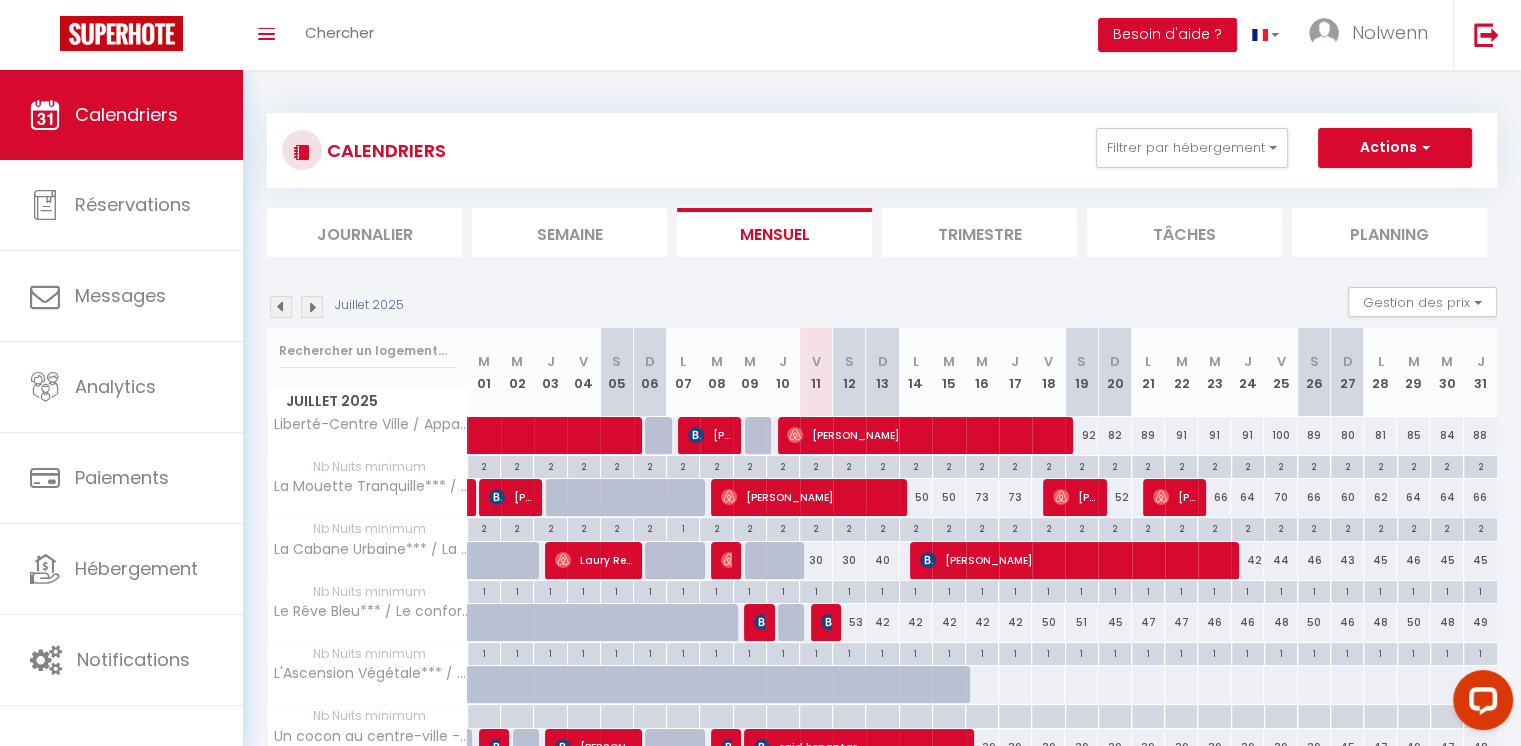 click at bounding box center [312, 307] 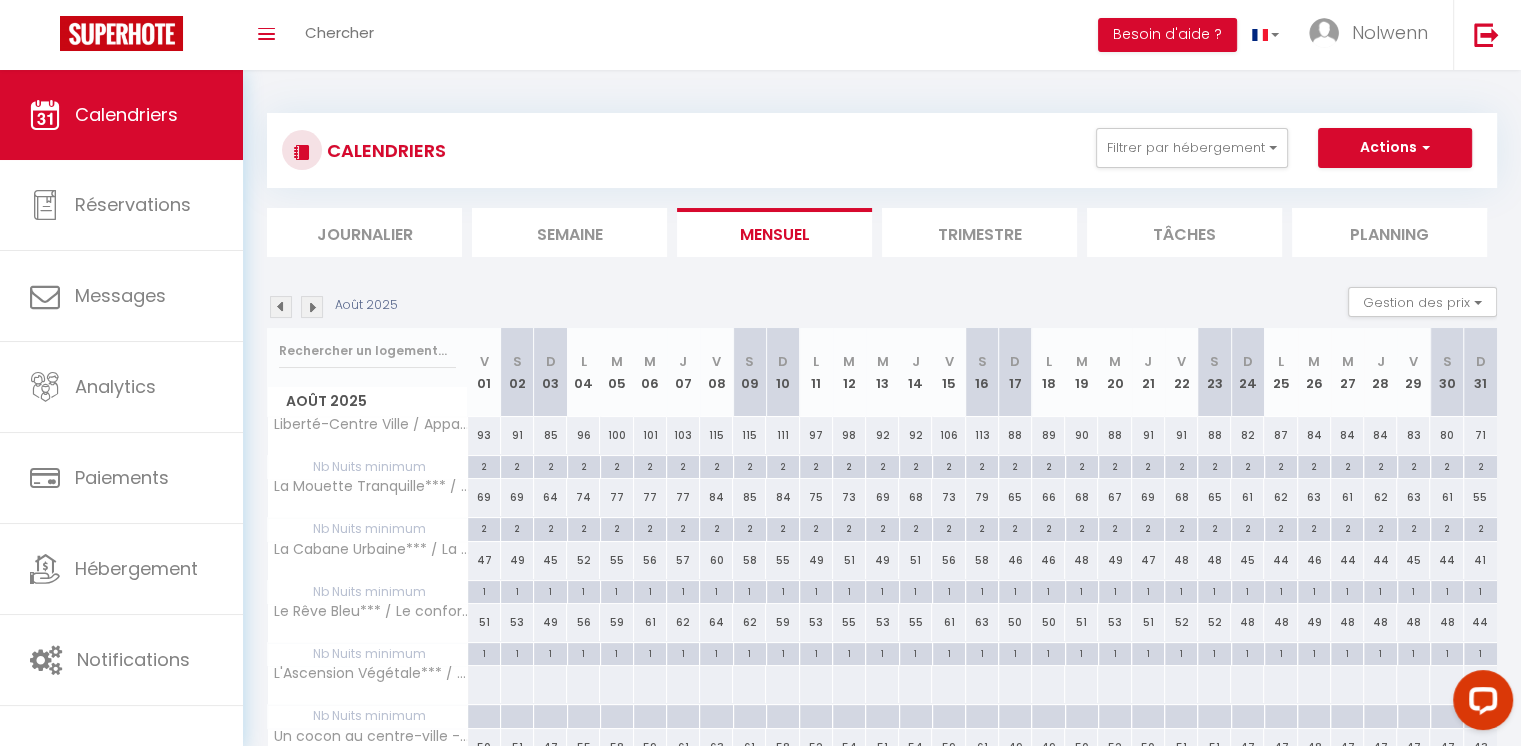 scroll, scrollTop: 421, scrollLeft: 0, axis: vertical 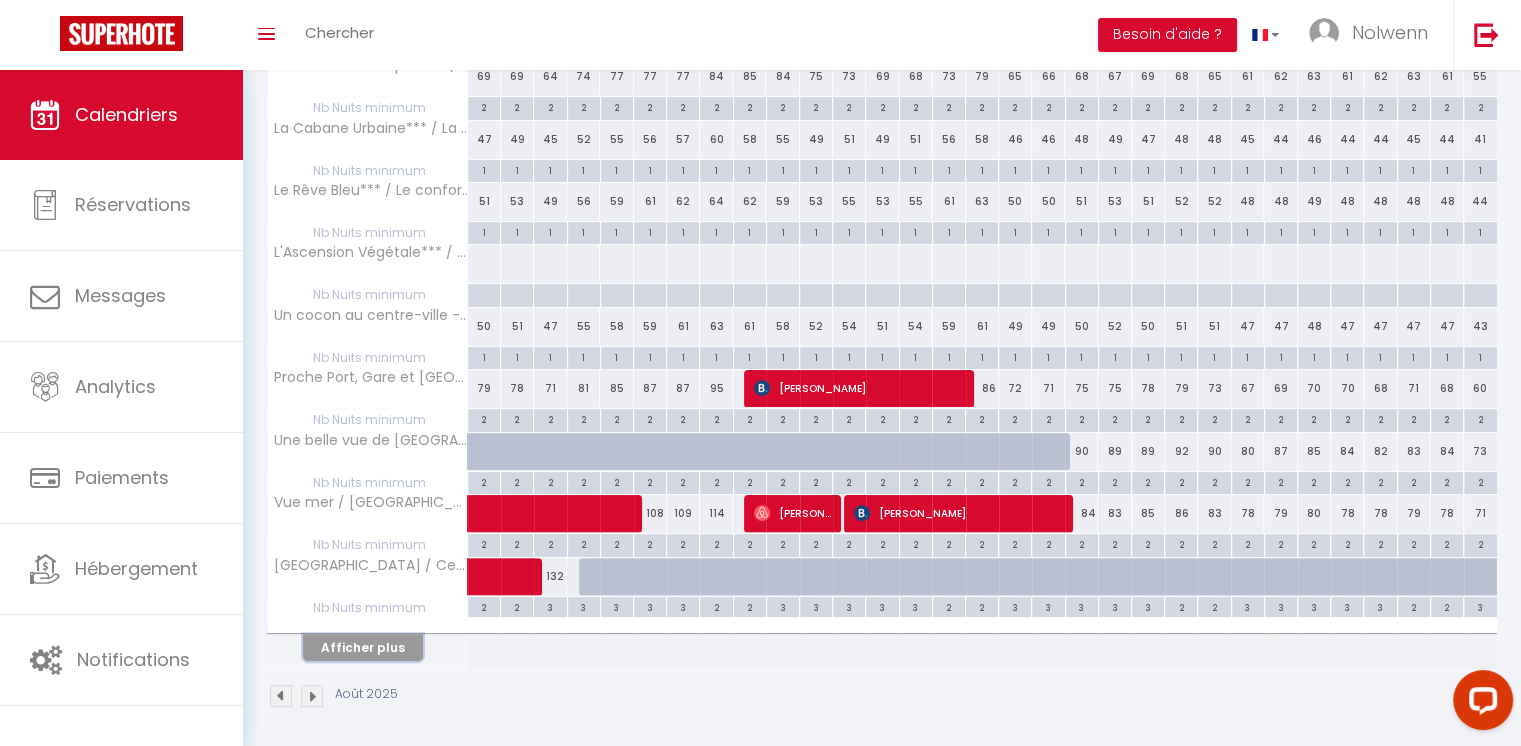 click on "Afficher plus" at bounding box center [363, 647] 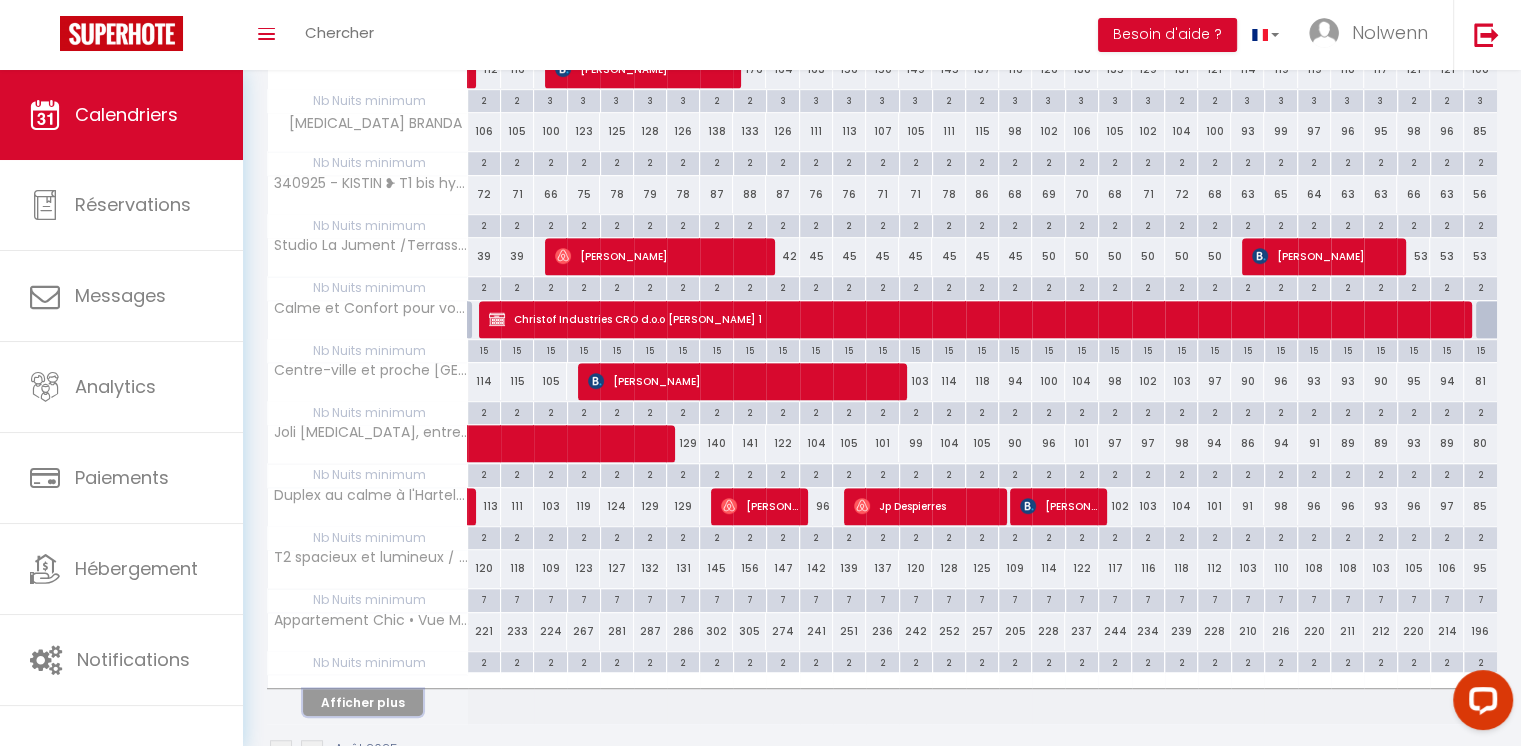 scroll, scrollTop: 1004, scrollLeft: 0, axis: vertical 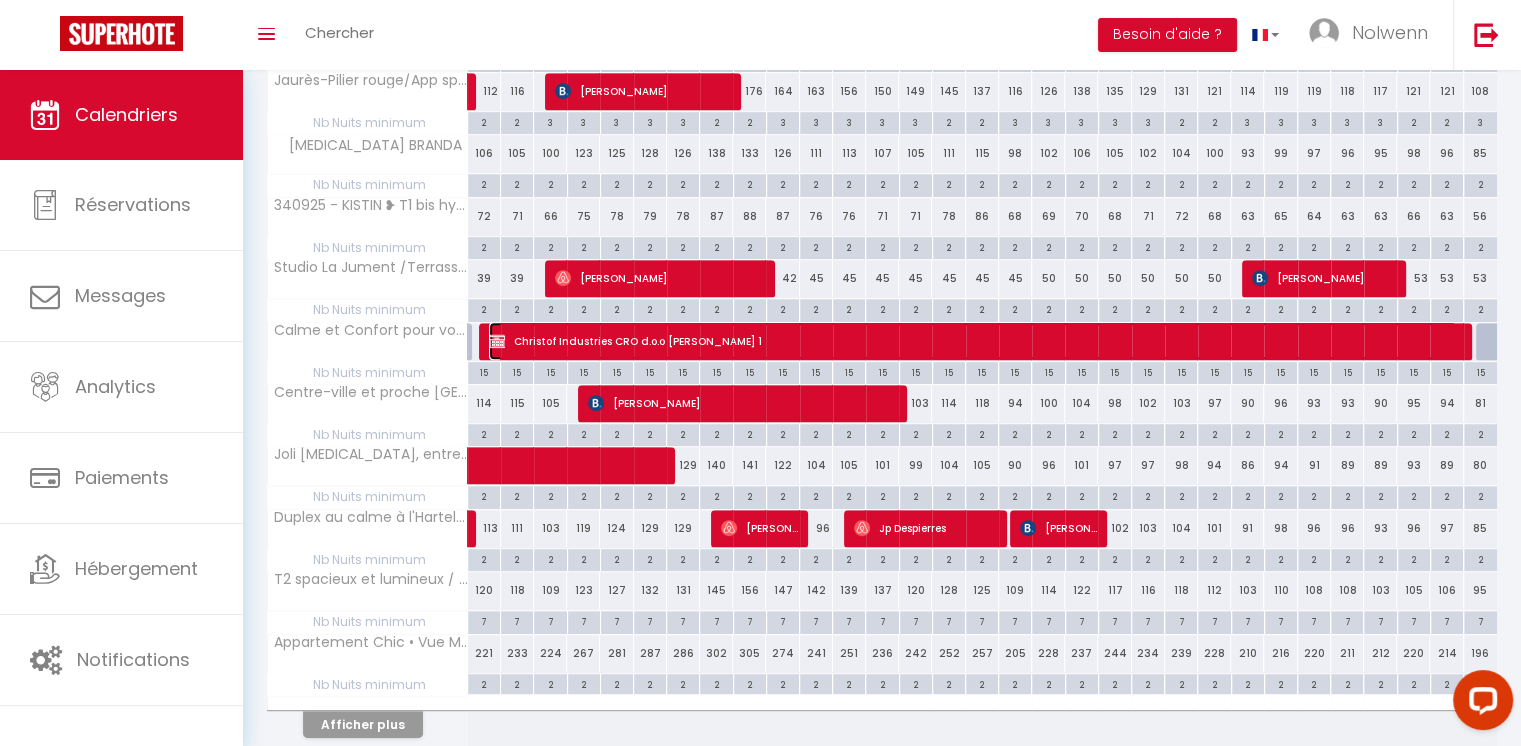 click at bounding box center [497, 341] 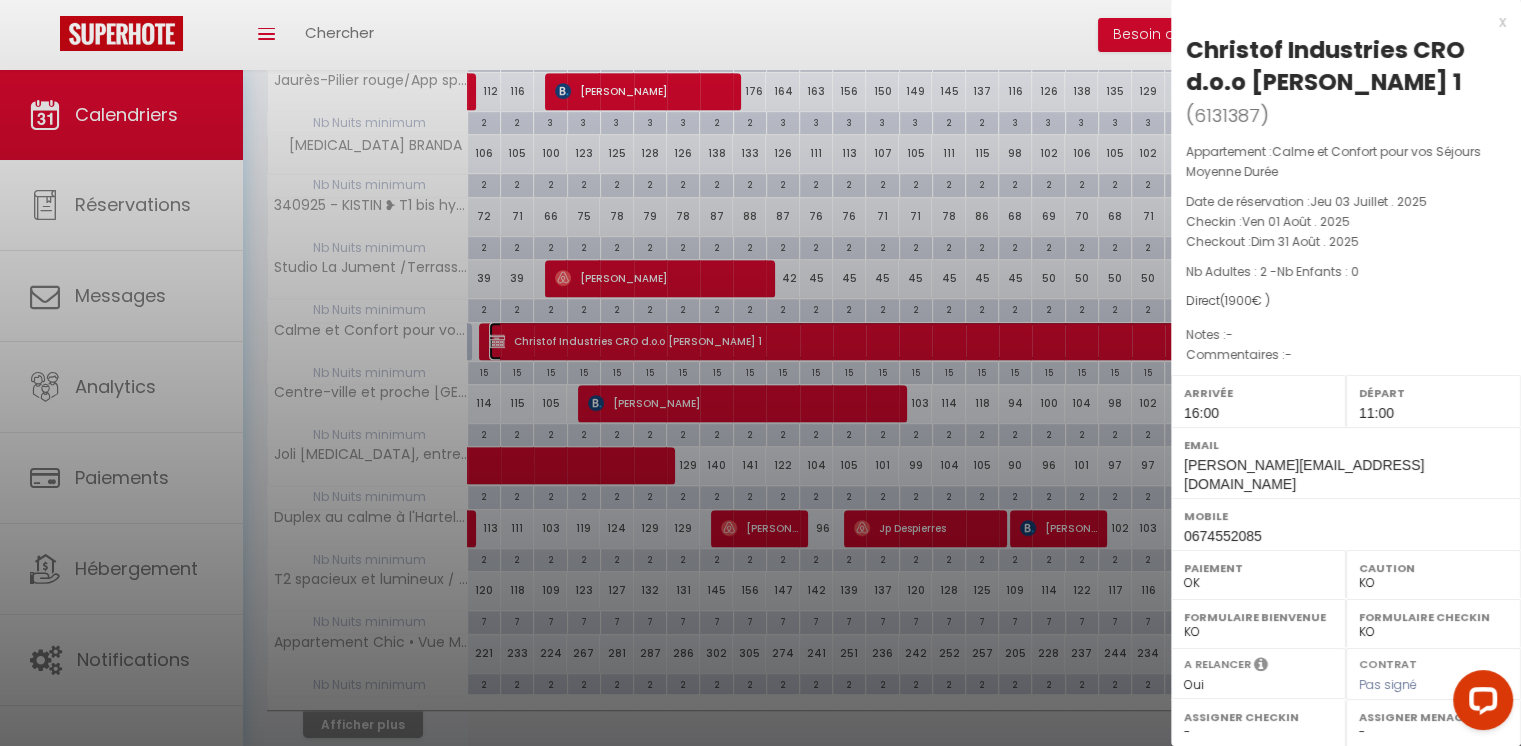 scroll, scrollTop: 267, scrollLeft: 0, axis: vertical 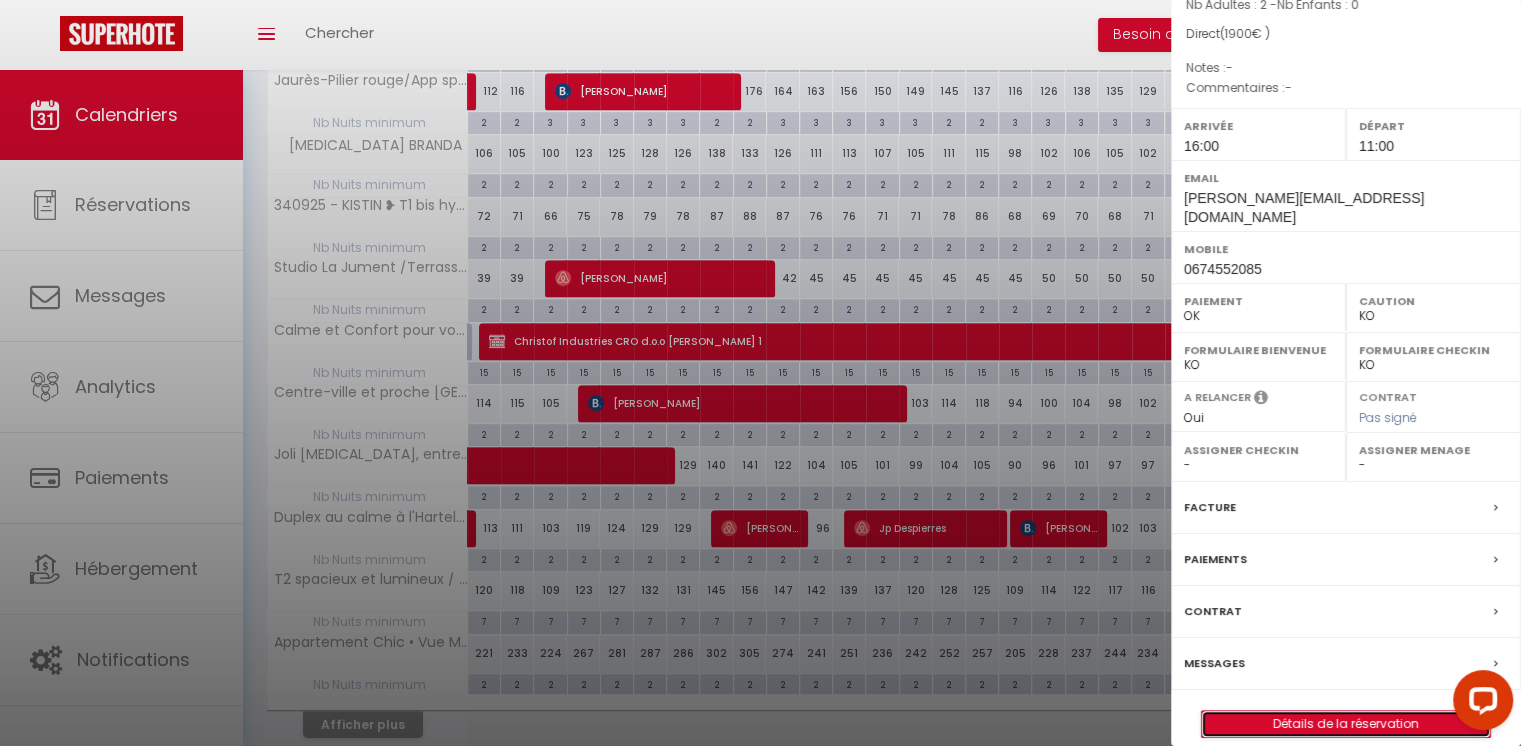 click on "Détails de la réservation" at bounding box center (1346, 724) 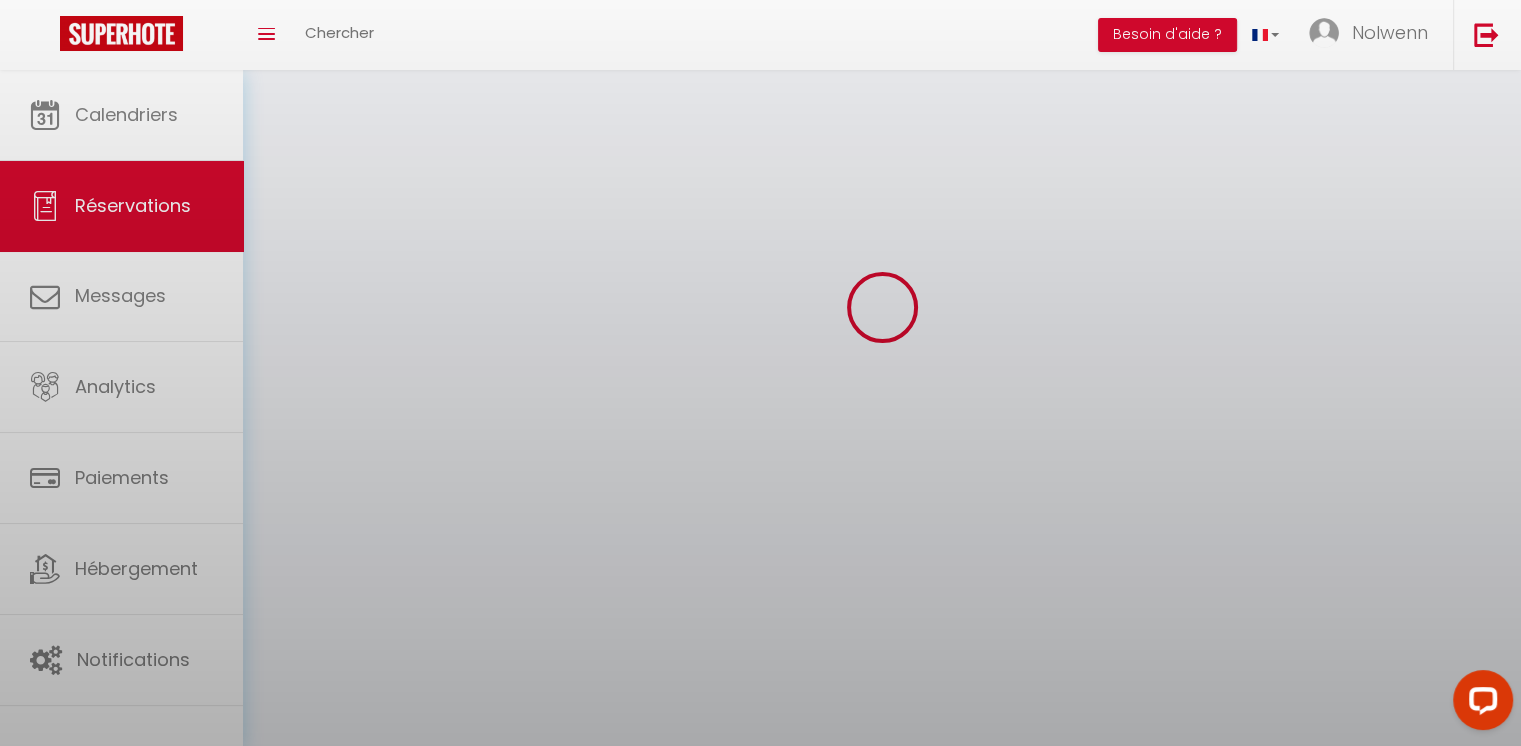 scroll, scrollTop: 0, scrollLeft: 0, axis: both 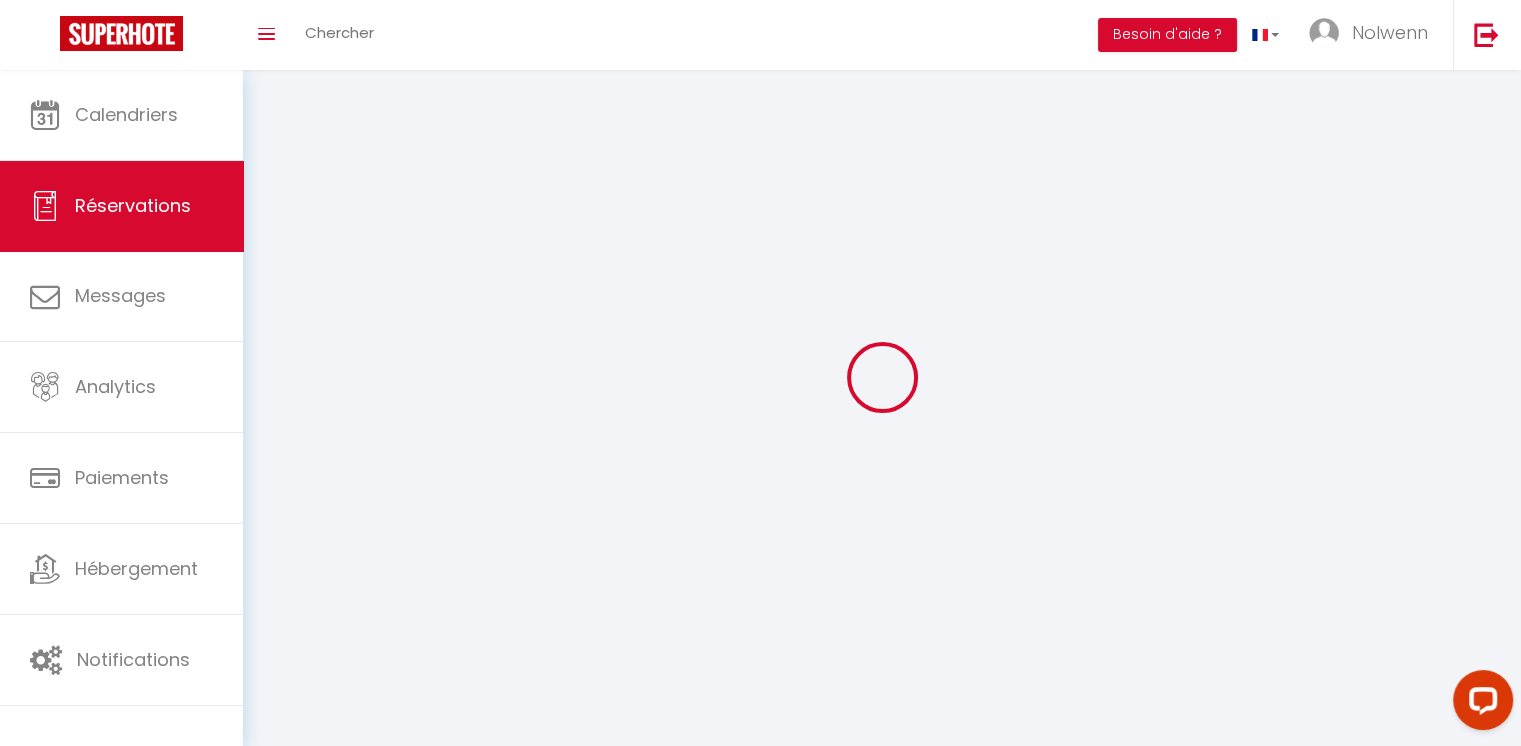 select 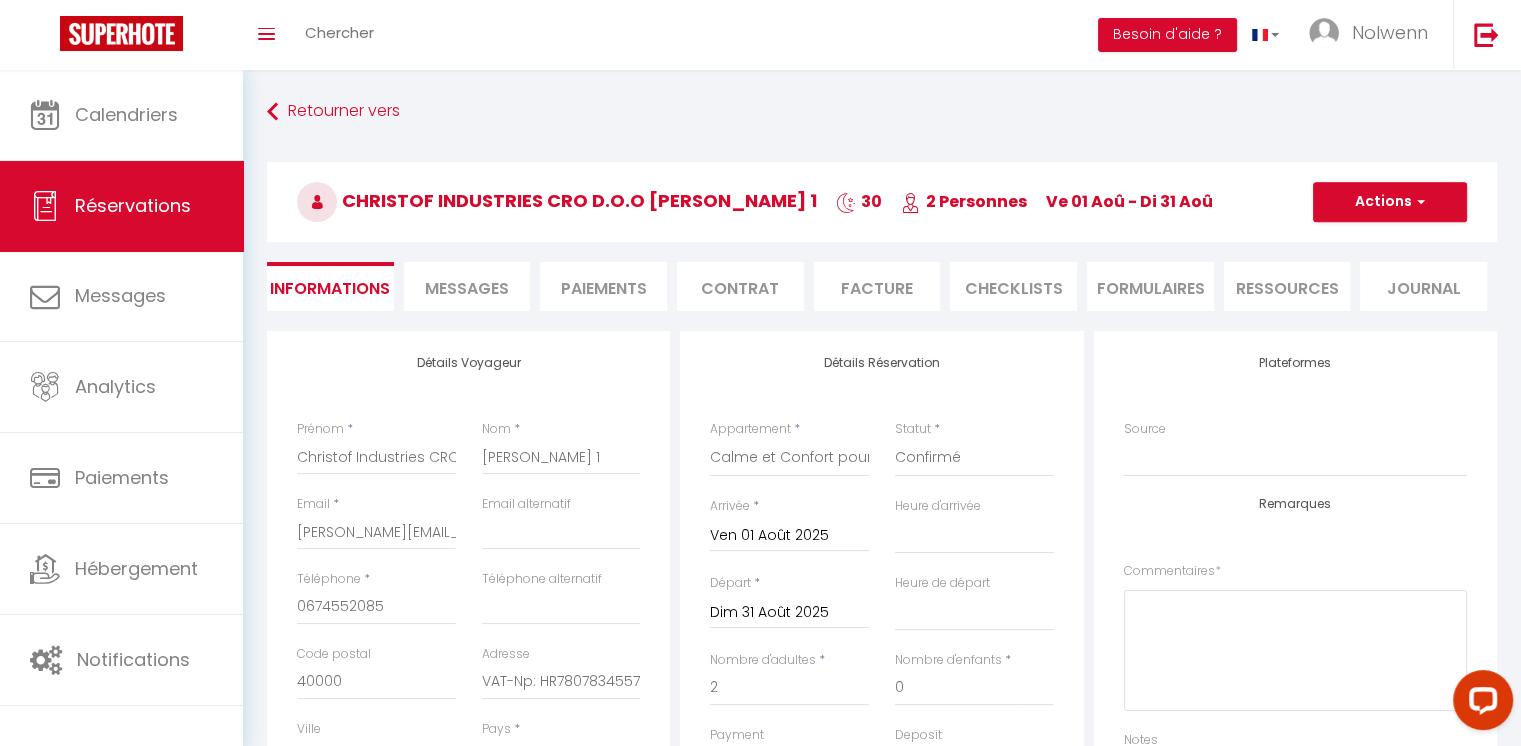 select 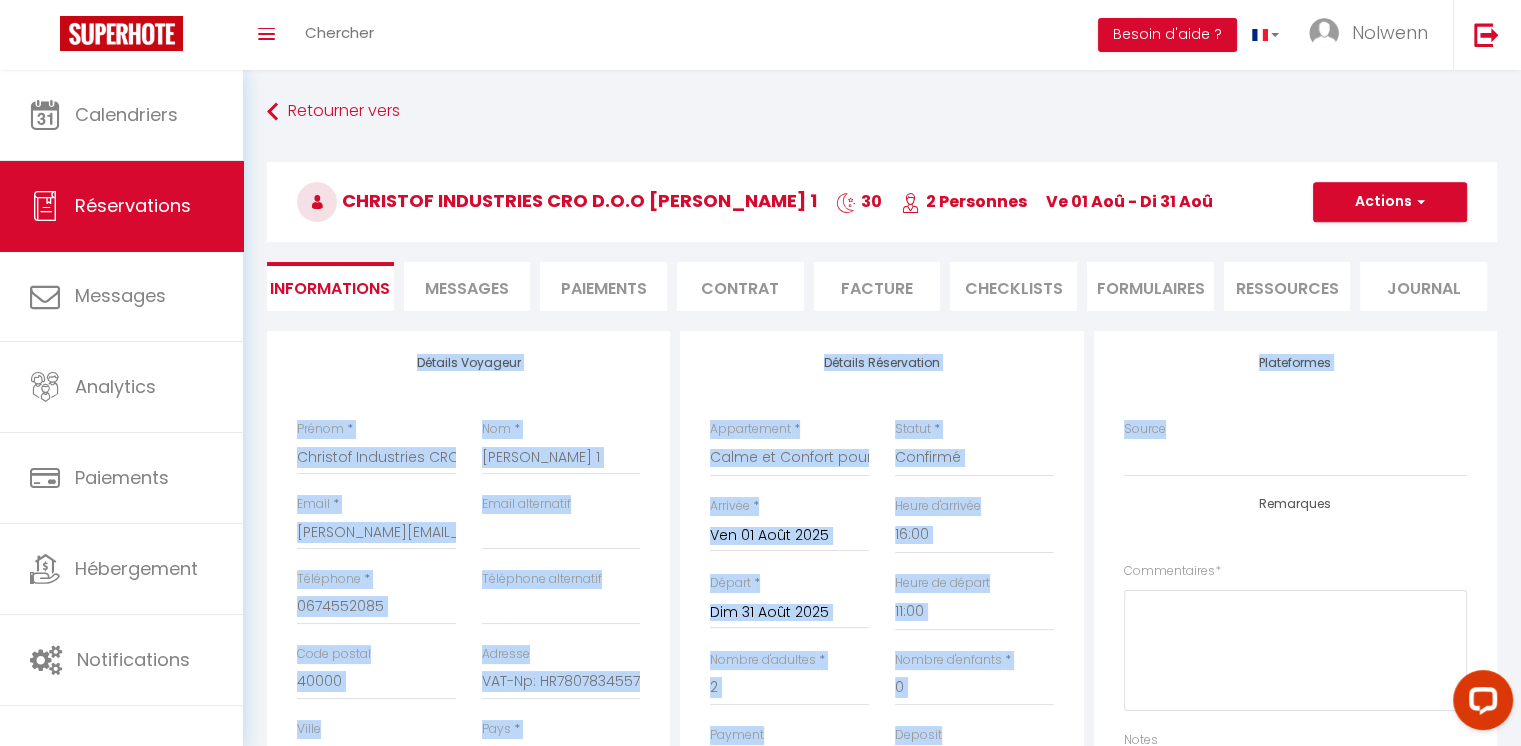 drag, startPoint x: 1516, startPoint y: 259, endPoint x: 1519, endPoint y: 421, distance: 162.02777 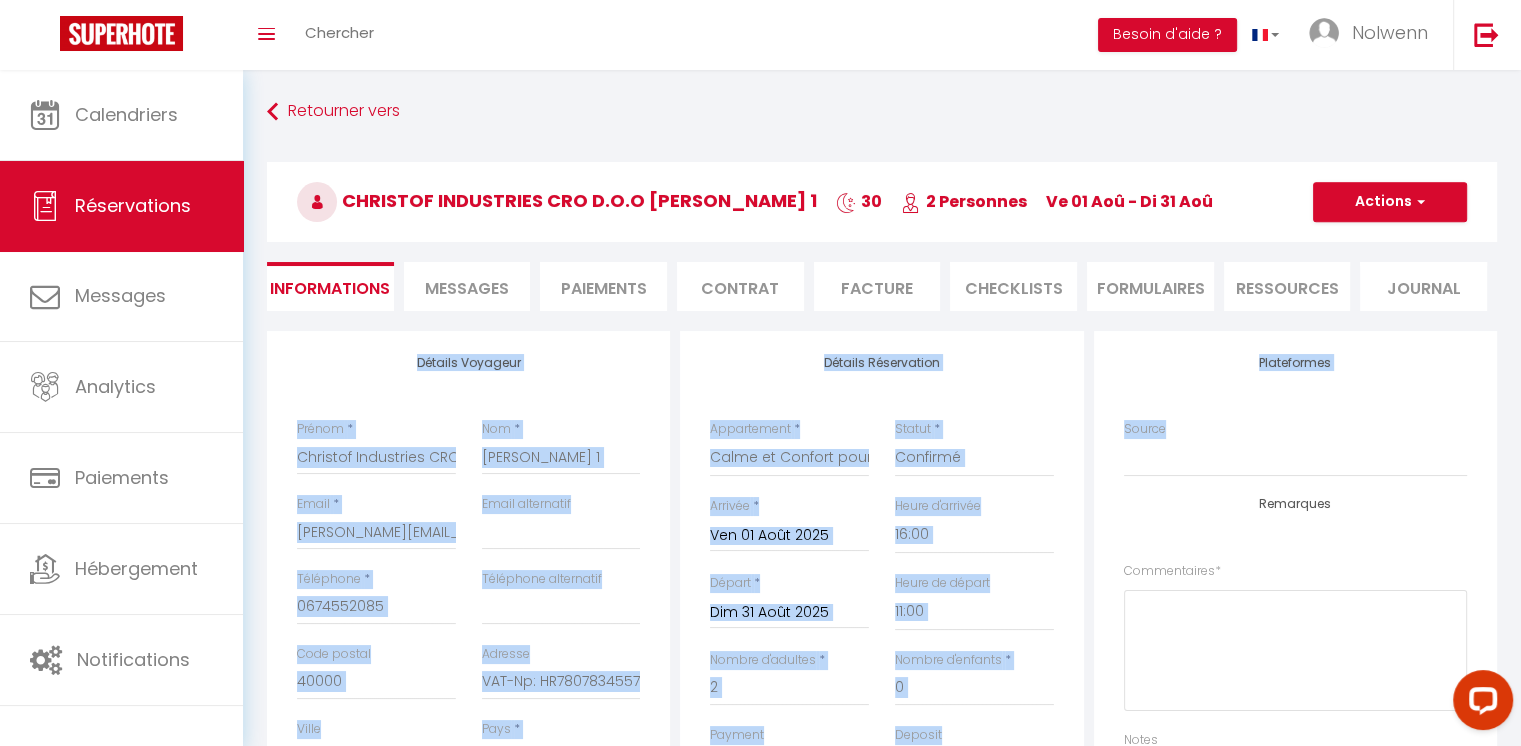click on "Retourner vers    Christof Industries CRO d.o.o   [PERSON_NAME] 1   30    2 Personnes
ve 01 Aoû - di 31 Aoû
Actions
Enregistrer   Dupliquer   Supprimer
Actions
Enregistrer   Aperçu et éditer   Envoyer la facture   Copier le lien
Actions
Voir le contrat   Envoyer le contrat   Copier le lien
Actions
Encaisser un paiement     Encaisser une caution     Créer nouveau lien paiement     Créer nouveau lien caution     Envoyer un paiement global
Actions
Informations   Messages     Paiements   Contrat   Facture   CHECKLISTS   FORMULAIRES   Ressources   Journal   Détails Voyageur   Prénom   *   Christof Industries CRO d.o.o   Nom   *   [PERSON_NAME] 1   Email" at bounding box center [882, 768] 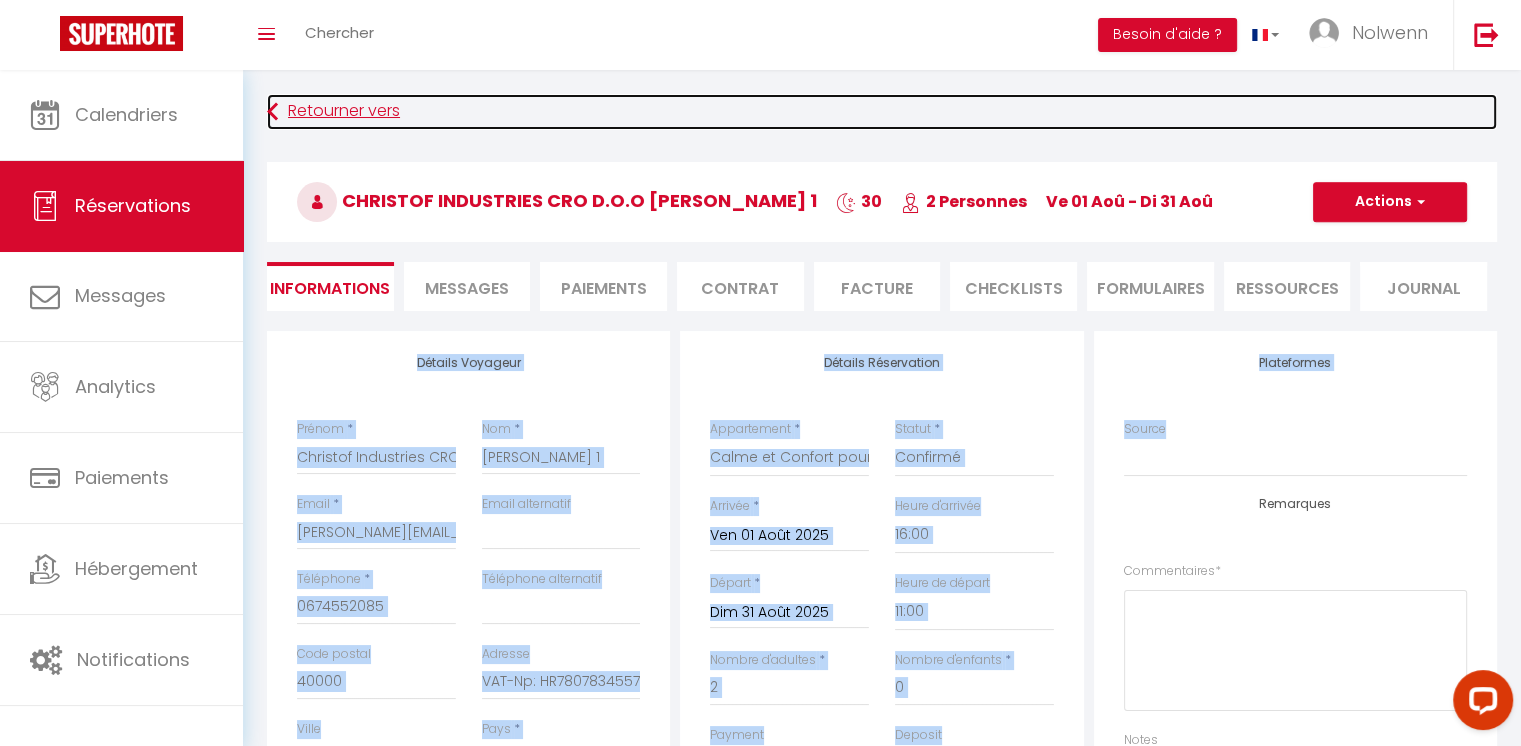 click on "Retourner vers" at bounding box center (882, 112) 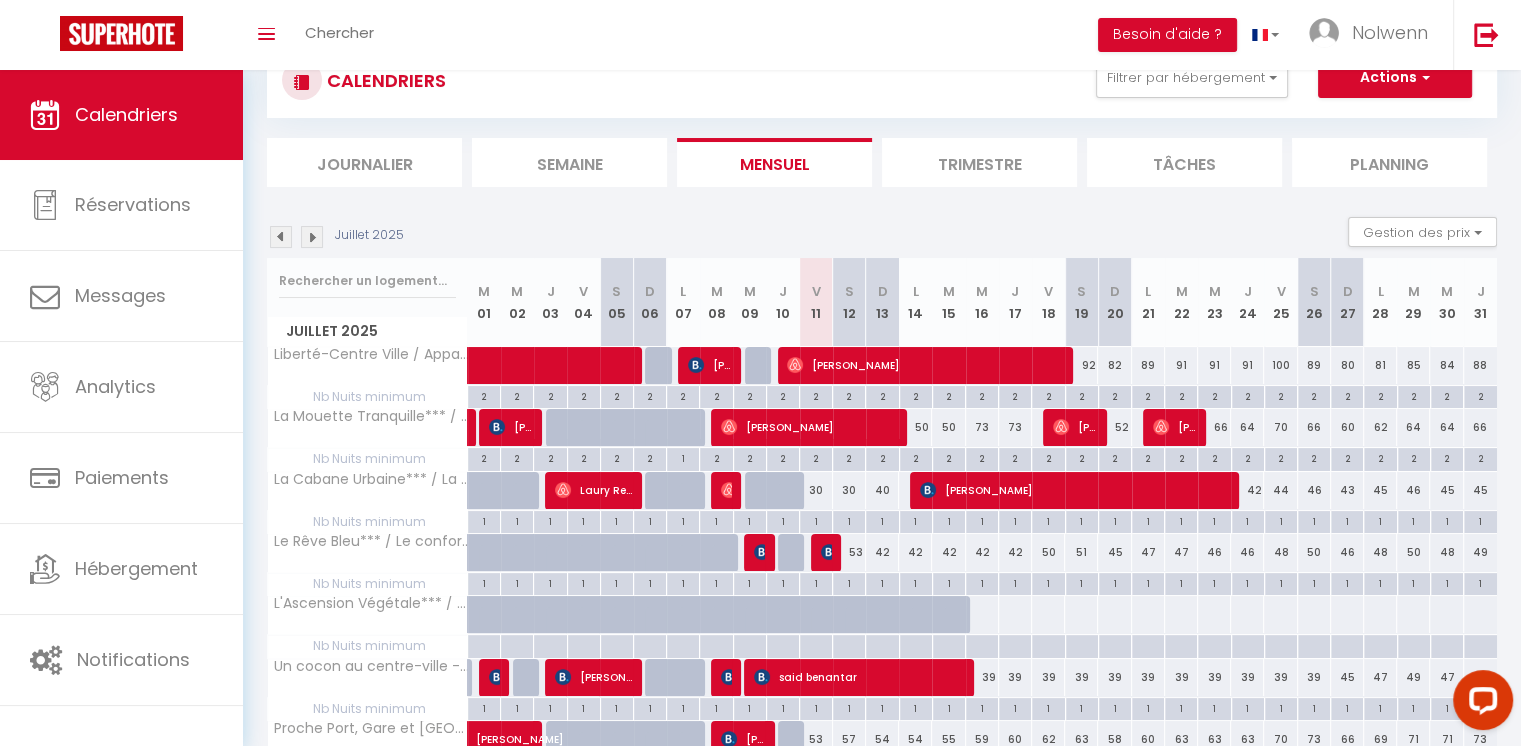 scroll, scrollTop: 421, scrollLeft: 0, axis: vertical 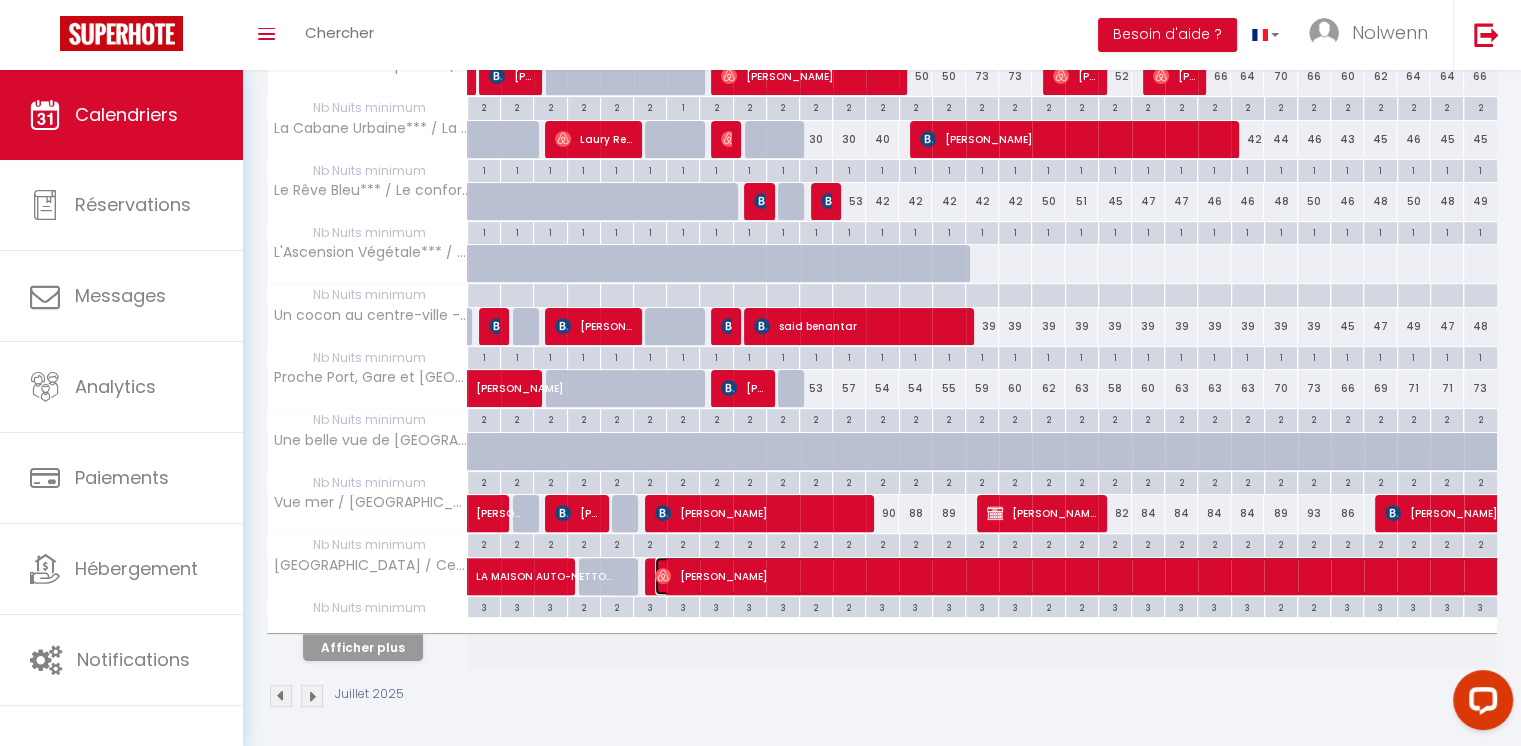 click on "[PERSON_NAME]" at bounding box center (1299, 576) 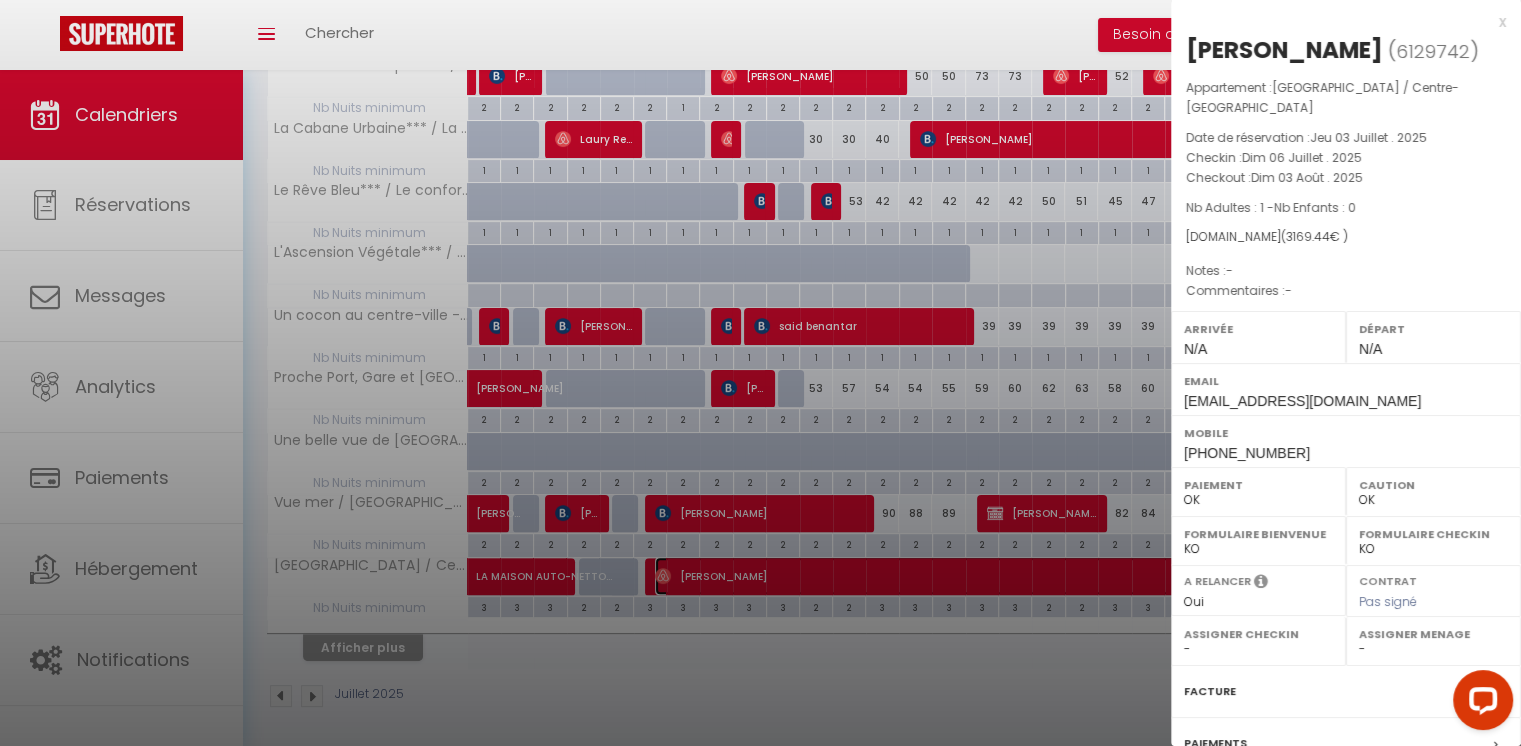 scroll, scrollTop: 203, scrollLeft: 0, axis: vertical 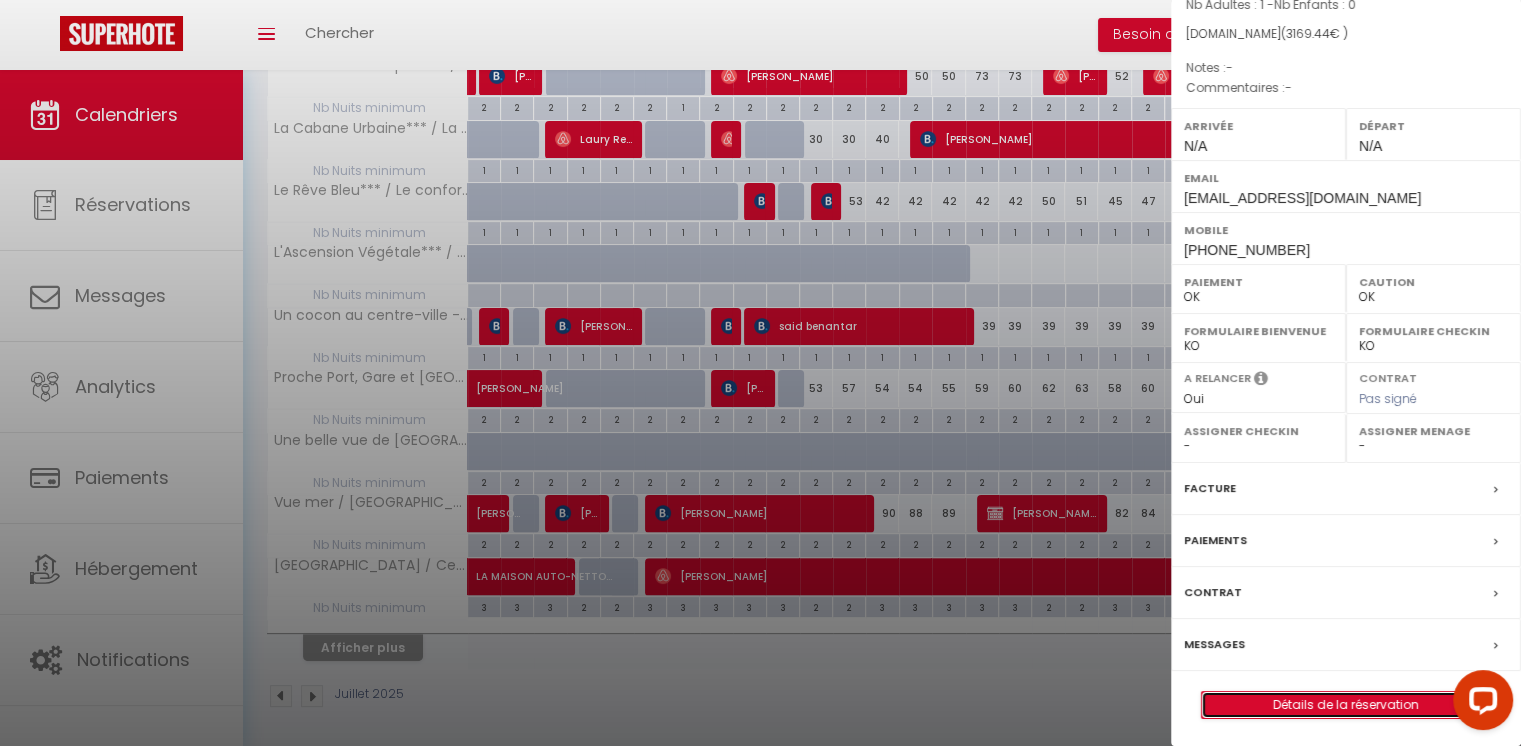 click on "Détails de la réservation" at bounding box center [1346, 705] 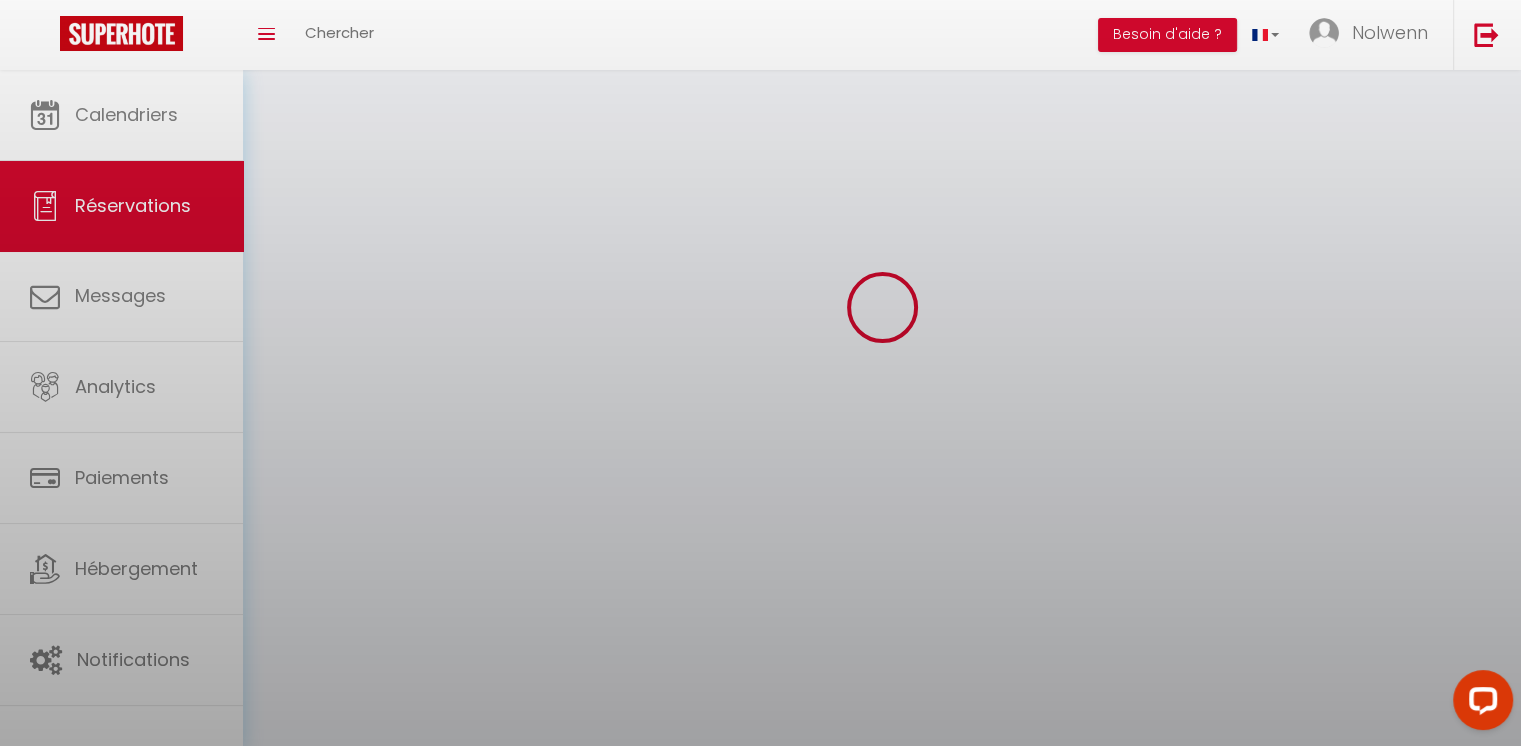 scroll, scrollTop: 0, scrollLeft: 0, axis: both 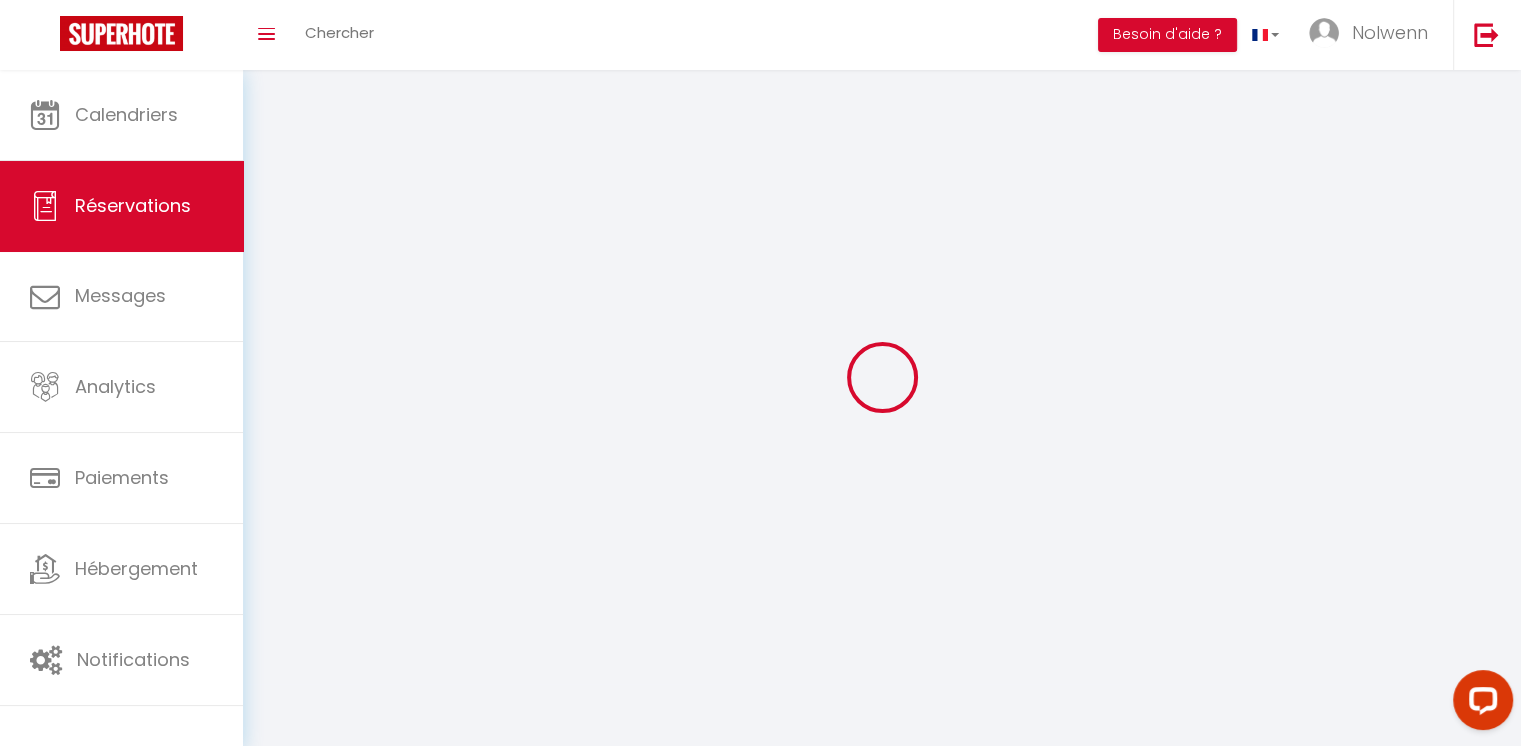 type on "Josipa" 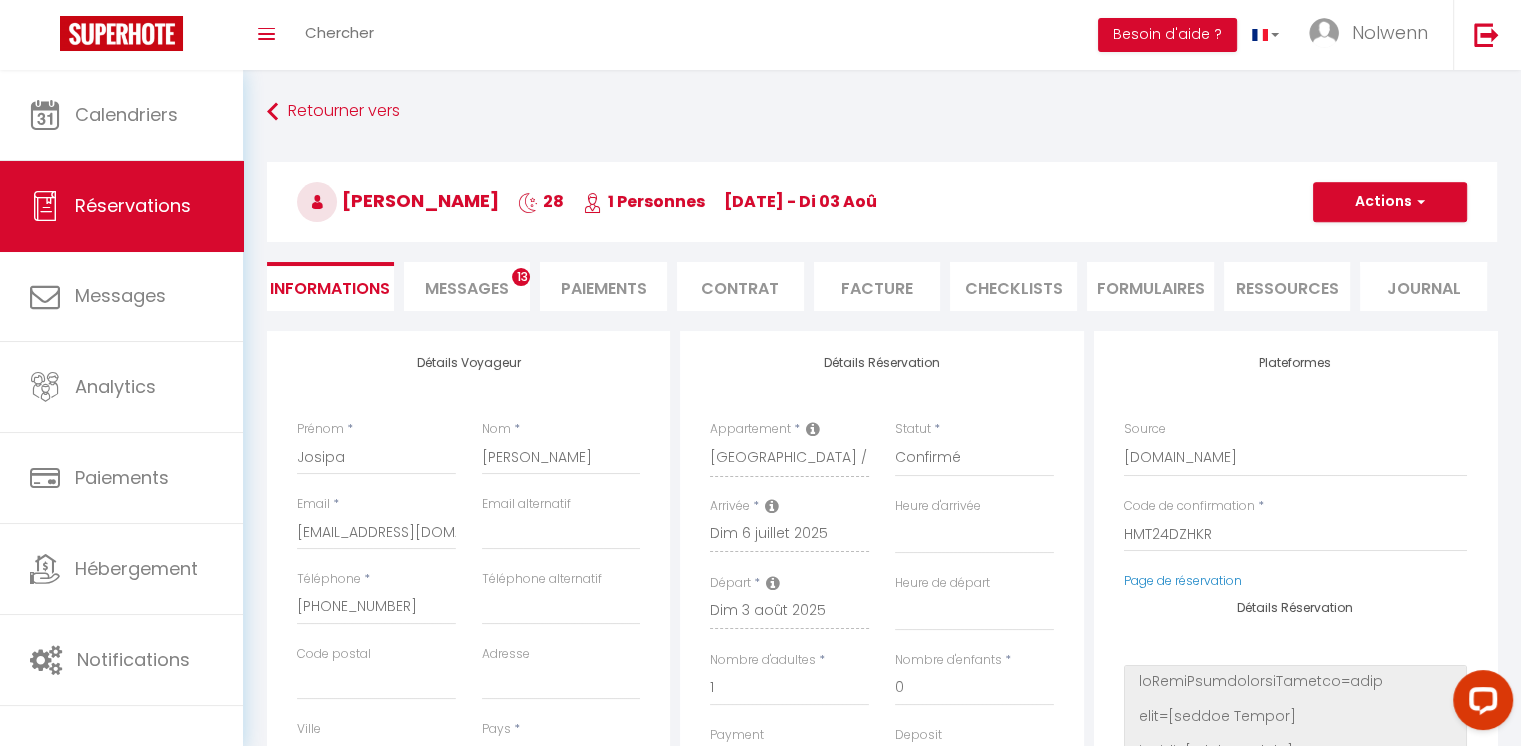 select 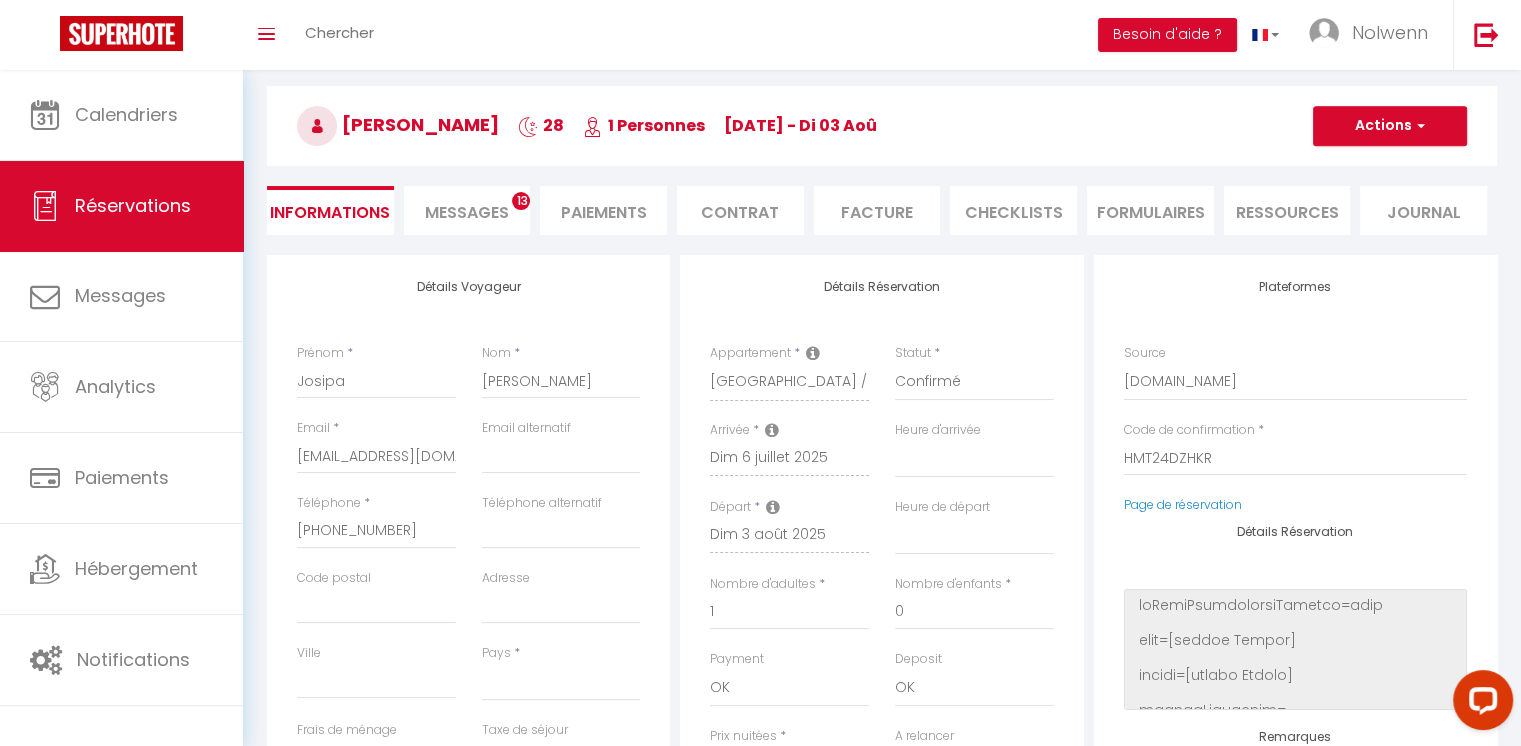 scroll, scrollTop: 0, scrollLeft: 0, axis: both 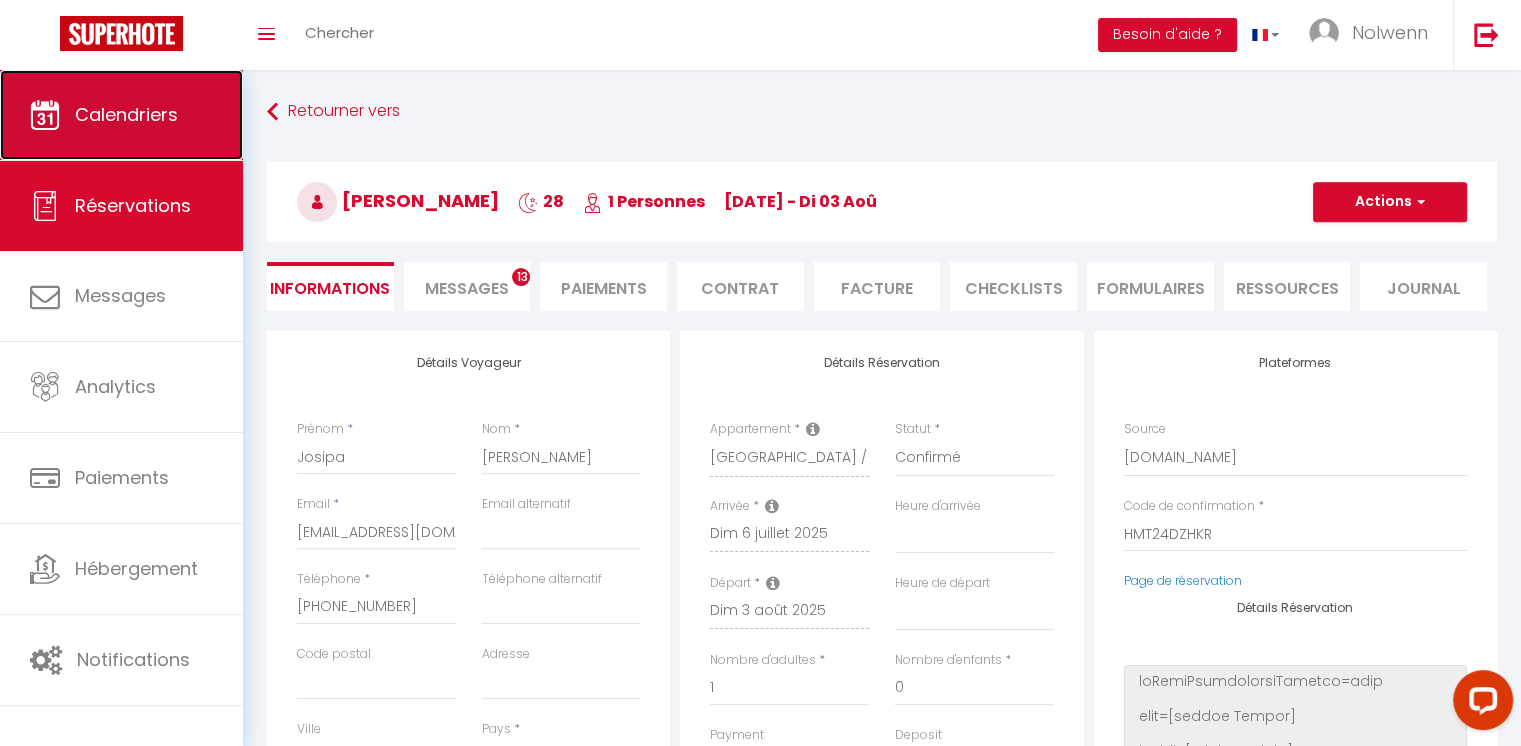click on "Calendriers" at bounding box center [126, 114] 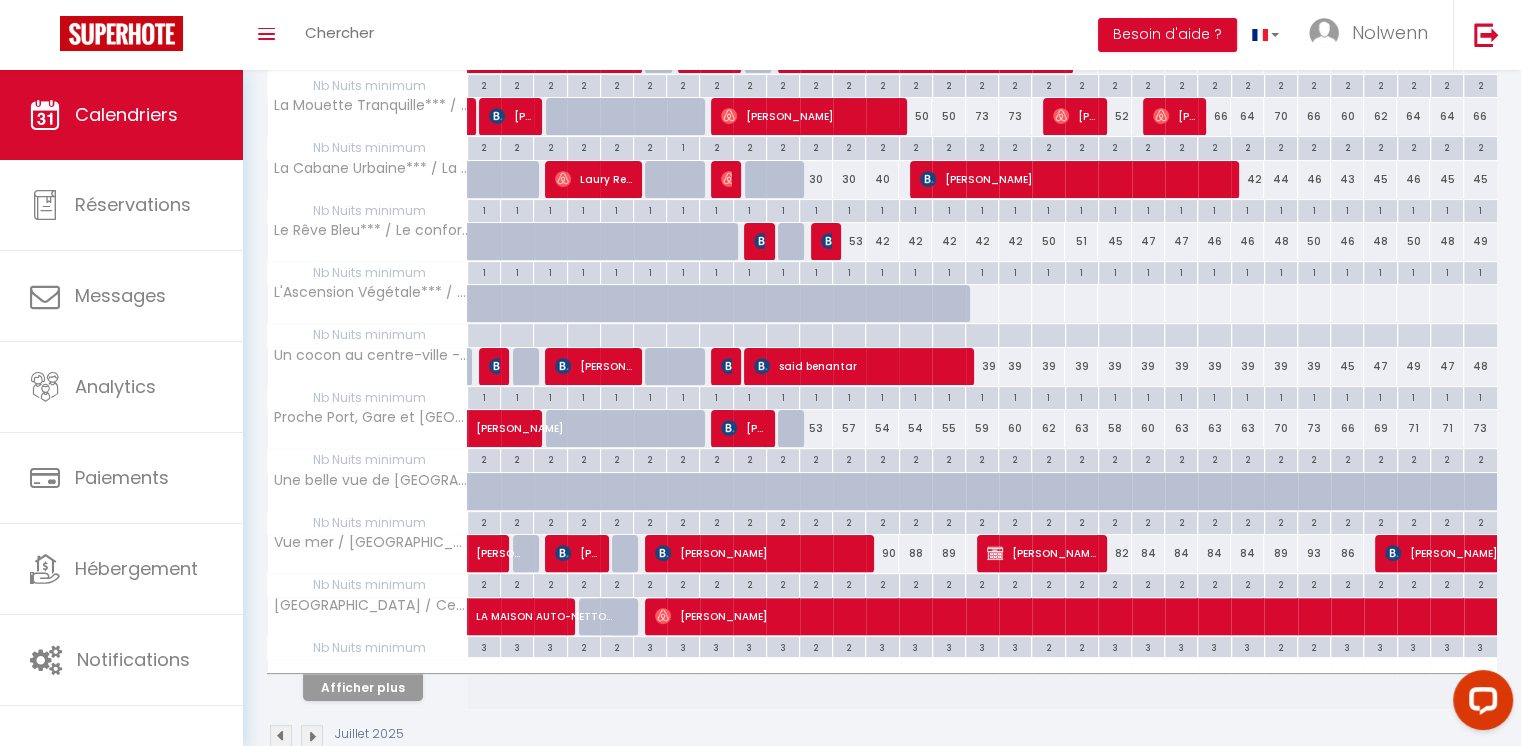 scroll, scrollTop: 385, scrollLeft: 0, axis: vertical 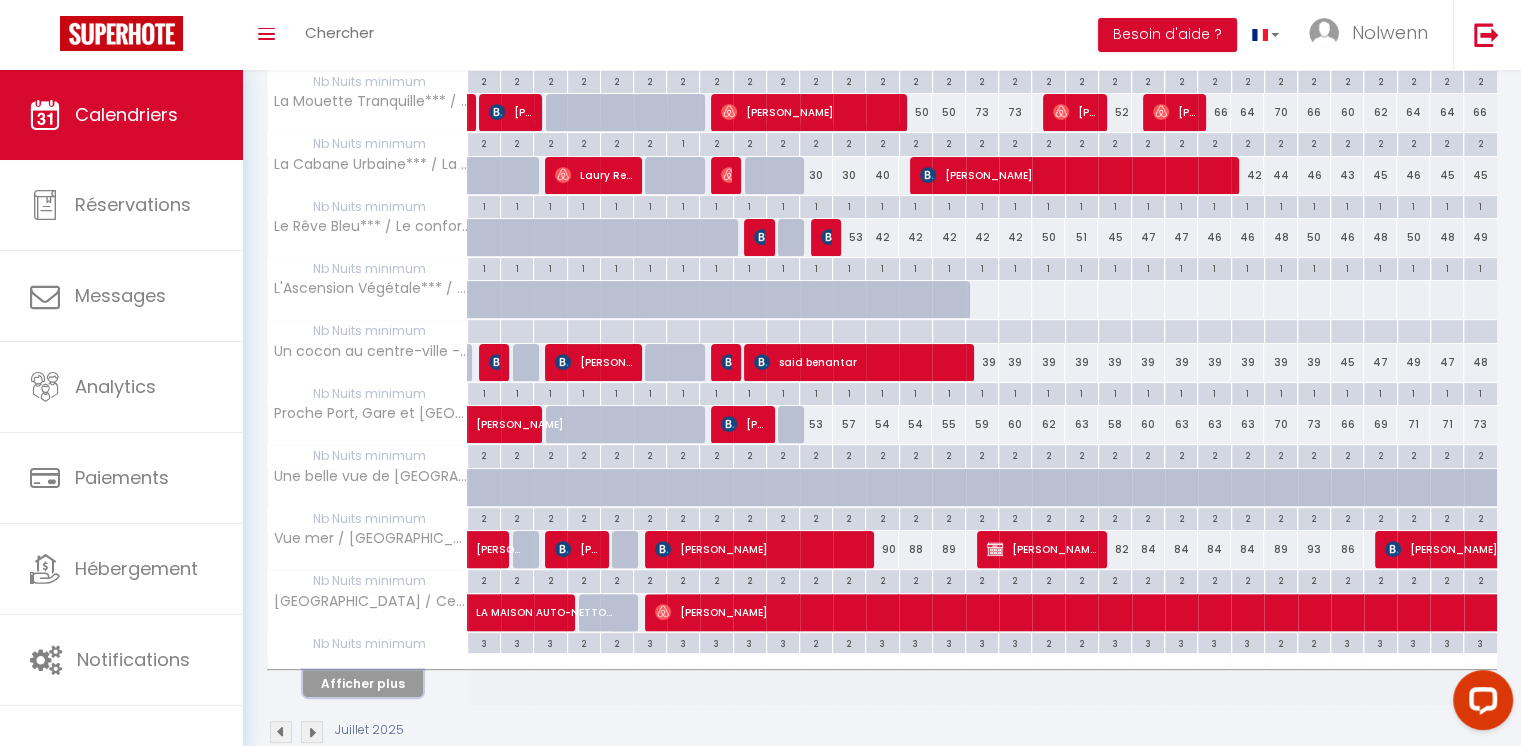 click on "Afficher plus" at bounding box center [363, 683] 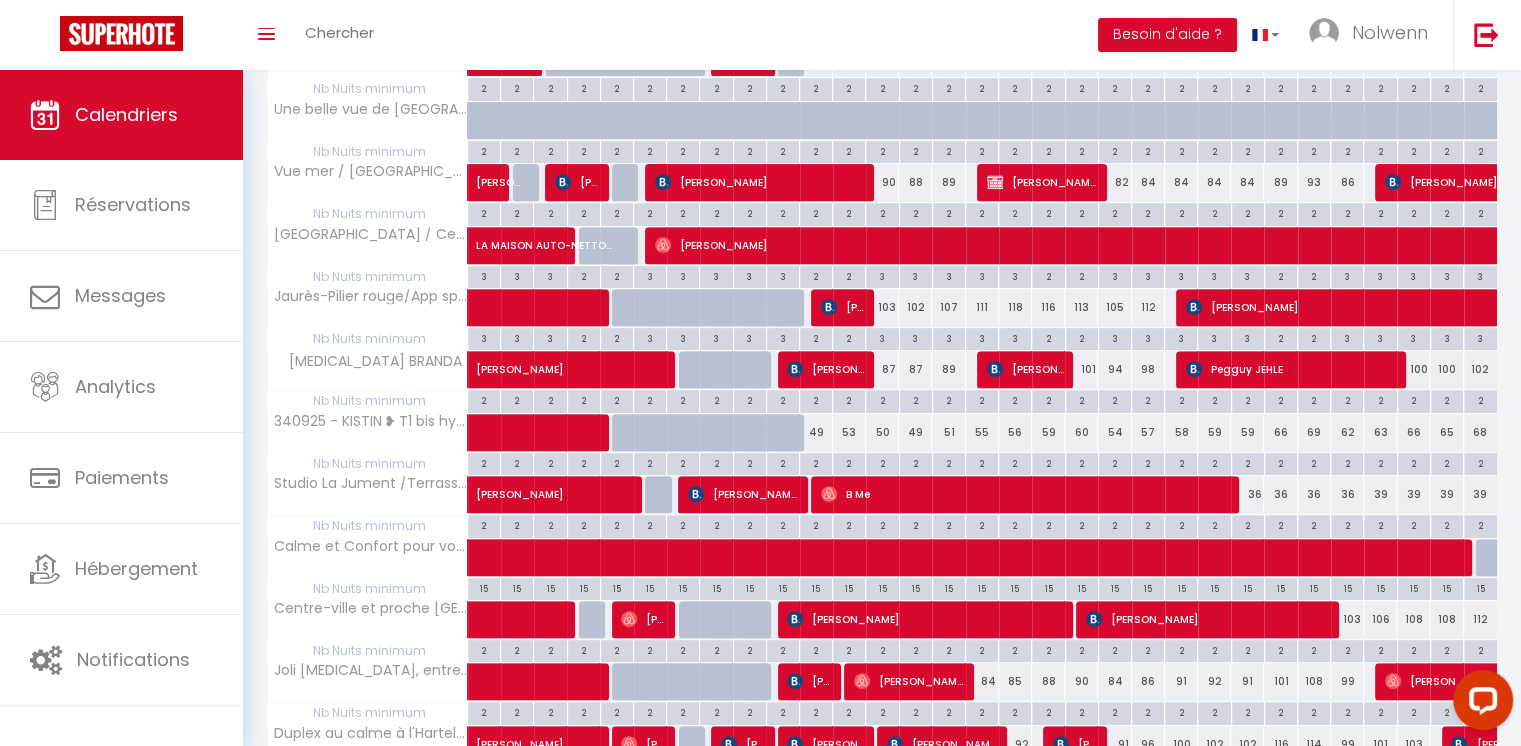 scroll, scrollTop: 807, scrollLeft: 0, axis: vertical 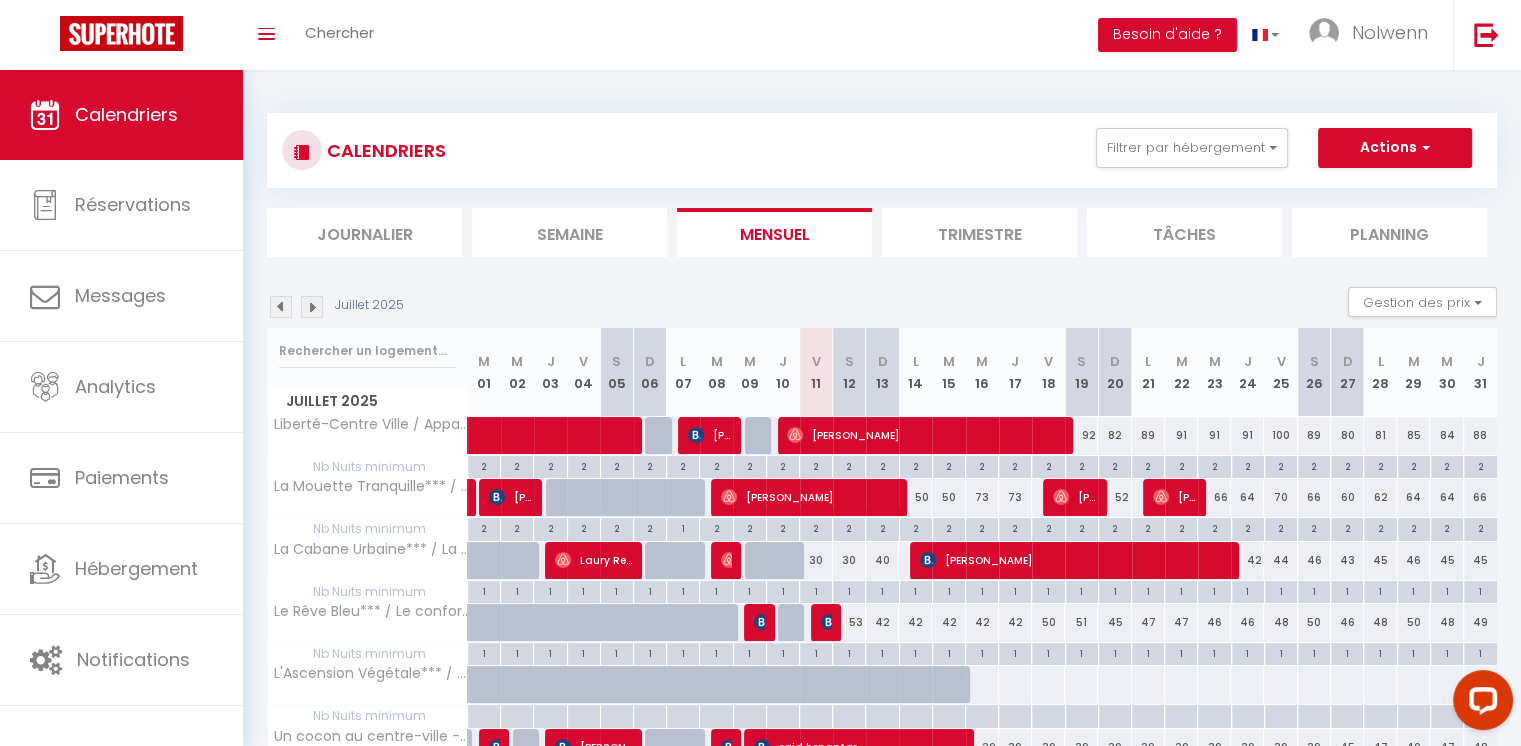 click at bounding box center [312, 307] 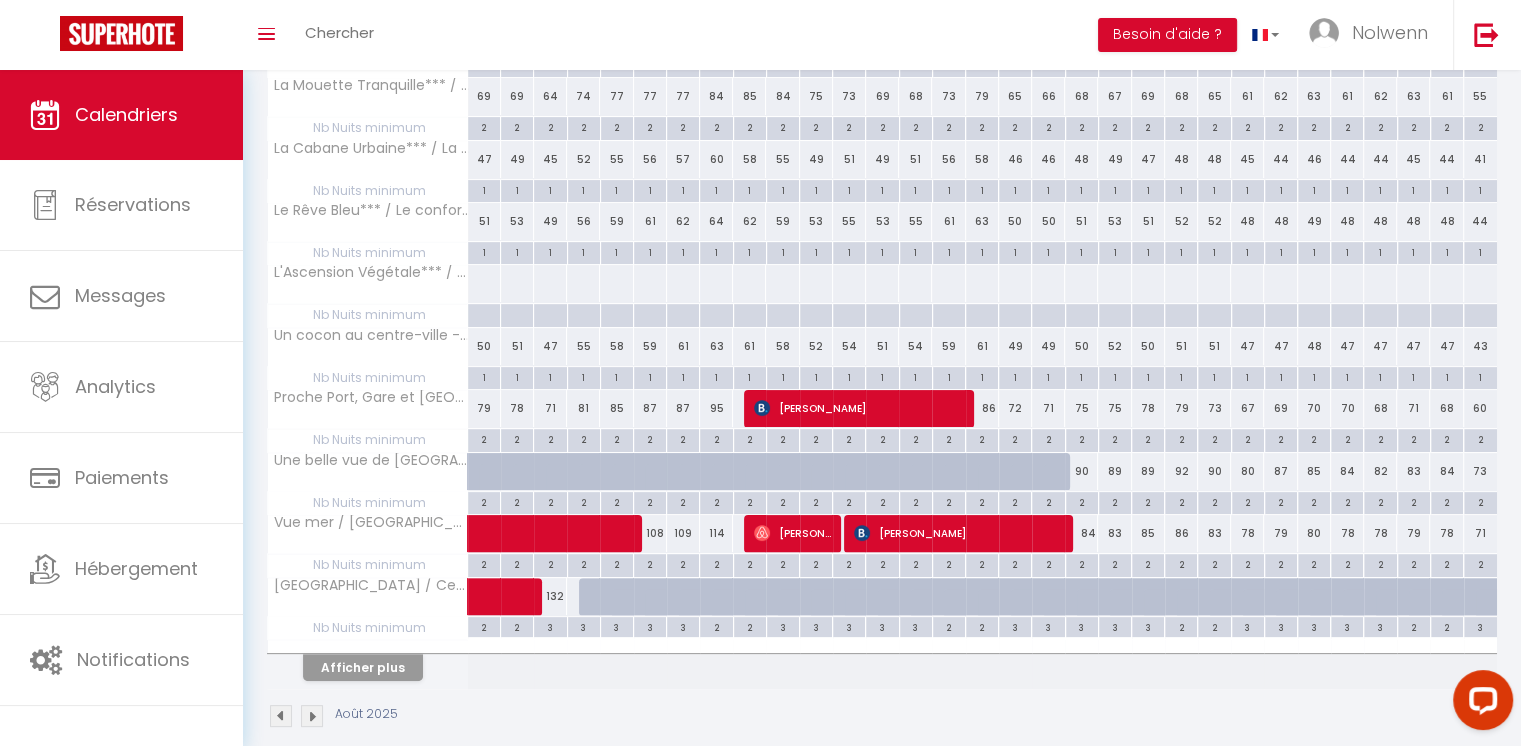 scroll, scrollTop: 400, scrollLeft: 0, axis: vertical 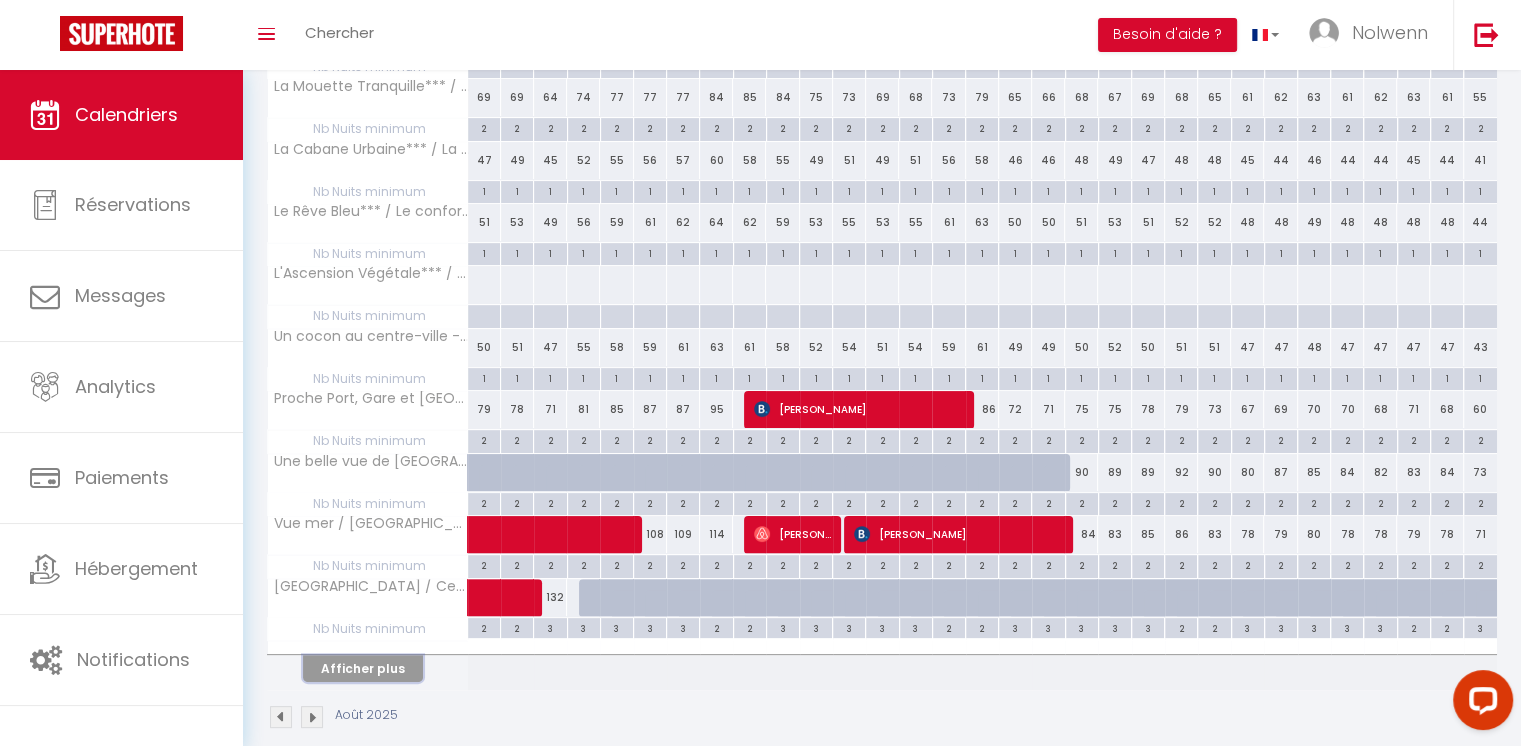 click on "Afficher plus" at bounding box center (363, 668) 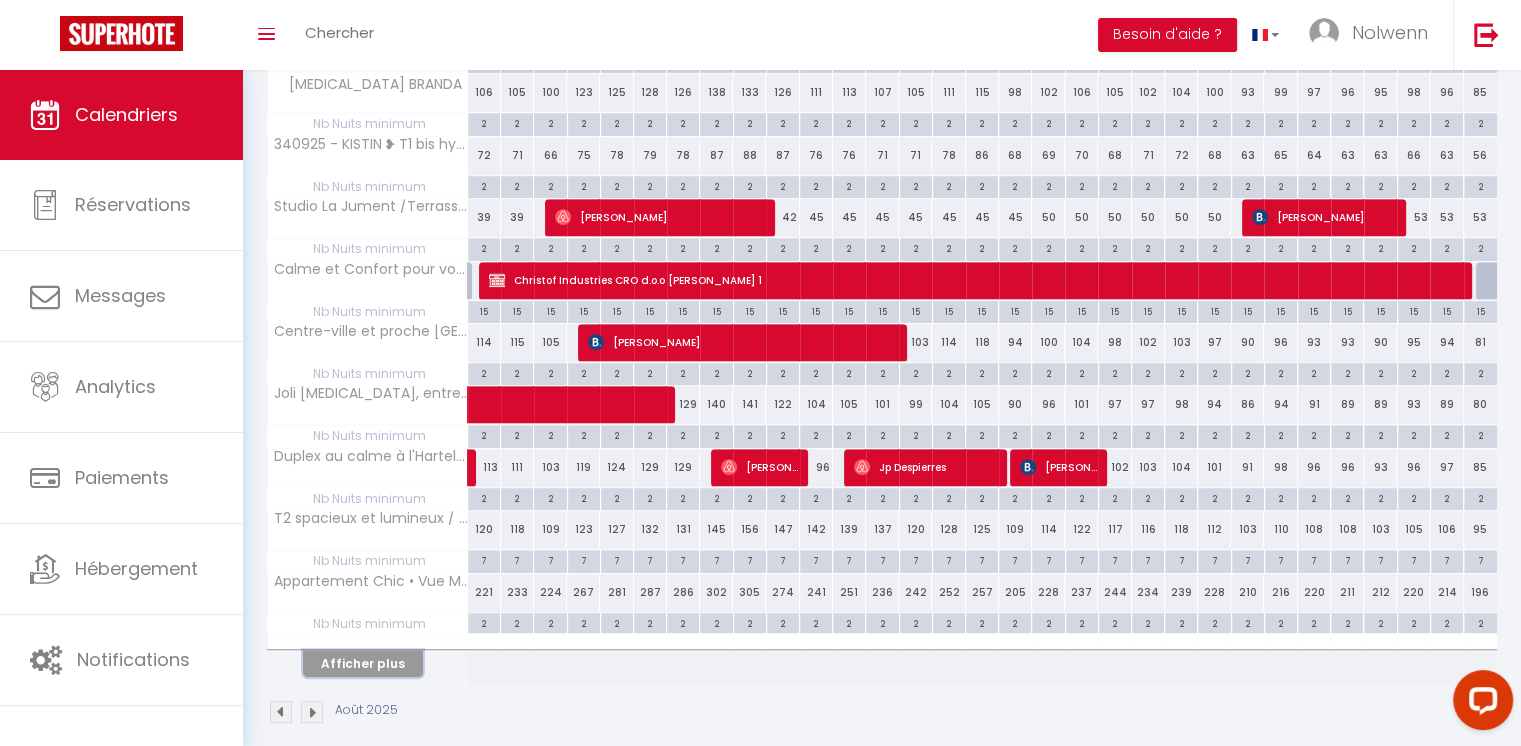 scroll, scrollTop: 1039, scrollLeft: 0, axis: vertical 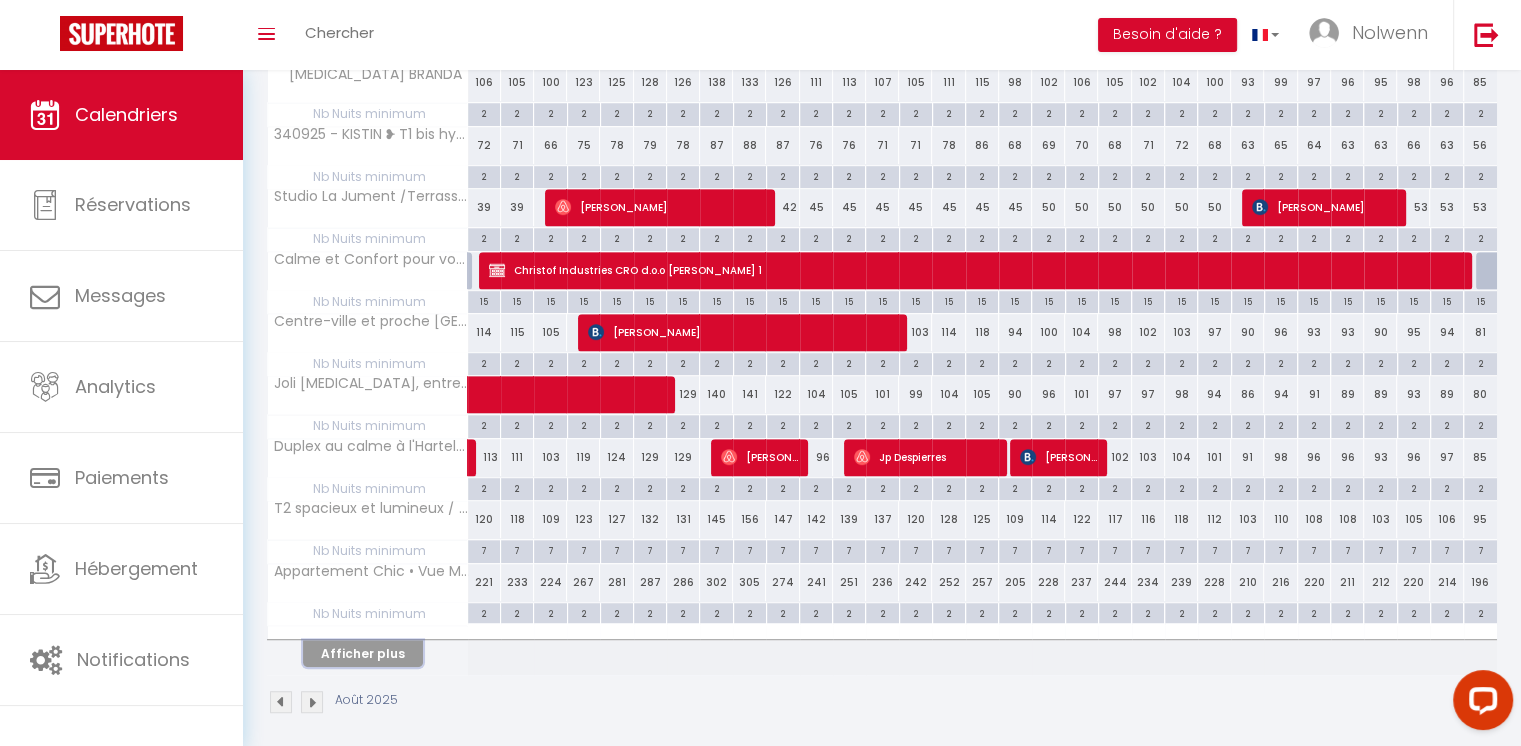 click on "Afficher plus" at bounding box center [363, 653] 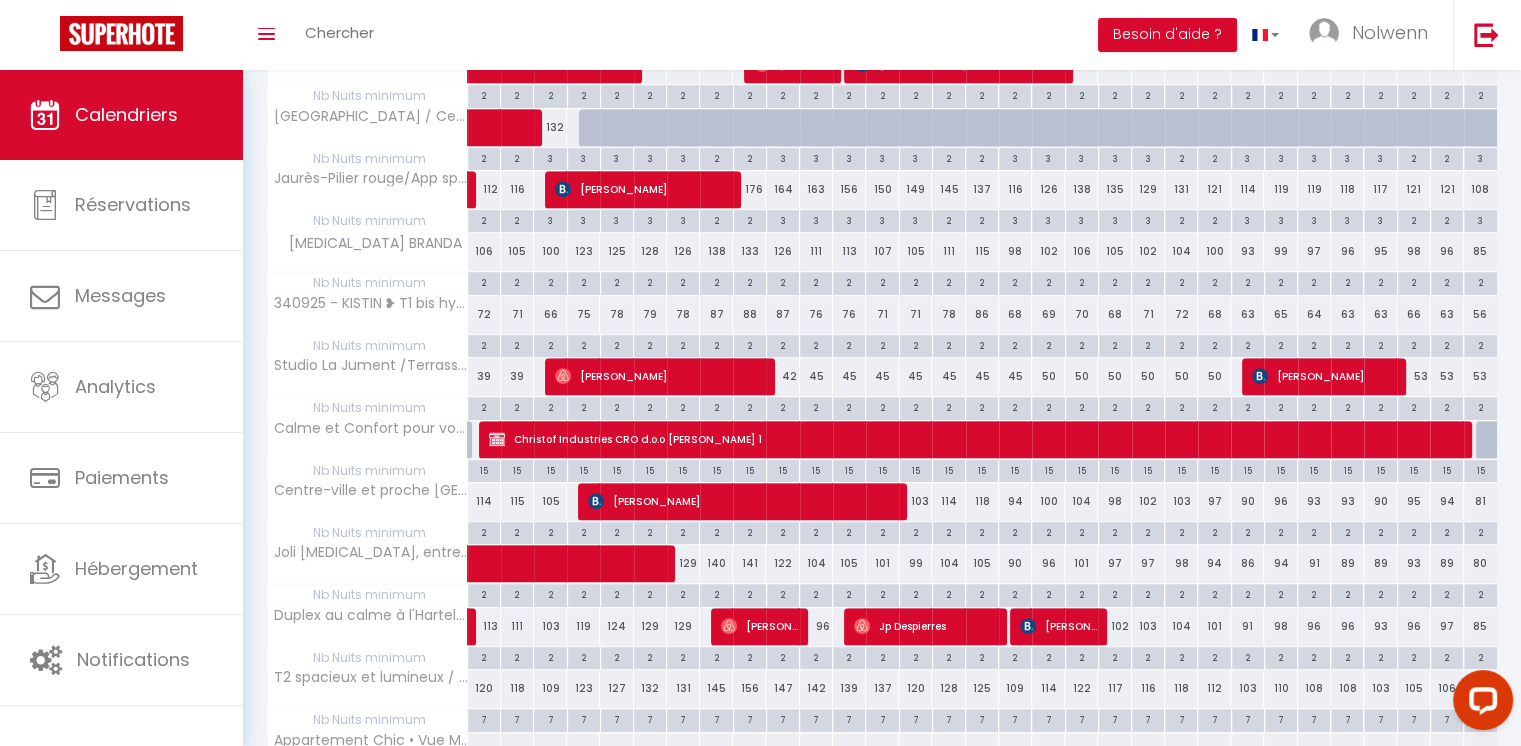 scroll, scrollTop: 856, scrollLeft: 0, axis: vertical 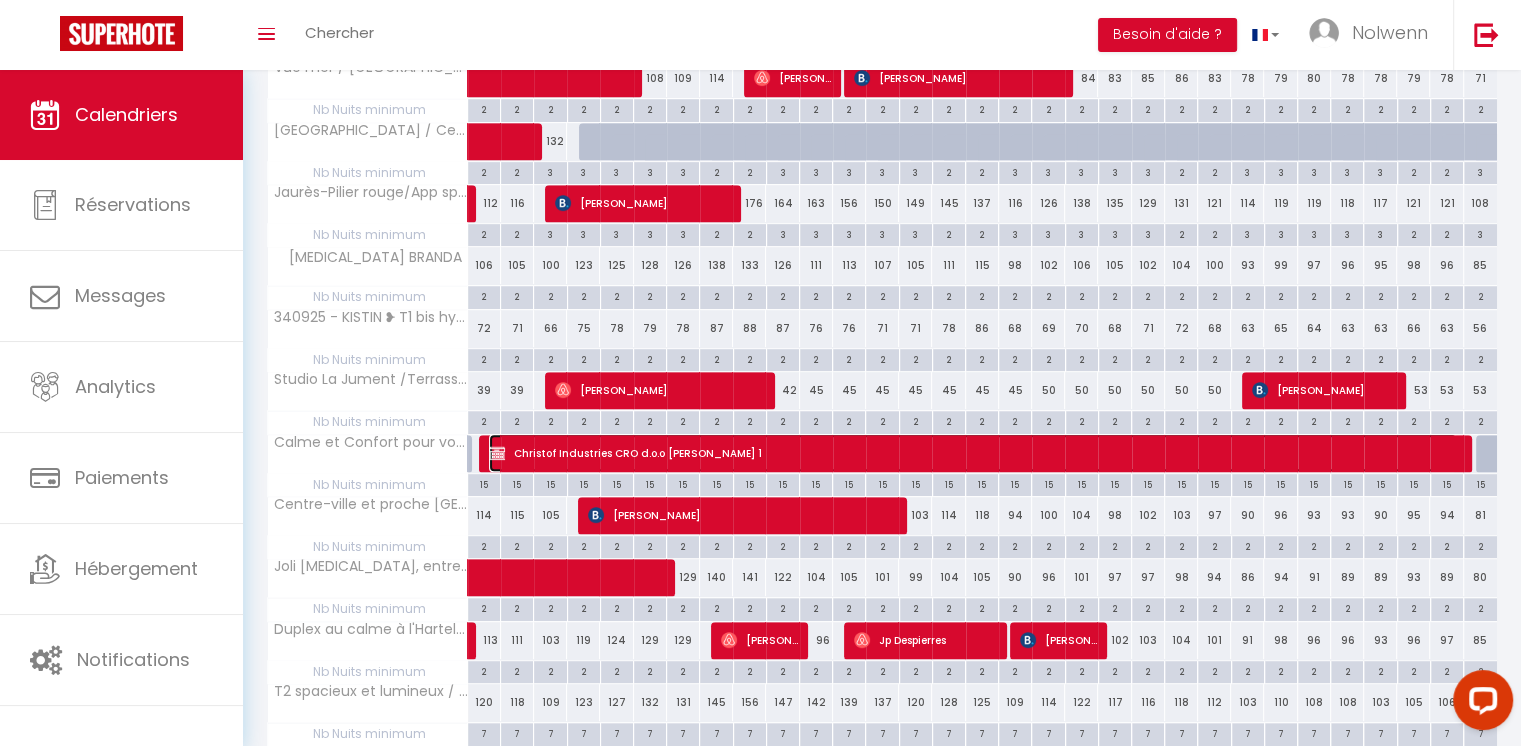 click at bounding box center [497, 453] 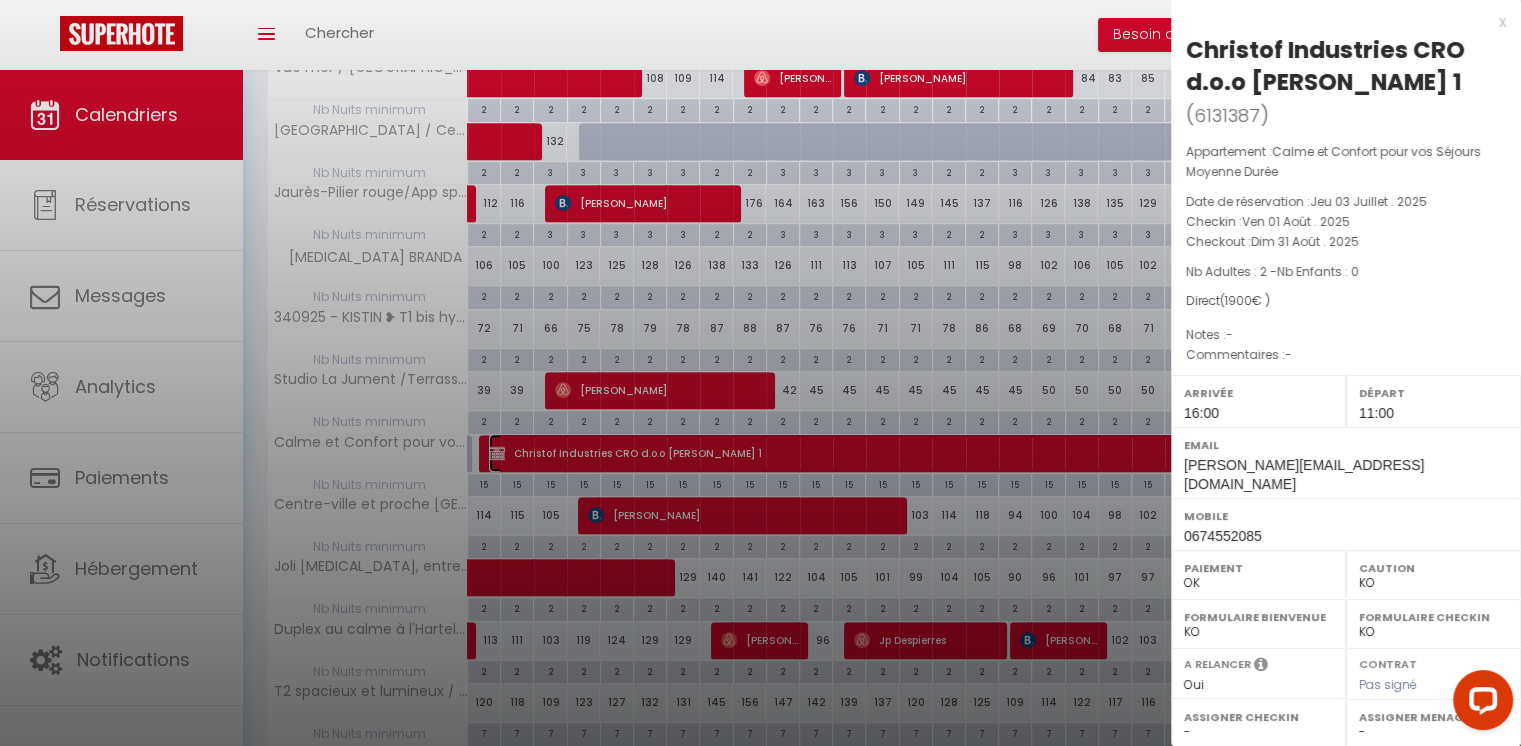 scroll, scrollTop: 267, scrollLeft: 0, axis: vertical 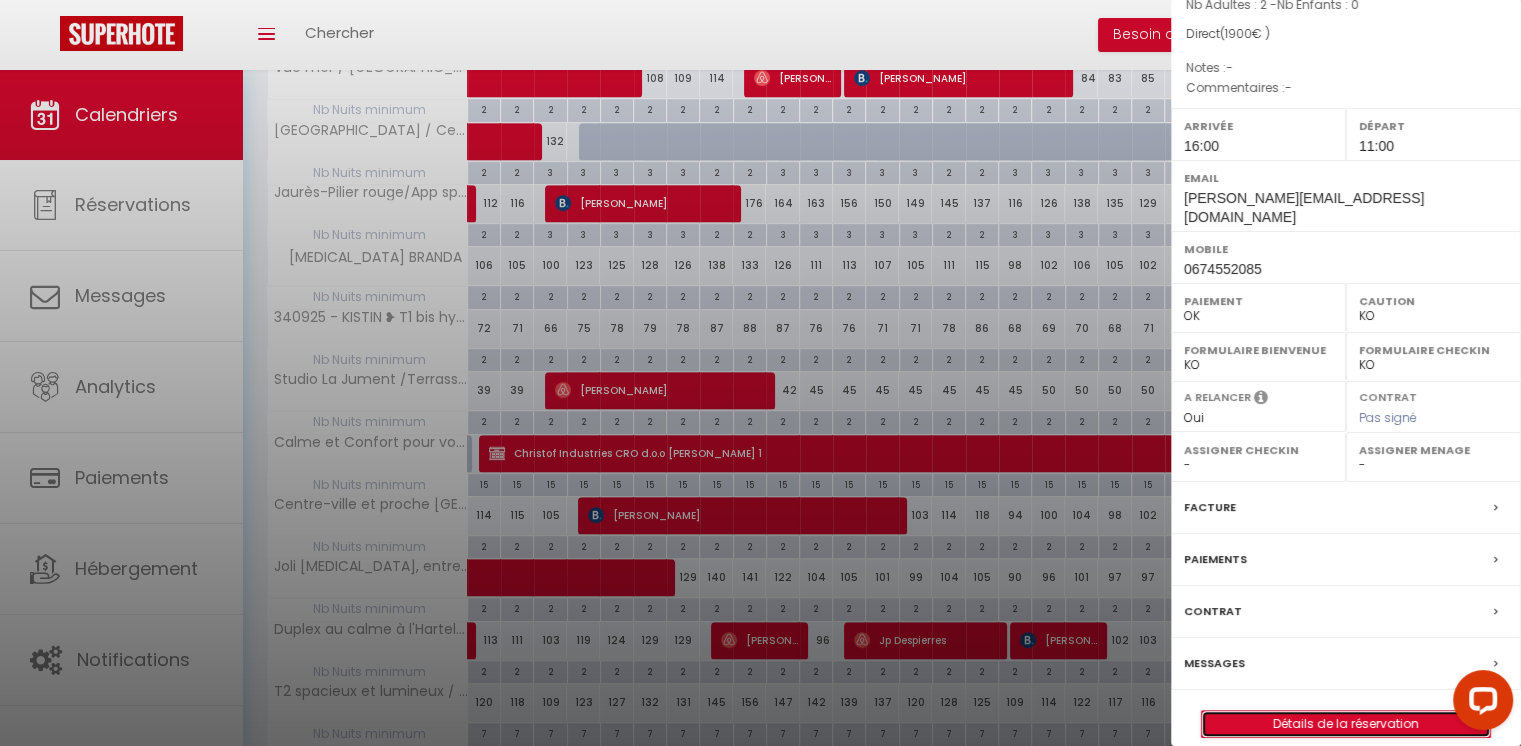 click on "Détails de la réservation" at bounding box center (1346, 724) 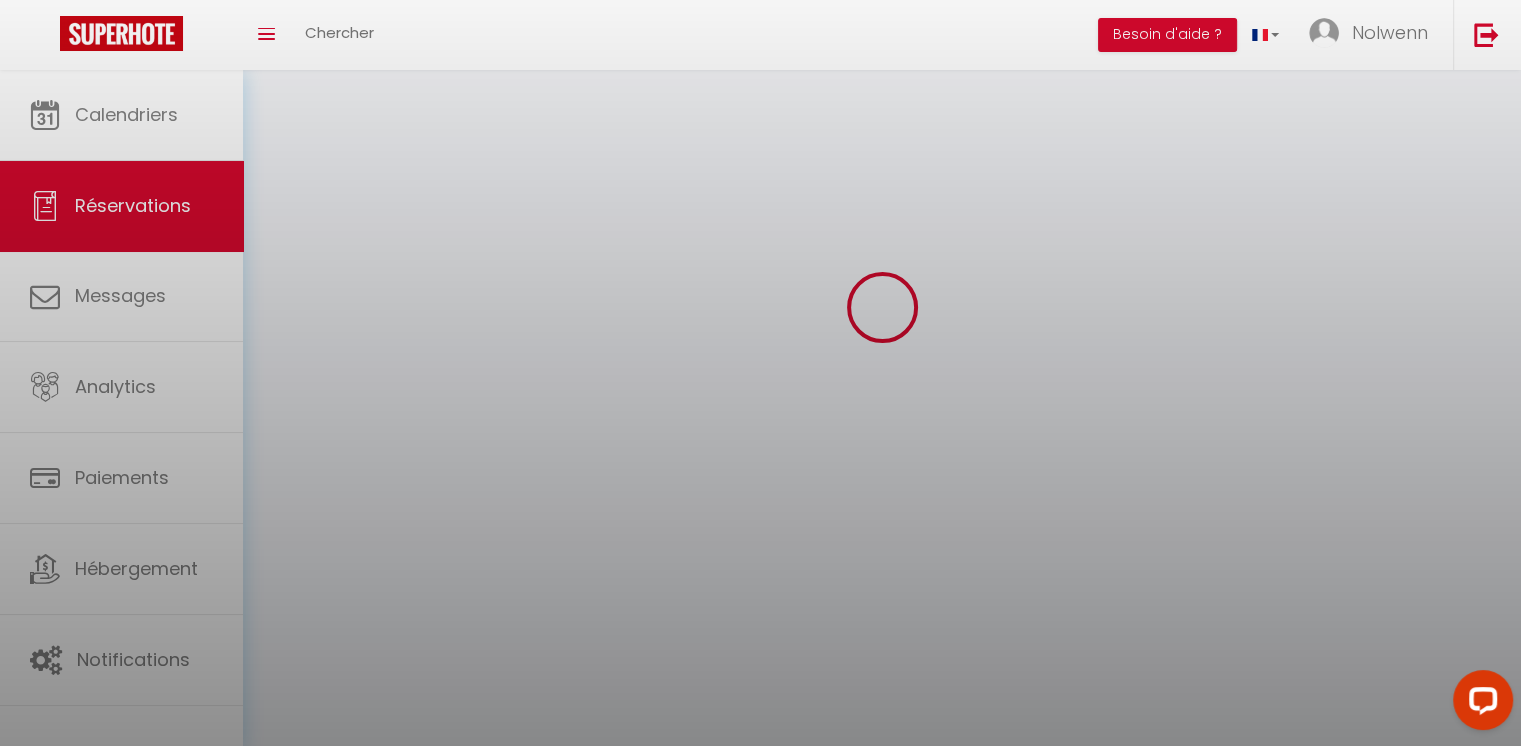 scroll, scrollTop: 0, scrollLeft: 0, axis: both 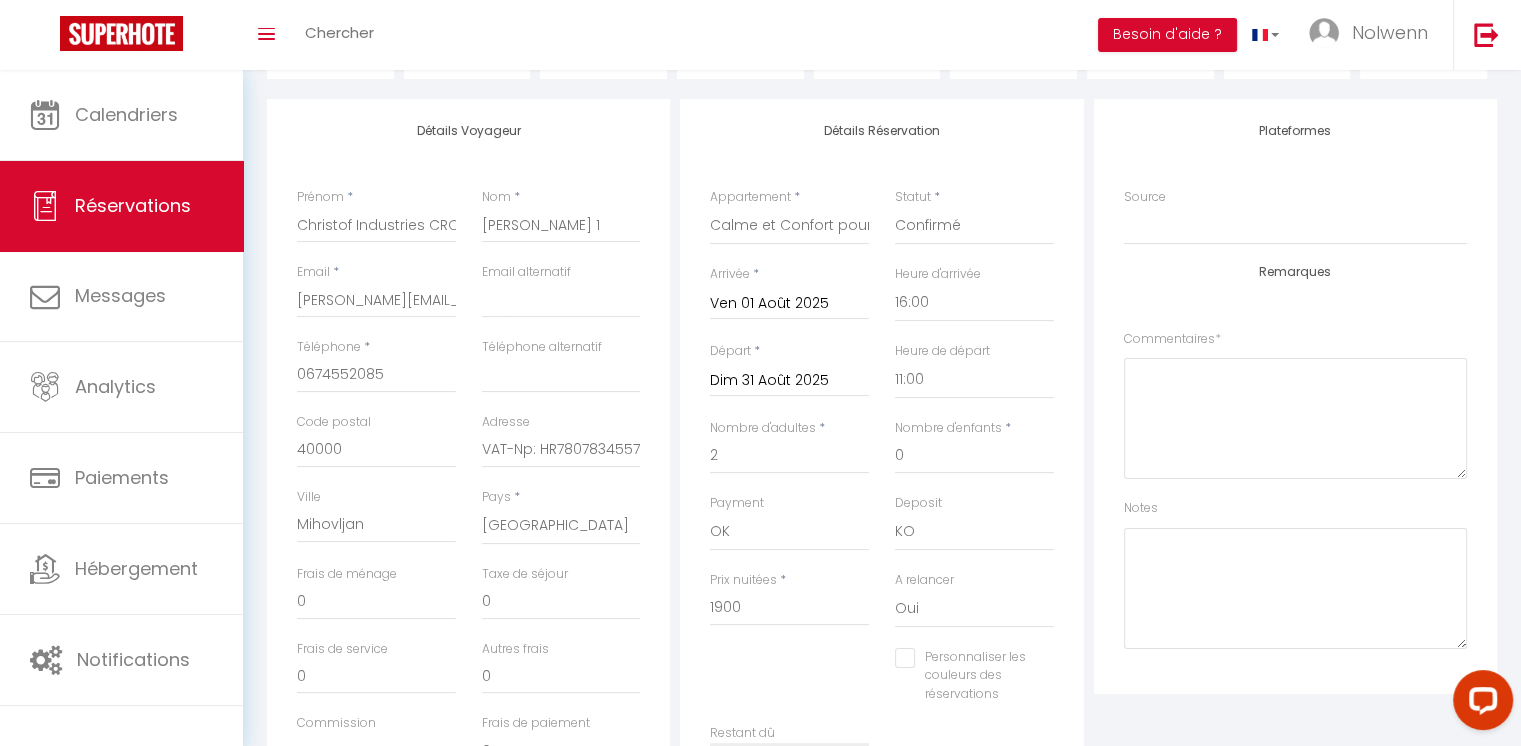 click on "Dim 31 Août 2025" at bounding box center [789, 381] 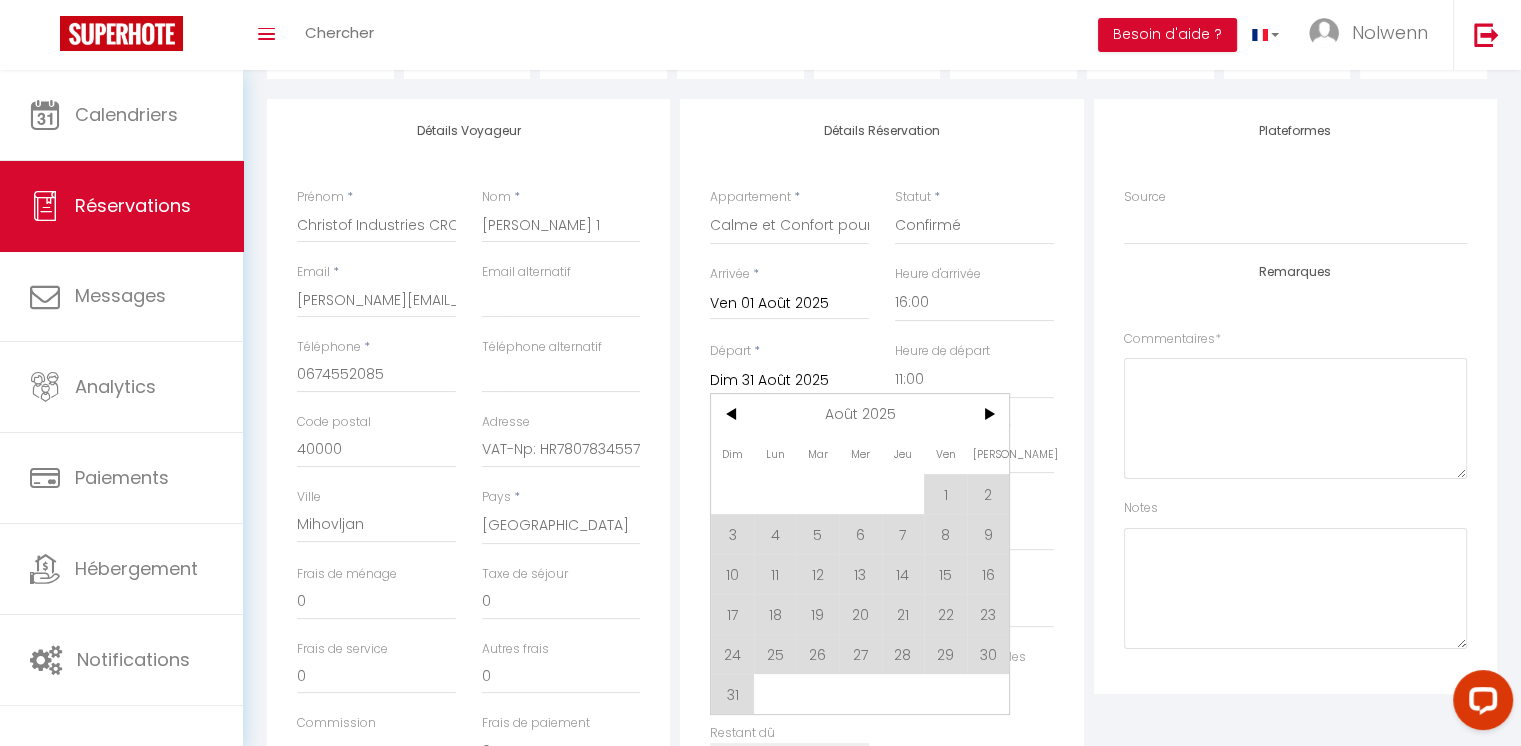 click on "Ven 01 Août 2025" at bounding box center [789, 304] 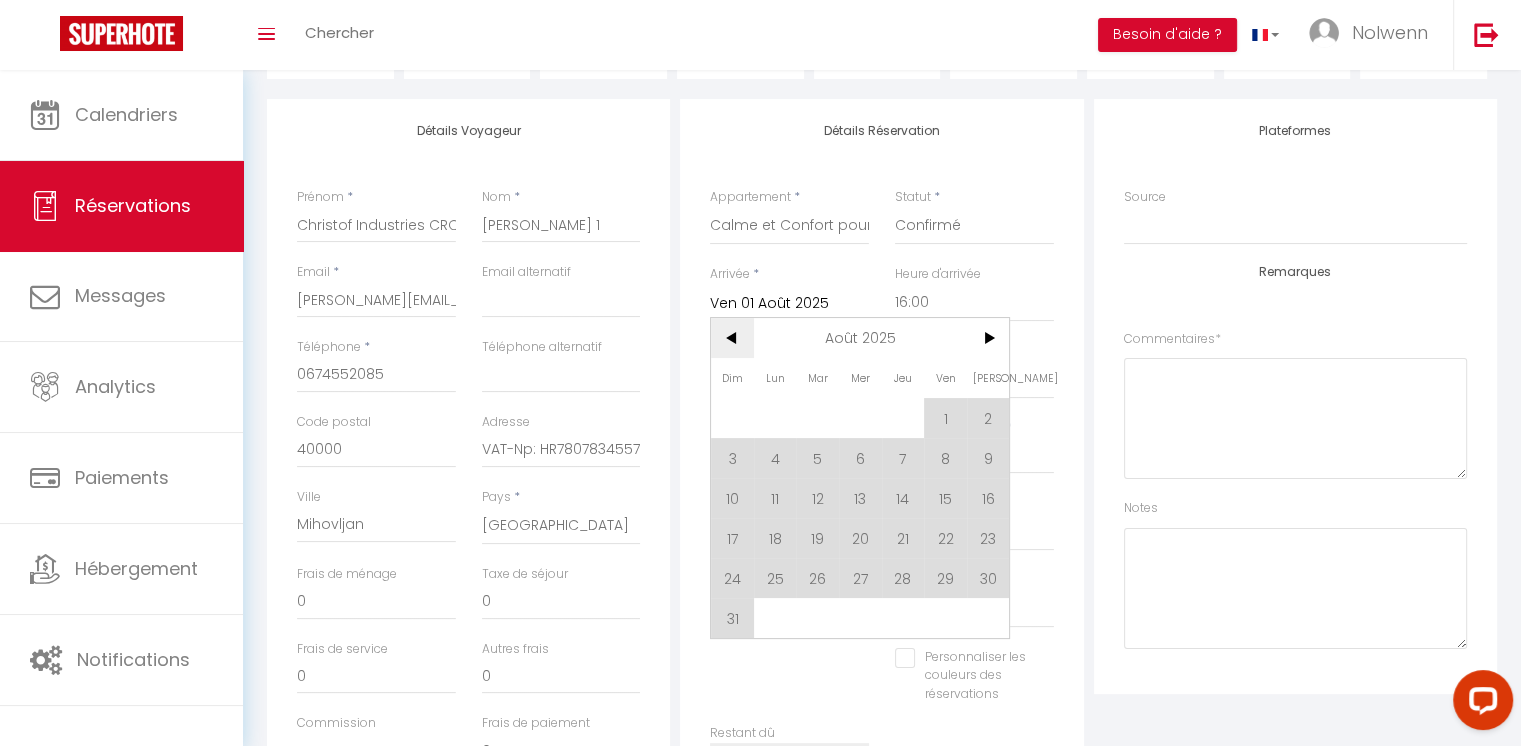 click on "<" at bounding box center [732, 338] 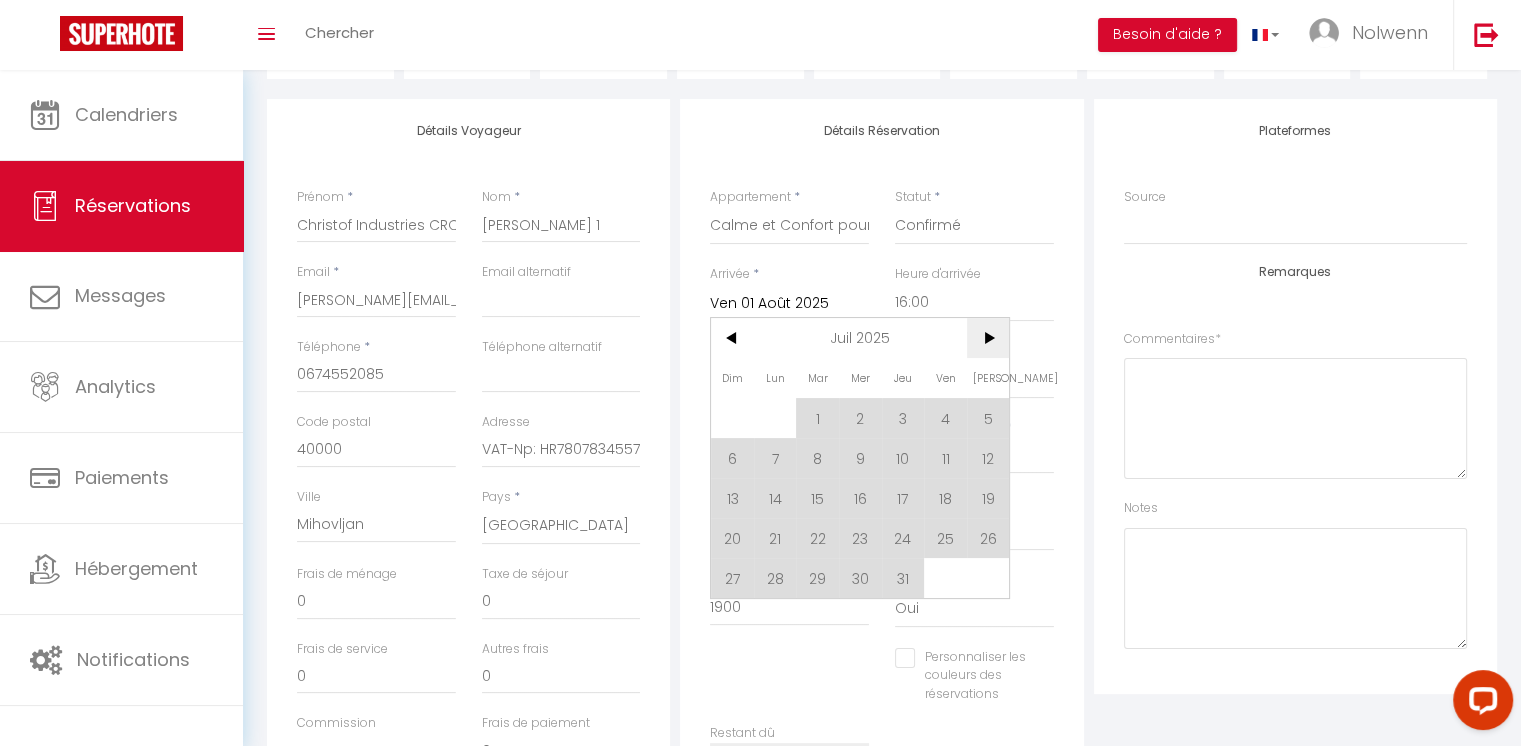 click on ">" at bounding box center [988, 338] 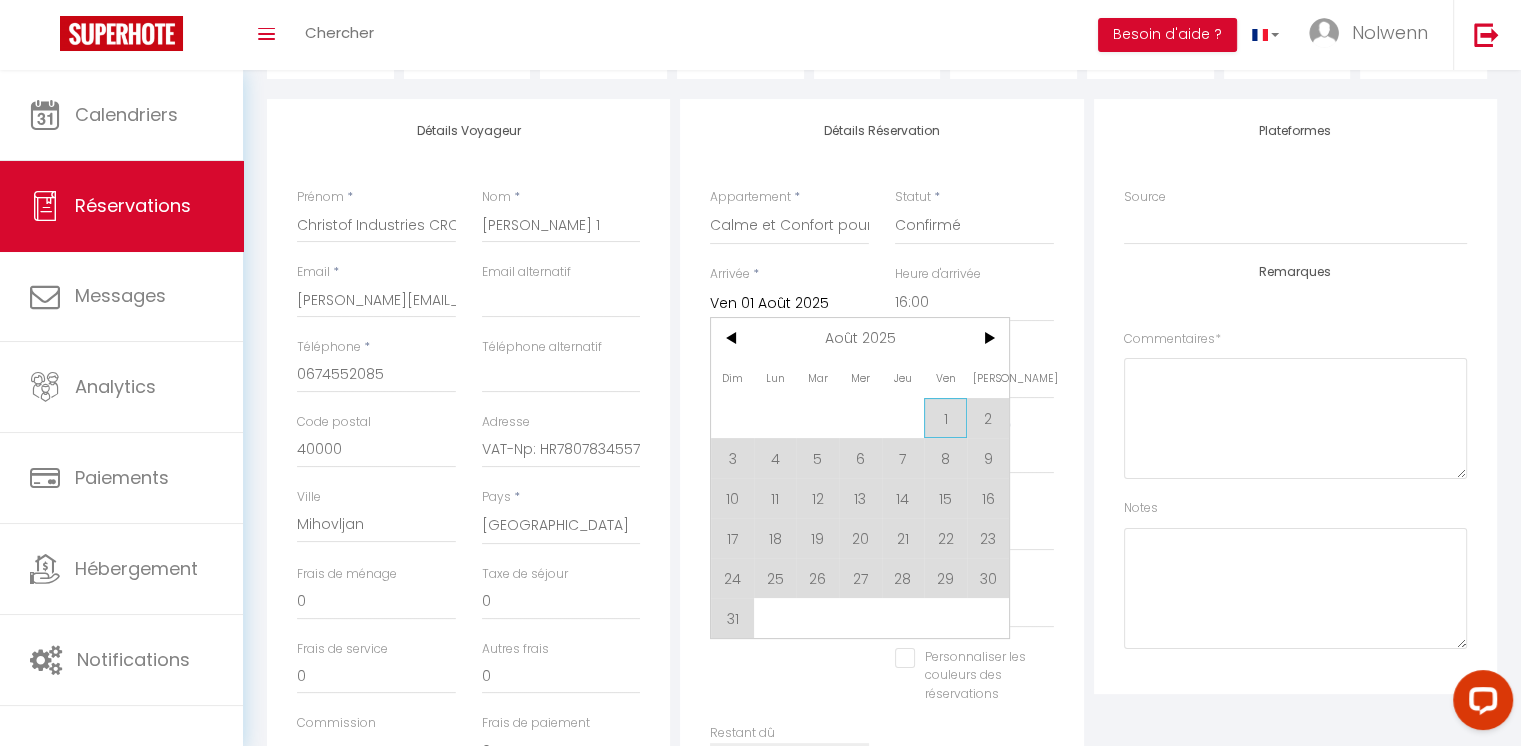 click on "1" at bounding box center [945, 418] 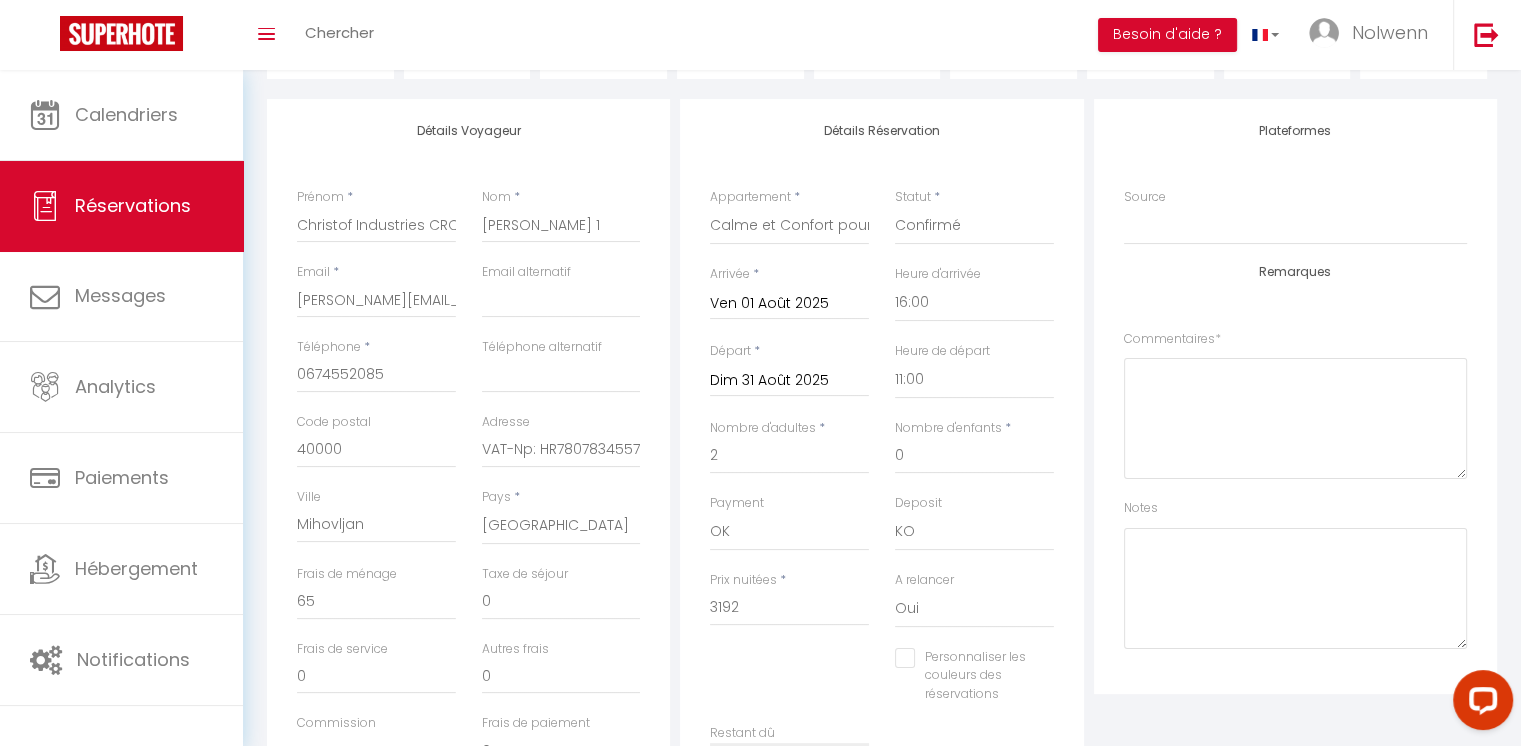 click on "Dim 31 Août 2025" at bounding box center [789, 381] 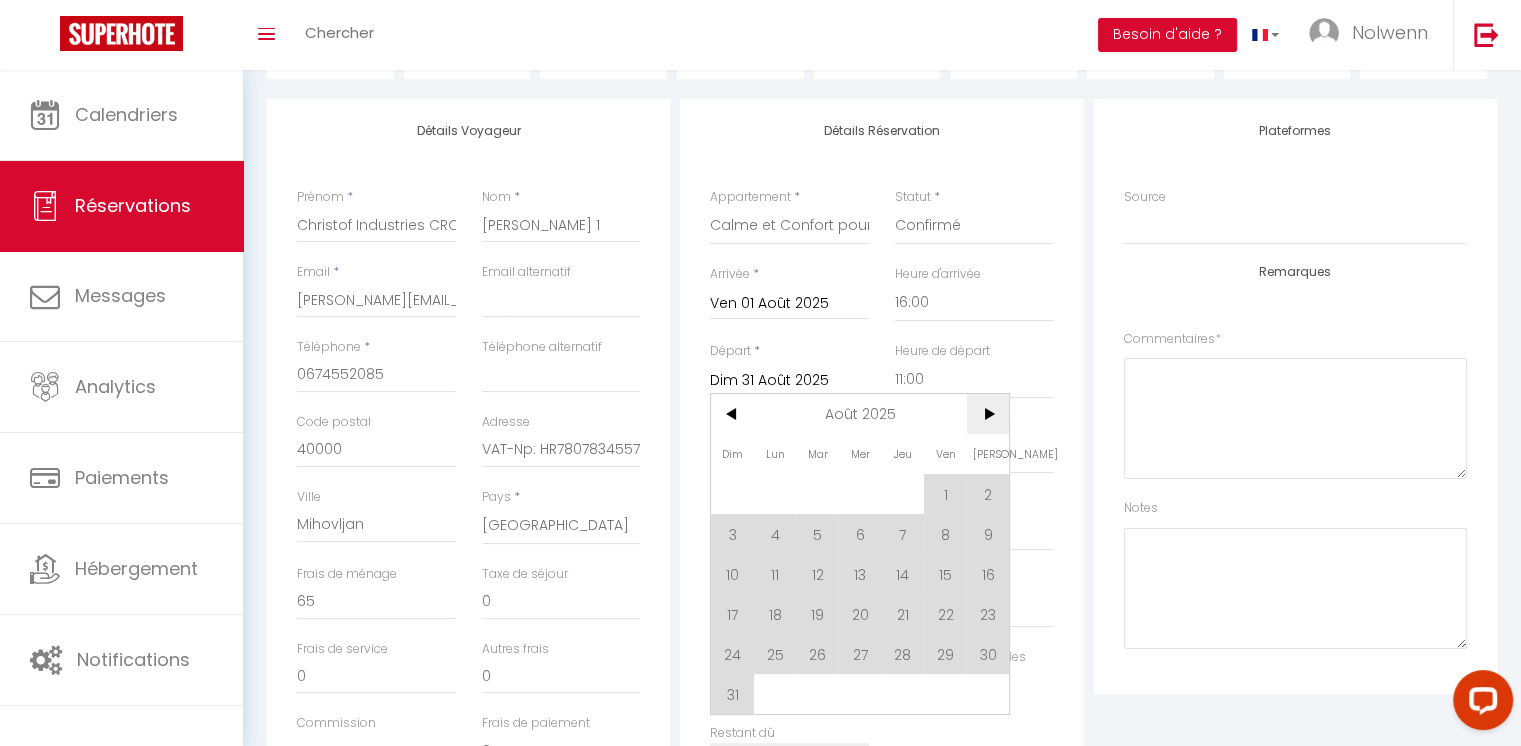 click on ">" at bounding box center (988, 414) 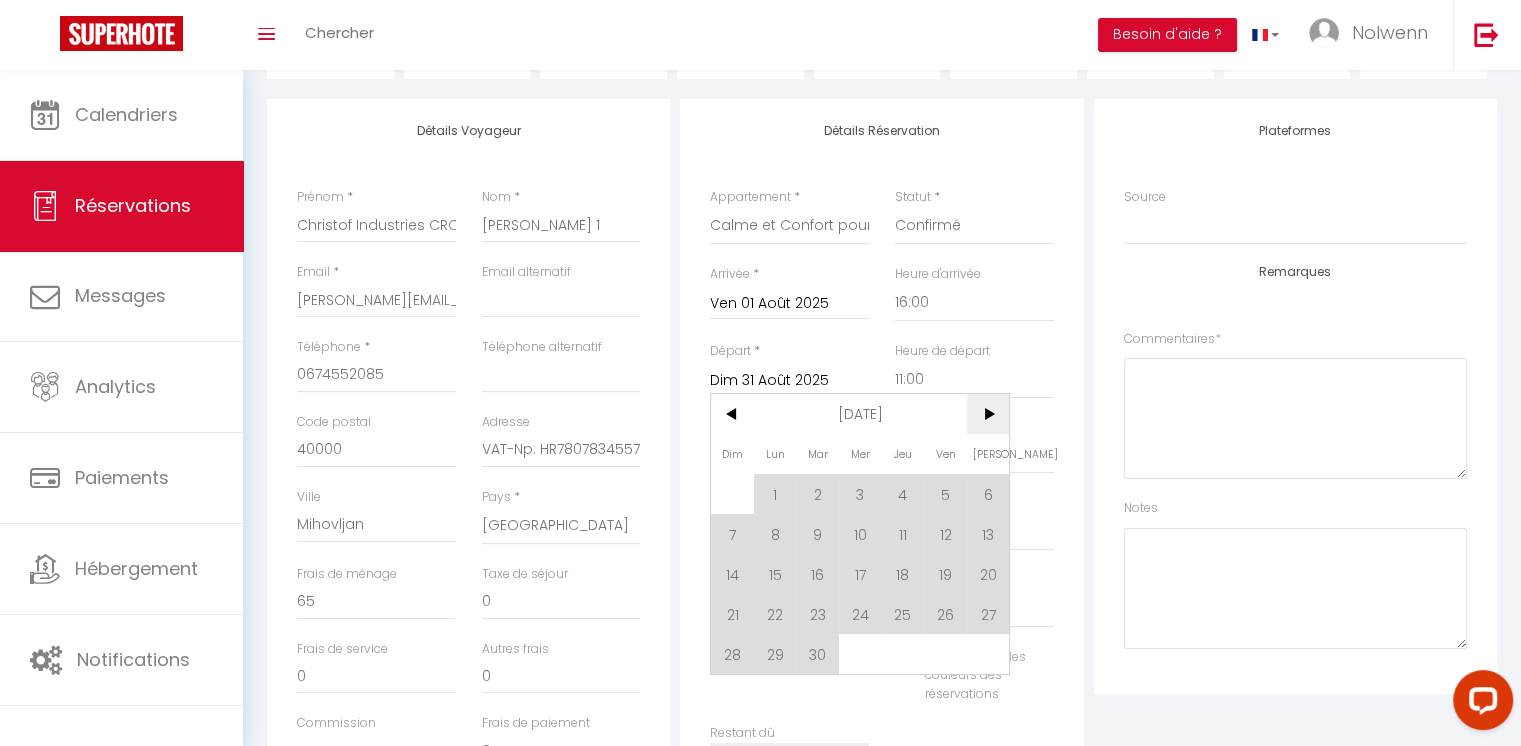 click on ">" at bounding box center (988, 414) 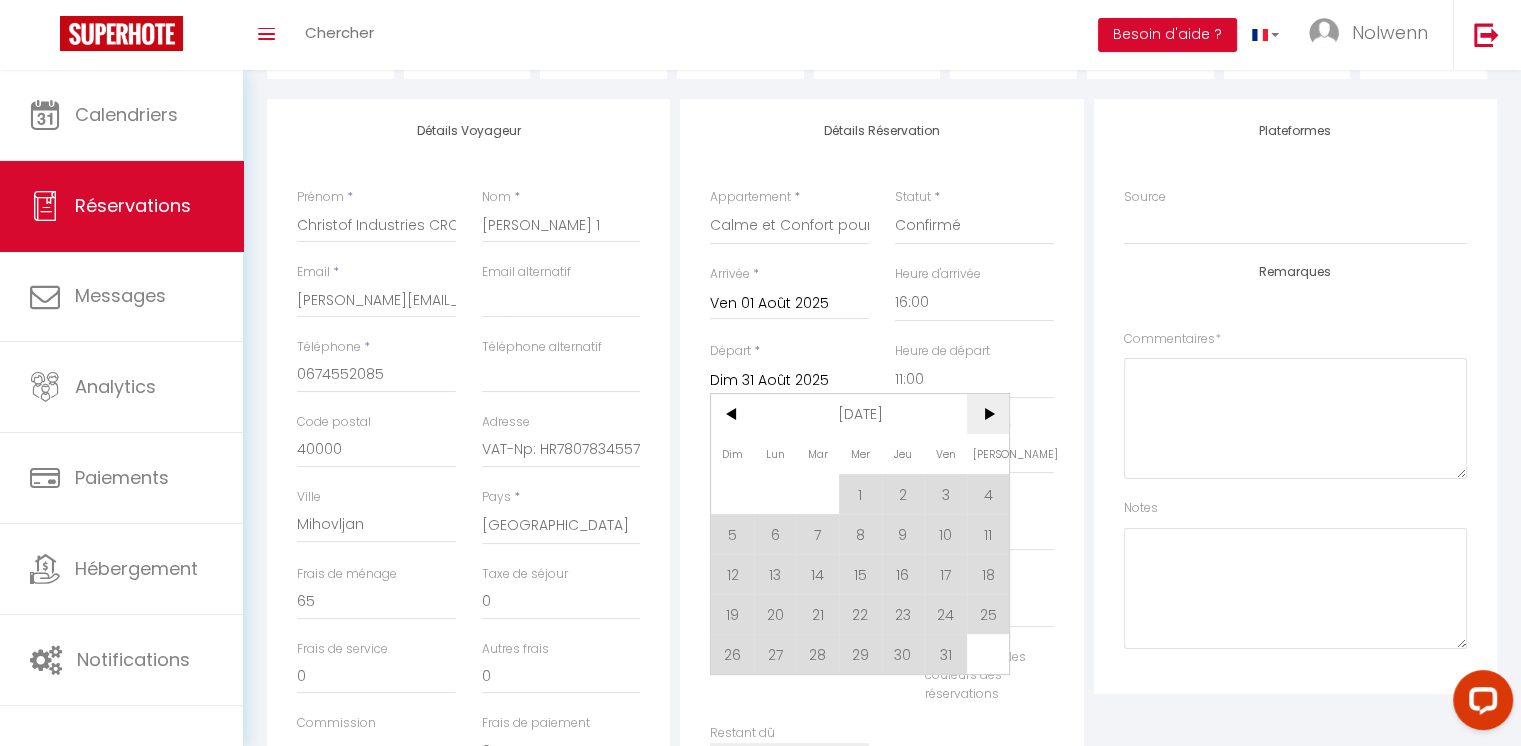 click on ">" at bounding box center (988, 414) 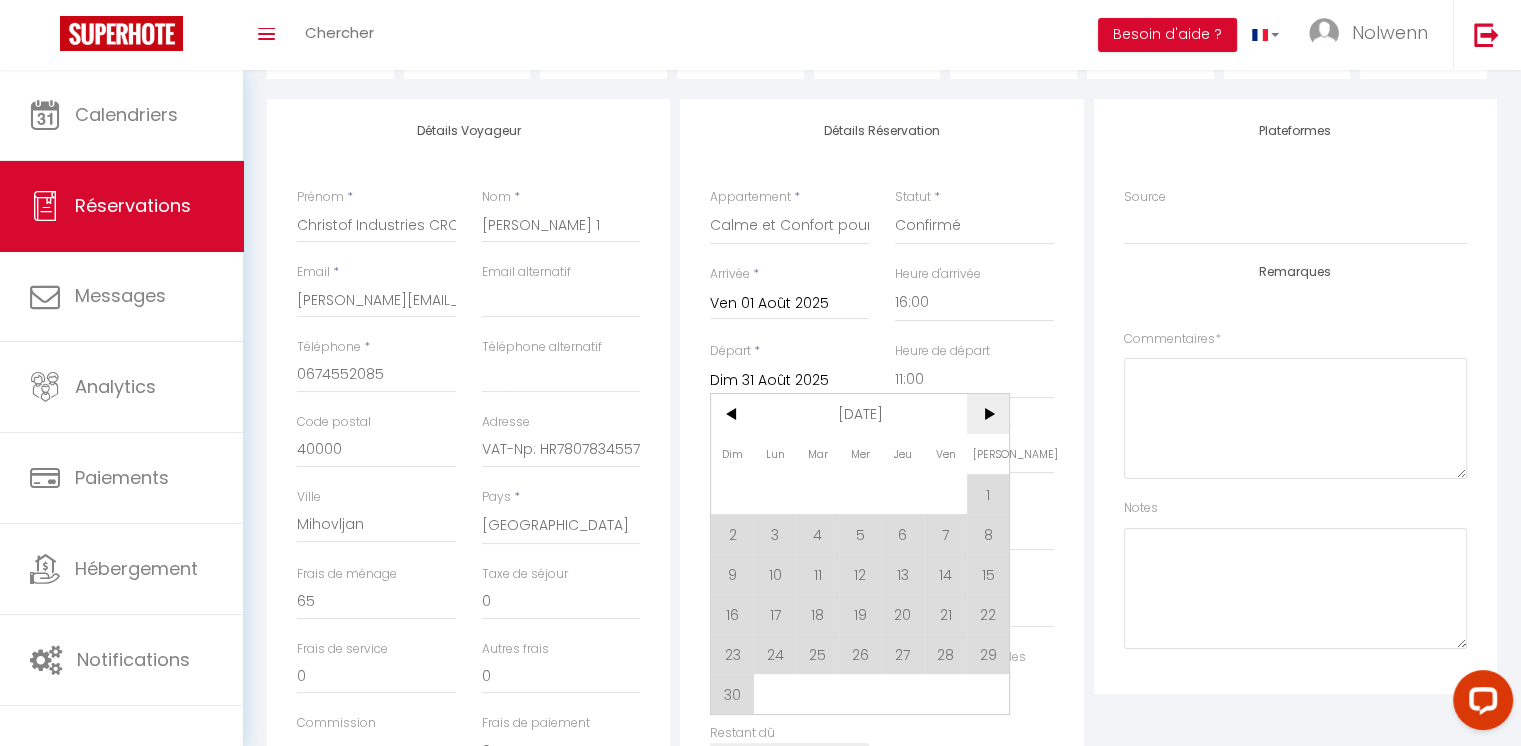 click on ">" at bounding box center [988, 414] 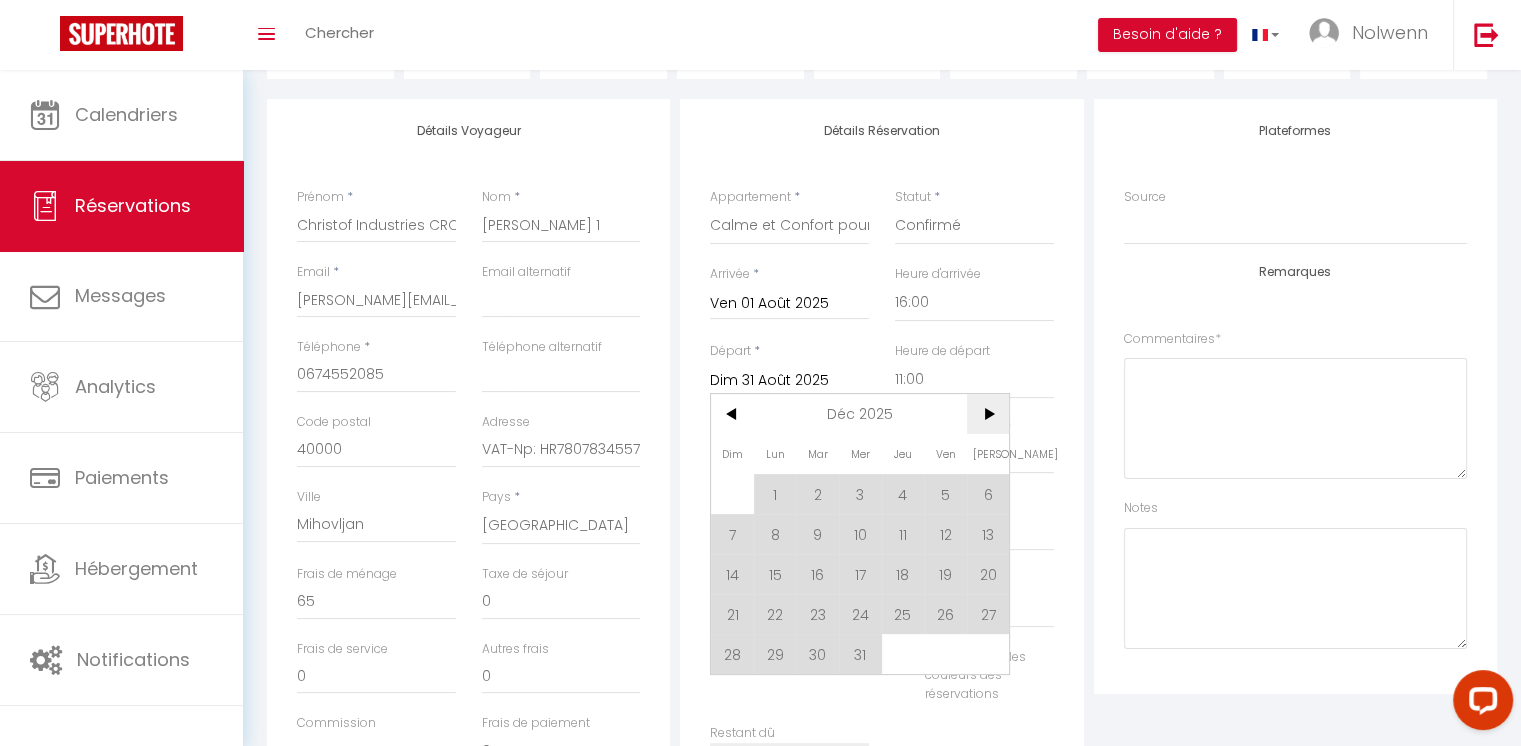 click on ">" at bounding box center [988, 414] 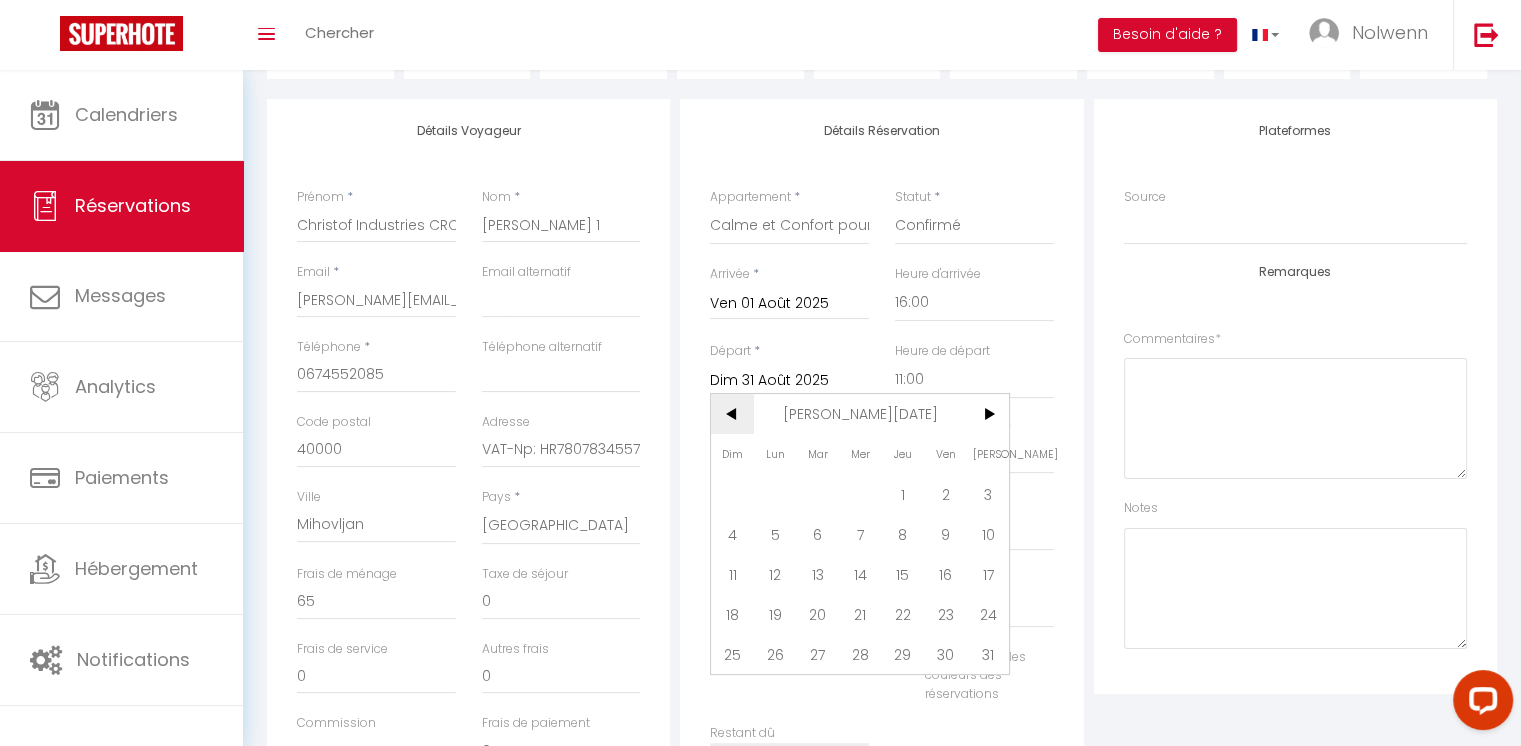 click on "<" at bounding box center (732, 414) 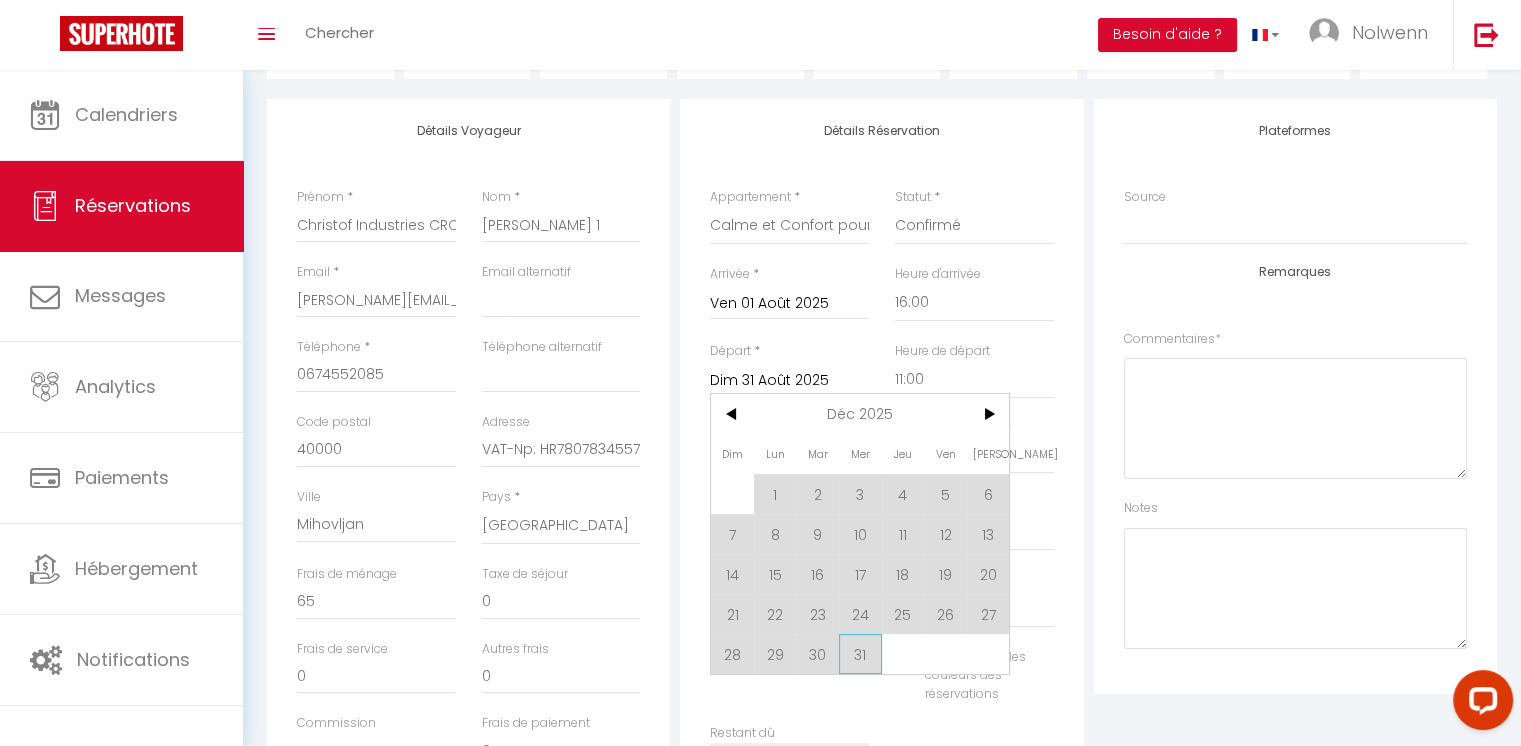 click on "31" at bounding box center (860, 654) 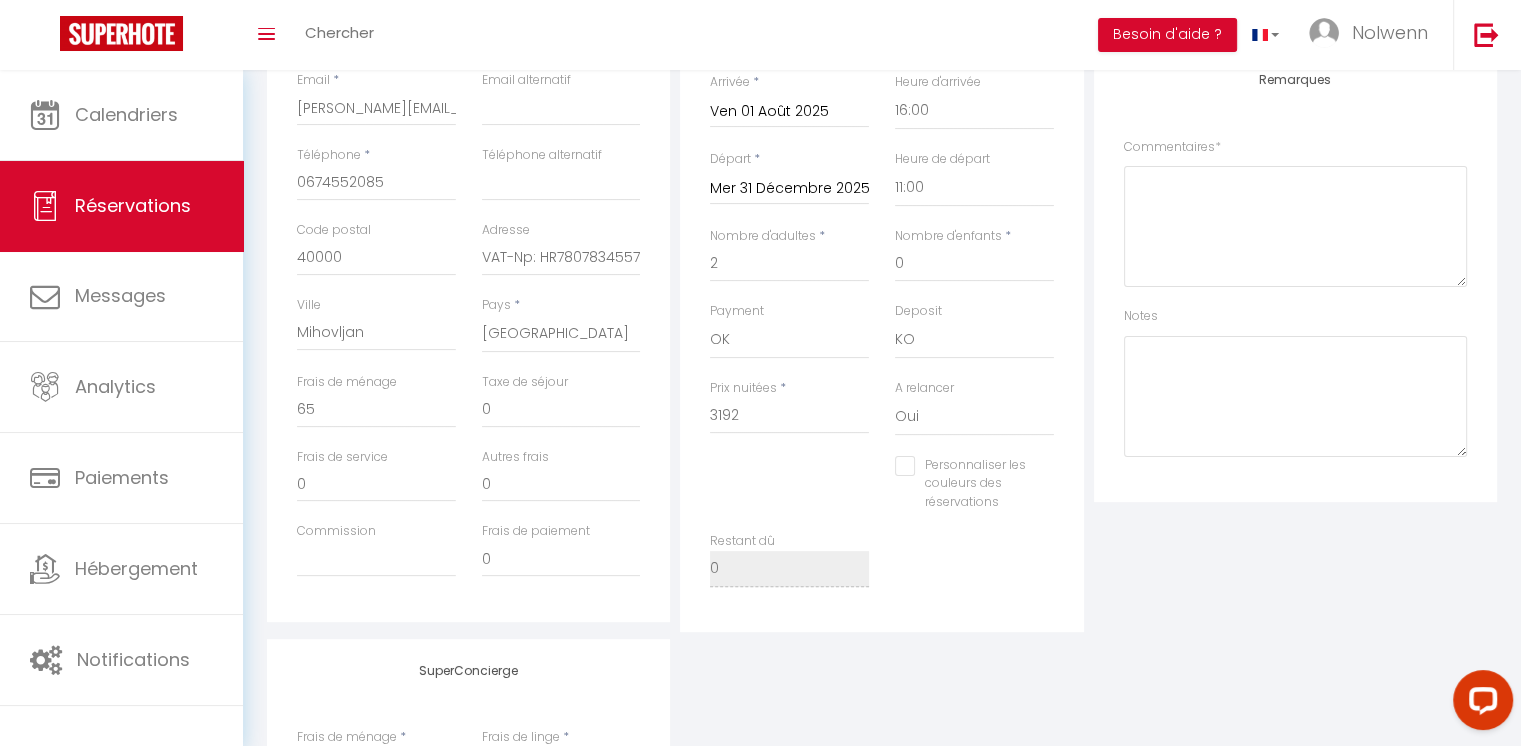 scroll, scrollTop: 425, scrollLeft: 0, axis: vertical 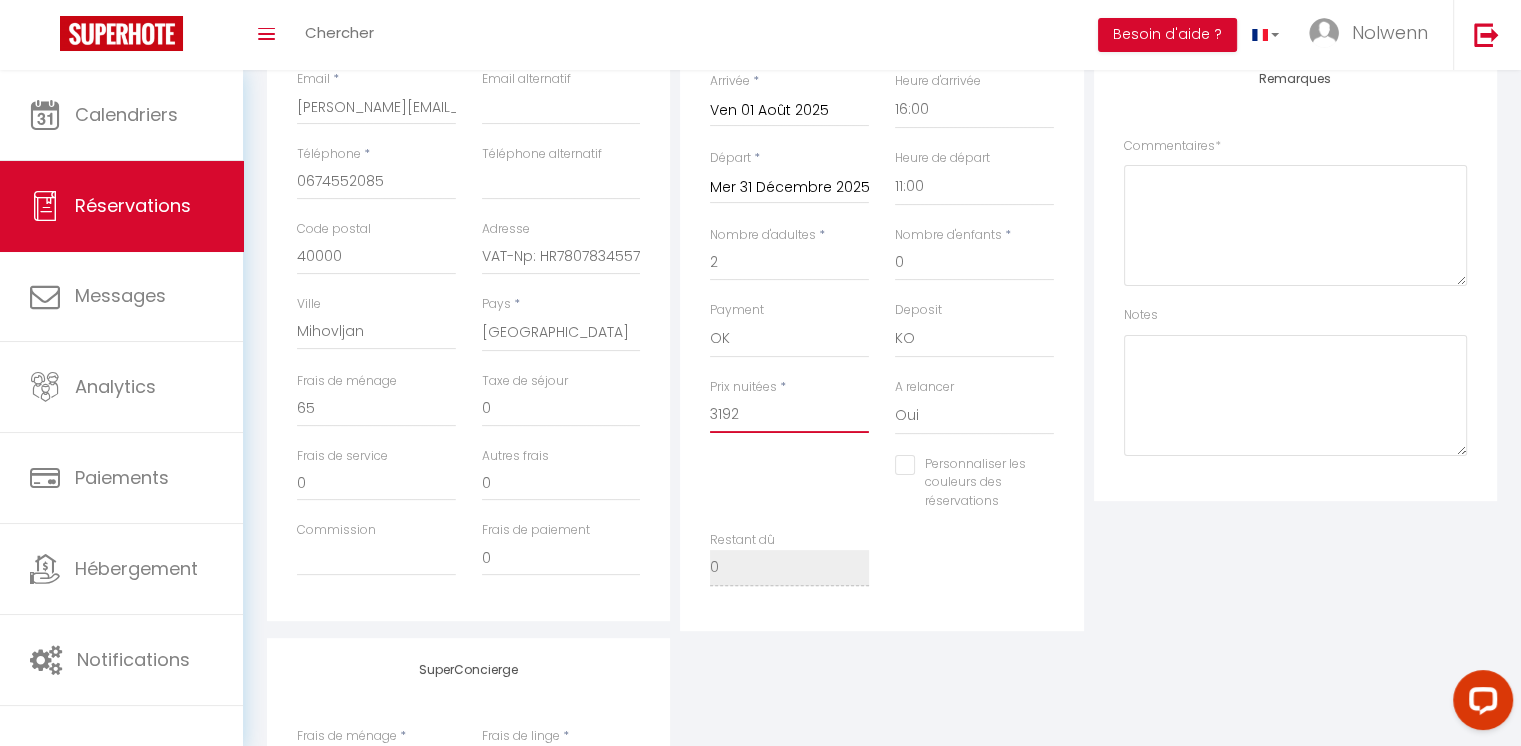 click on "3192" at bounding box center [789, 415] 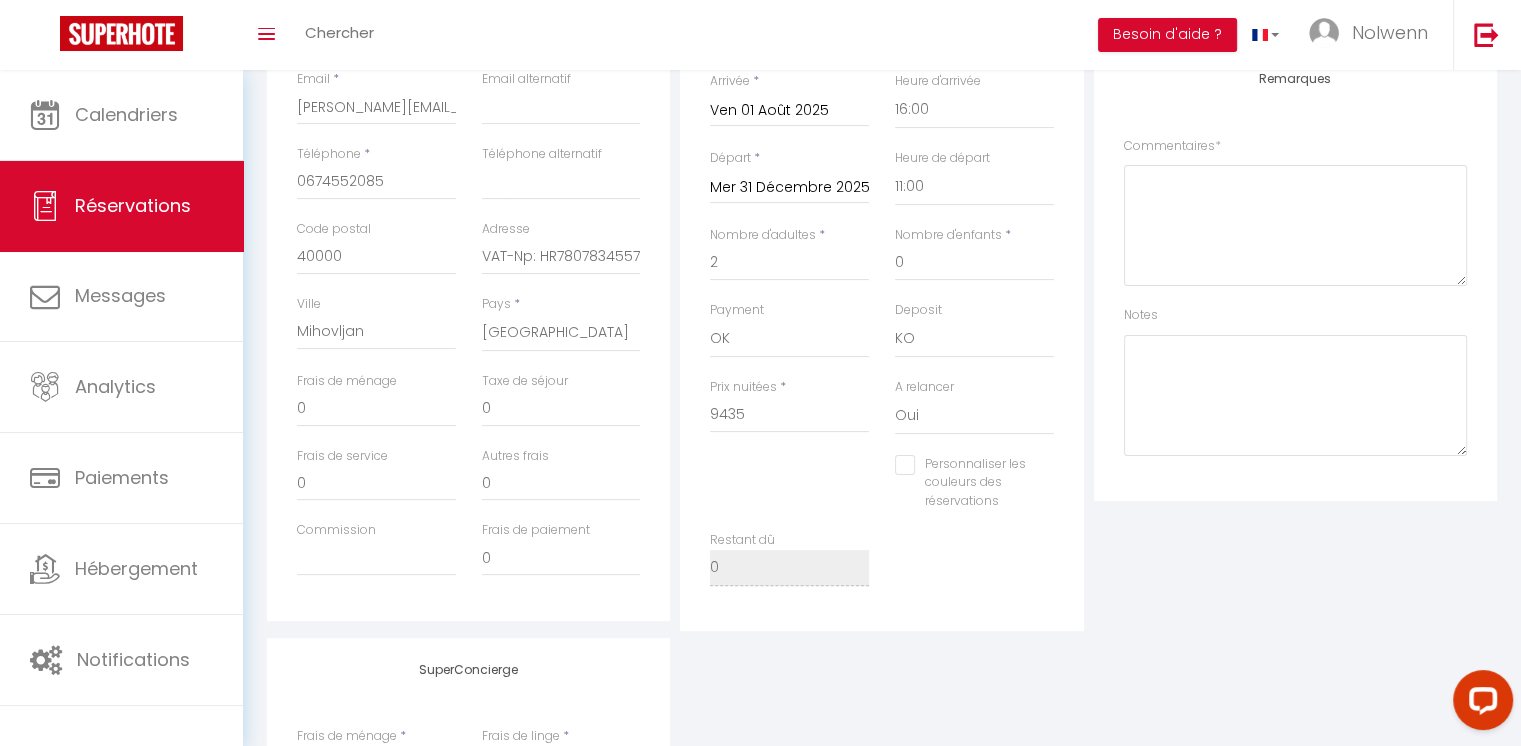 click on "Restant dû   0" at bounding box center [882, 568] 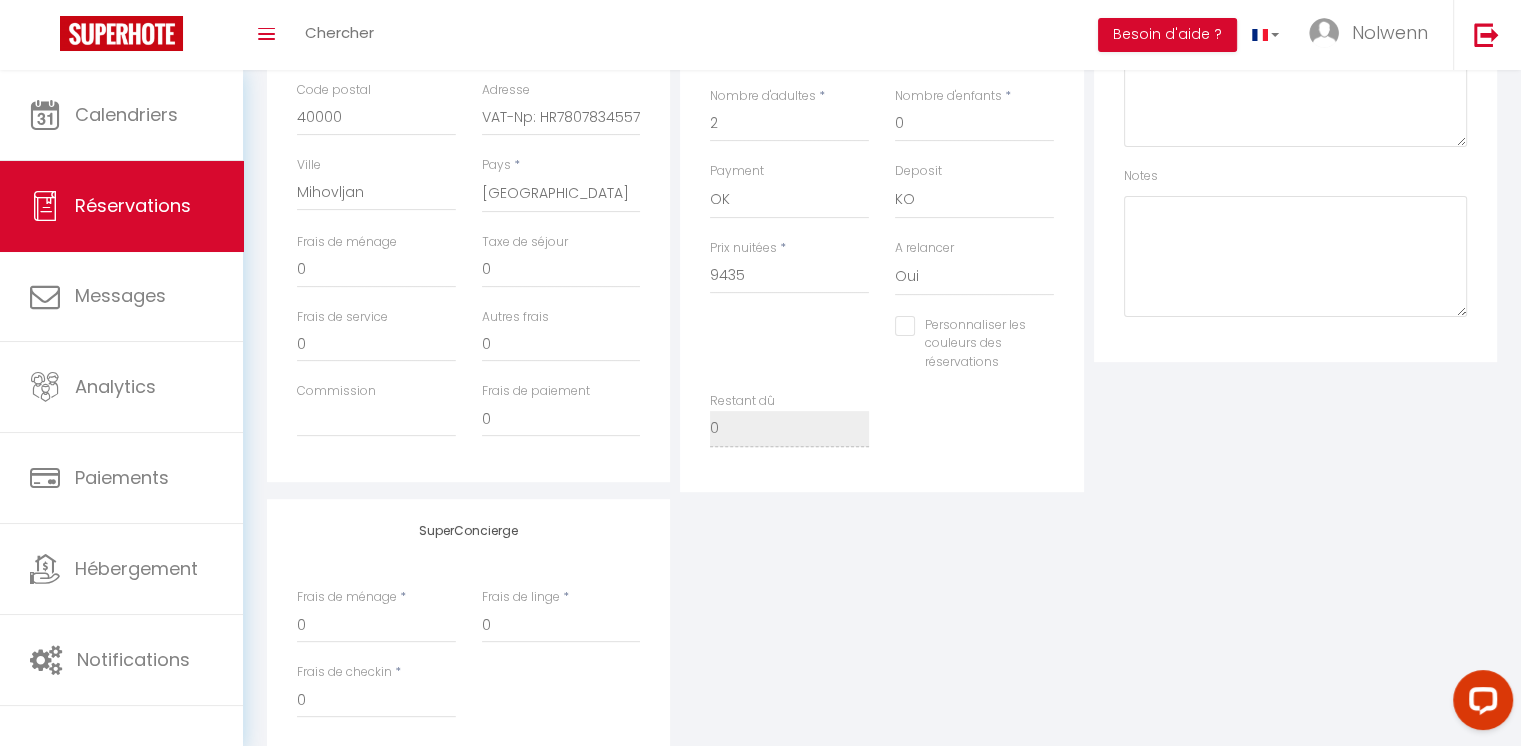 scroll, scrollTop: 562, scrollLeft: 0, axis: vertical 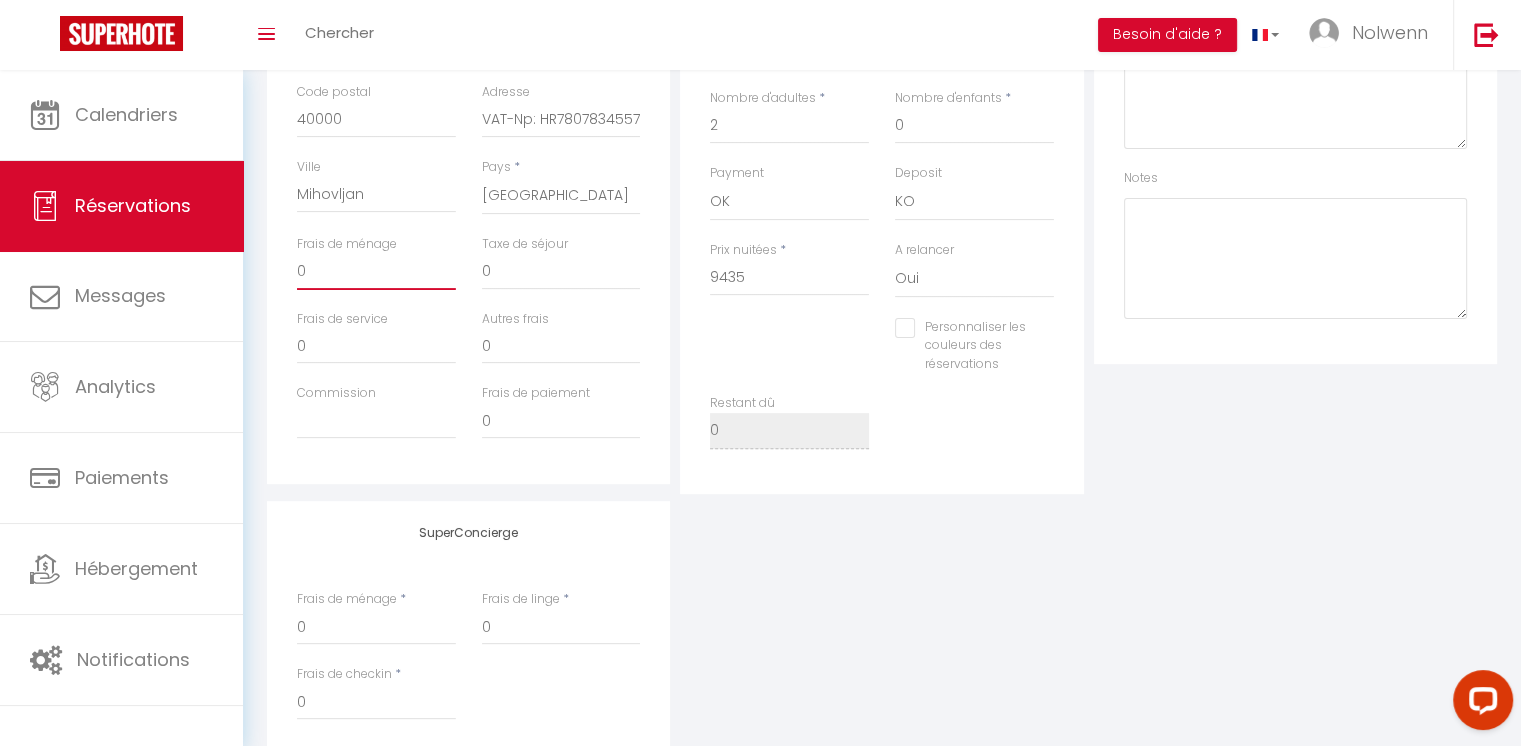 click on "0" at bounding box center (376, 272) 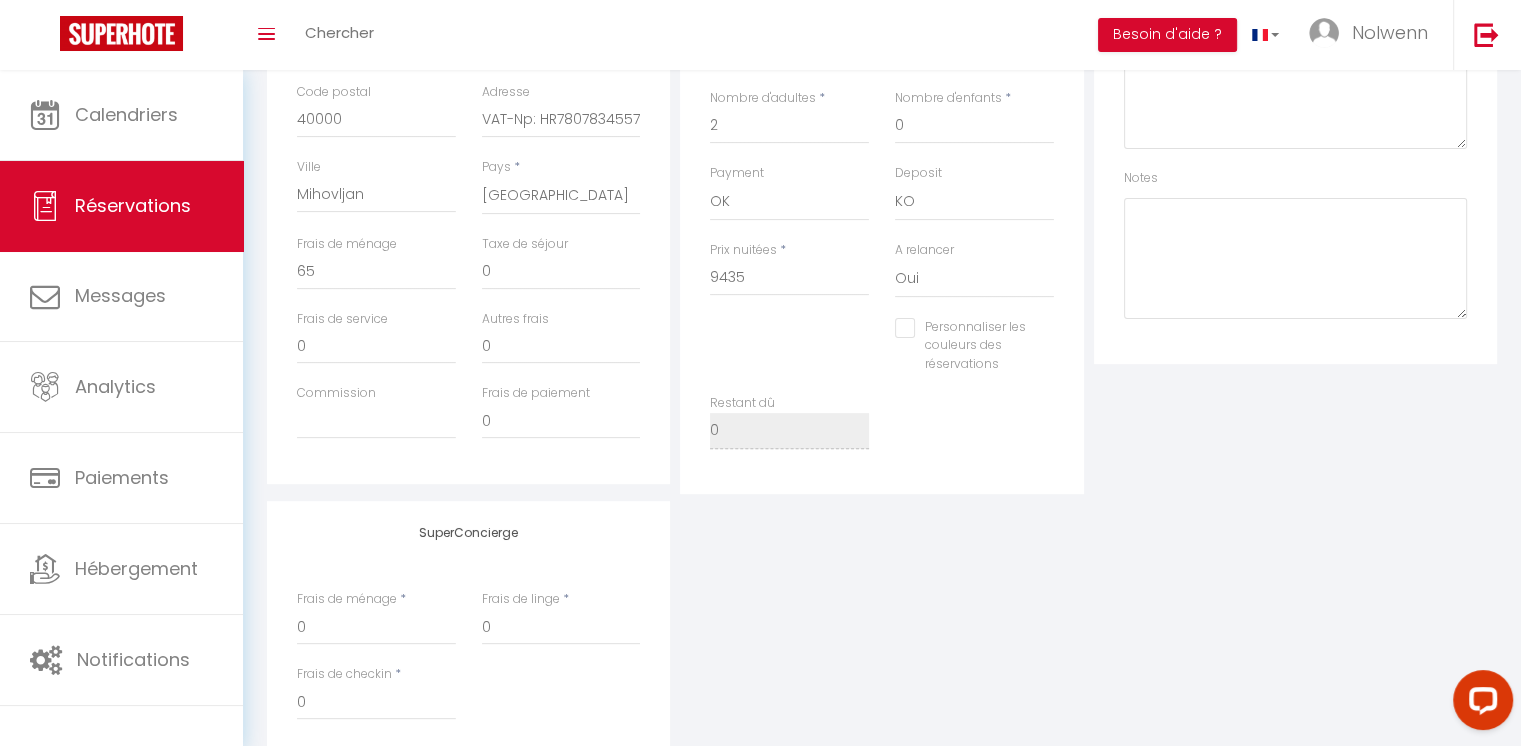 click on "SuperConcierge   Frais de ménage   *   0   Frais de linge   *   0   Frais de checkin   *   0" at bounding box center (882, 633) 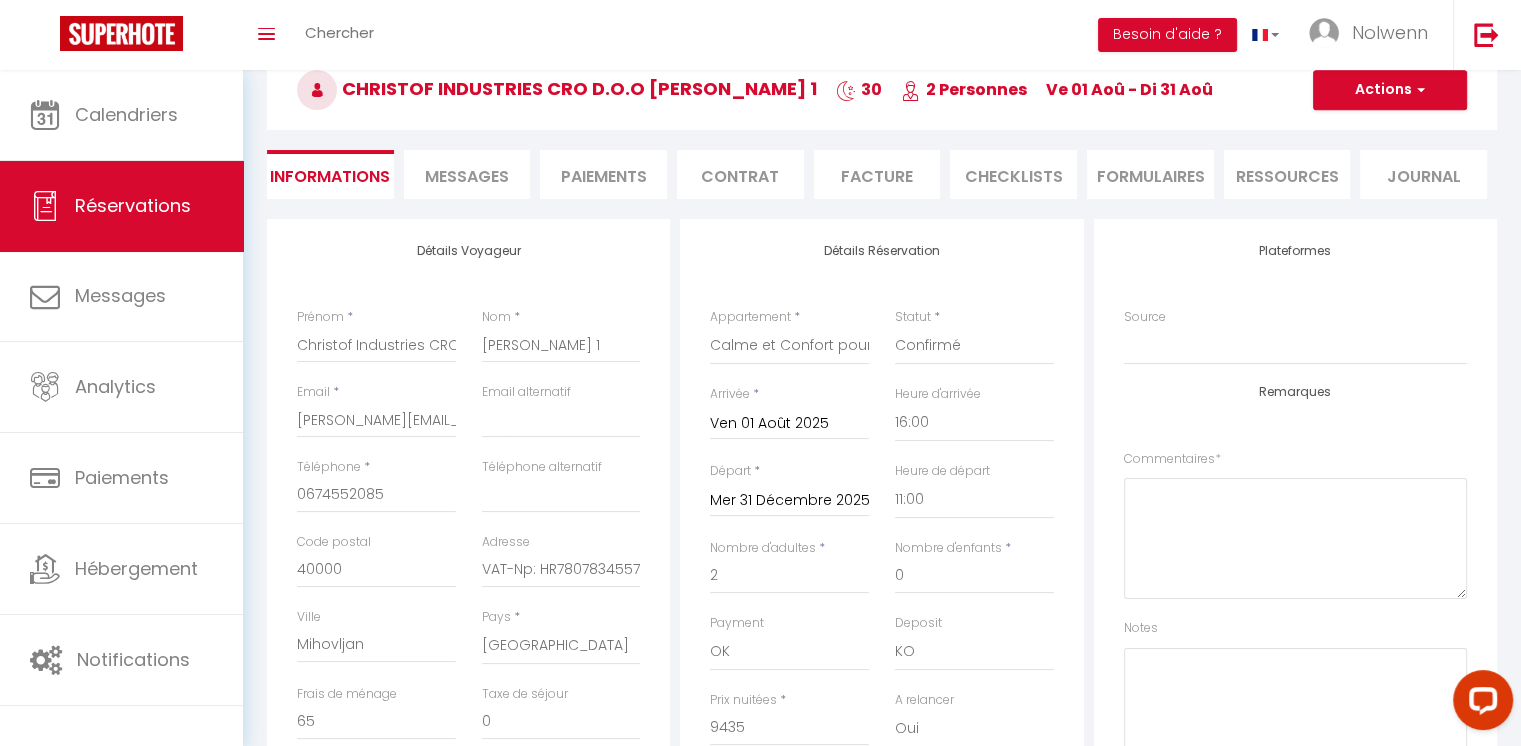 scroll, scrollTop: 0, scrollLeft: 0, axis: both 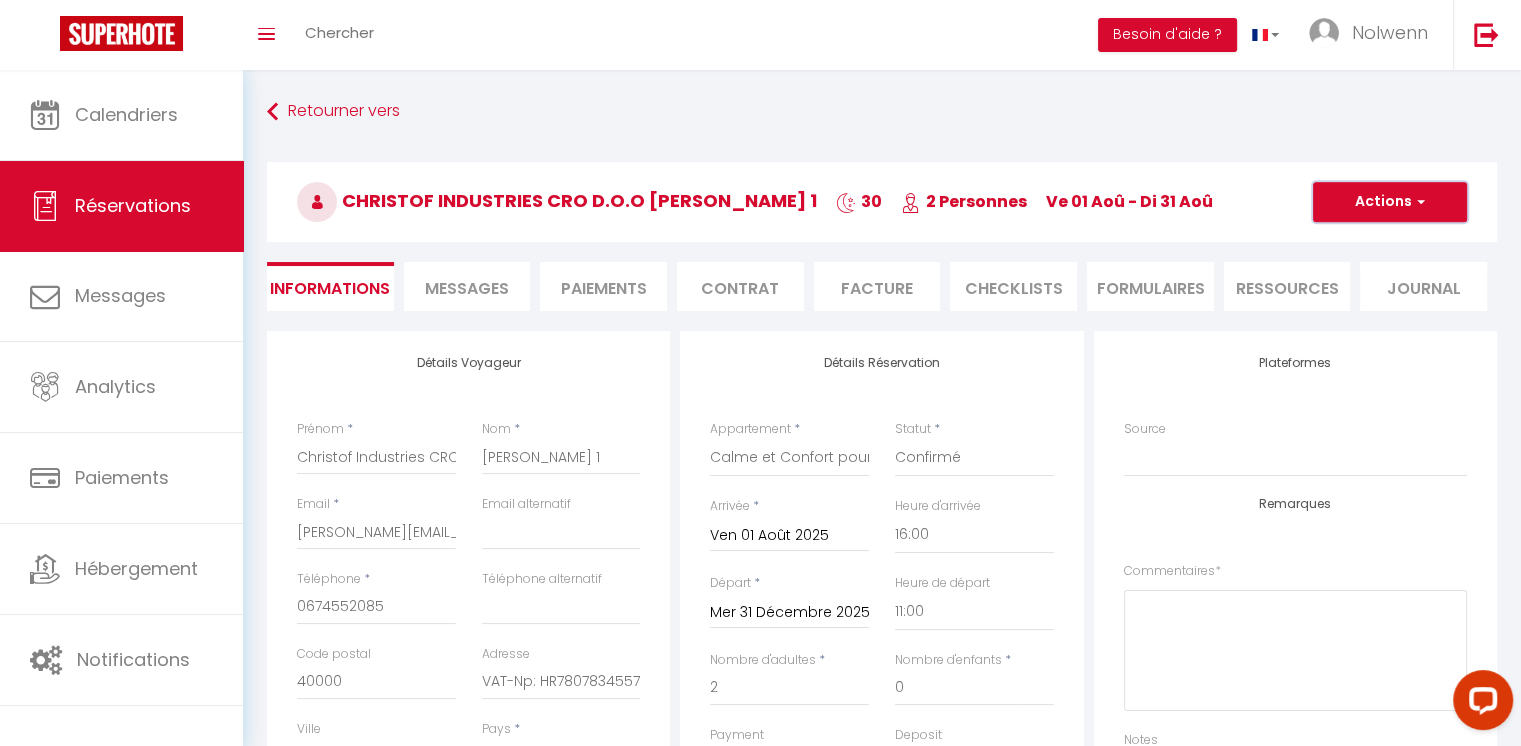 click on "Actions" at bounding box center [1390, 202] 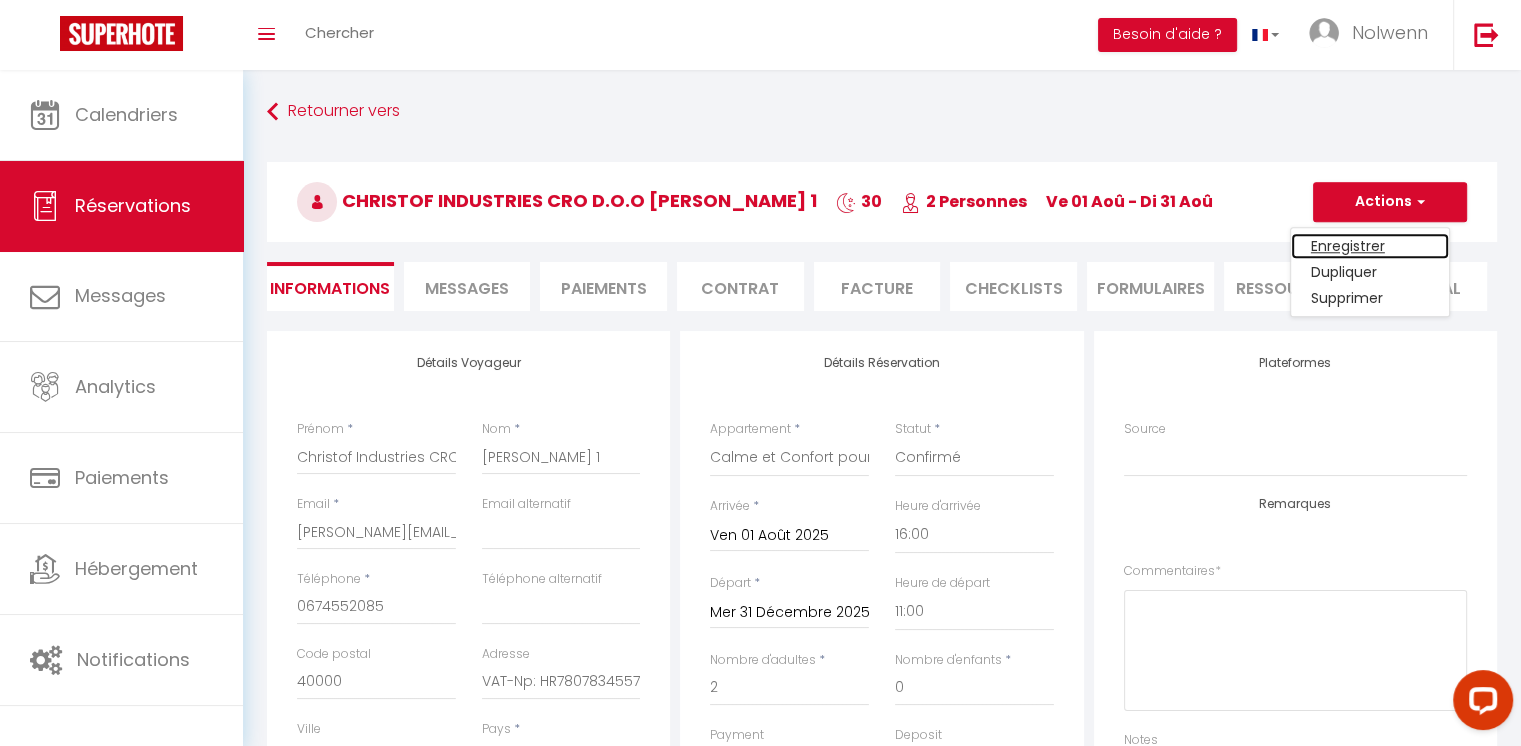 click on "Enregistrer" at bounding box center (1370, 246) 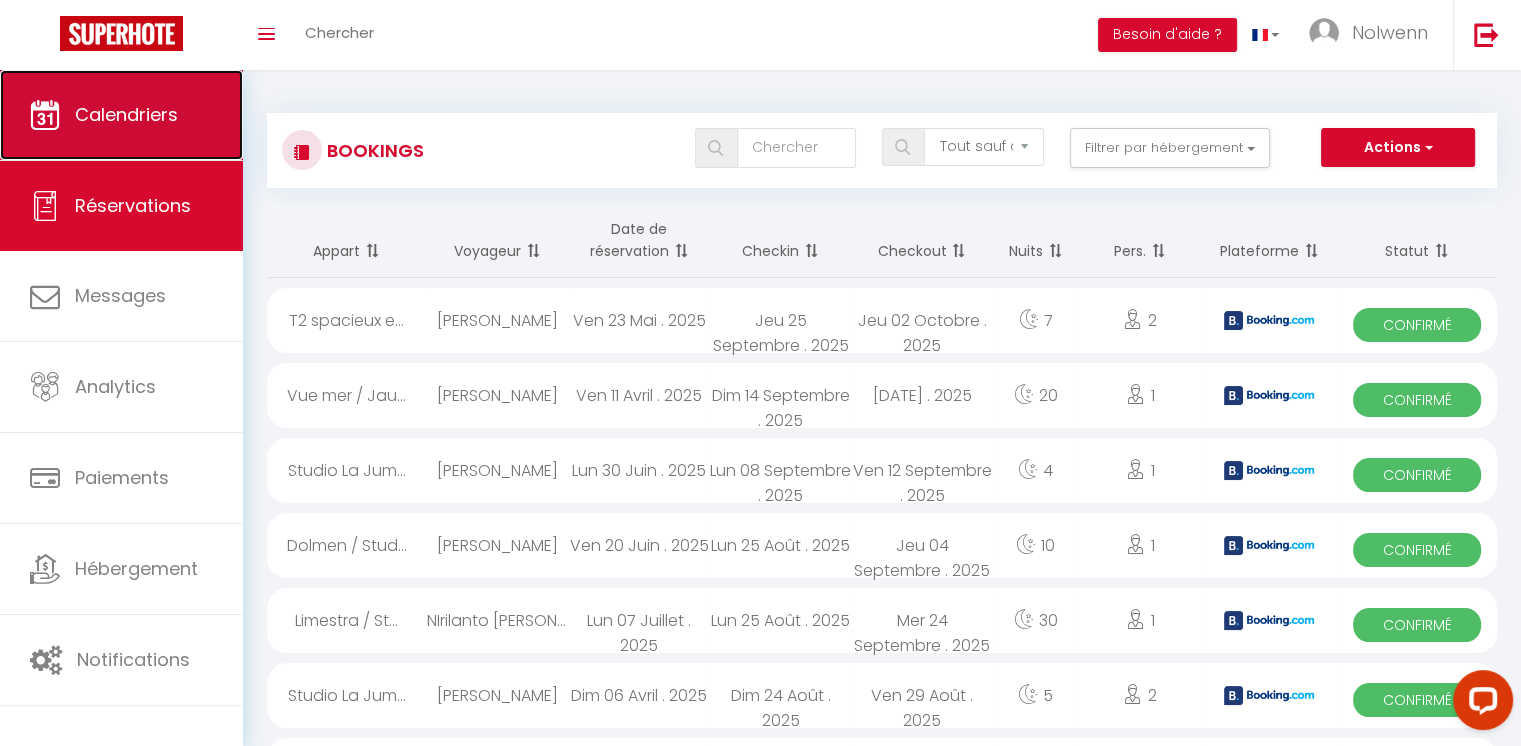 click on "Calendriers" at bounding box center (121, 115) 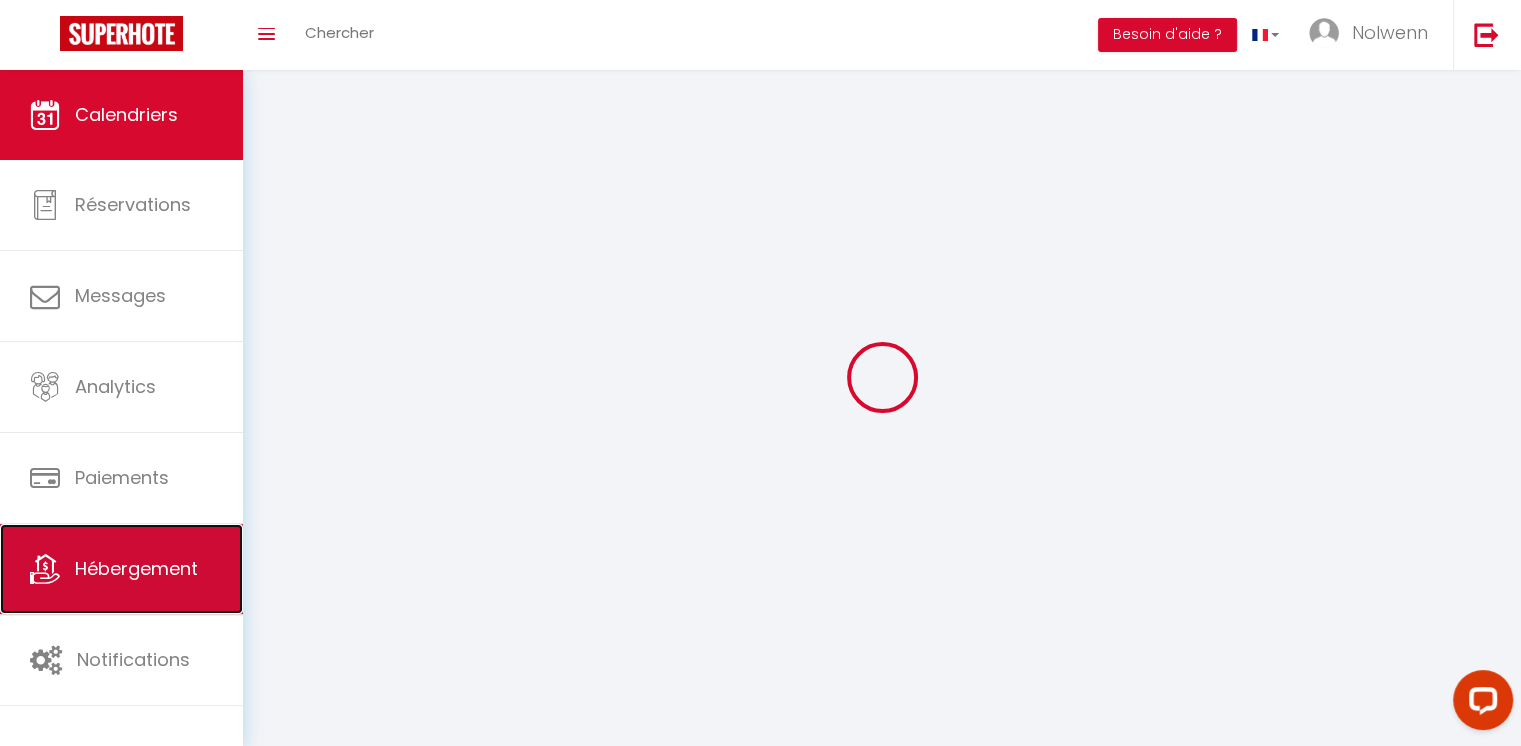 click on "Hébergement" at bounding box center [136, 568] 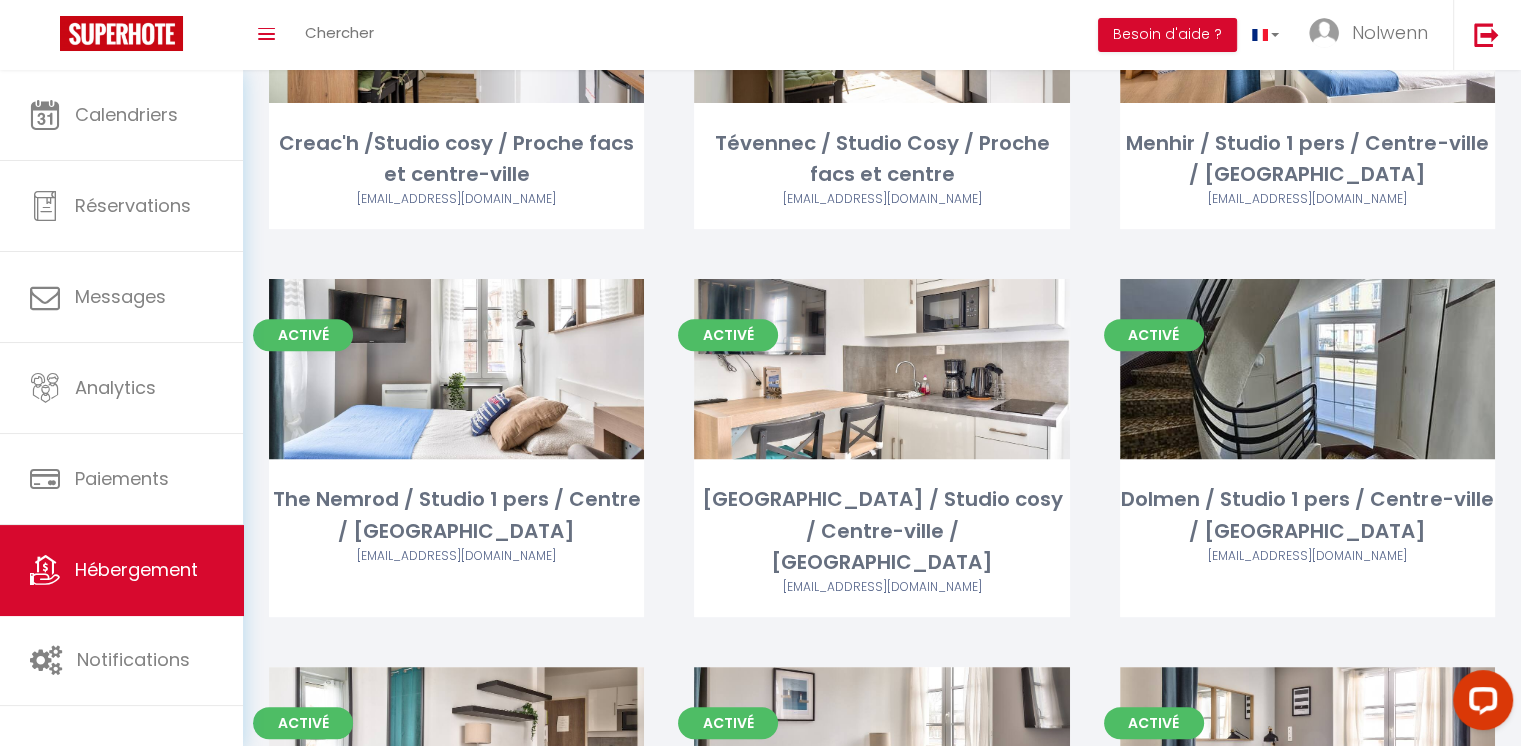 scroll, scrollTop: 869, scrollLeft: 0, axis: vertical 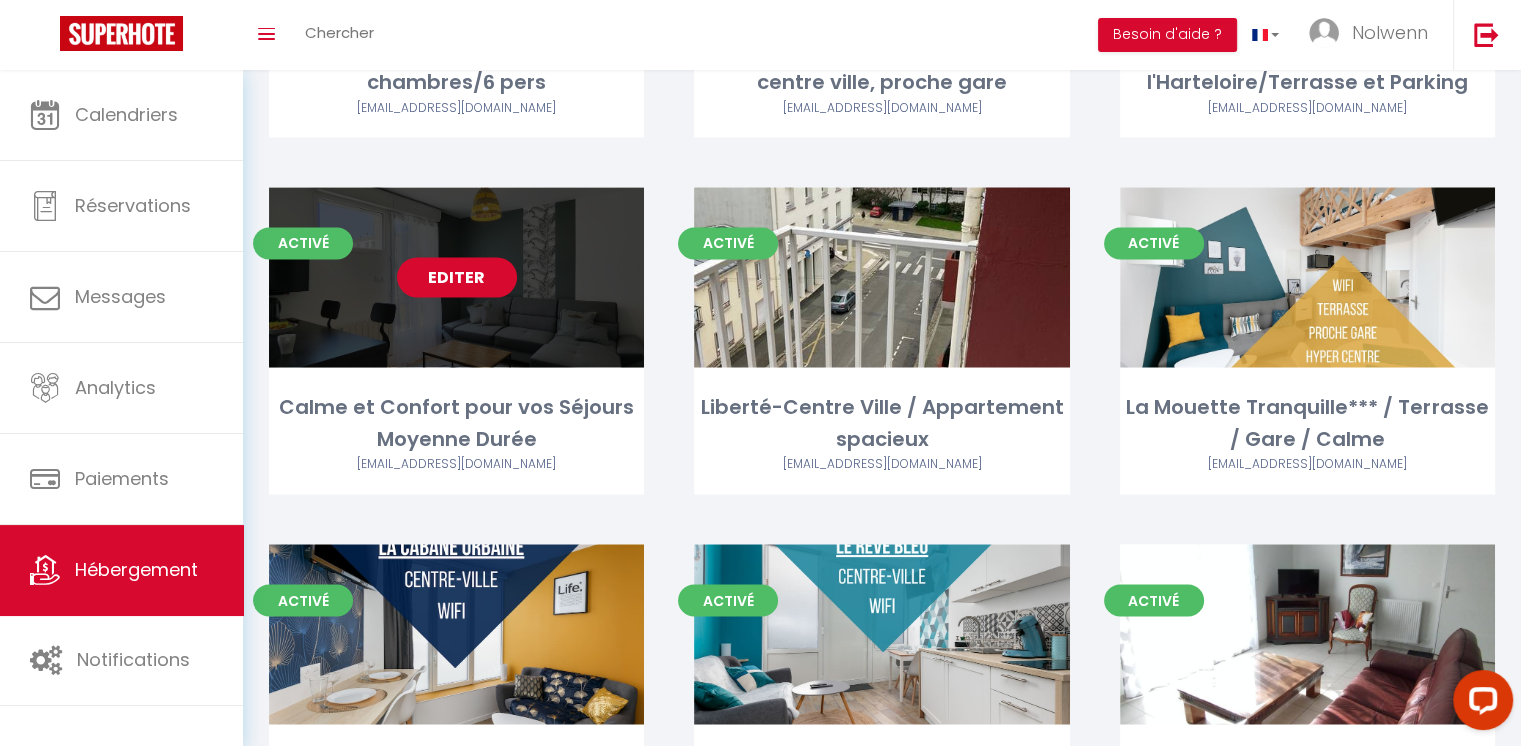 click on "Editer" at bounding box center [457, 277] 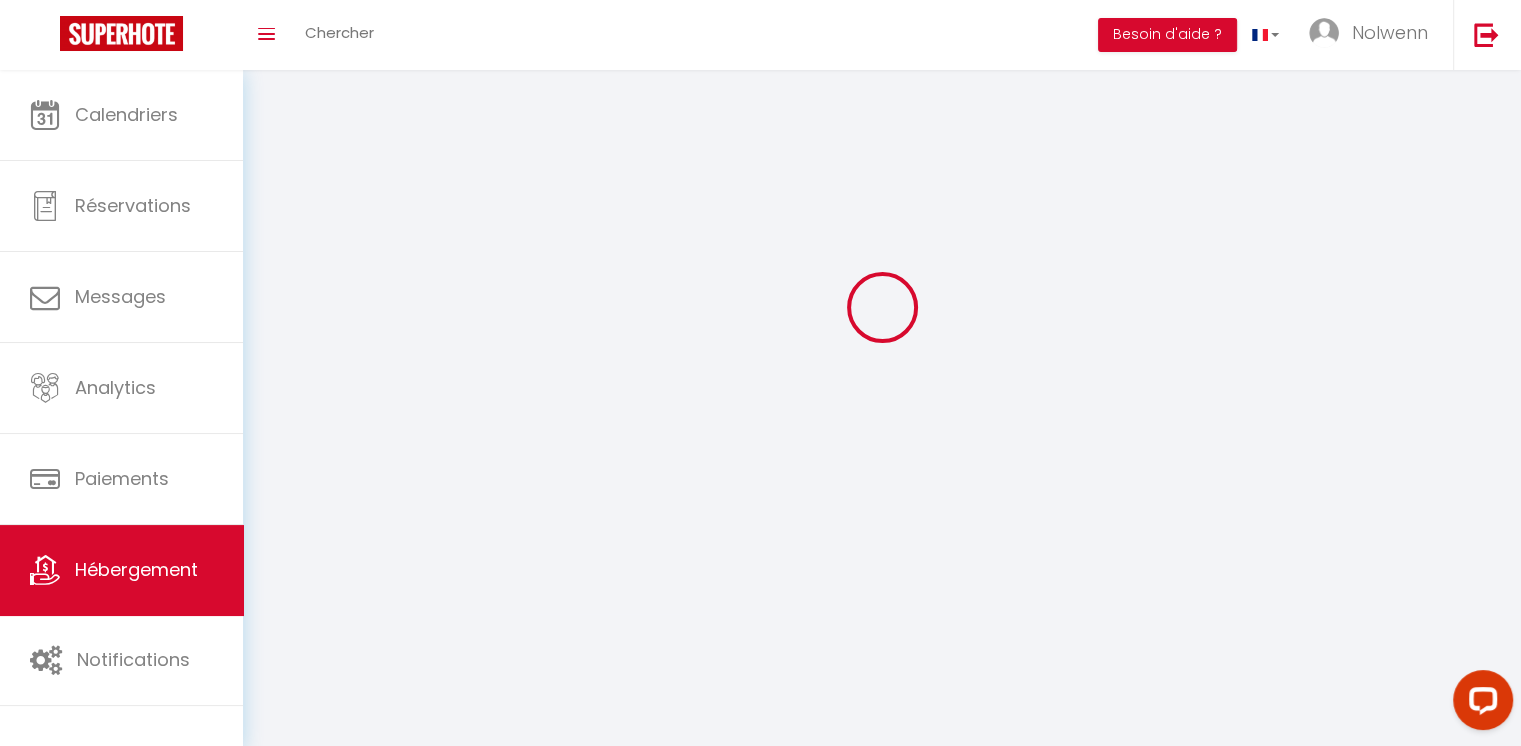 scroll, scrollTop: 0, scrollLeft: 0, axis: both 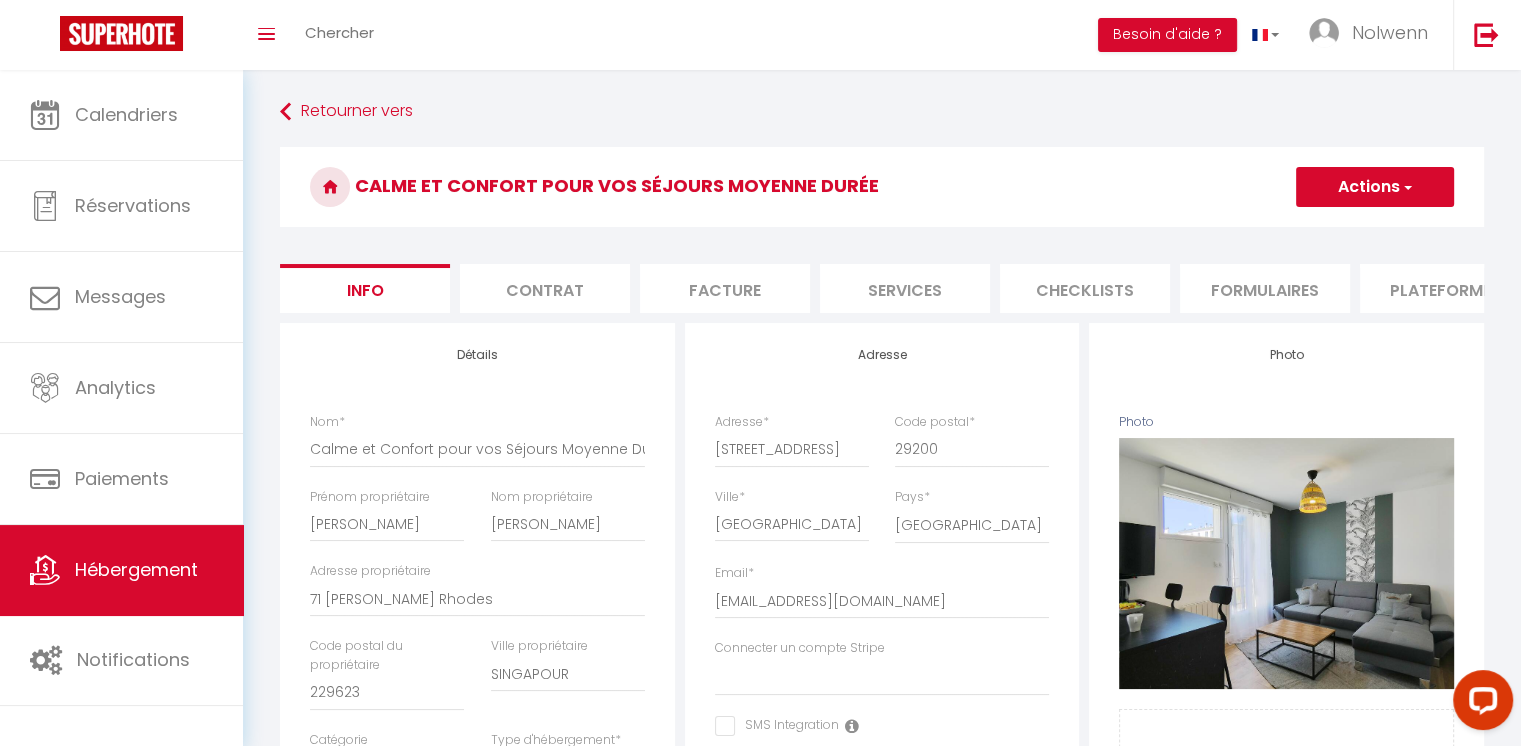 click on "Contrat" at bounding box center [545, 288] 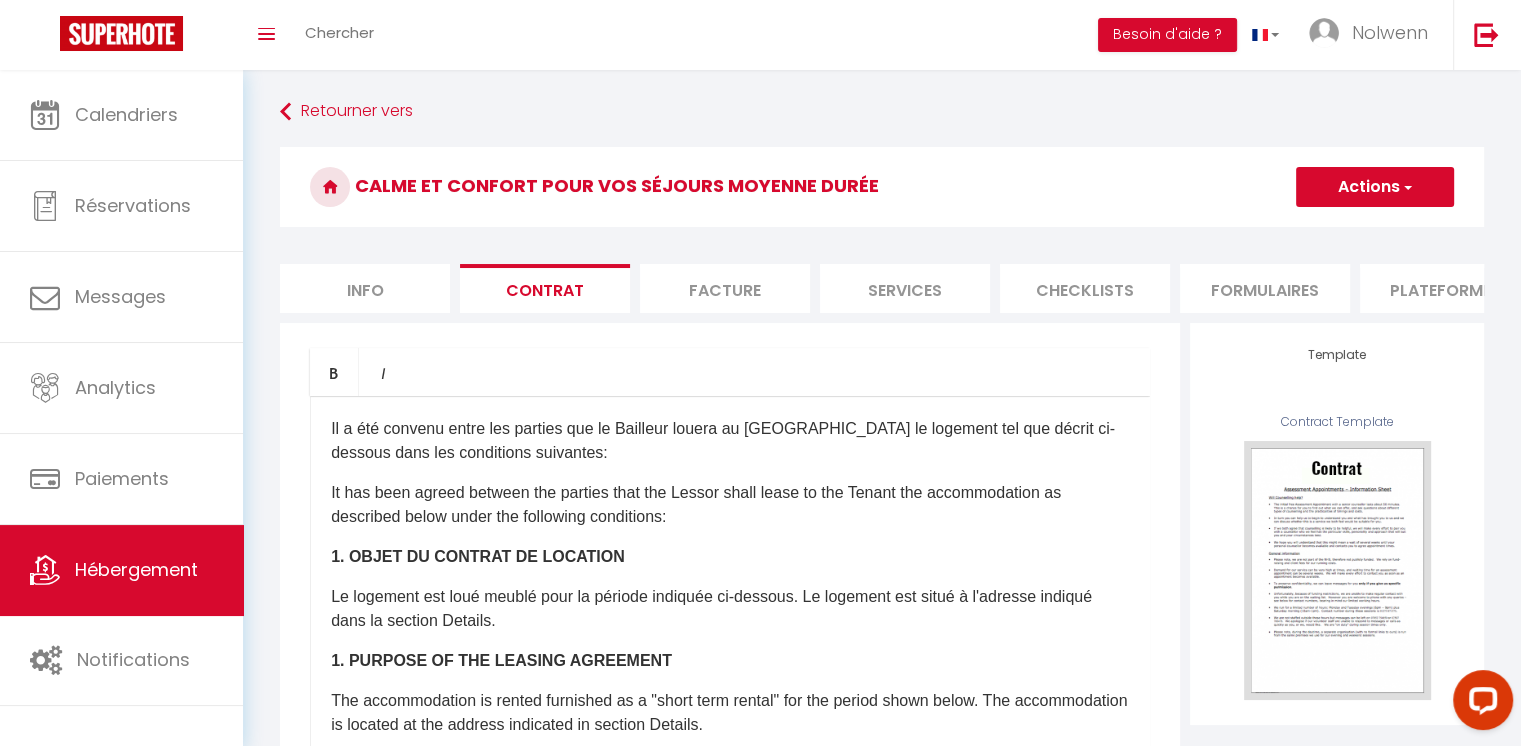 scroll, scrollTop: 495, scrollLeft: 0, axis: vertical 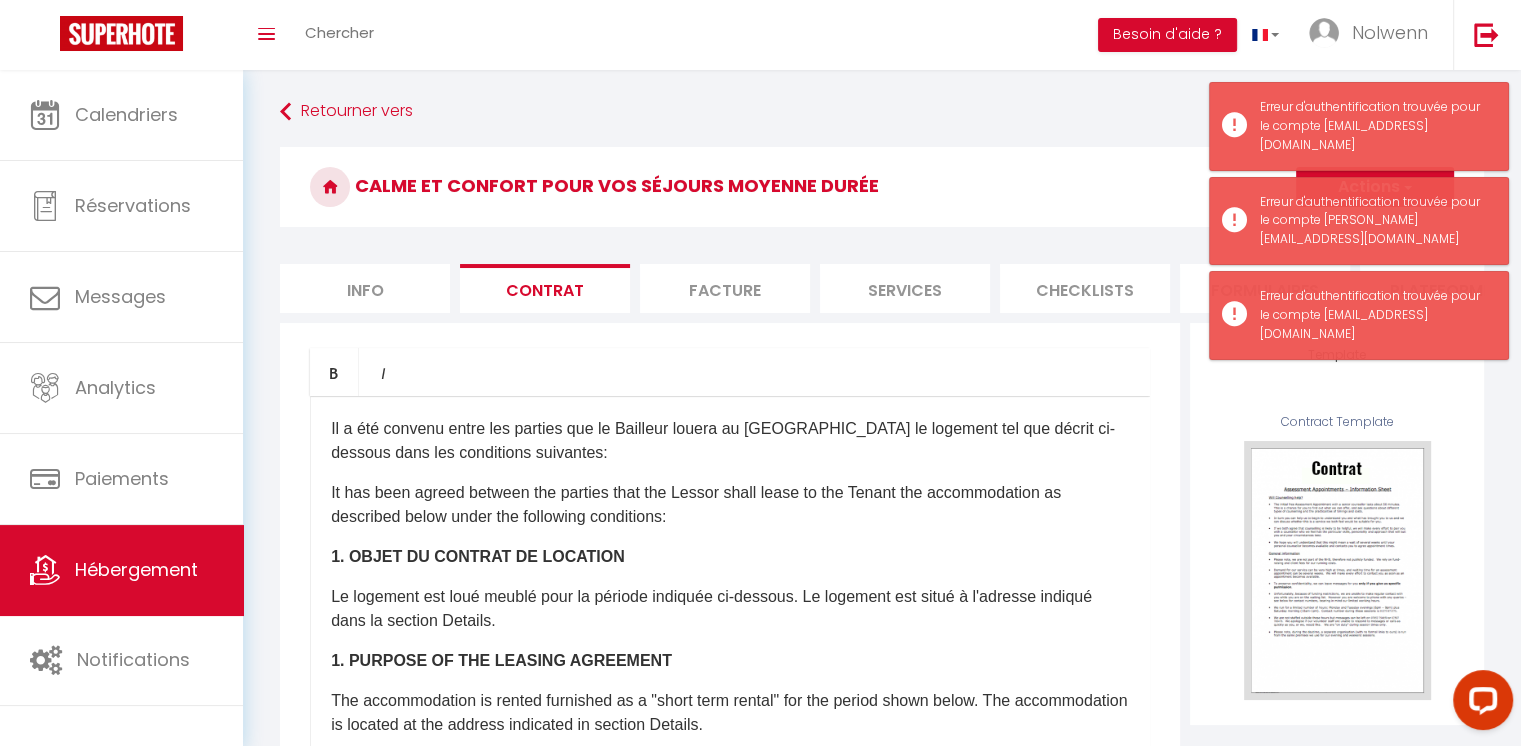 click on "Calme et Confort pour vos Séjours Moyenne Durée
Actions
Enregistrer    Sauvegarder en tant que modèle
Info
Contrat
Facture
Services
Checklists
Formulaires
Plateformes
Paramètres
website
Journal
Modèle personnalisé
×         Titre [PERSON_NAME]
Enregistrer
Liste de checklist
×   *     *" at bounding box center [882, 684] 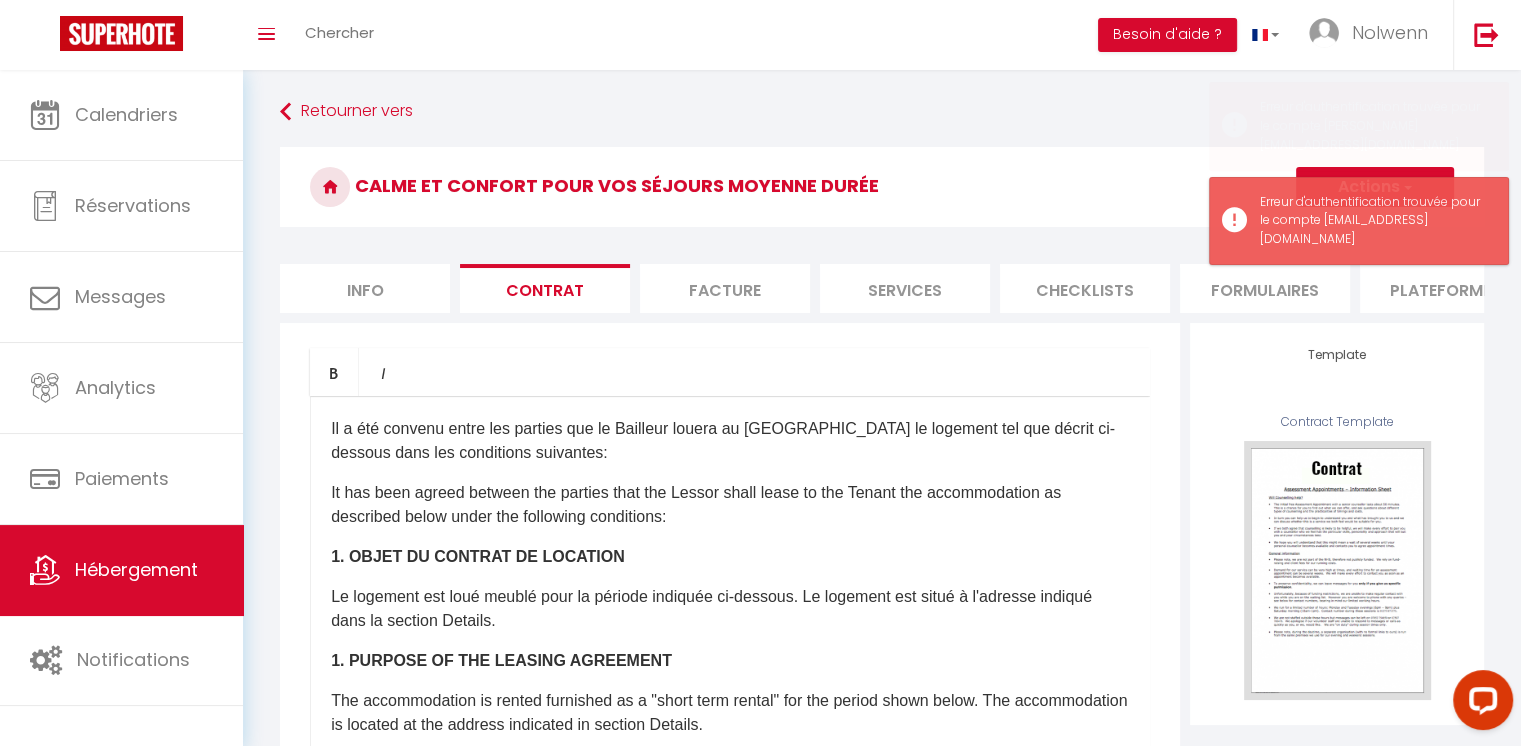 click on "Info" at bounding box center [365, 288] 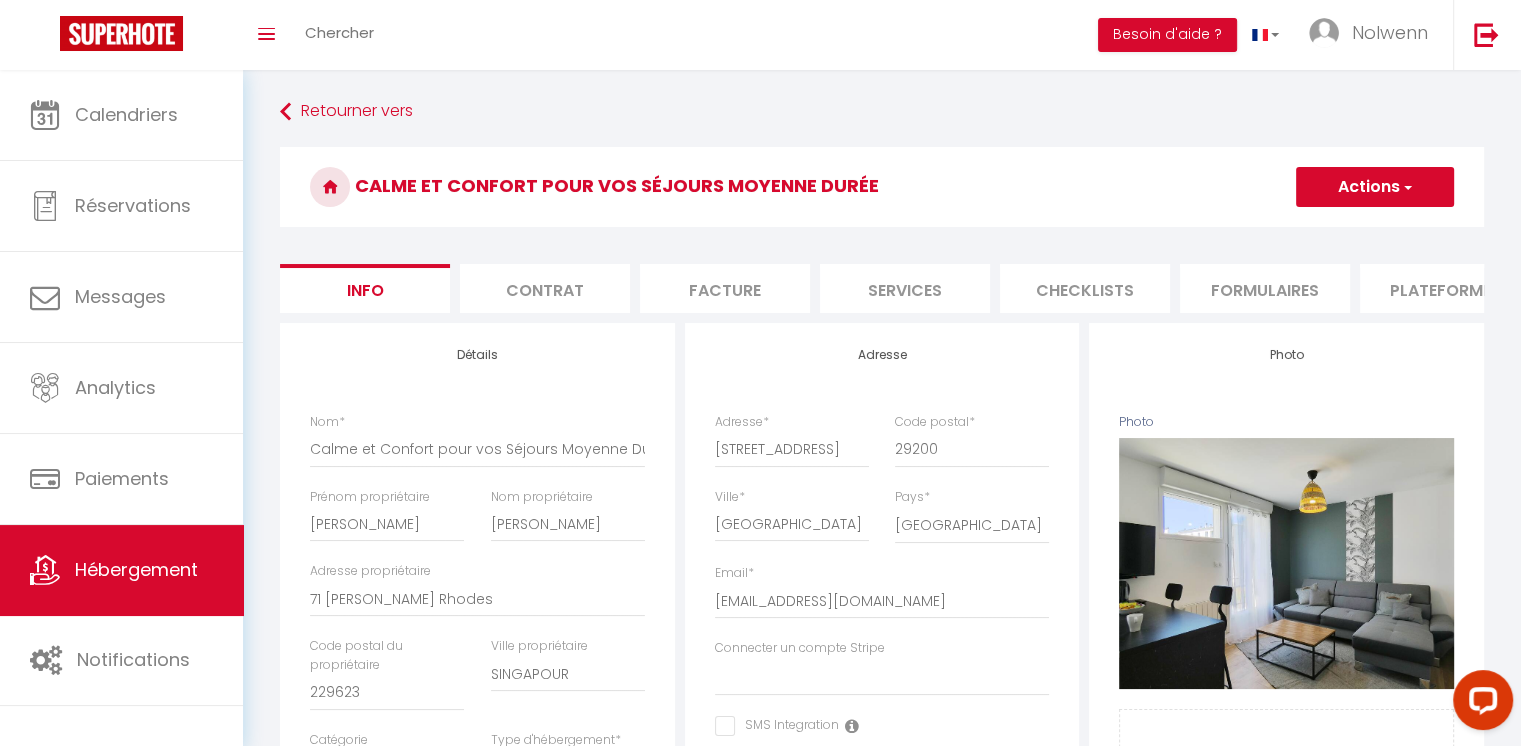 click on "Facture" at bounding box center (725, 288) 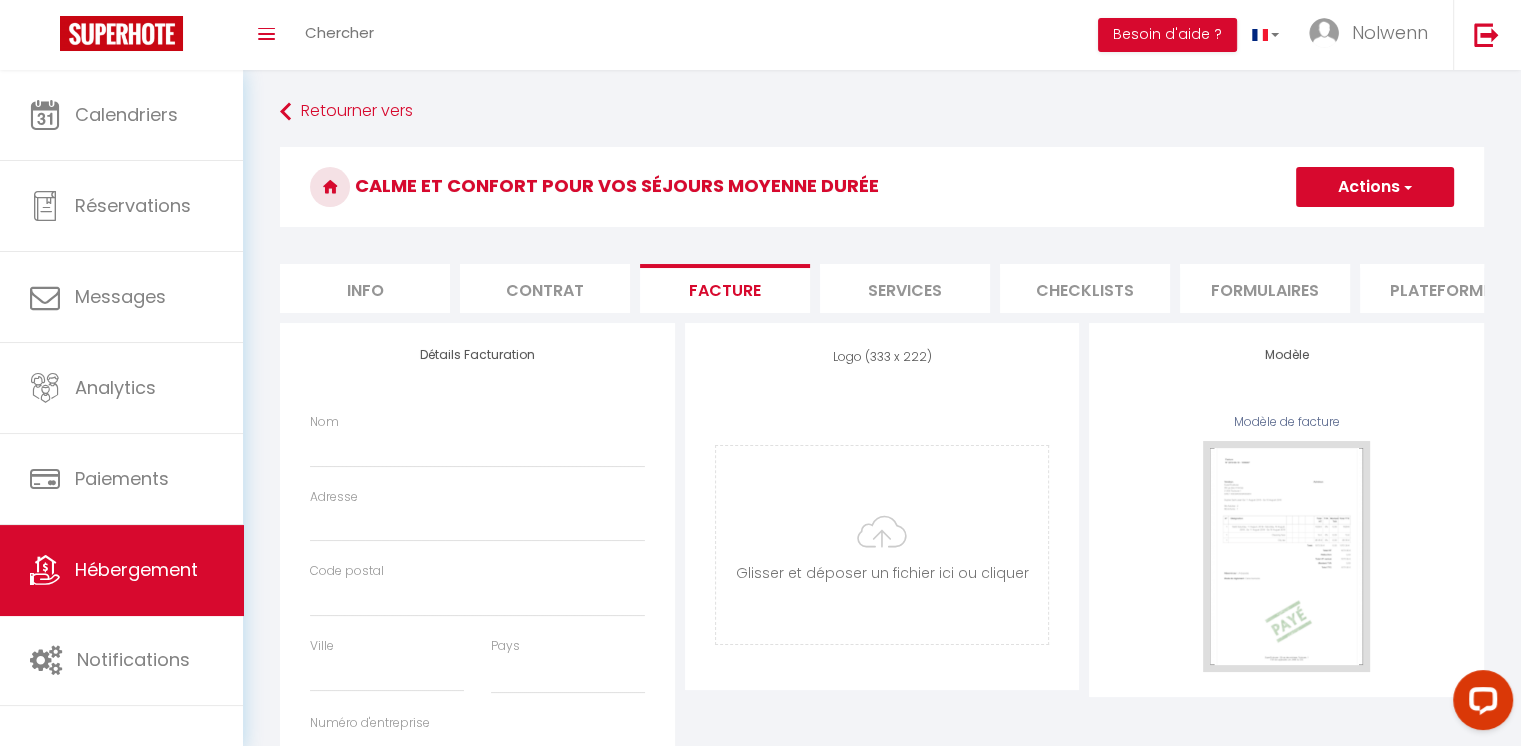 click on "Services" at bounding box center [905, 288] 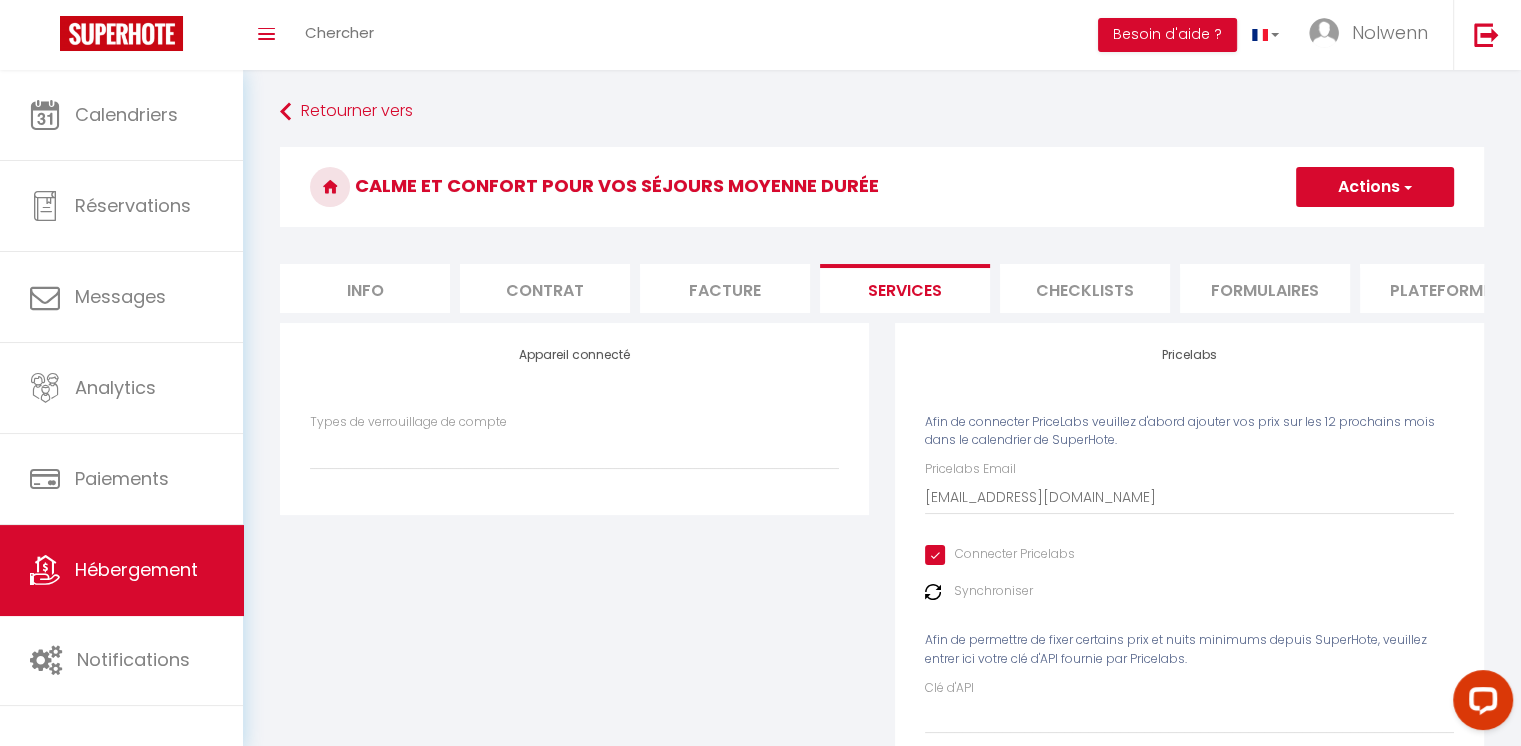 click on "Formulaires" at bounding box center (1265, 288) 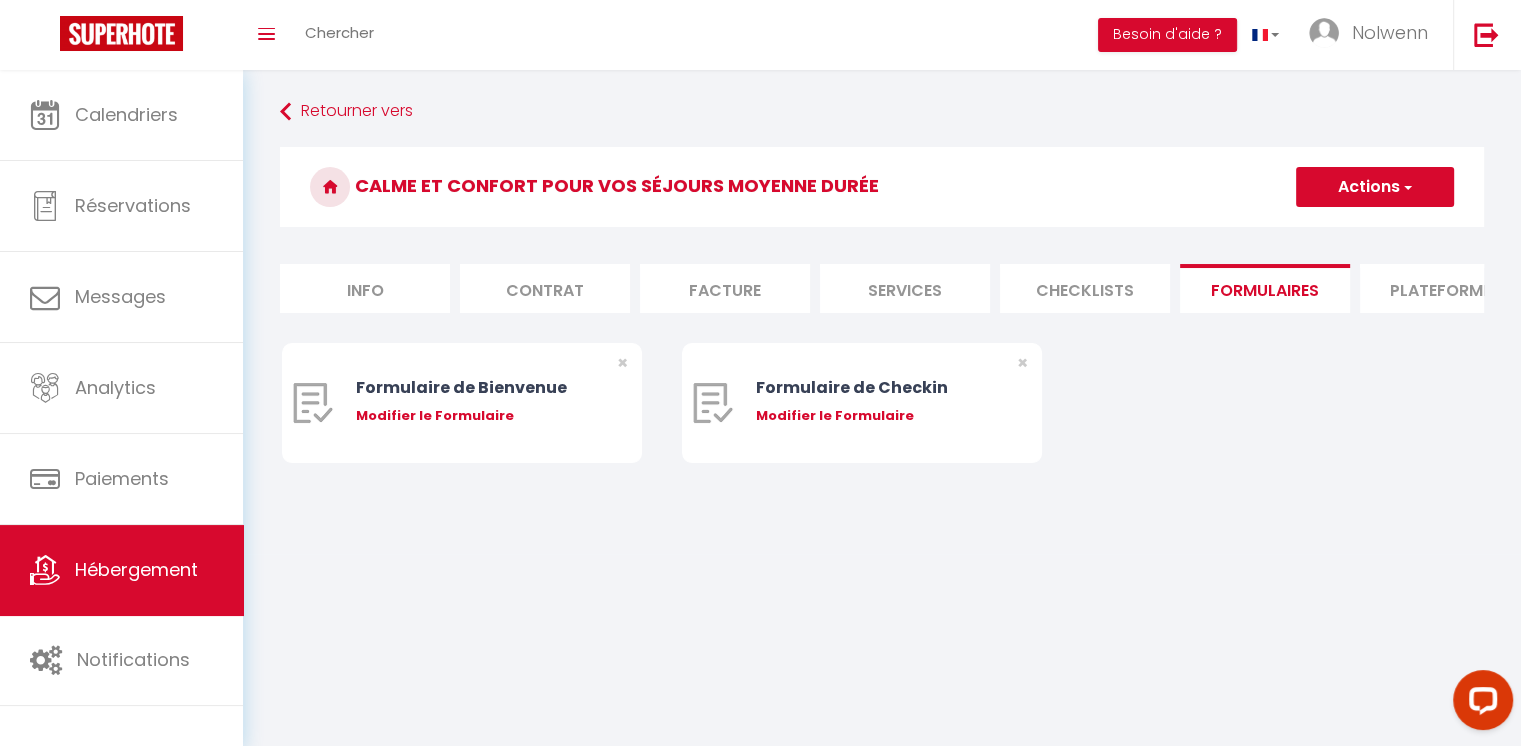 click on "Contrat" at bounding box center (545, 288) 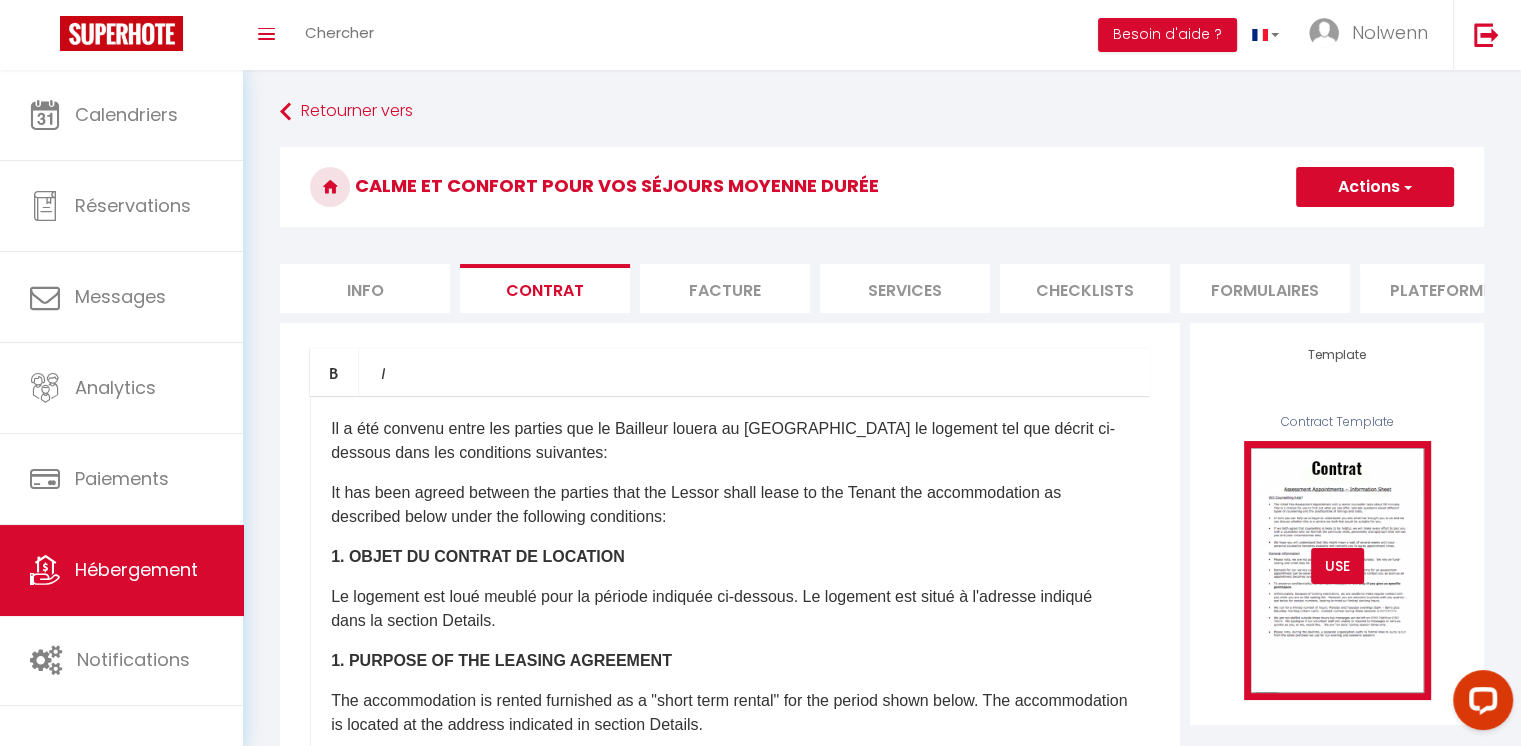 click at bounding box center (1337, 570) 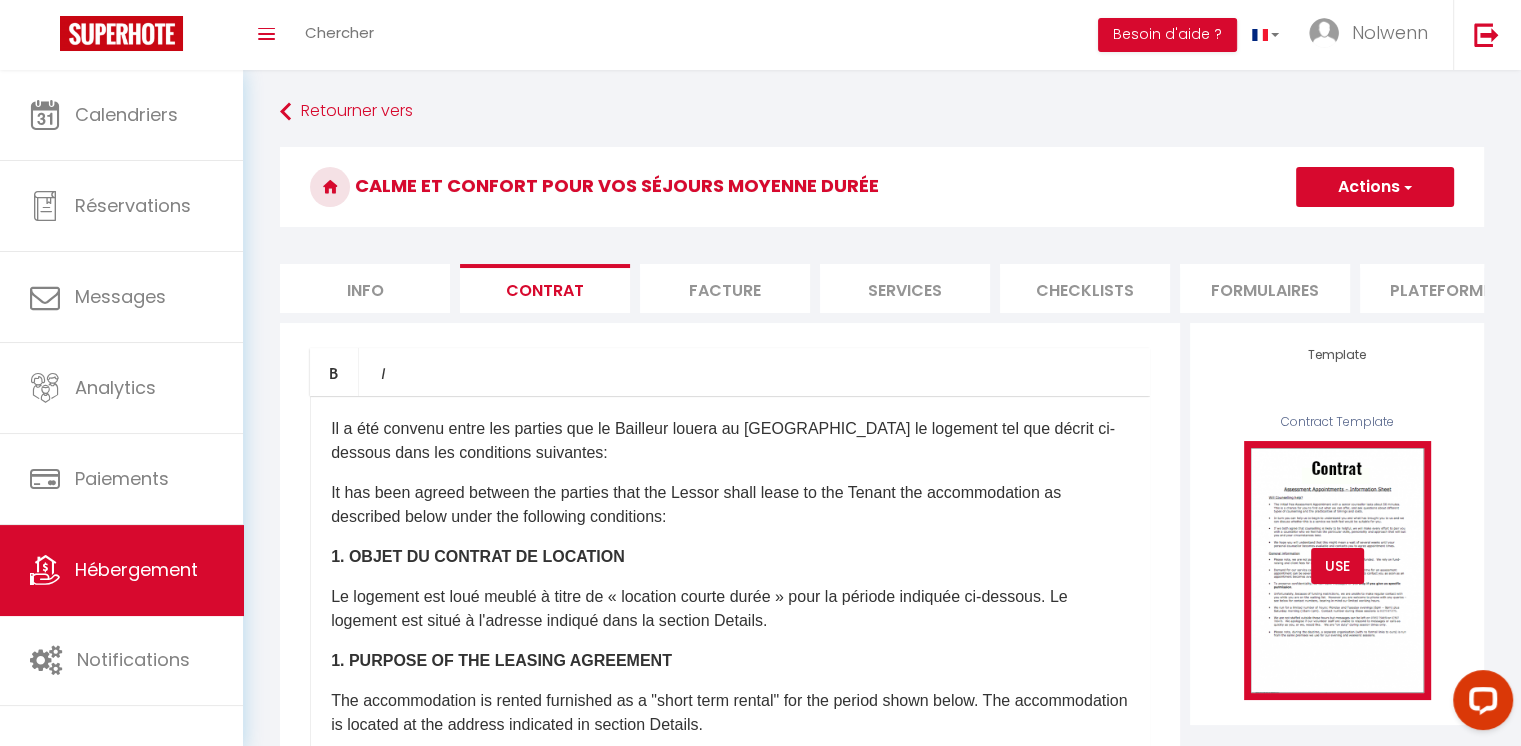 click on "USE" at bounding box center (1337, 566) 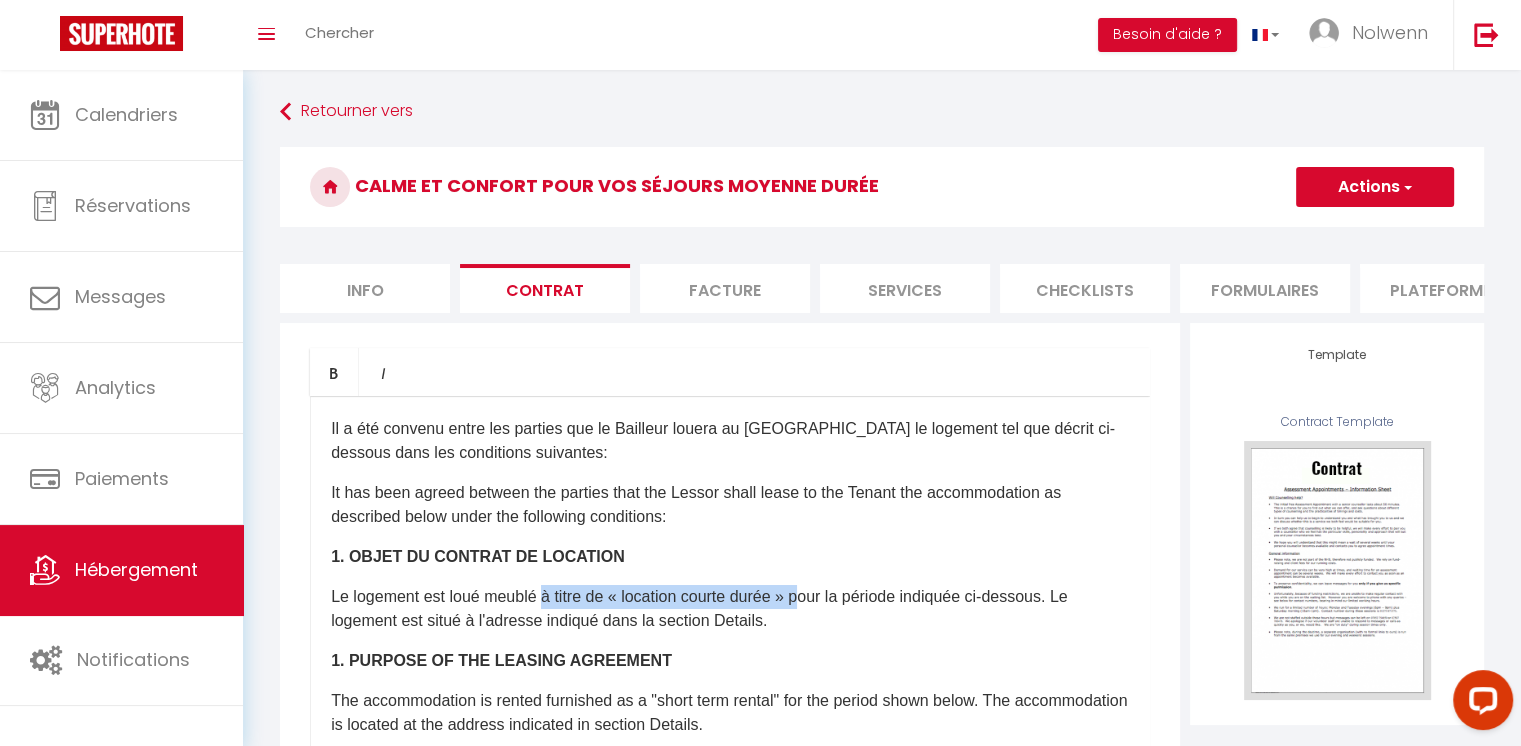 drag, startPoint x: 544, startPoint y: 615, endPoint x: 808, endPoint y: 617, distance: 264.00757 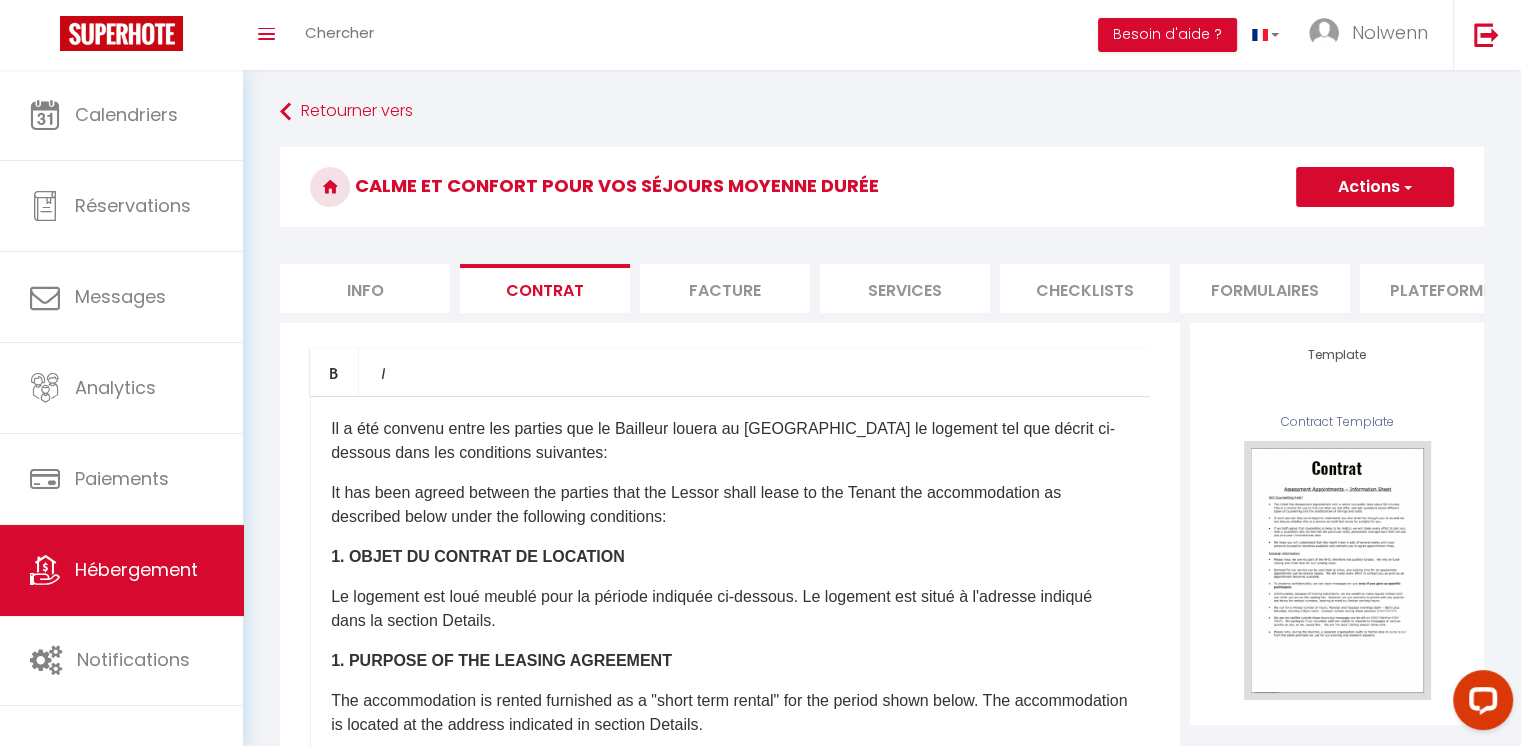 click on "​Il a été convenu entre les parties que le Bailleur louera au [GEOGRAPHIC_DATA] le logement tel que décrit ci-dessous dans les conditions suivantes:
It has been agreed between the parties that the Lessor shall lease to the Tenant the accommodation as described below under the following conditions:
1. OBJET DU CONTRAT DE LOCATION
Le logement est loué meublé pour la période indiquée ci-dessous. Le logement est situé à l'adresse indiqué dans la section Details.
1. PURPOSE OF THE LEASING AGREEMENT
The accommodation is rented furnished as a "short term rental" for the period shown below. The accommodation is located at the address indicated in section Details.
2. CONDITIONS DE LA LOCATION
Le nombre de personnes présentes est indiqué dans la section Details. Lors du début de la location, le Bailleur remettra au Preneur les clefs et les instructions relatives au logement.
2. RENTAL CONDITIONS
3. CAUTION
3. DEPOSIT" at bounding box center (730, 796) 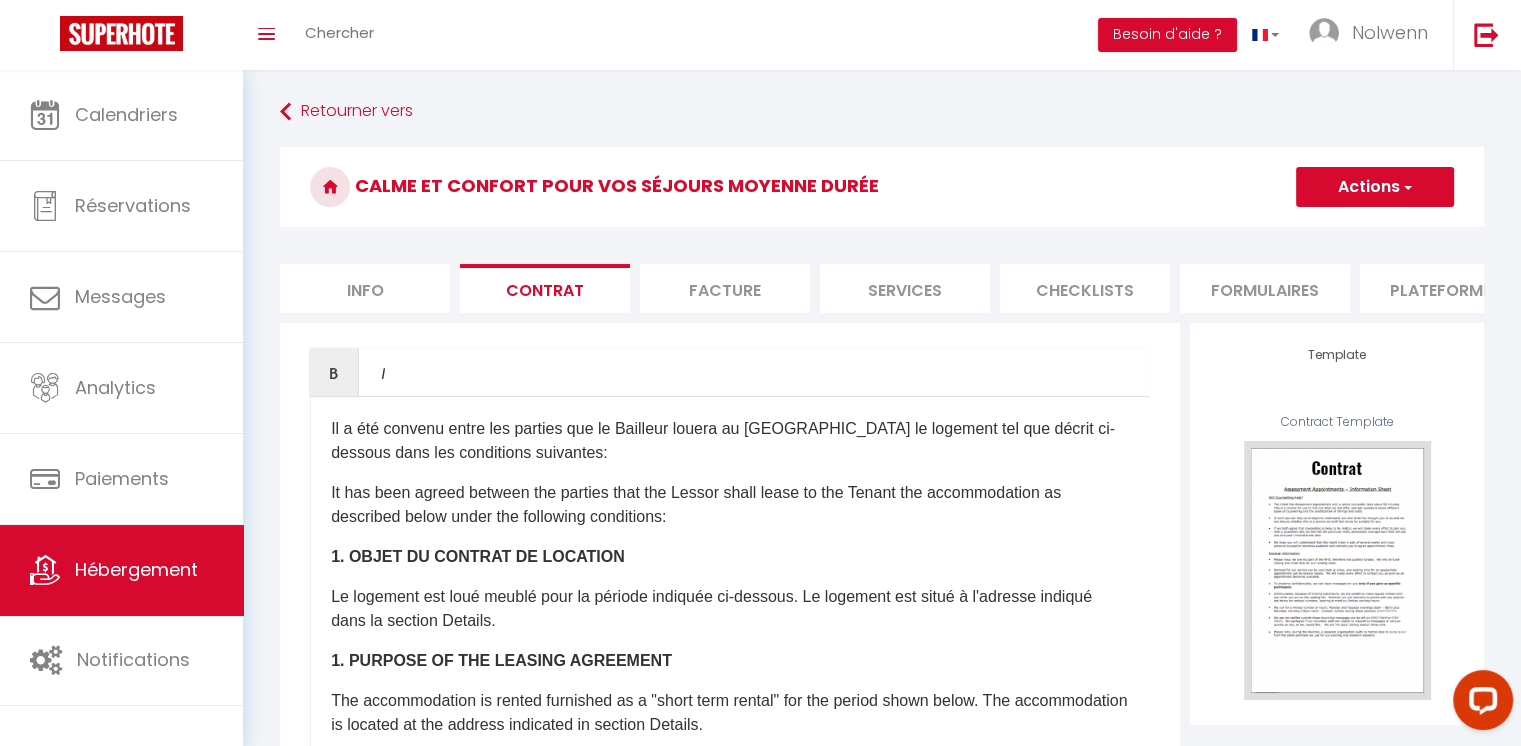 click on "Actions" at bounding box center [1375, 187] 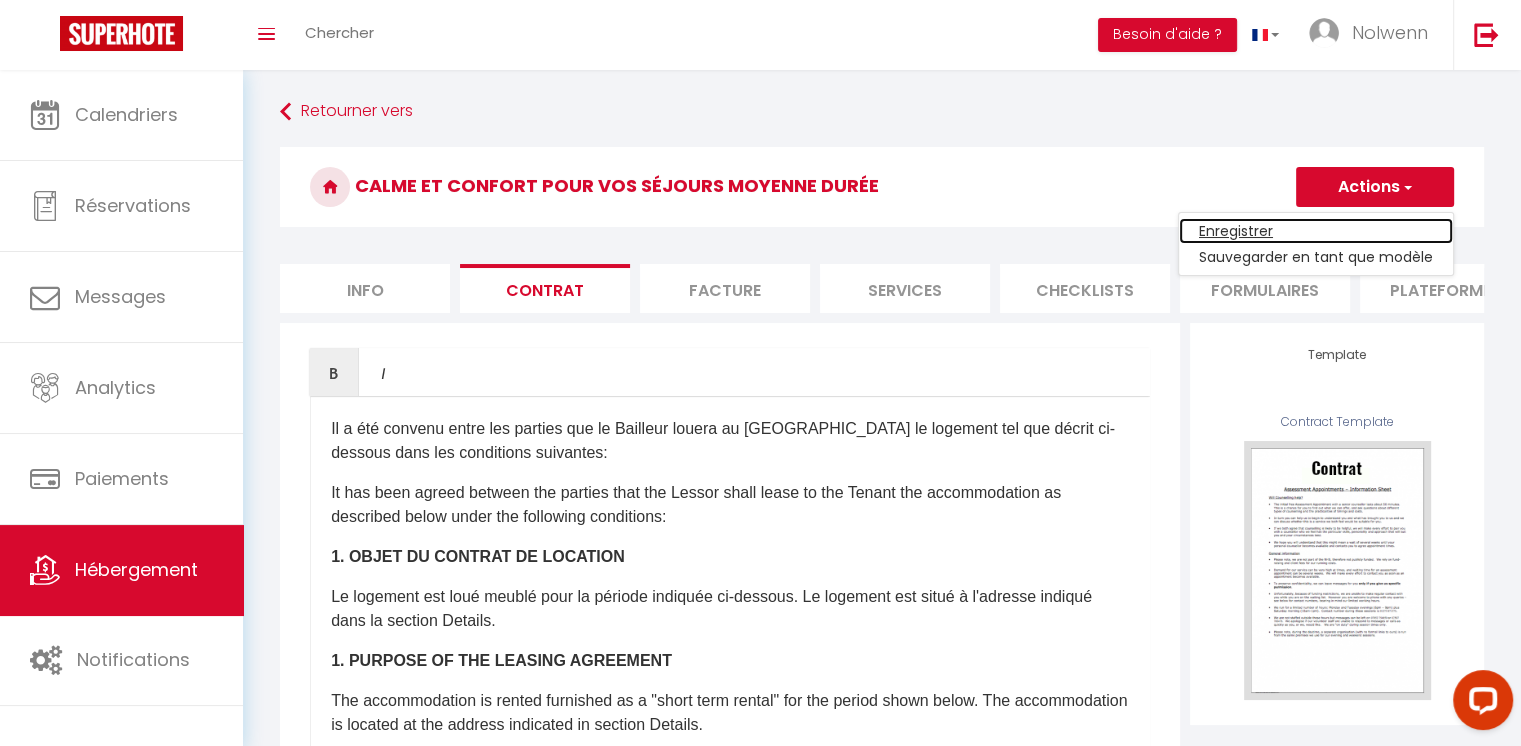 click on "Enregistrer" at bounding box center (1316, 231) 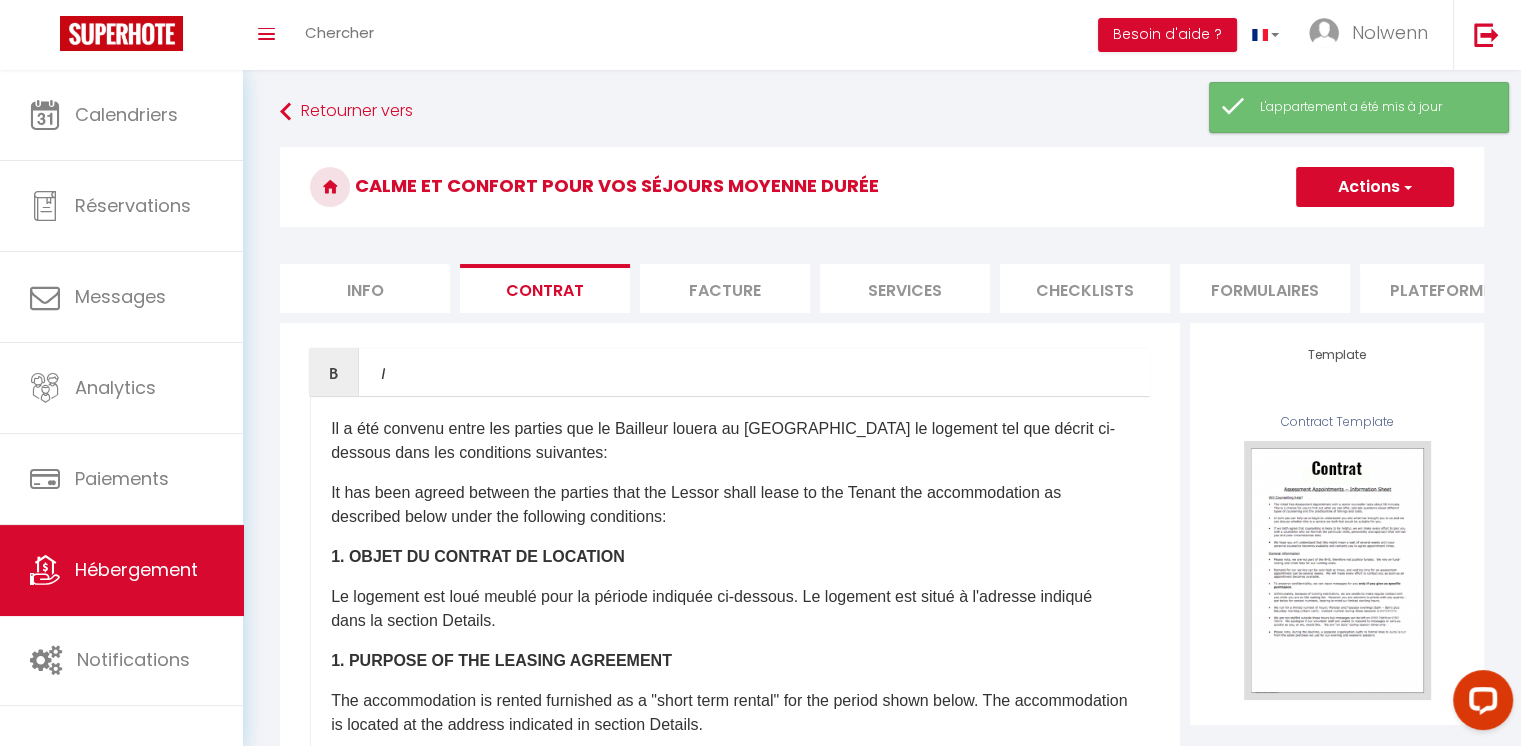 click on "Actions" at bounding box center [1375, 187] 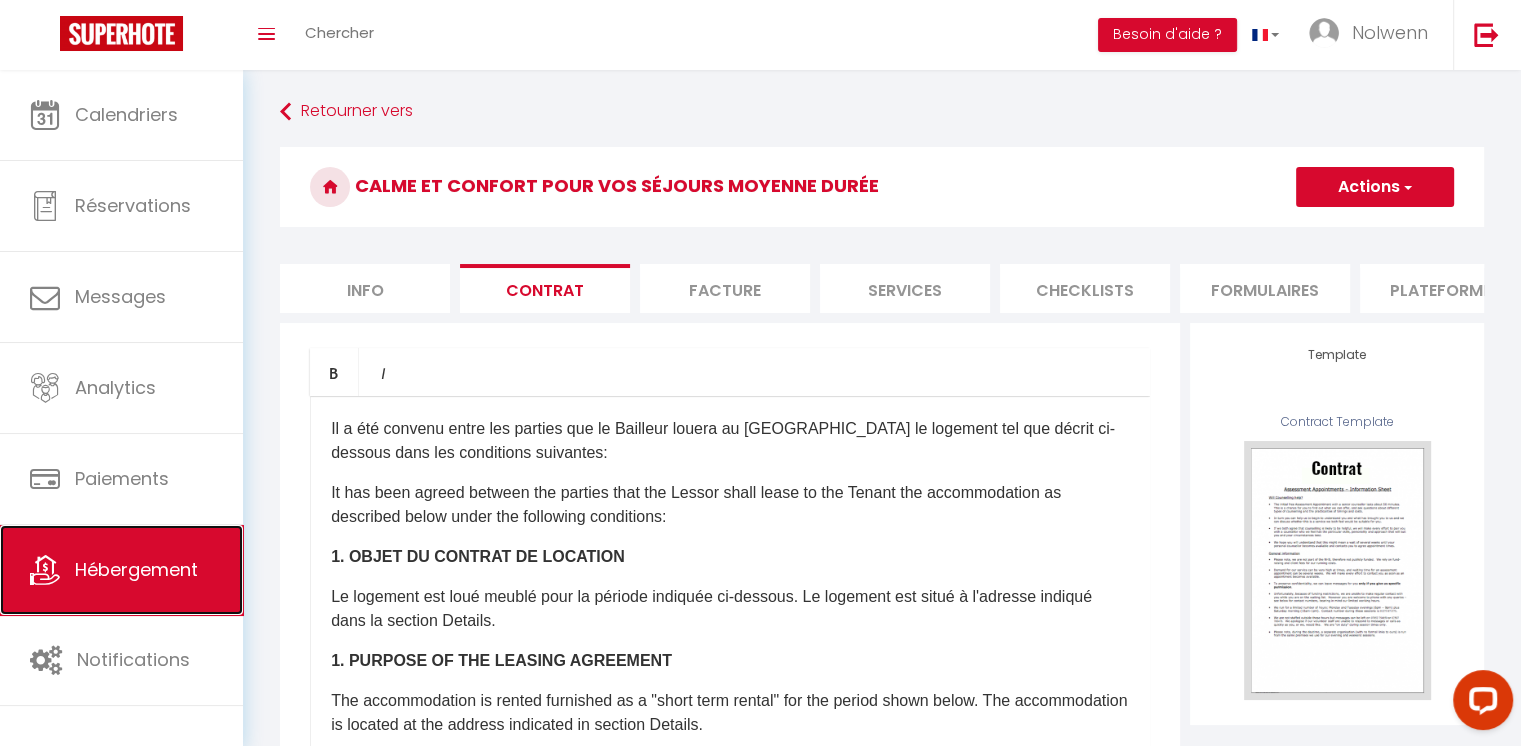 click on "Hébergement" at bounding box center (136, 569) 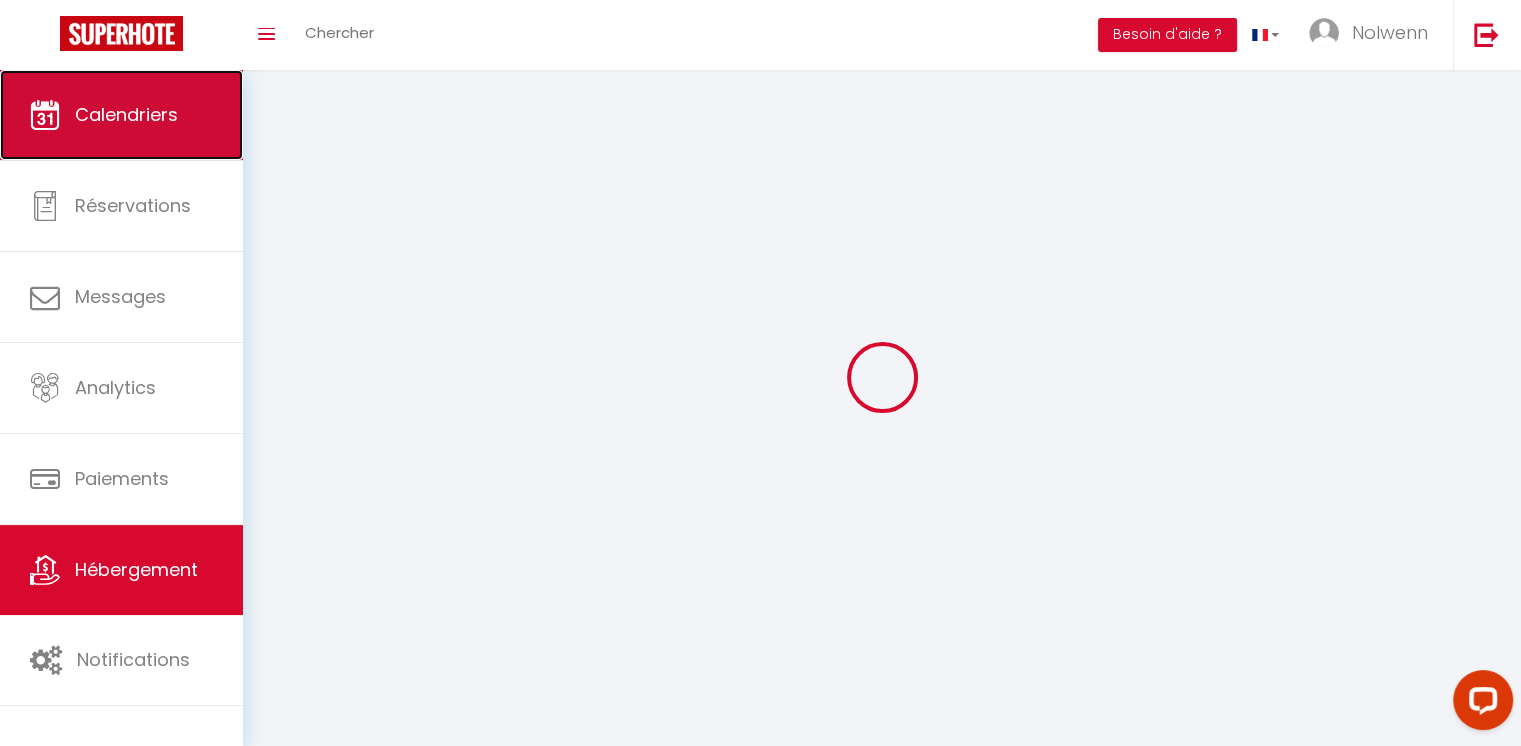 click on "Calendriers" at bounding box center [121, 115] 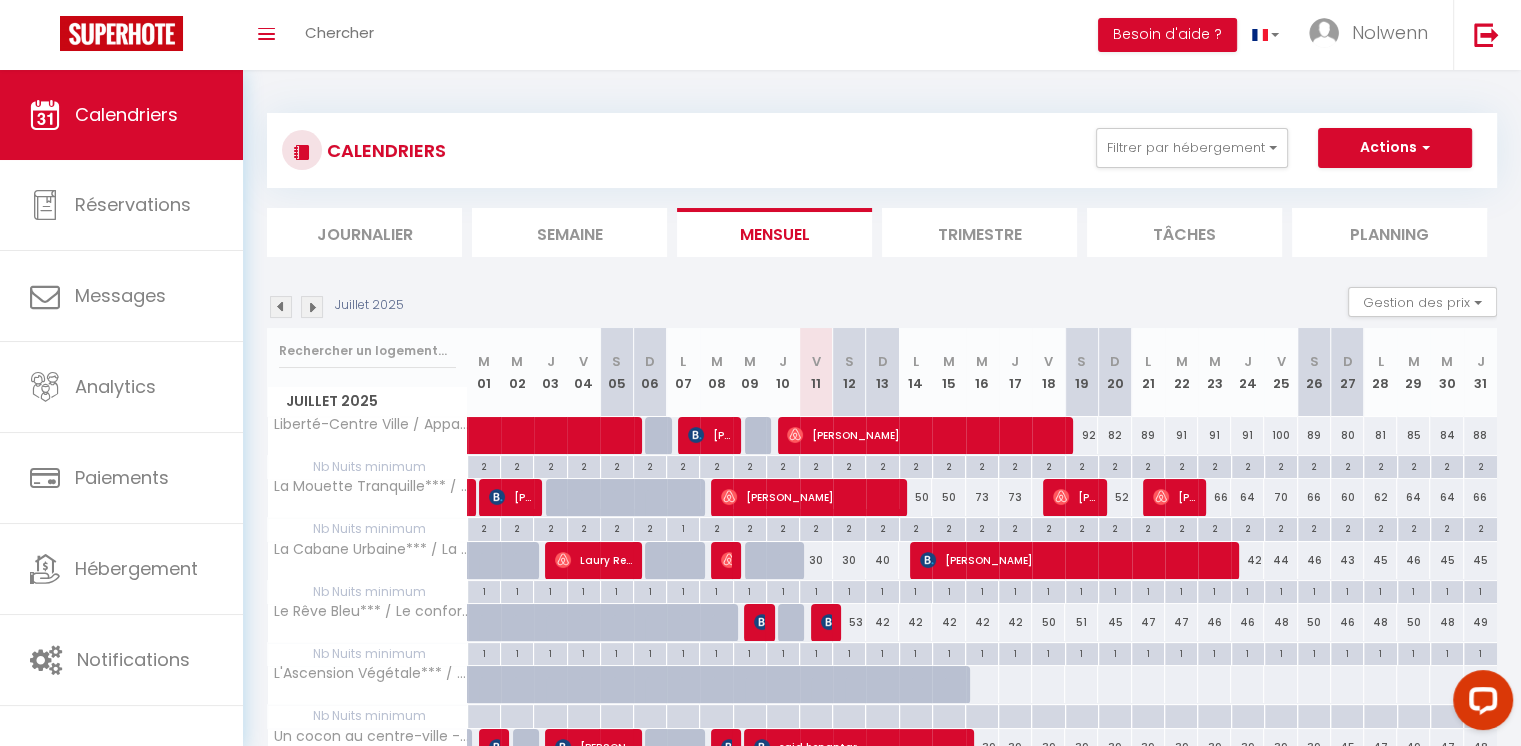 scroll, scrollTop: 356, scrollLeft: 0, axis: vertical 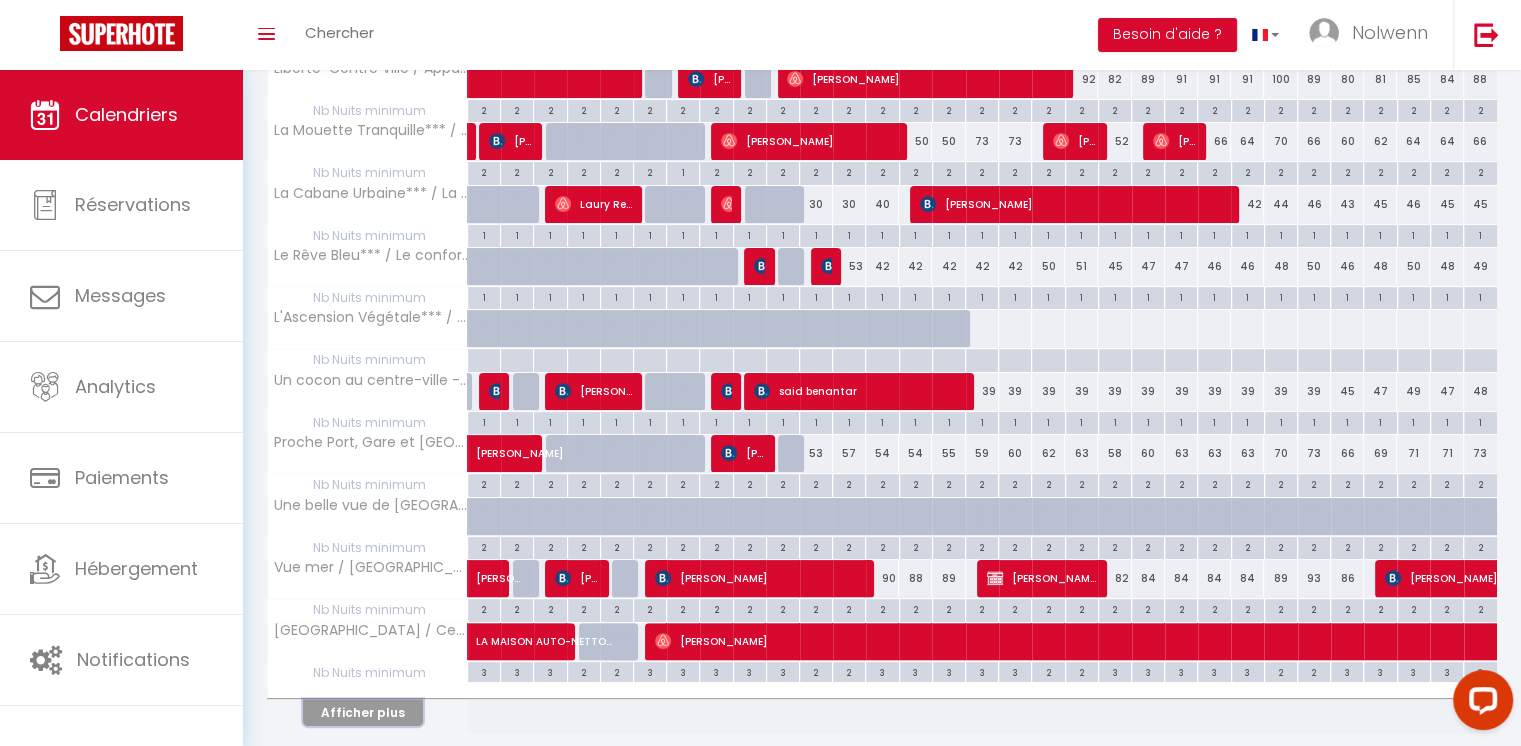 click on "Afficher plus" at bounding box center [363, 712] 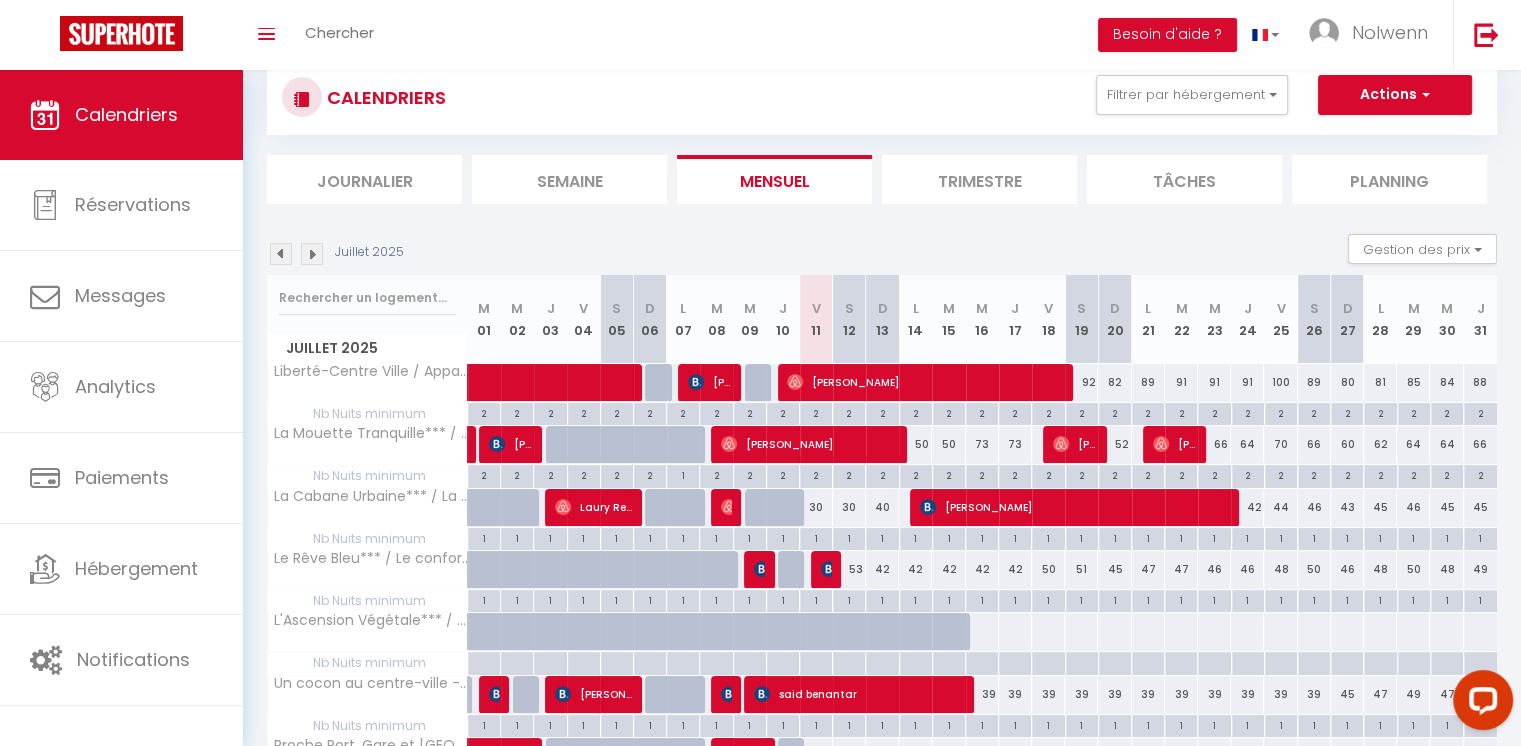 scroll, scrollTop: 23, scrollLeft: 0, axis: vertical 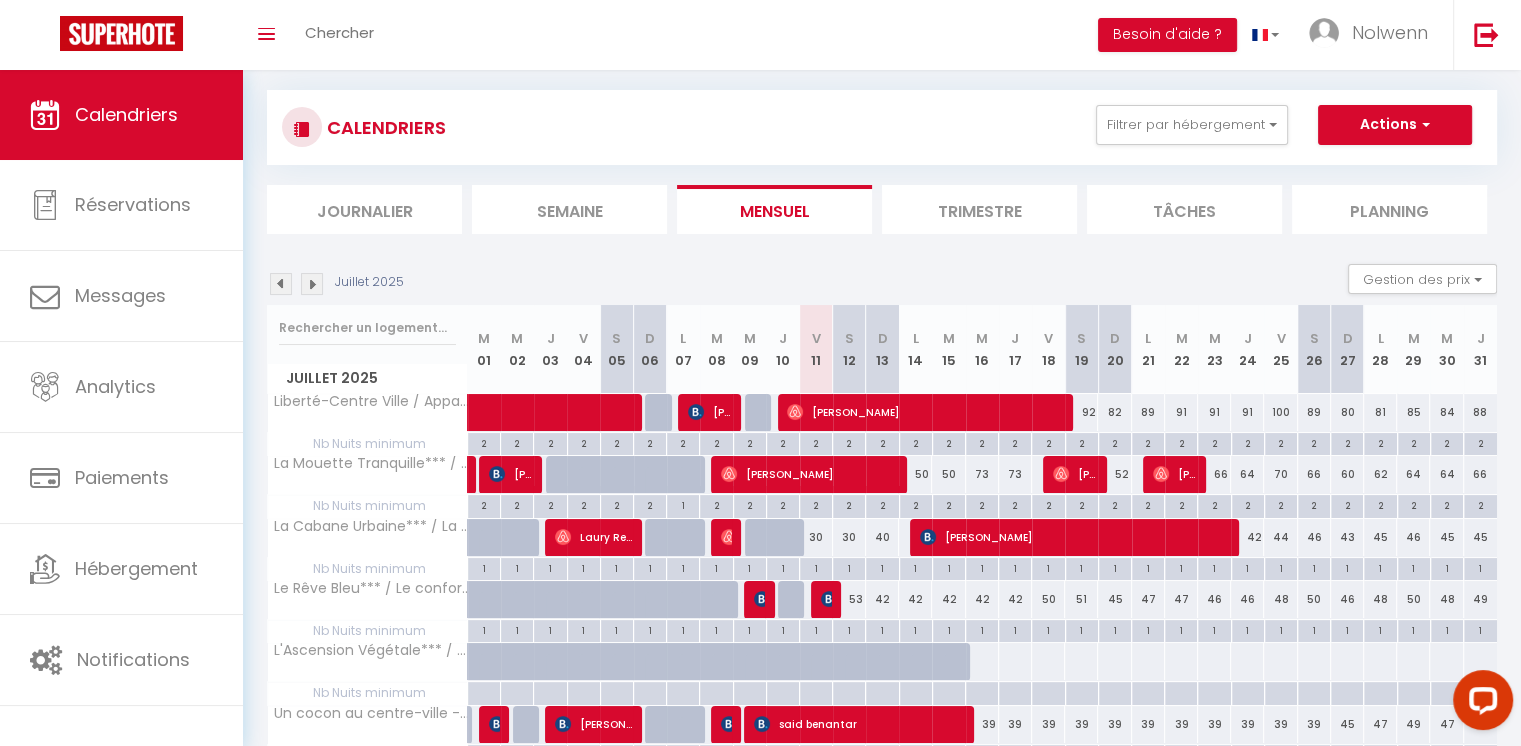 click at bounding box center [312, 284] 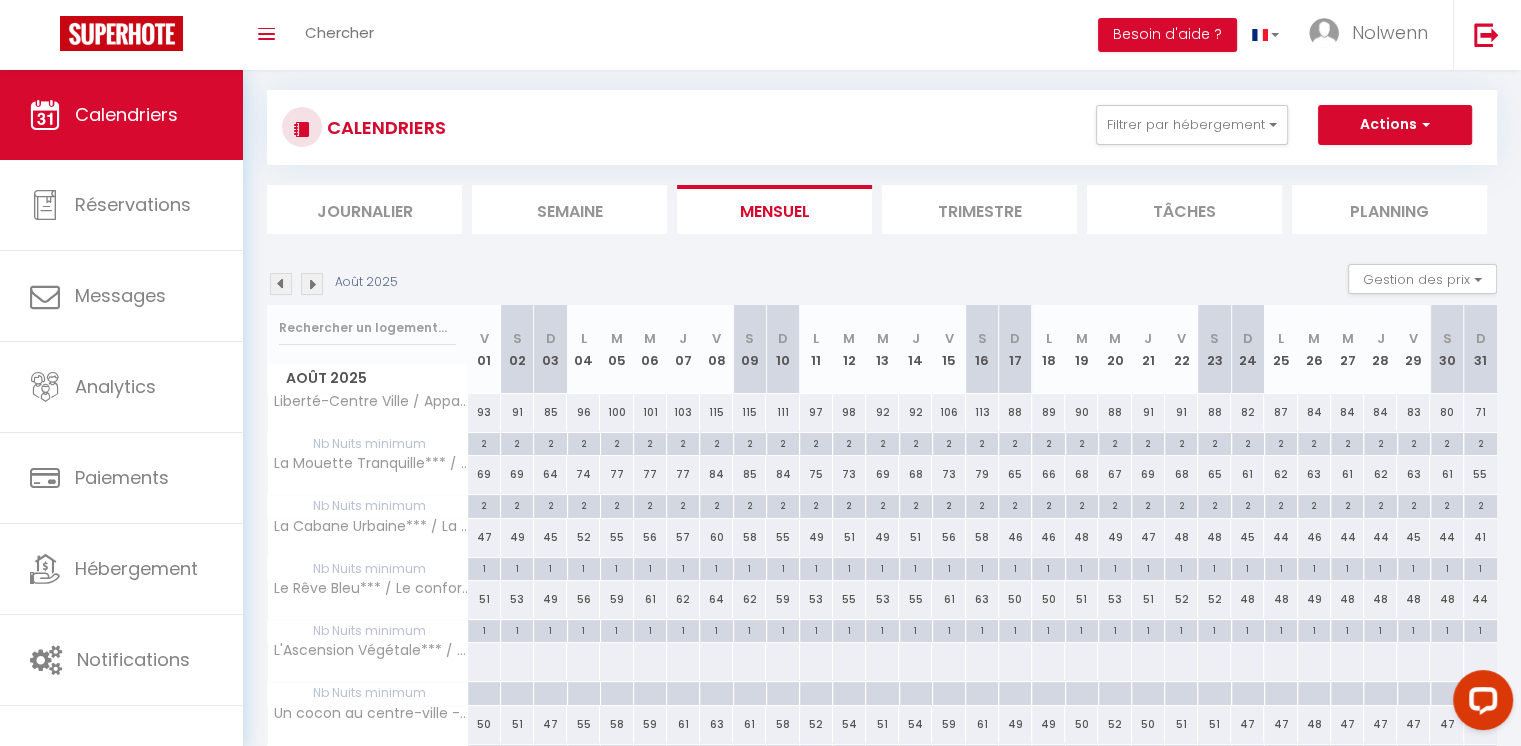 scroll, scrollTop: 394, scrollLeft: 0, axis: vertical 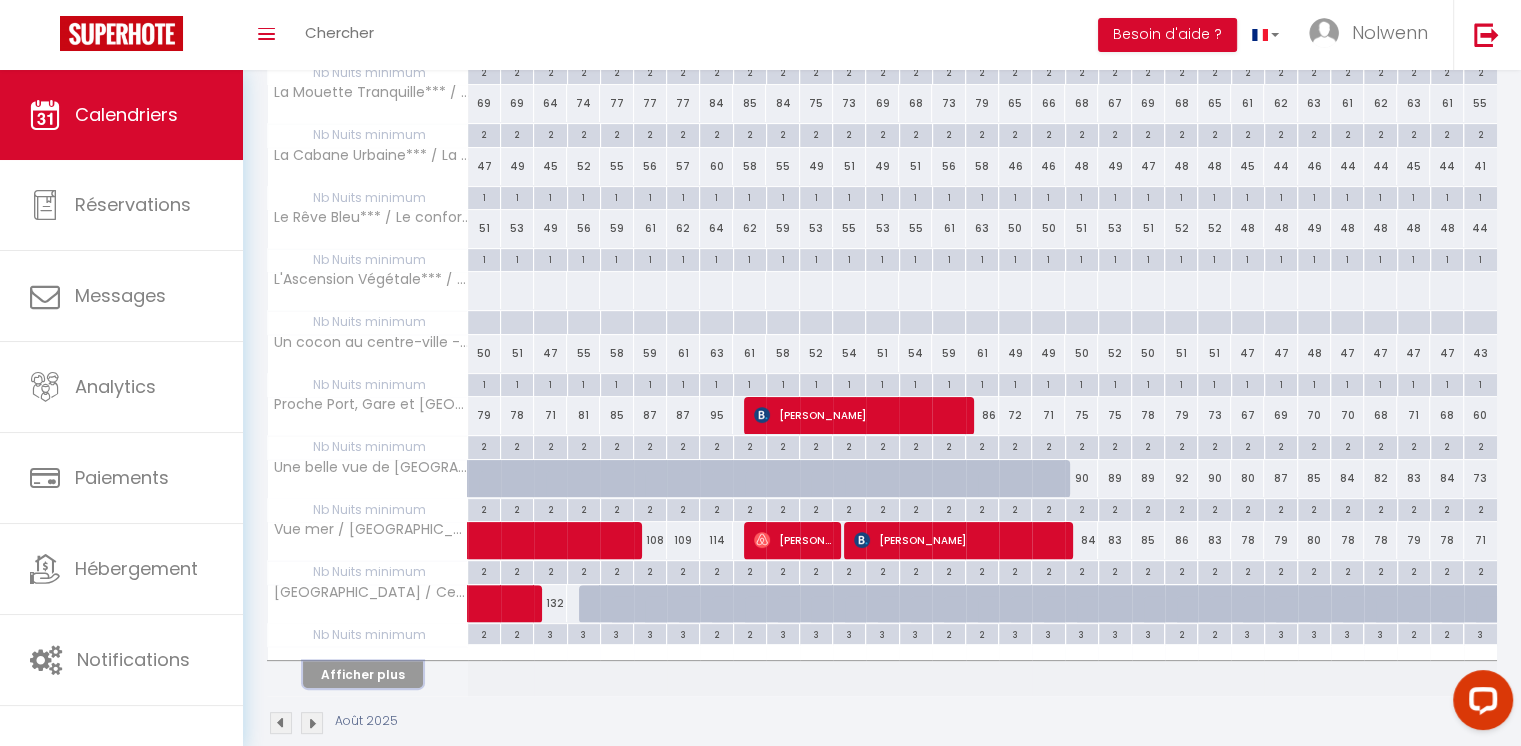 click on "Afficher plus" at bounding box center (363, 674) 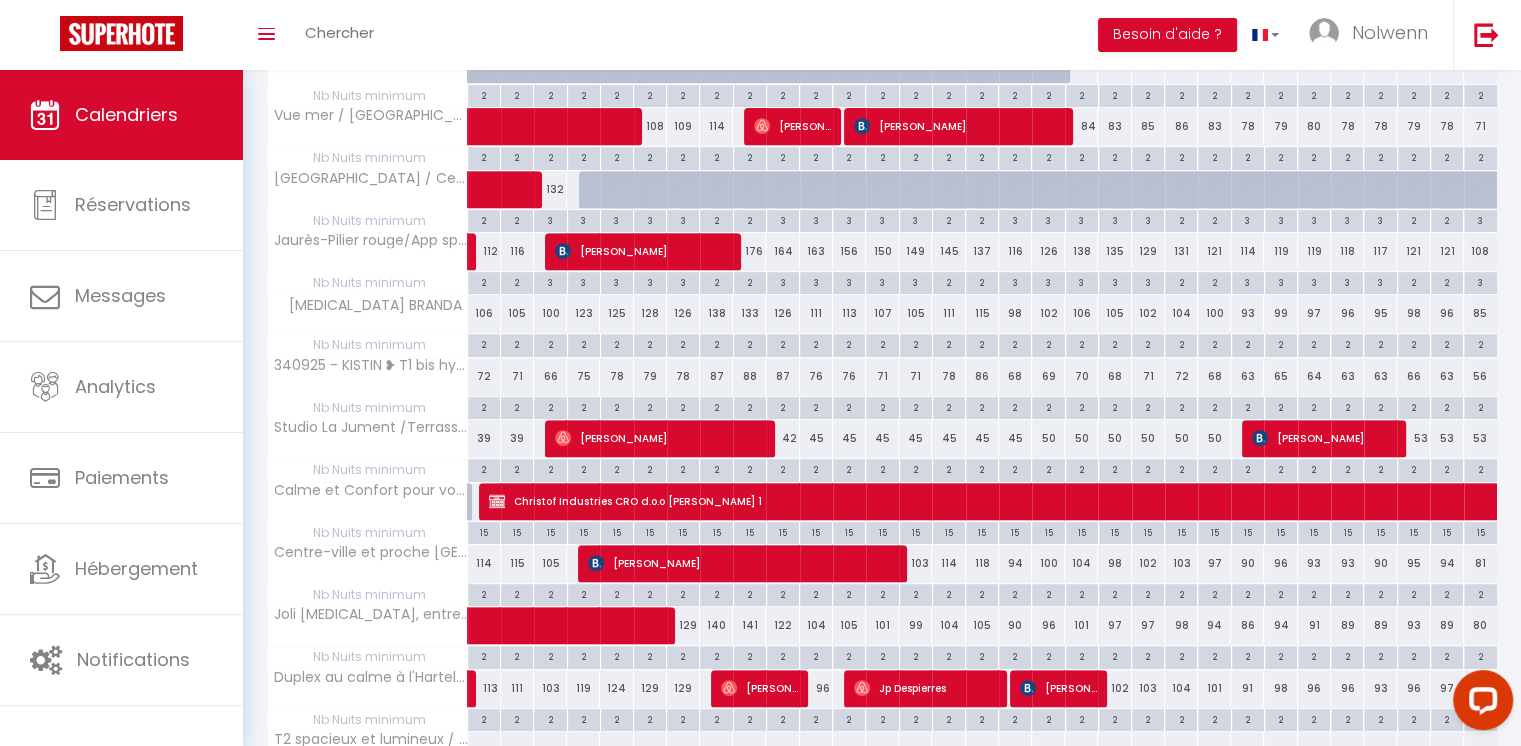 scroll, scrollTop: 809, scrollLeft: 0, axis: vertical 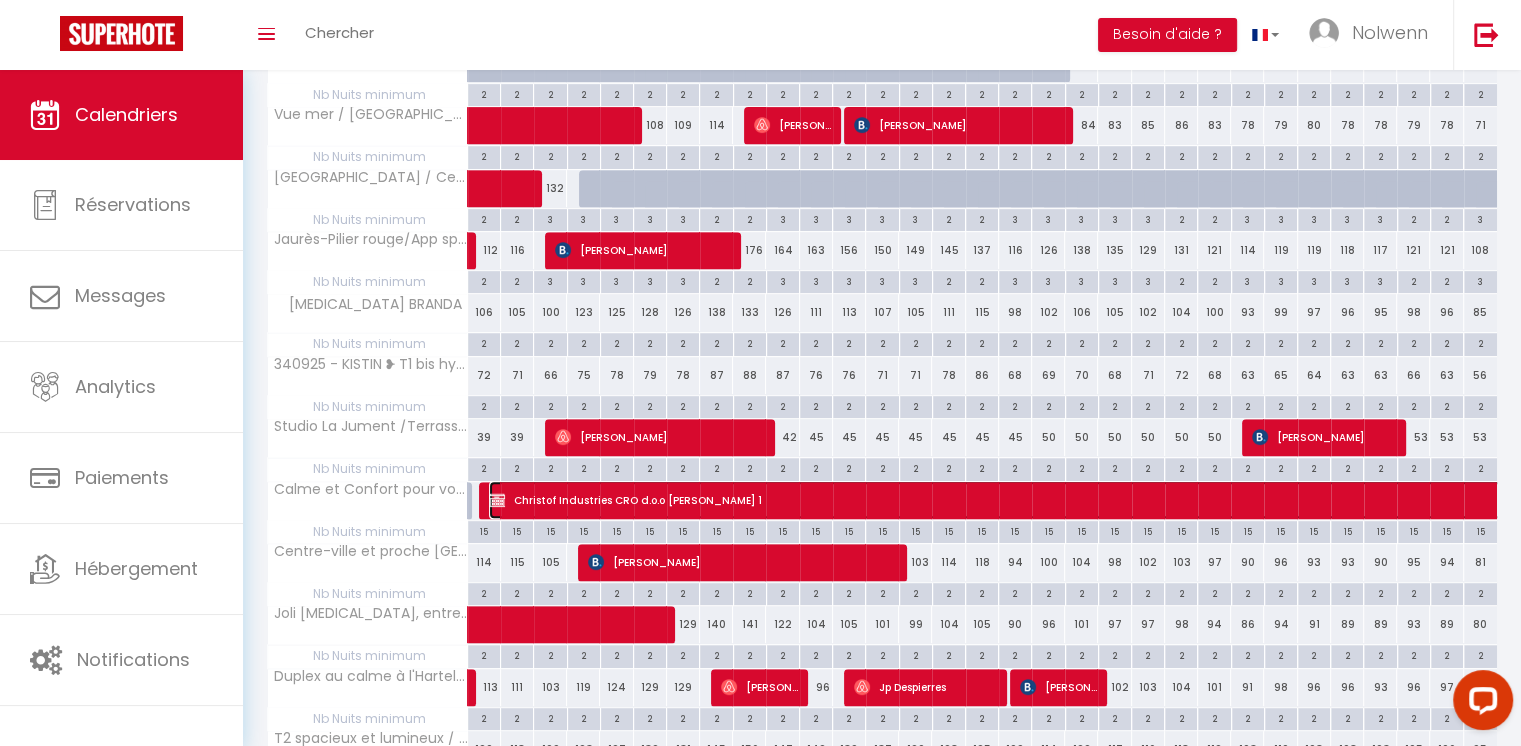 click on "Christof Industries CRO d.o.o [PERSON_NAME] 1" at bounding box center (3985, 500) 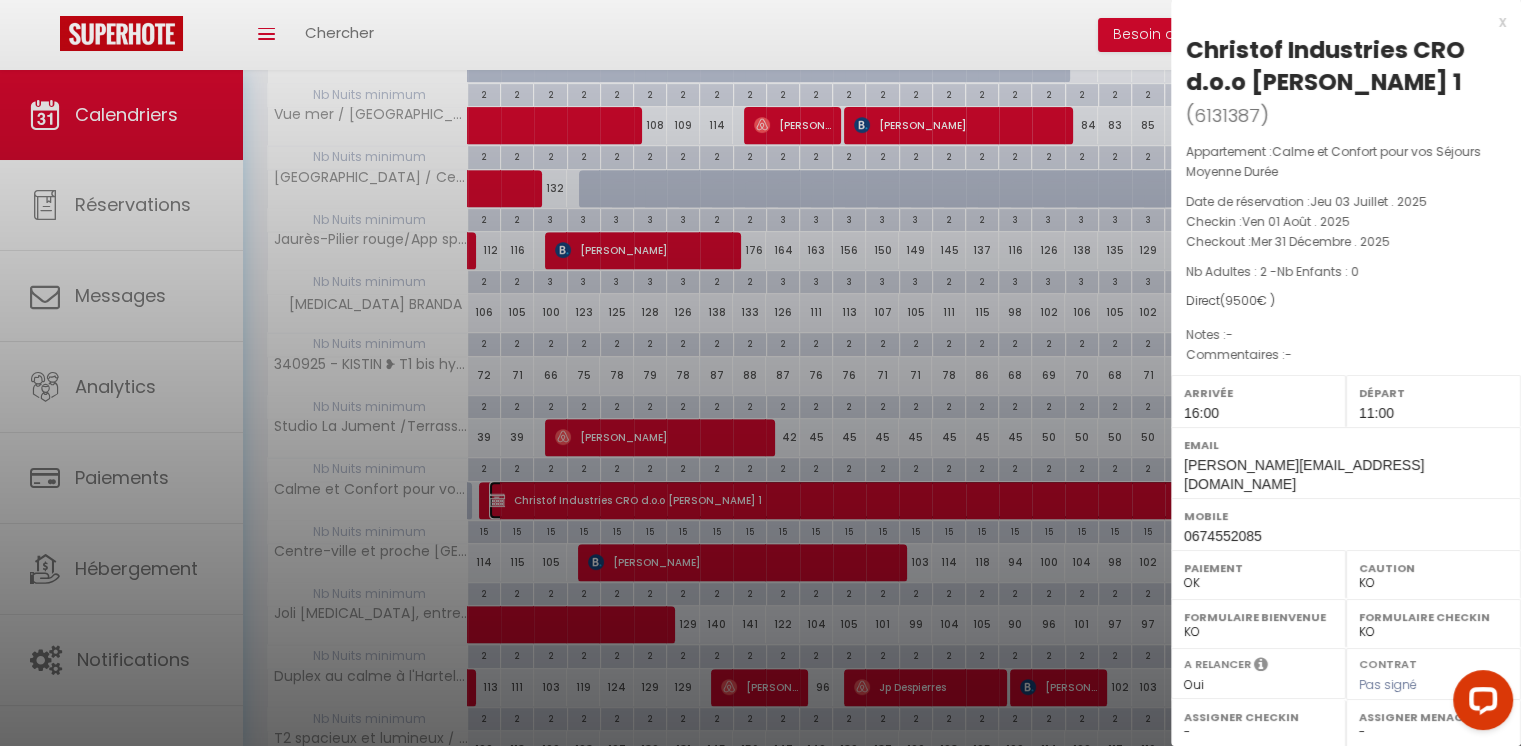 scroll, scrollTop: 267, scrollLeft: 0, axis: vertical 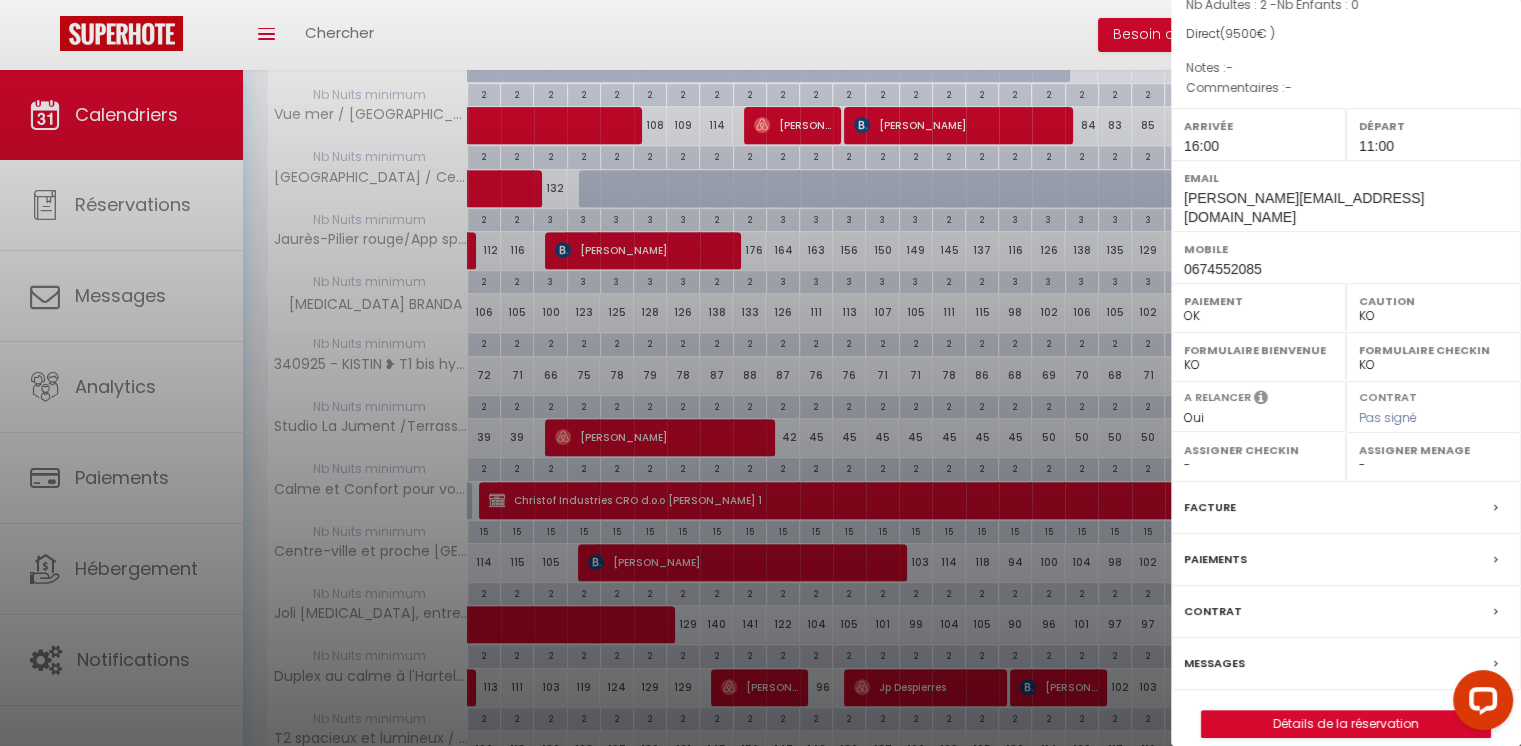 click on "Contrat" at bounding box center [1213, 611] 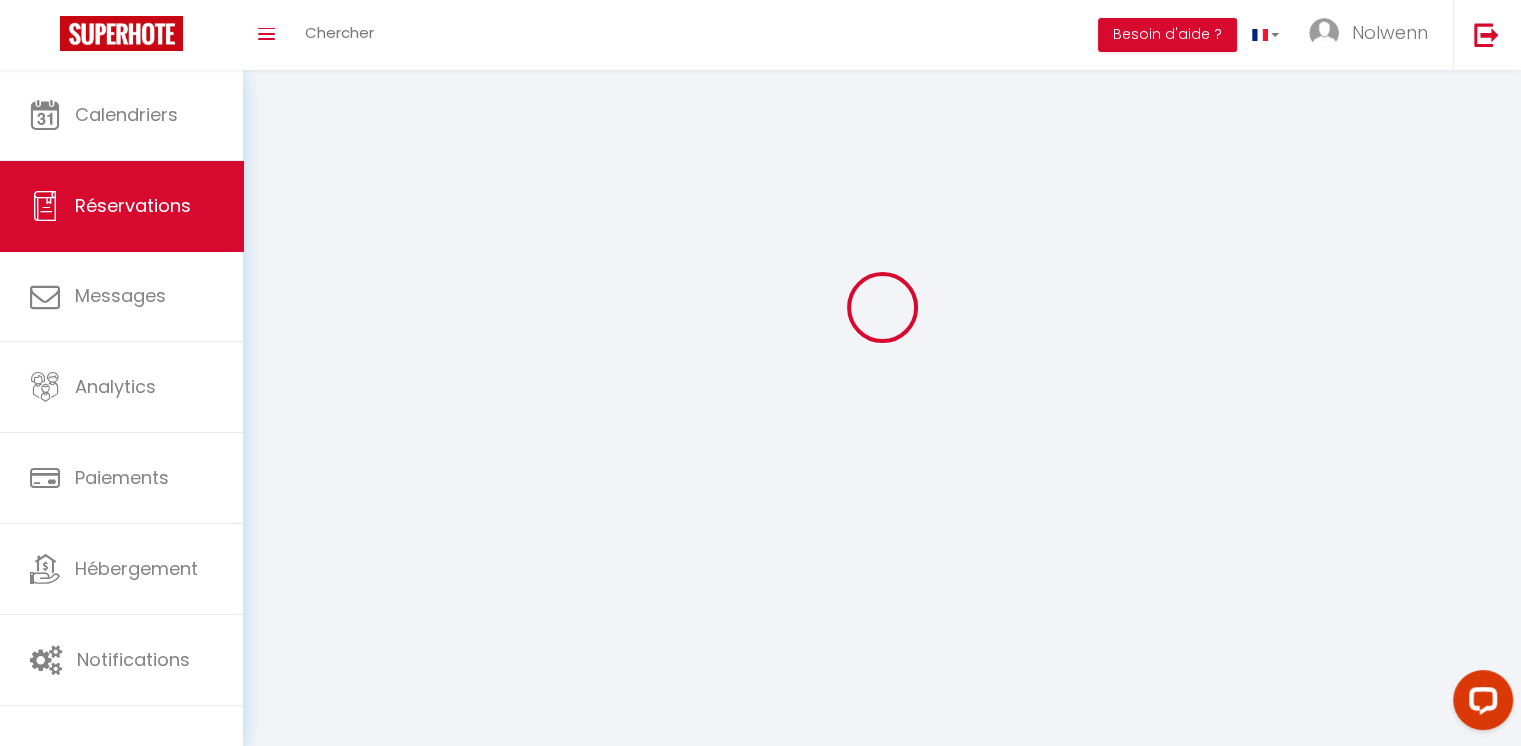 scroll, scrollTop: 0, scrollLeft: 0, axis: both 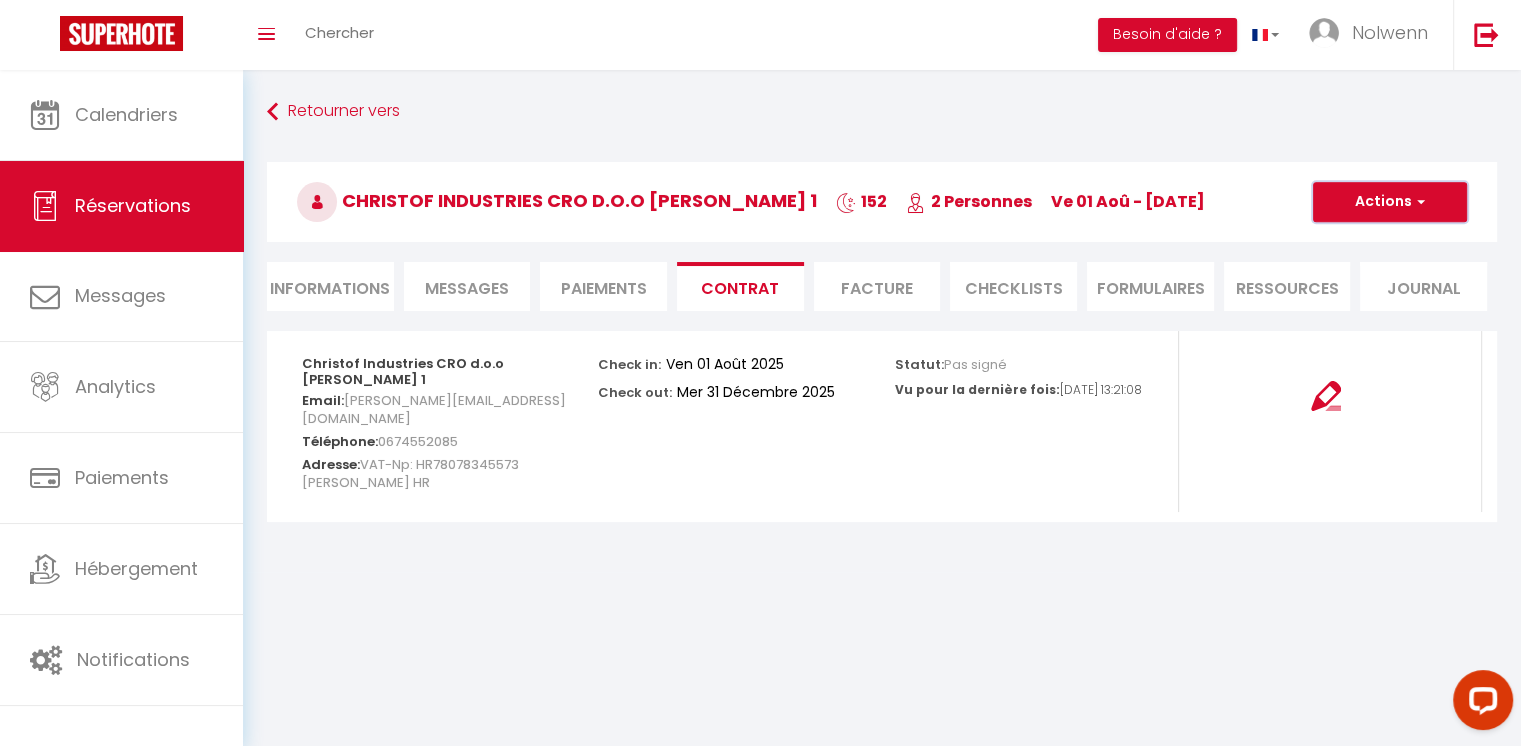 click on "Actions" at bounding box center [1390, 202] 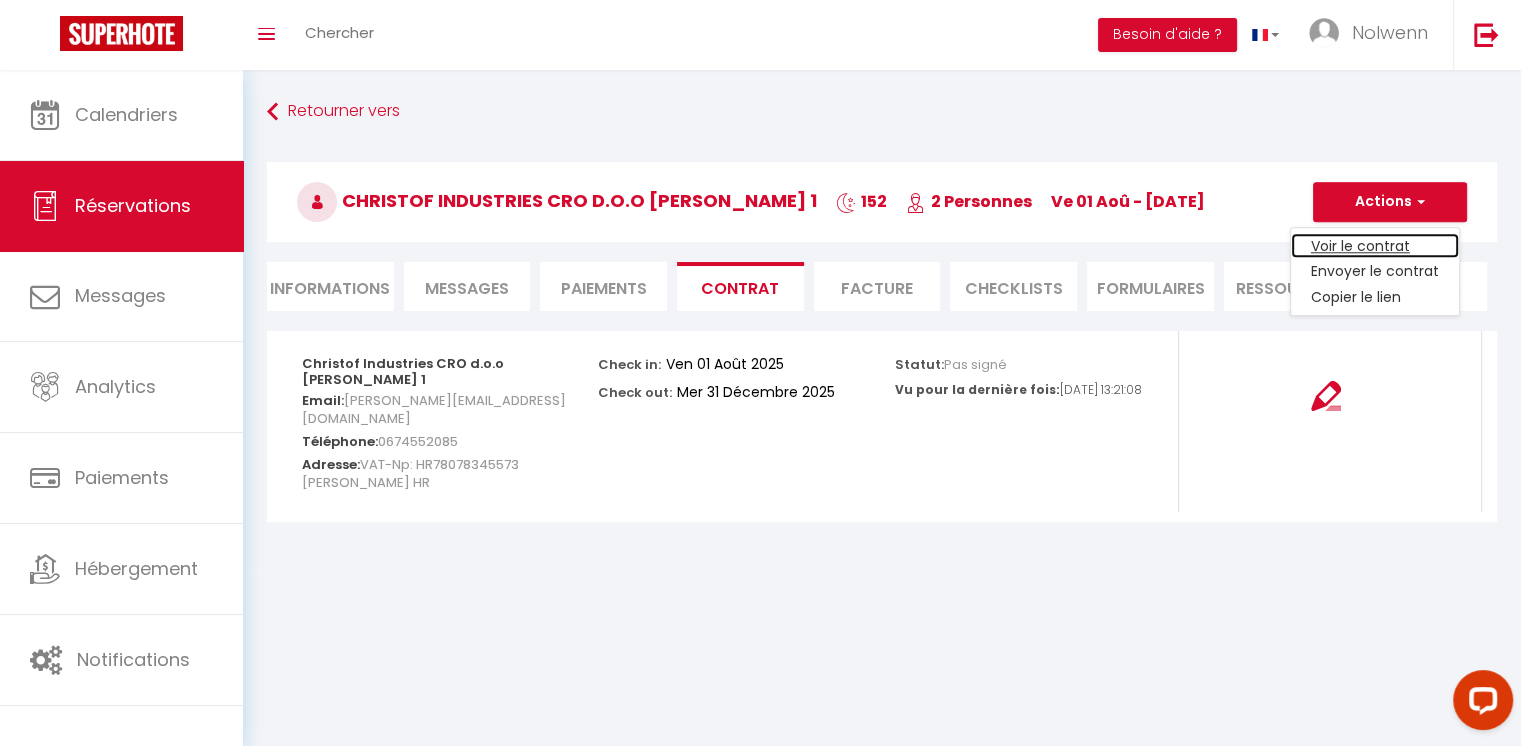 click on "Voir le contrat" at bounding box center (1375, 246) 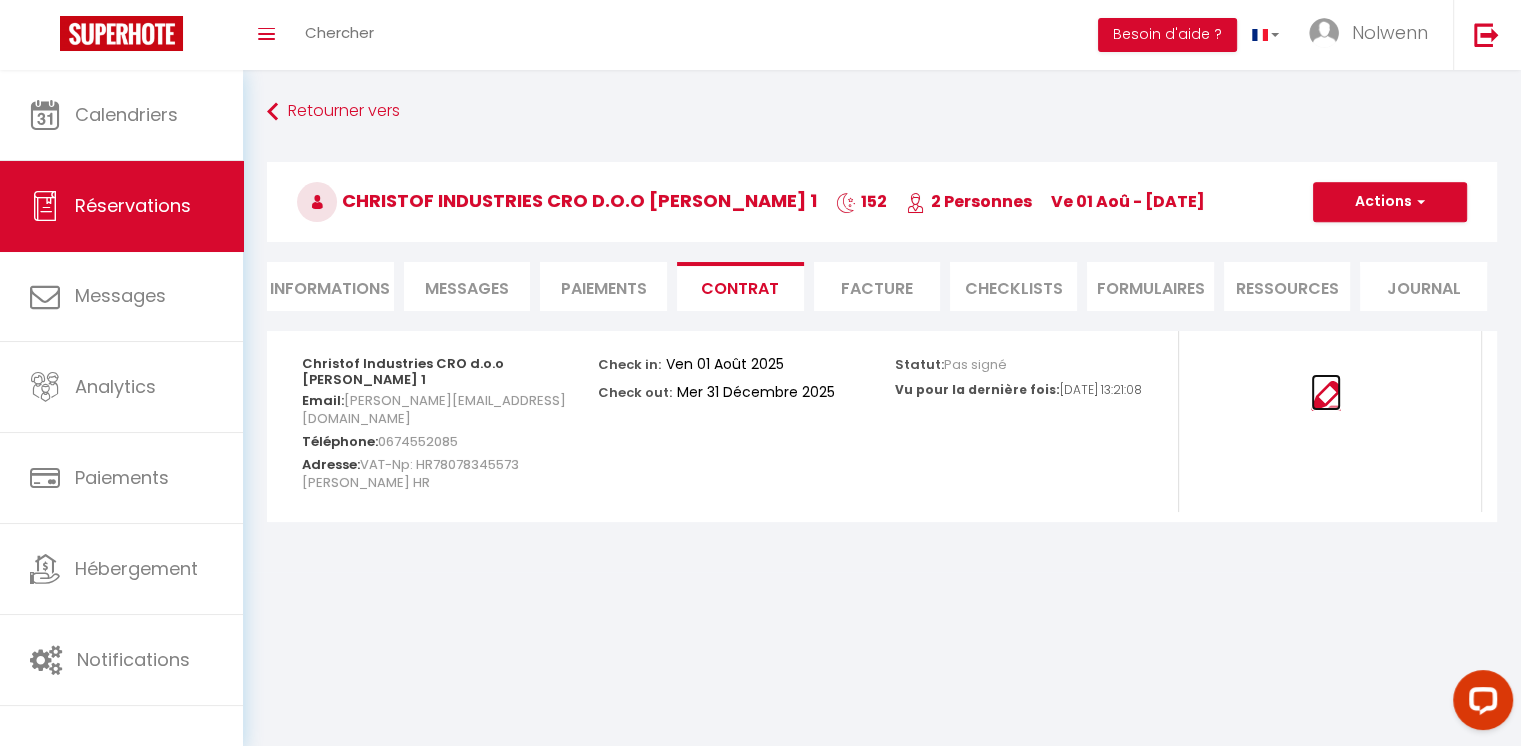 click at bounding box center (1326, 396) 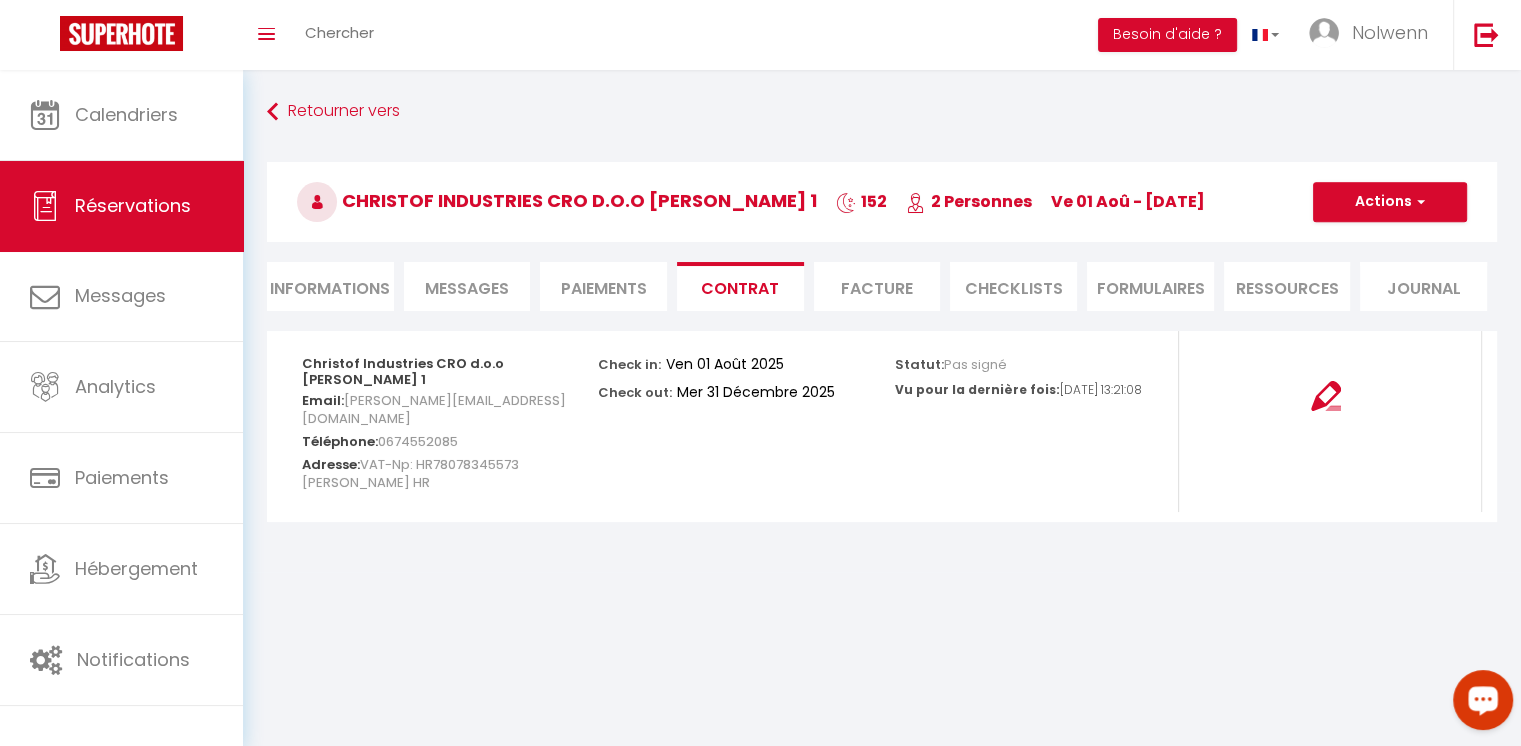 click at bounding box center (1483, 699) 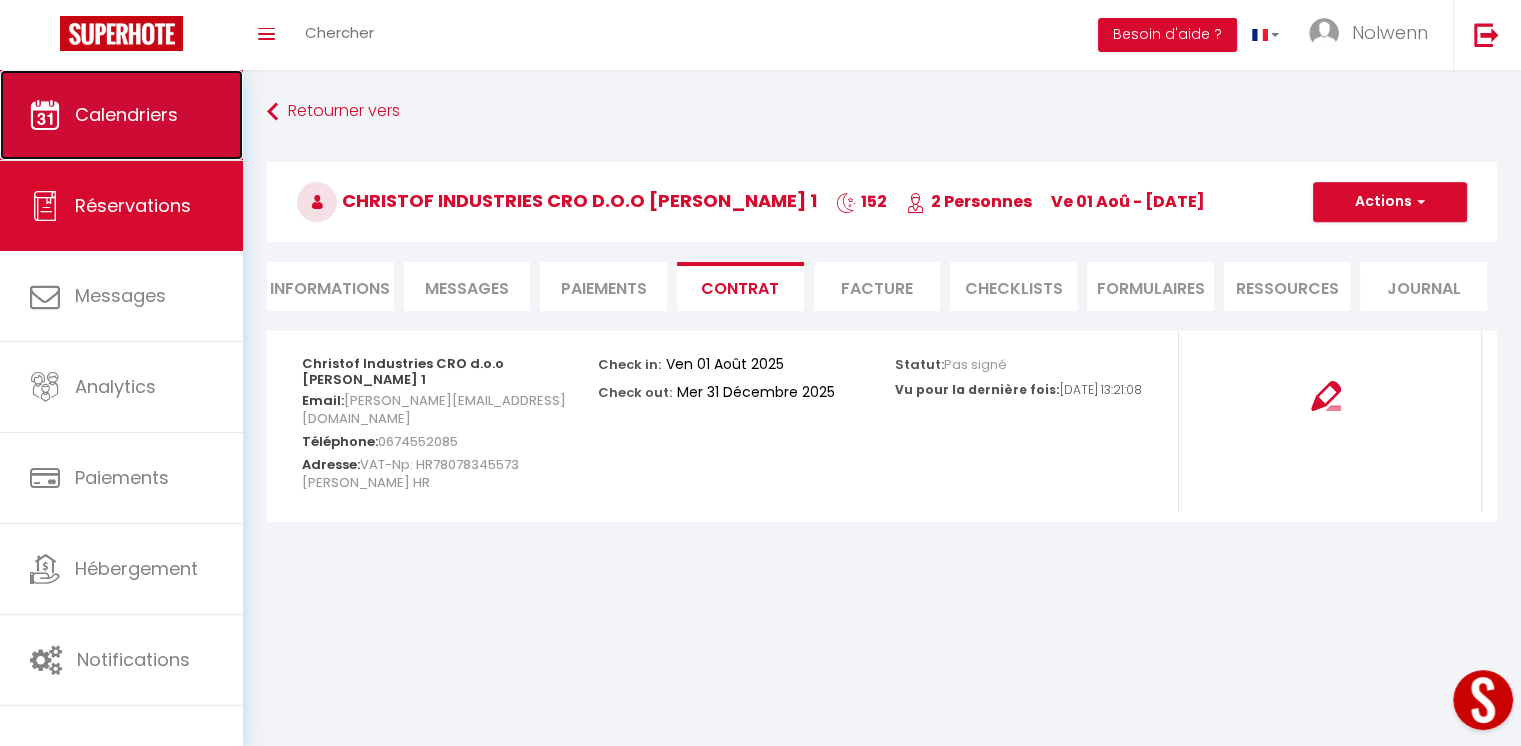 click on "Calendriers" at bounding box center (126, 114) 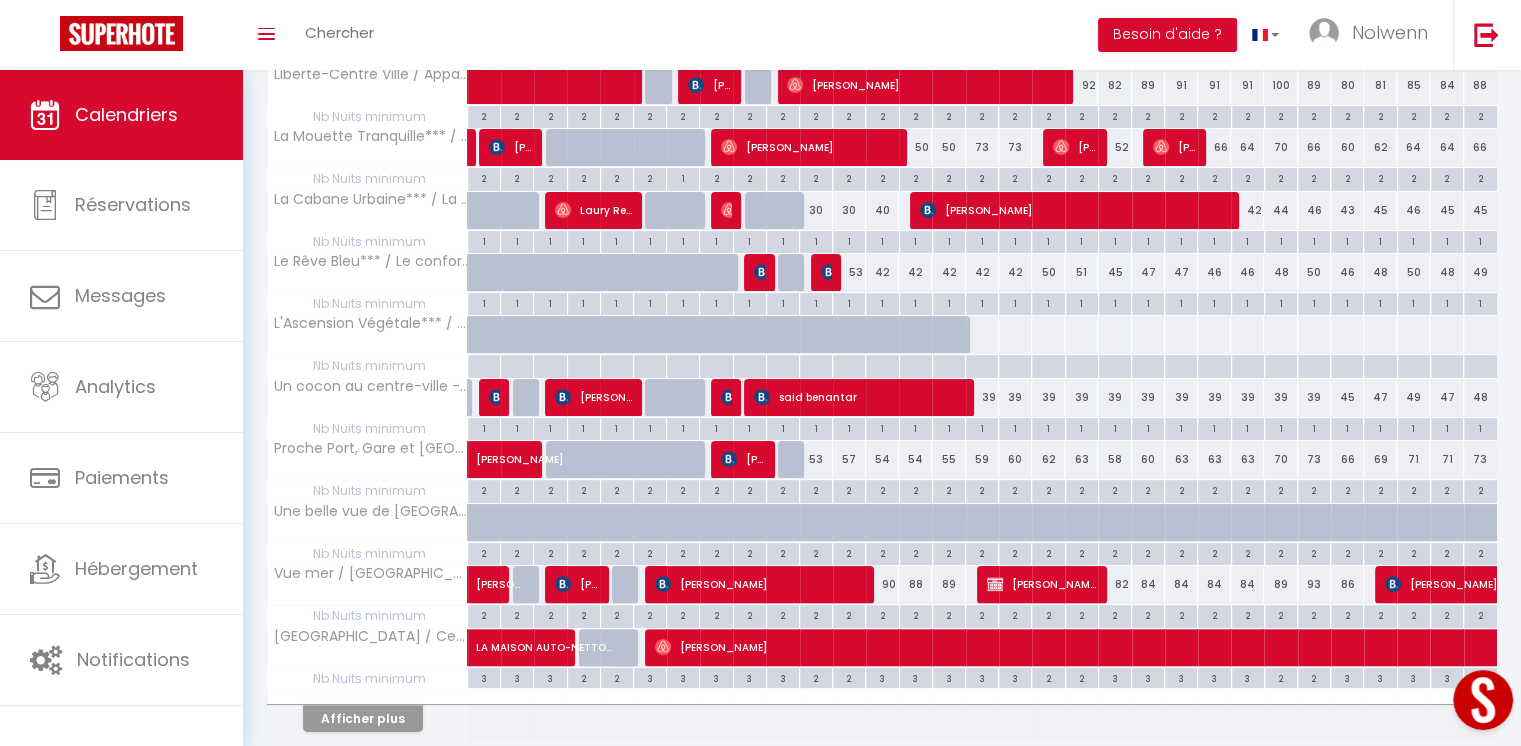 scroll, scrollTop: 421, scrollLeft: 0, axis: vertical 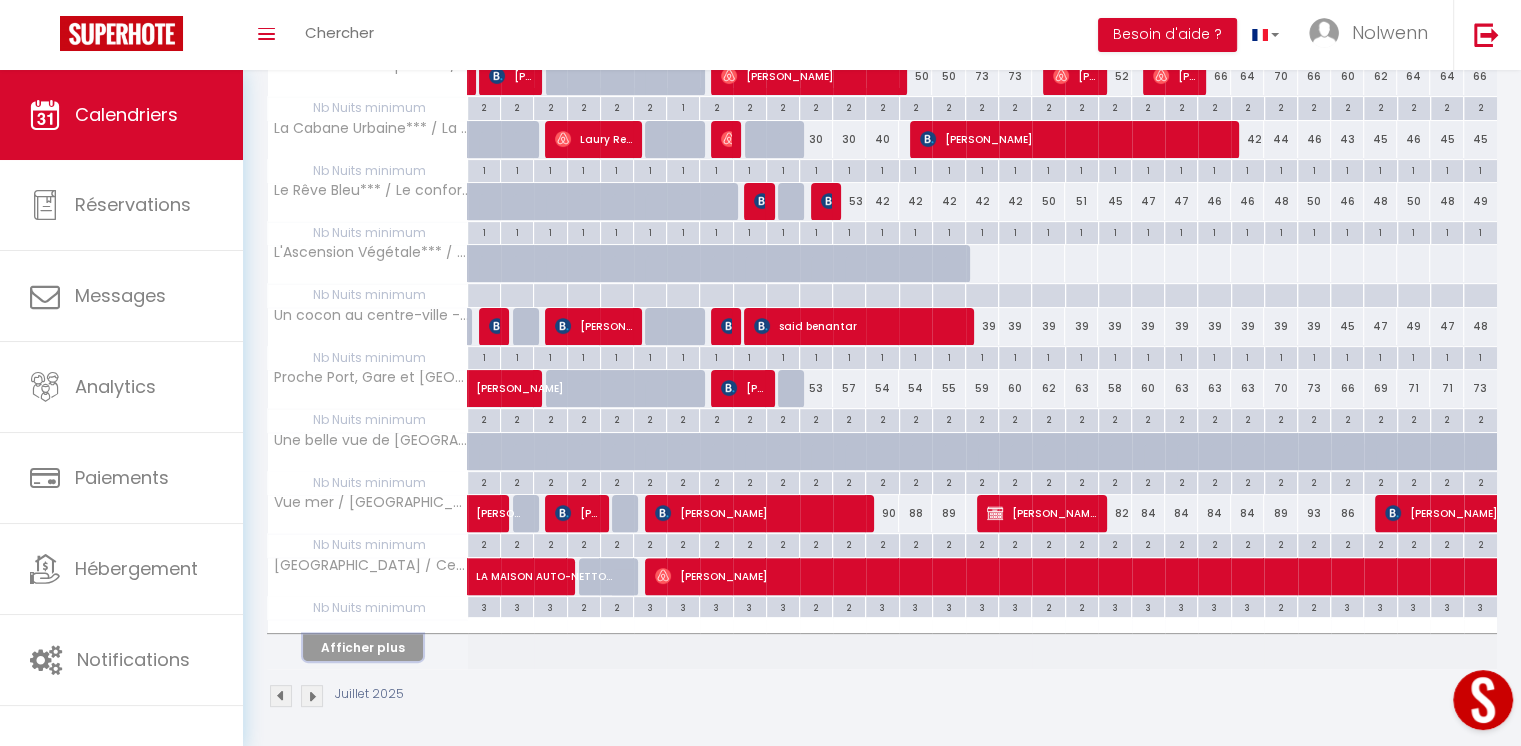 click on "Afficher plus" at bounding box center (363, 647) 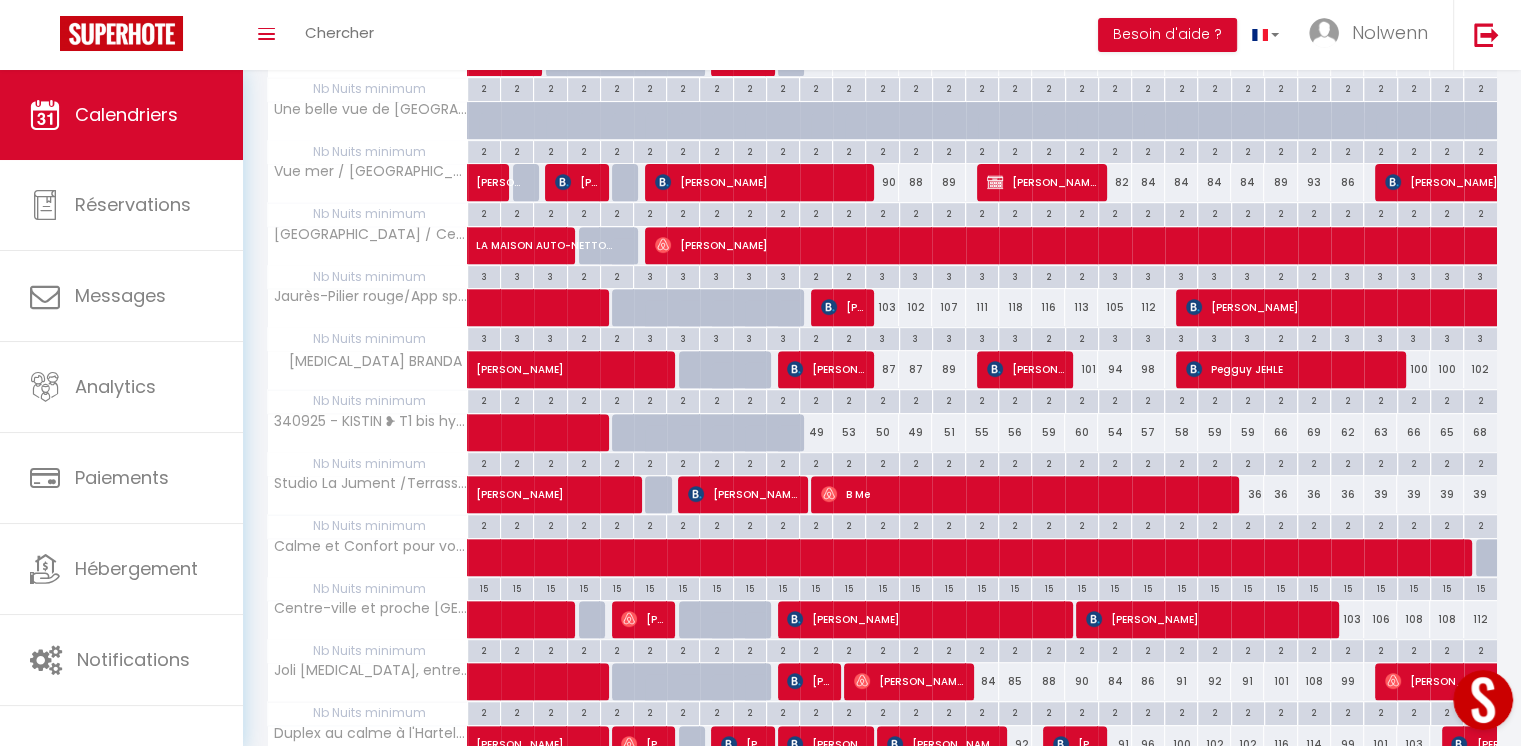 scroll, scrollTop: 1004, scrollLeft: 0, axis: vertical 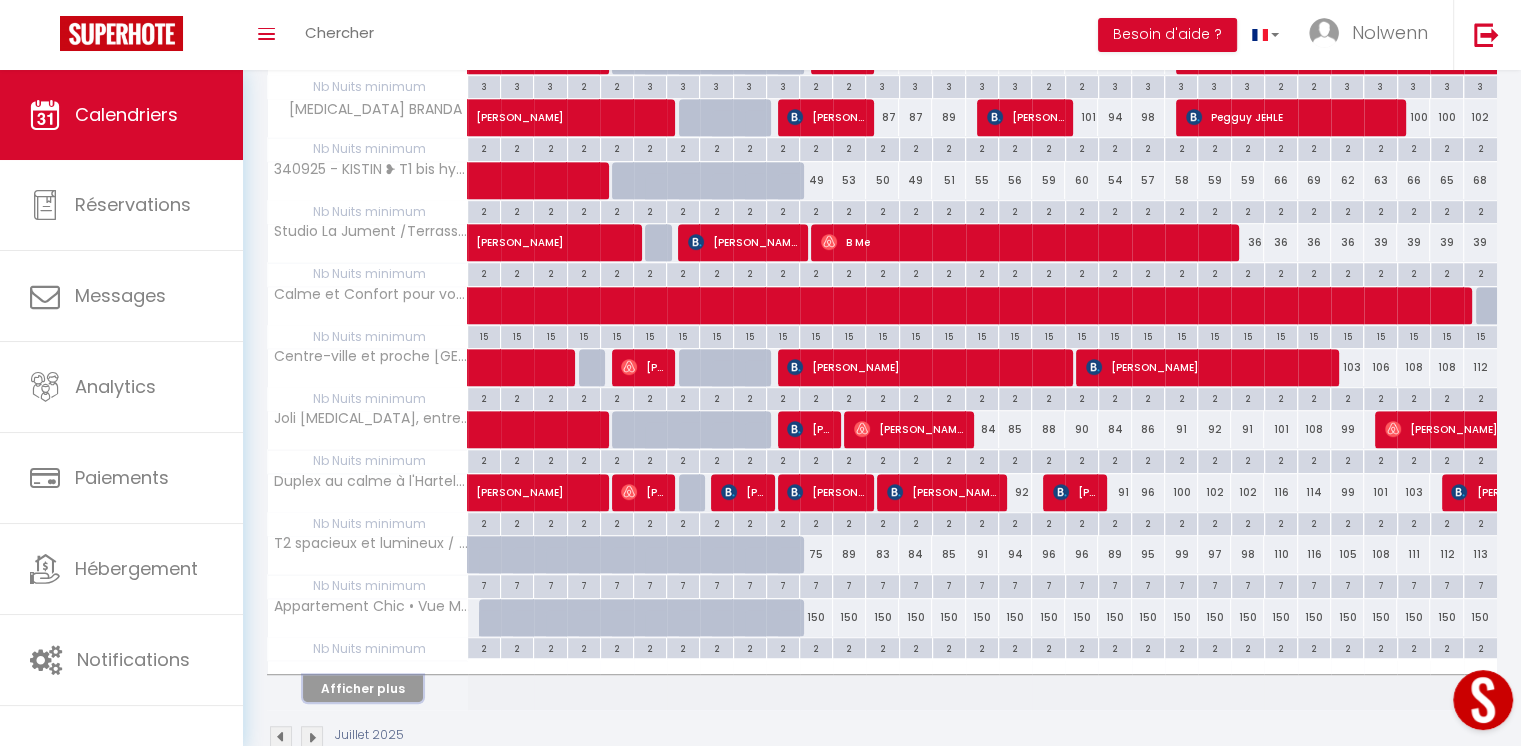 click on "Afficher plus" at bounding box center (363, 688) 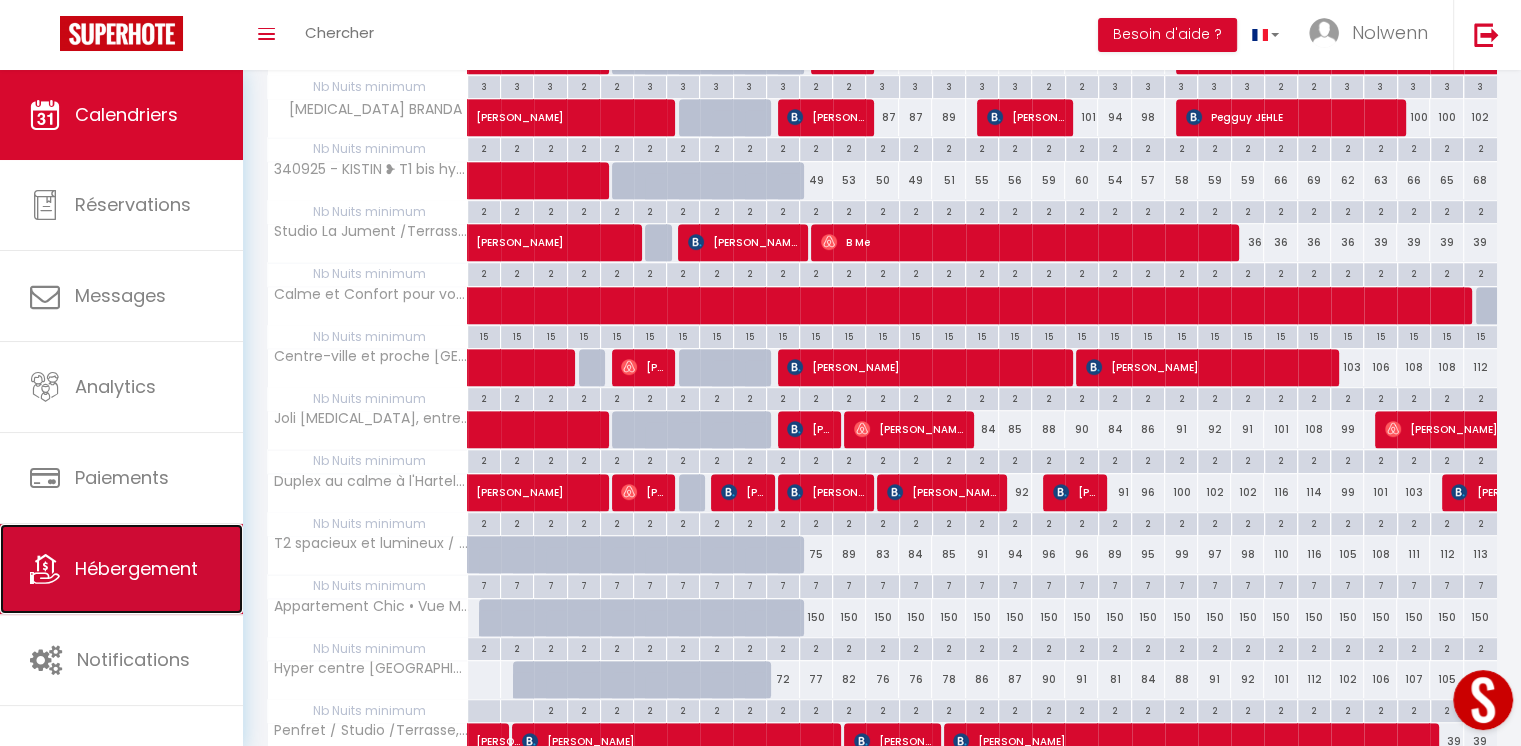 click on "Hébergement" at bounding box center [136, 568] 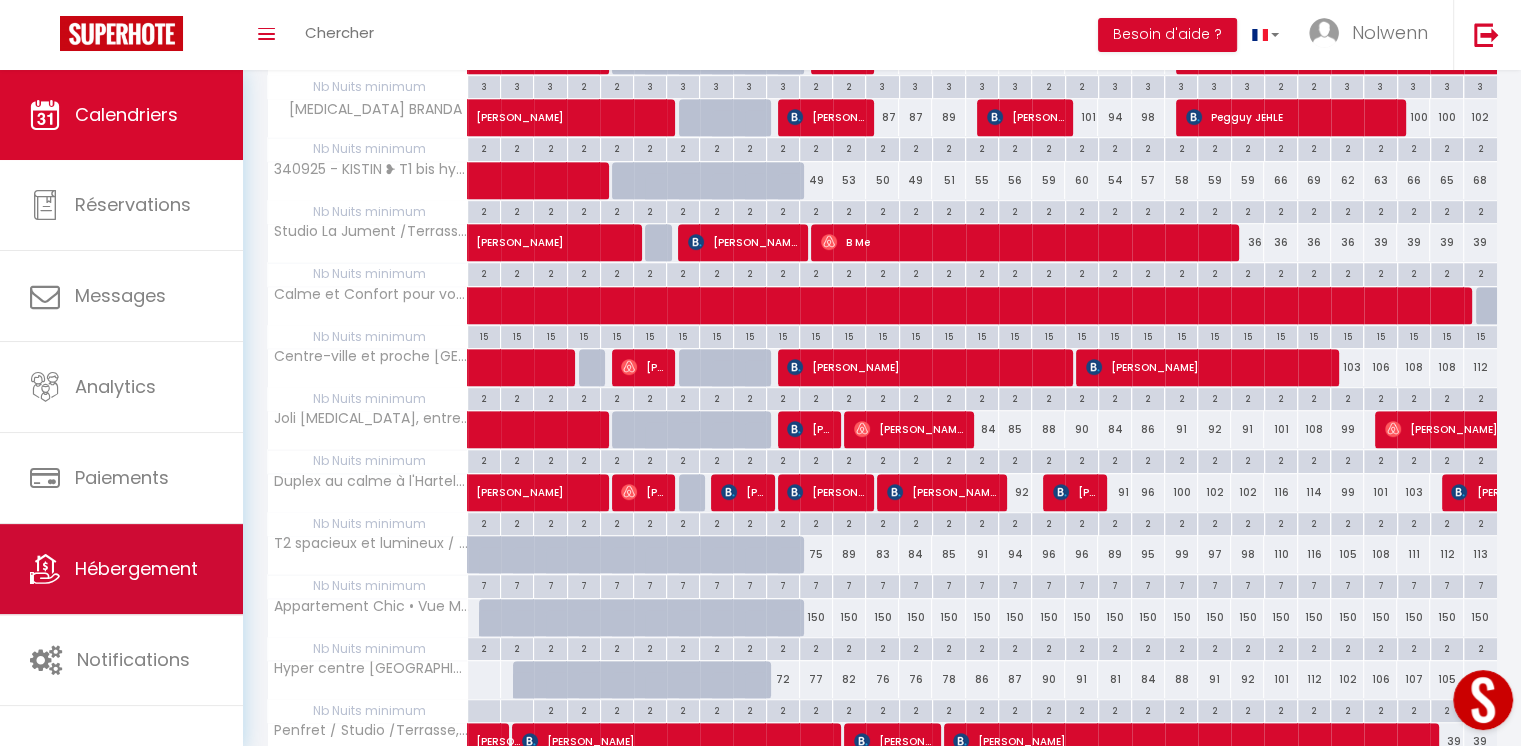 scroll, scrollTop: 0, scrollLeft: 0, axis: both 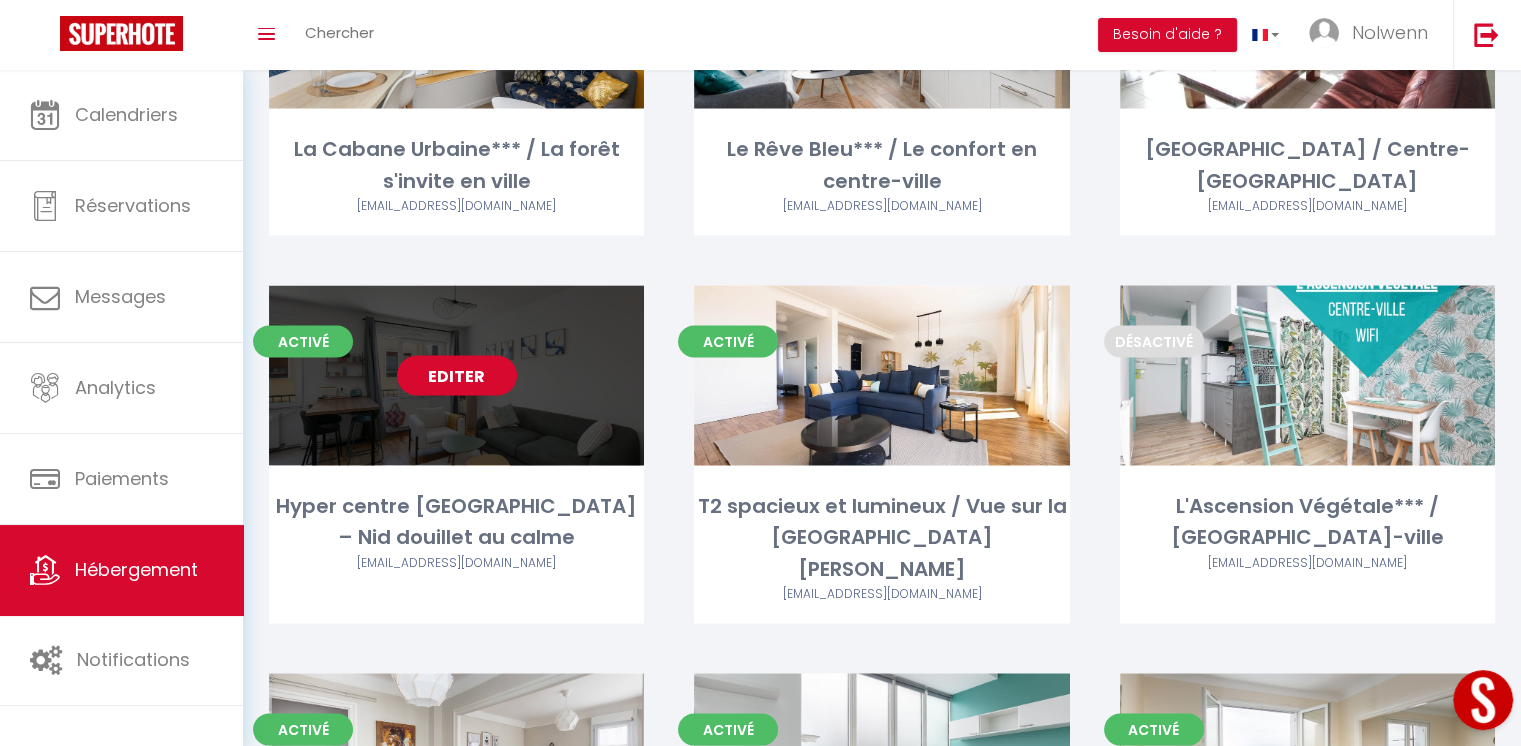 click on "Editer" at bounding box center [457, 376] 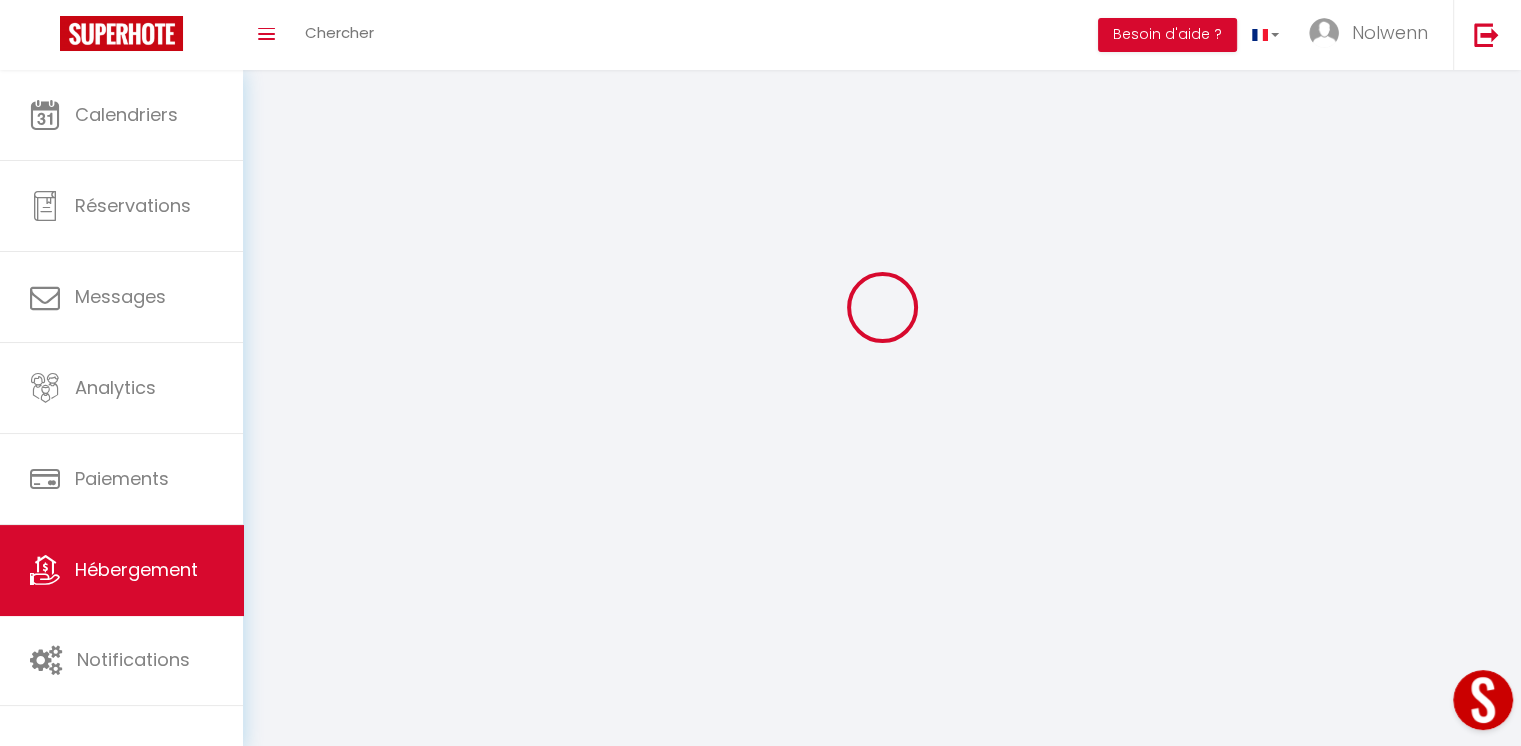 scroll, scrollTop: 0, scrollLeft: 0, axis: both 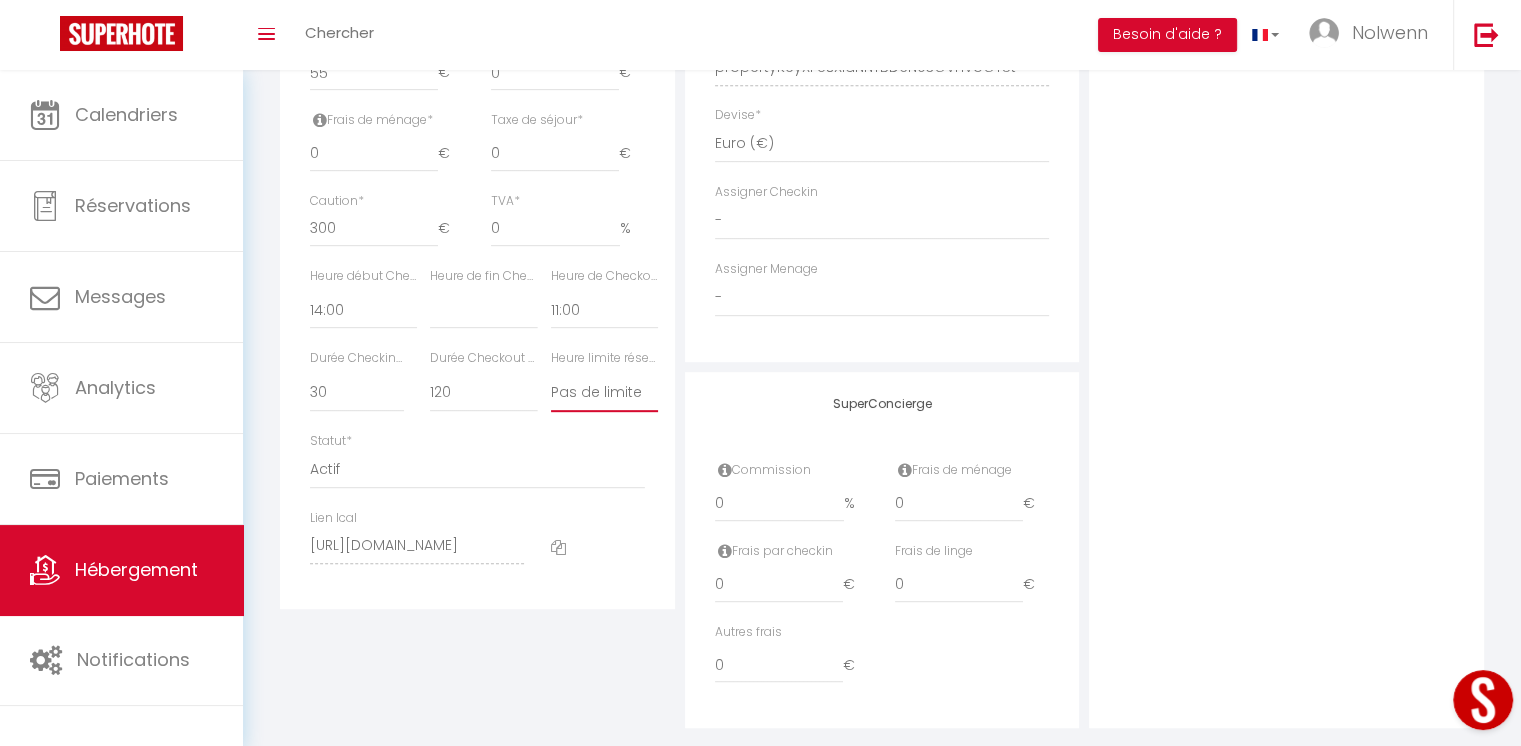 click on "Pas de limite
01:00
02:00
03:00
04:00
05:00
06:00
07:00
08:00
09:00
10:00
11:00
12:00" at bounding box center [604, 393] 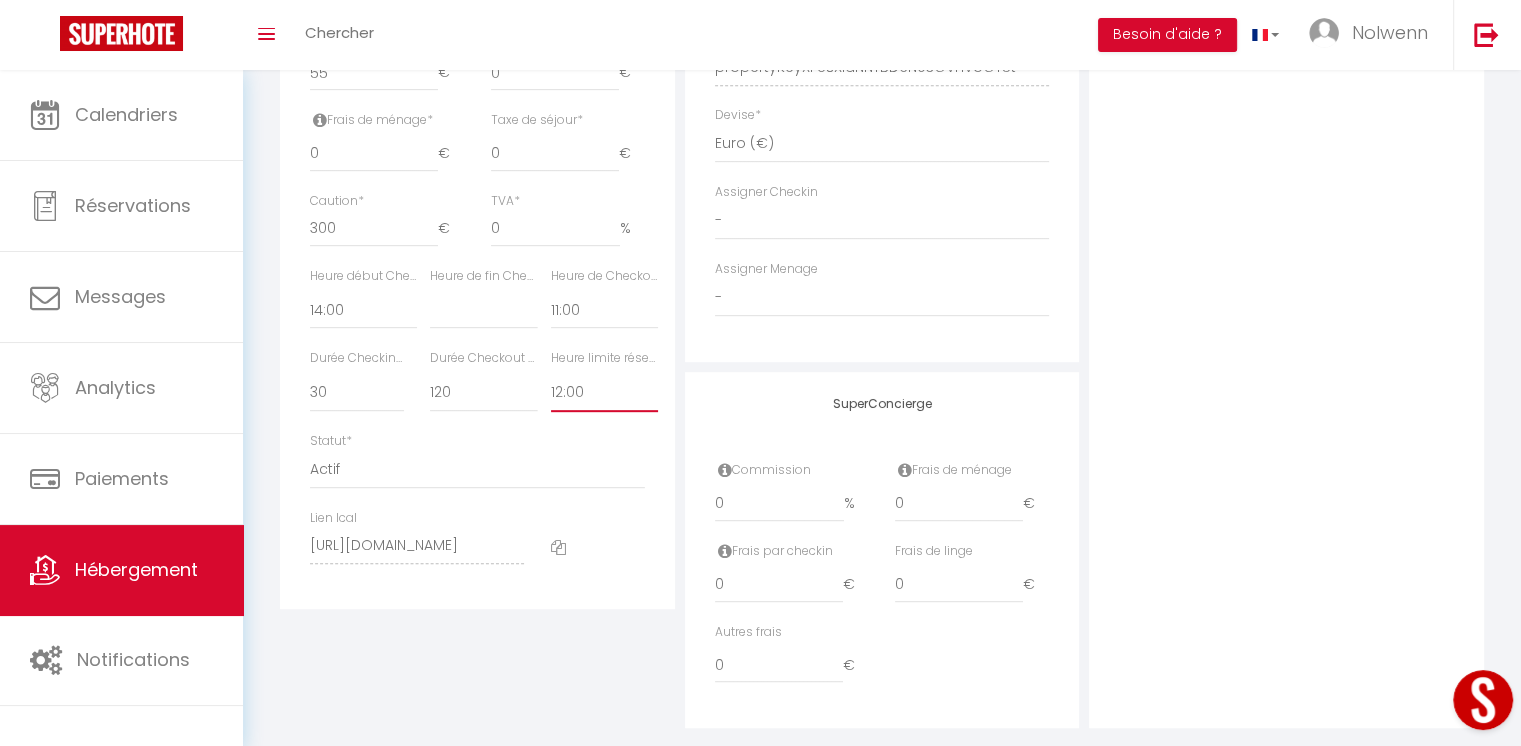 click on "Pas de limite
01:00
02:00
03:00
04:00
05:00
06:00
07:00
08:00
09:00
10:00
11:00
12:00" at bounding box center (604, 393) 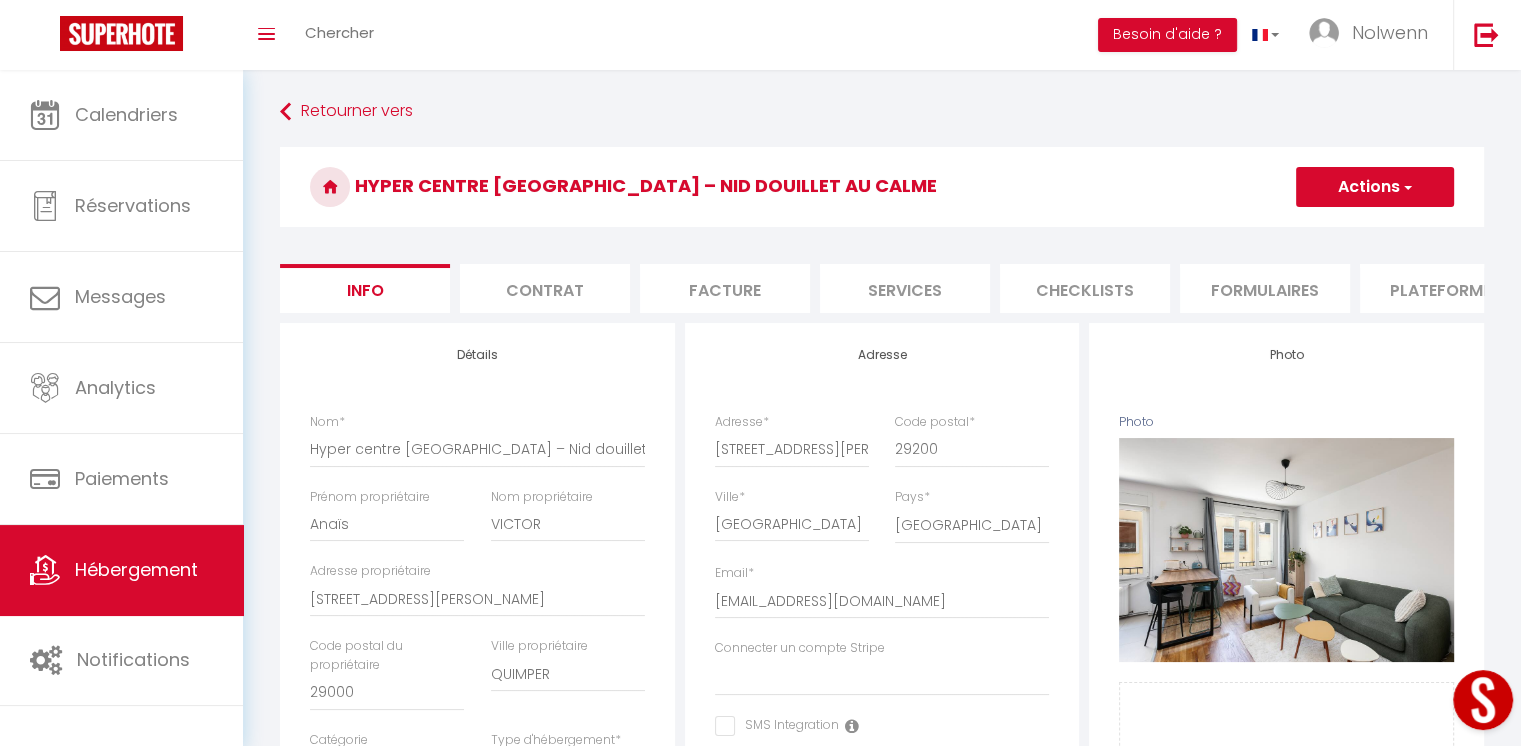 click on "Actions" at bounding box center [1375, 187] 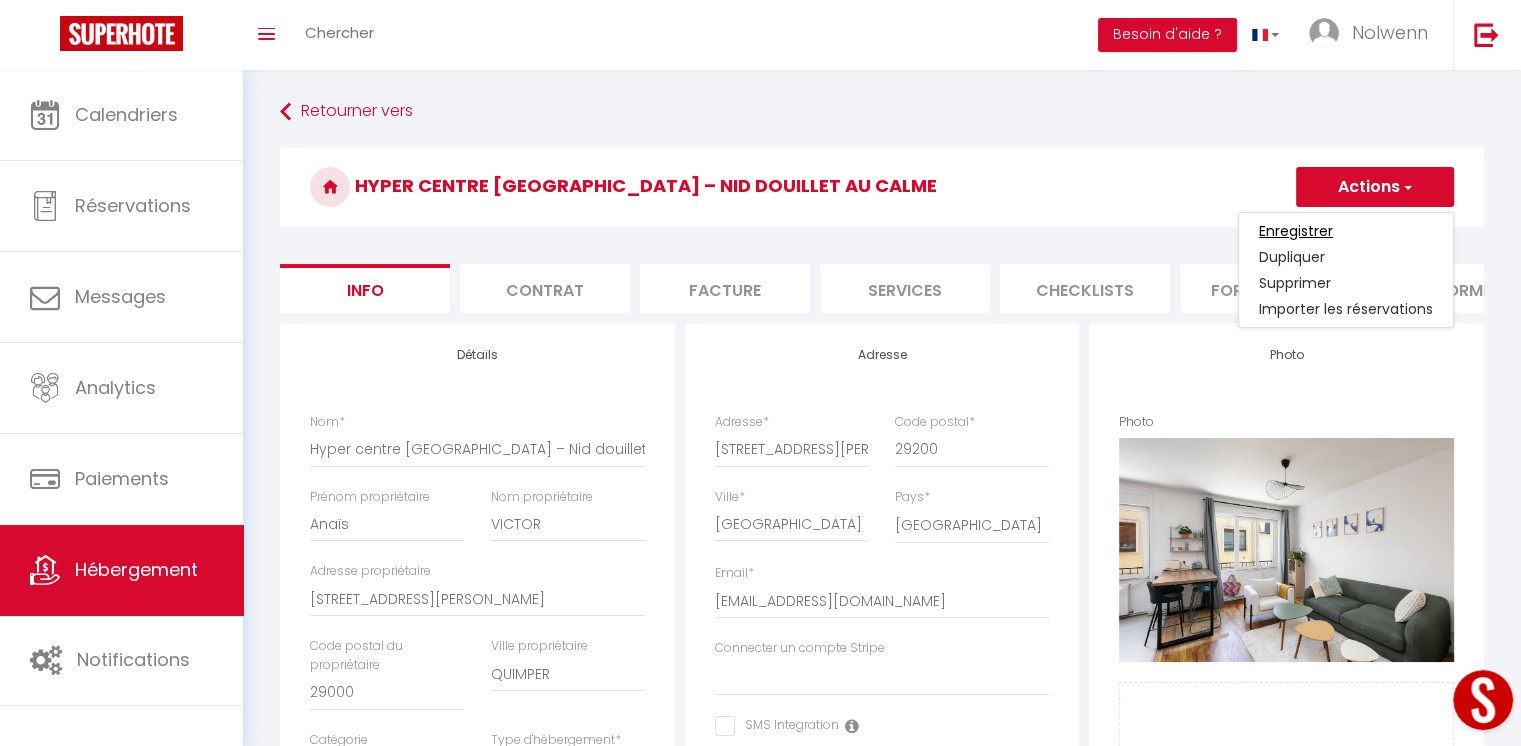 click on "Enregistrer" at bounding box center [1296, 231] 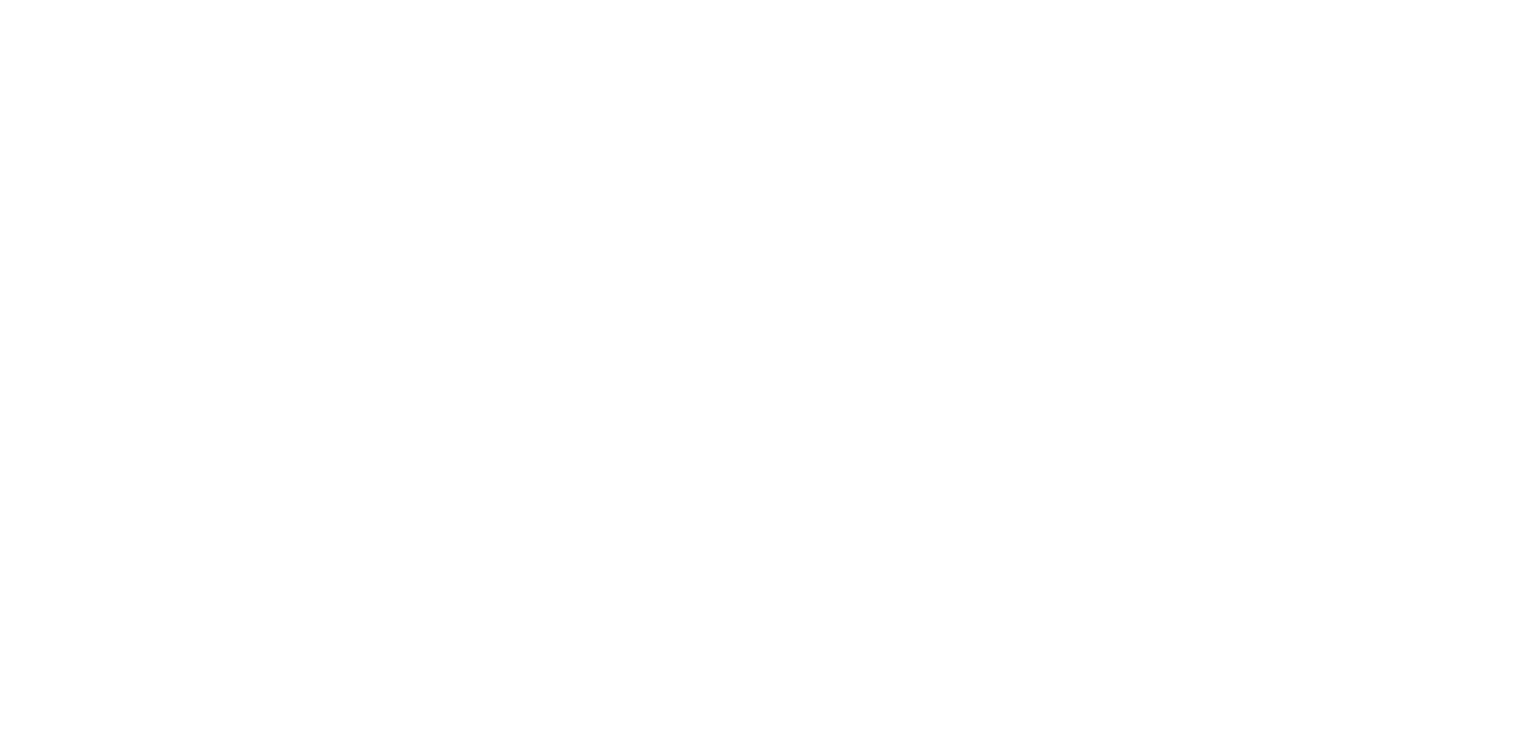 scroll, scrollTop: 0, scrollLeft: 0, axis: both 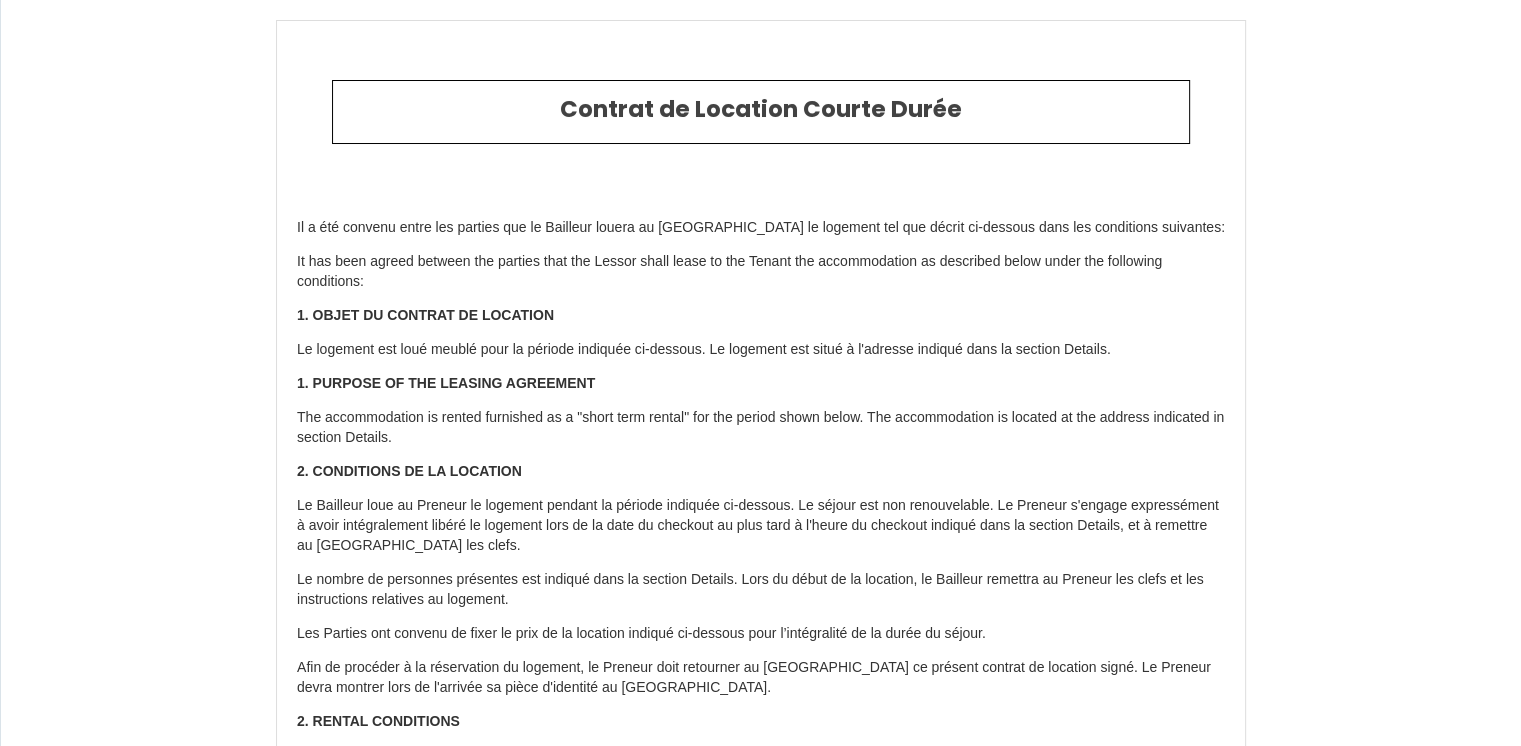 type on "[PHONE_NUMBER]" 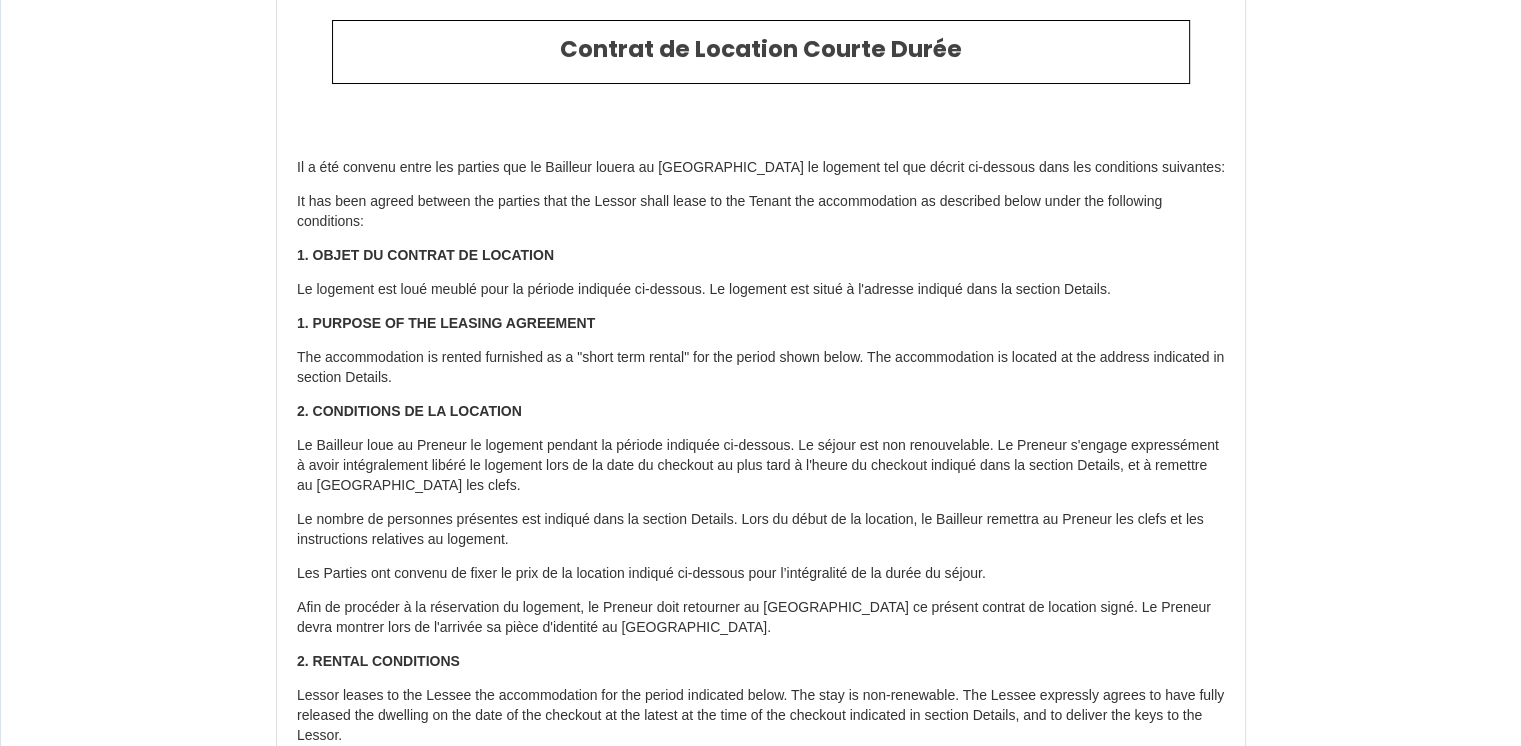 scroll, scrollTop: 0, scrollLeft: 0, axis: both 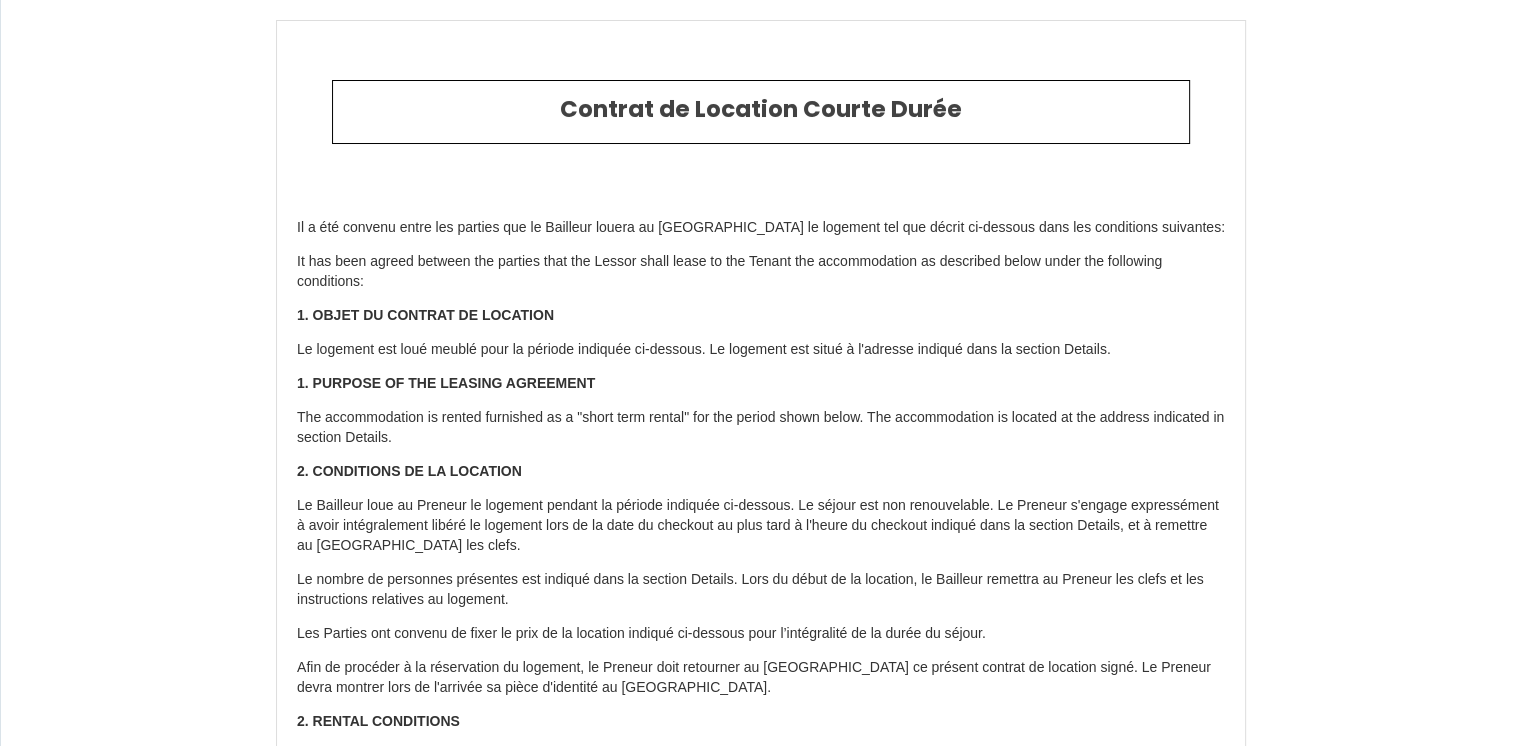 click on "Contrat de Location Courte Durée" at bounding box center [761, 110] 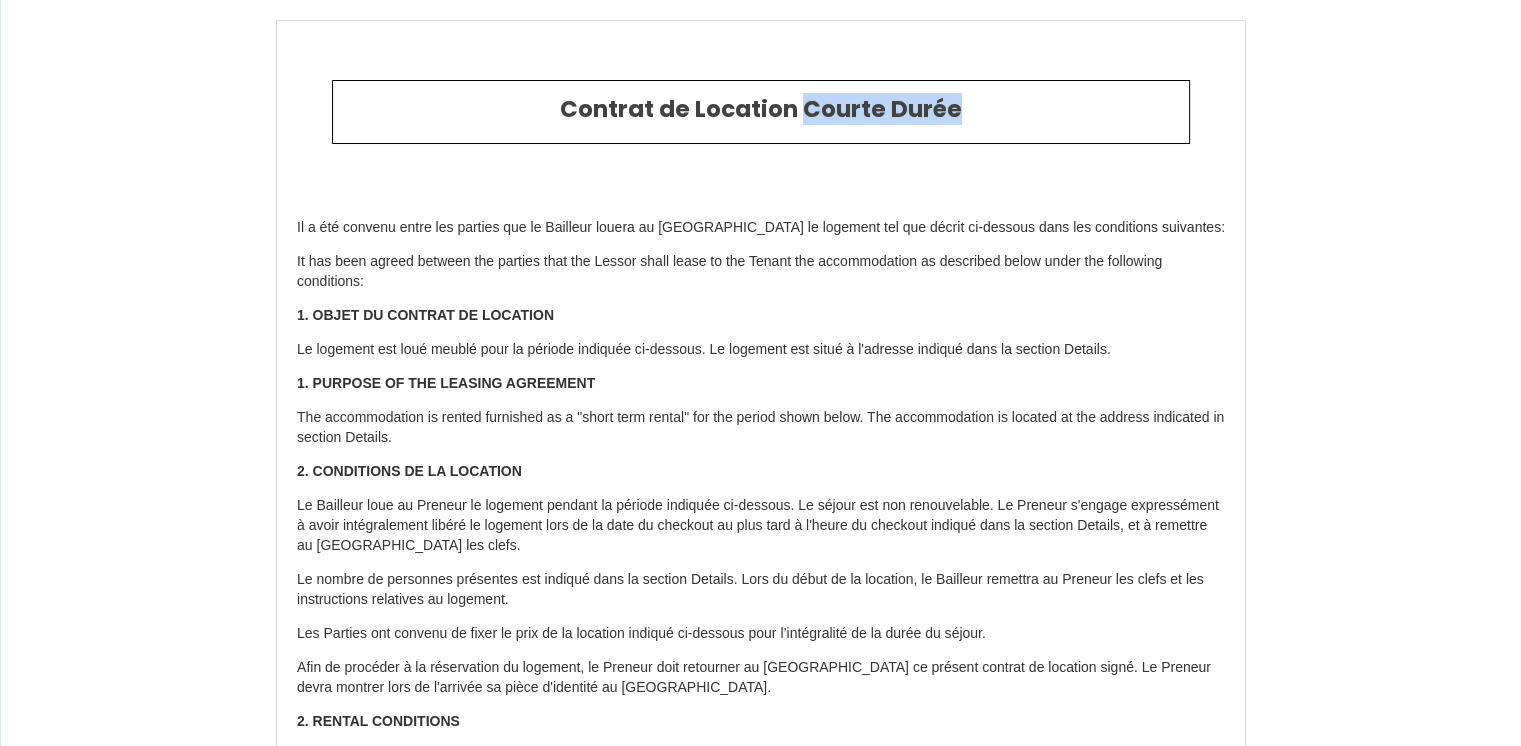drag, startPoint x: 802, startPoint y: 109, endPoint x: 960, endPoint y: 130, distance: 159.38947 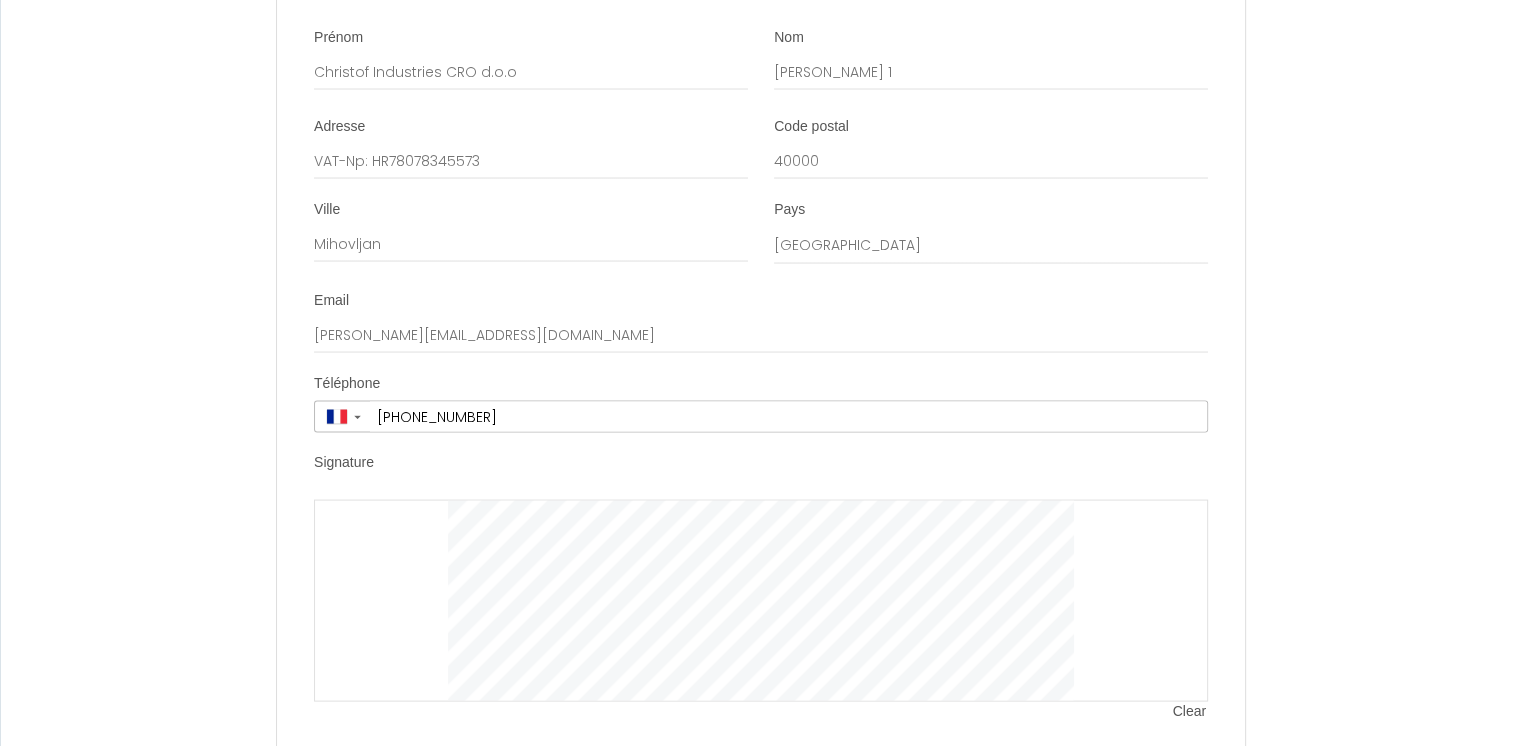 scroll, scrollTop: 3981, scrollLeft: 0, axis: vertical 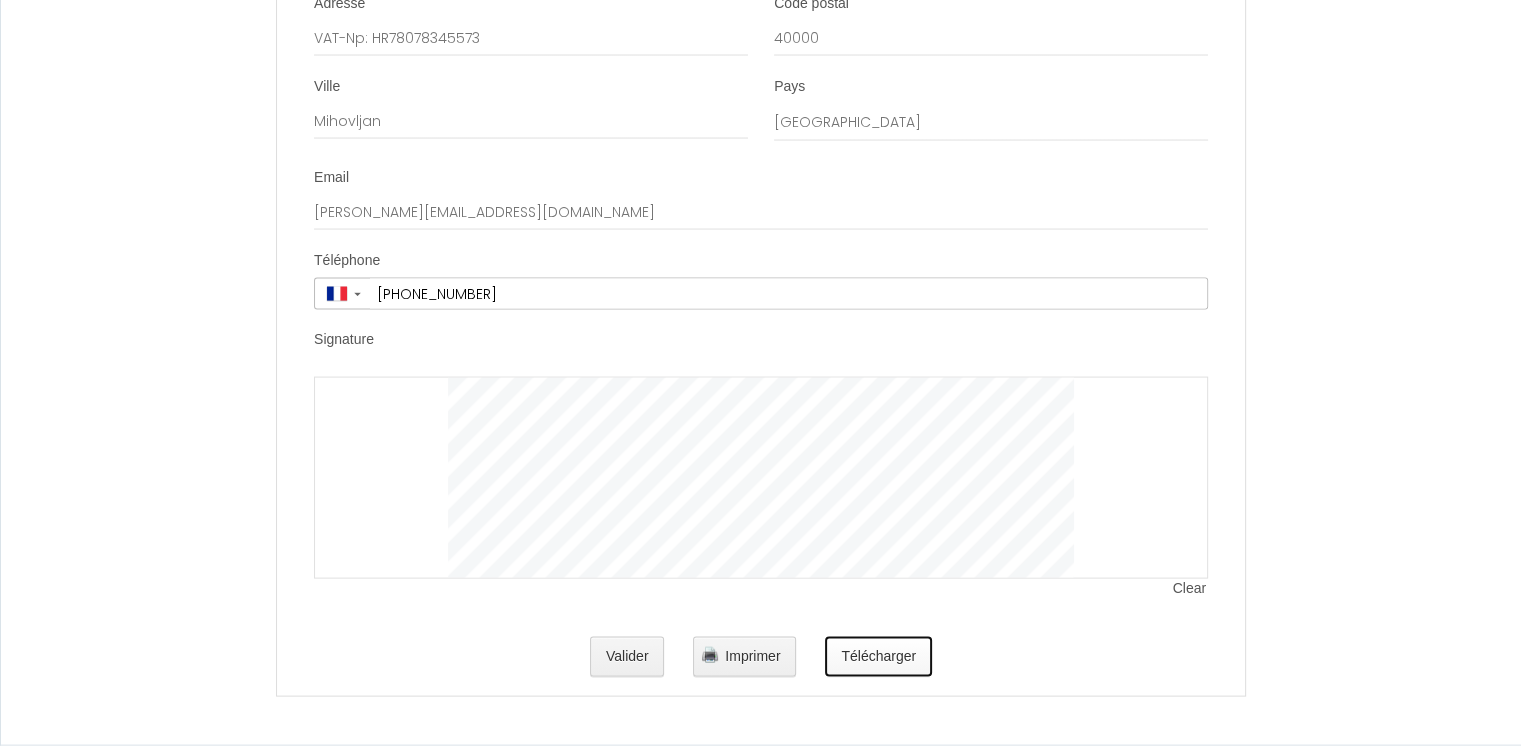 click on "Télécharger" at bounding box center (878, 657) 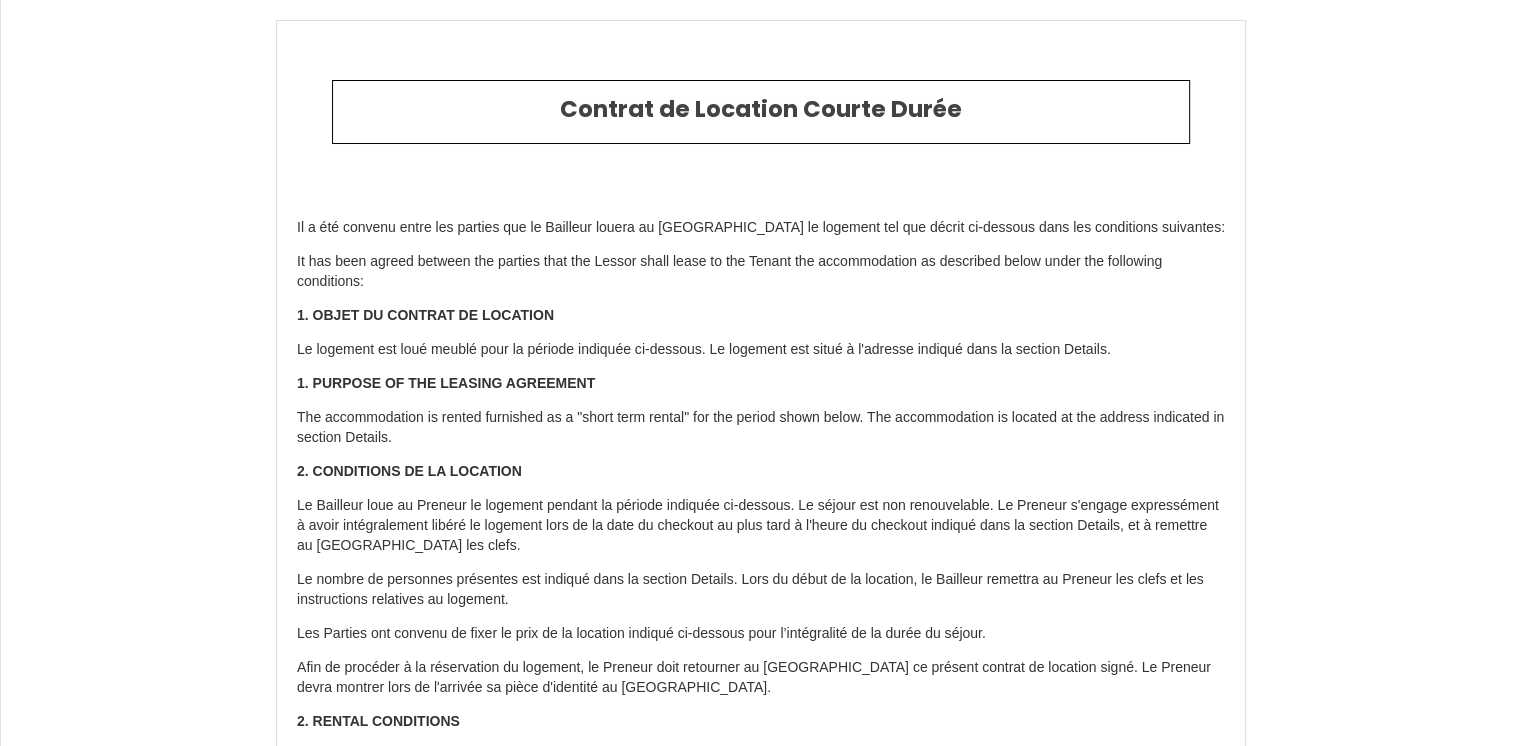 click on "Contrat de Location Courte Durée   Il a été convenu entre les parties que le Bailleur louera au Locataire le logement tel que décrit ci-dessous dans les conditions suivantes:
It has been agreed between the parties that the Lessor shall lease to the Tenant the accommodation as described below under the following conditions:
1. OBJET DU CONTRAT DE LOCATION
Le logement est loué meublé pour la période indiquée ci-dessous. Le logement est situé à l'adresse indiqué dans la section Details.
1. PURPOSE OF THE LEASING AGREEMENT
The accommodation is rented furnished as a "short term rental" for the period shown below. The accommodation is located at the address indicated in section Details.
2. CONDITIONS DE LA LOCATION
Le nombre de personnes présentes est indiqué dans la section Details. Lors du début de la location, le Bailleur remettra au Preneur les clefs et les instructions relatives au logement.
2. RENTAL CONDITIONS
3. CAUTION
3. DEPOSIT" at bounding box center (761, 1177) 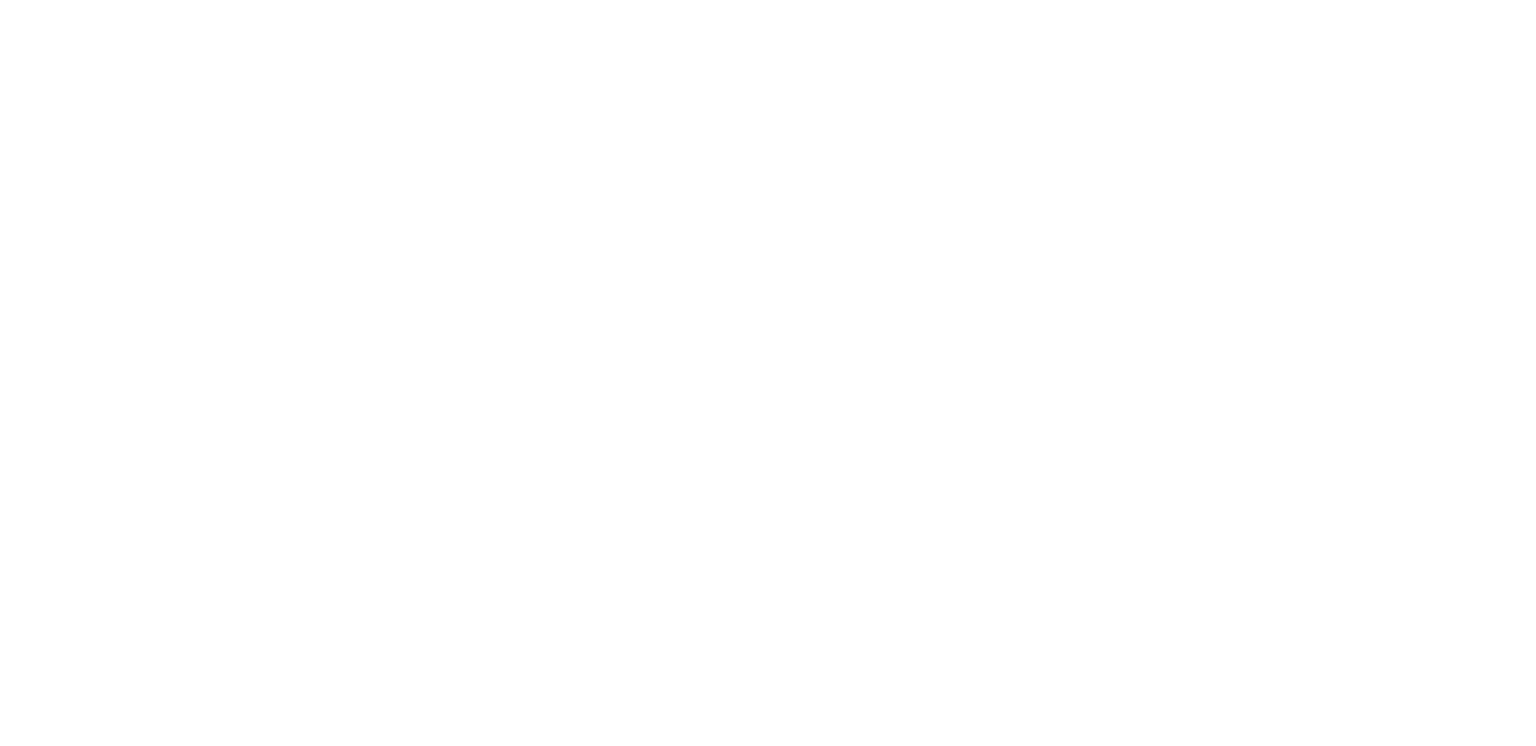 scroll, scrollTop: 0, scrollLeft: 0, axis: both 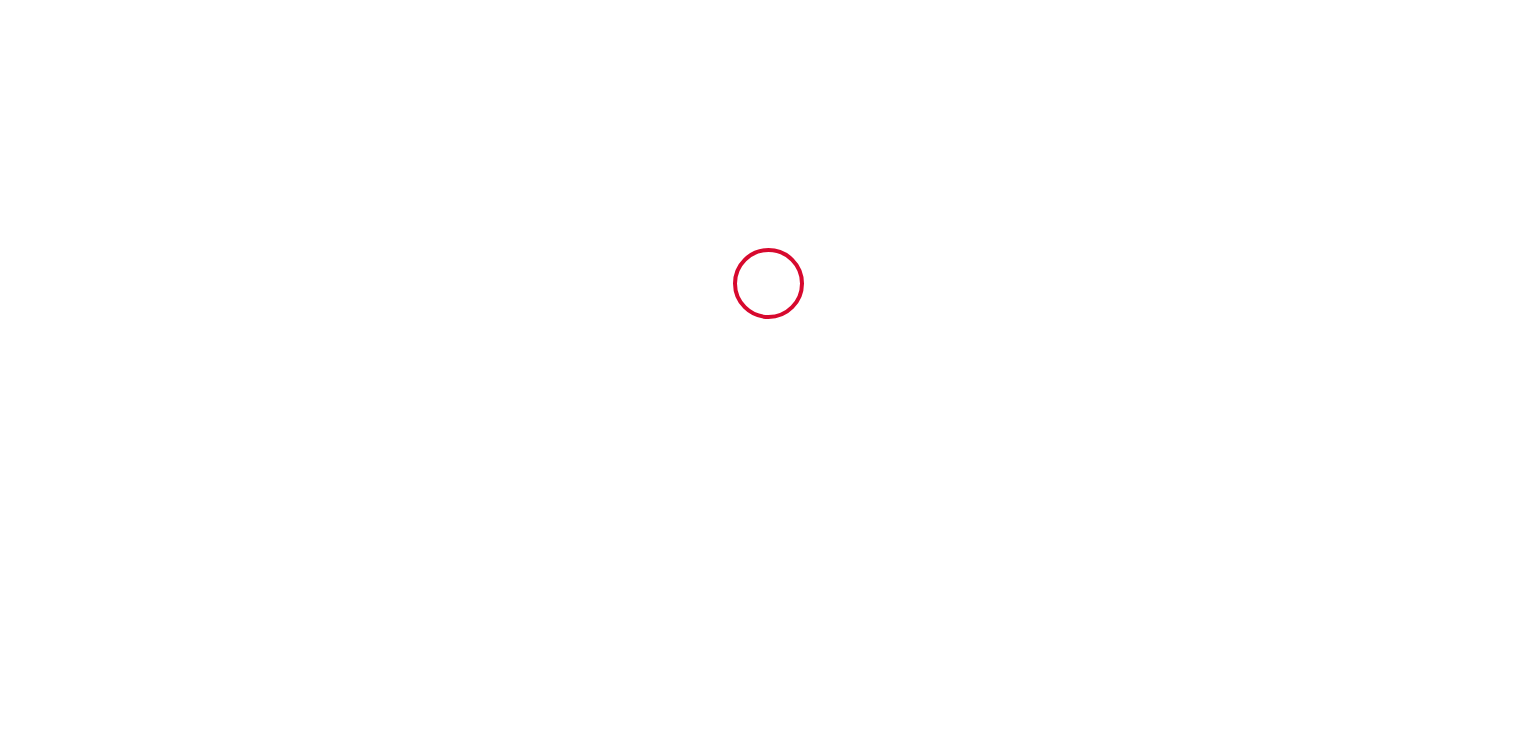 type on "6131387" 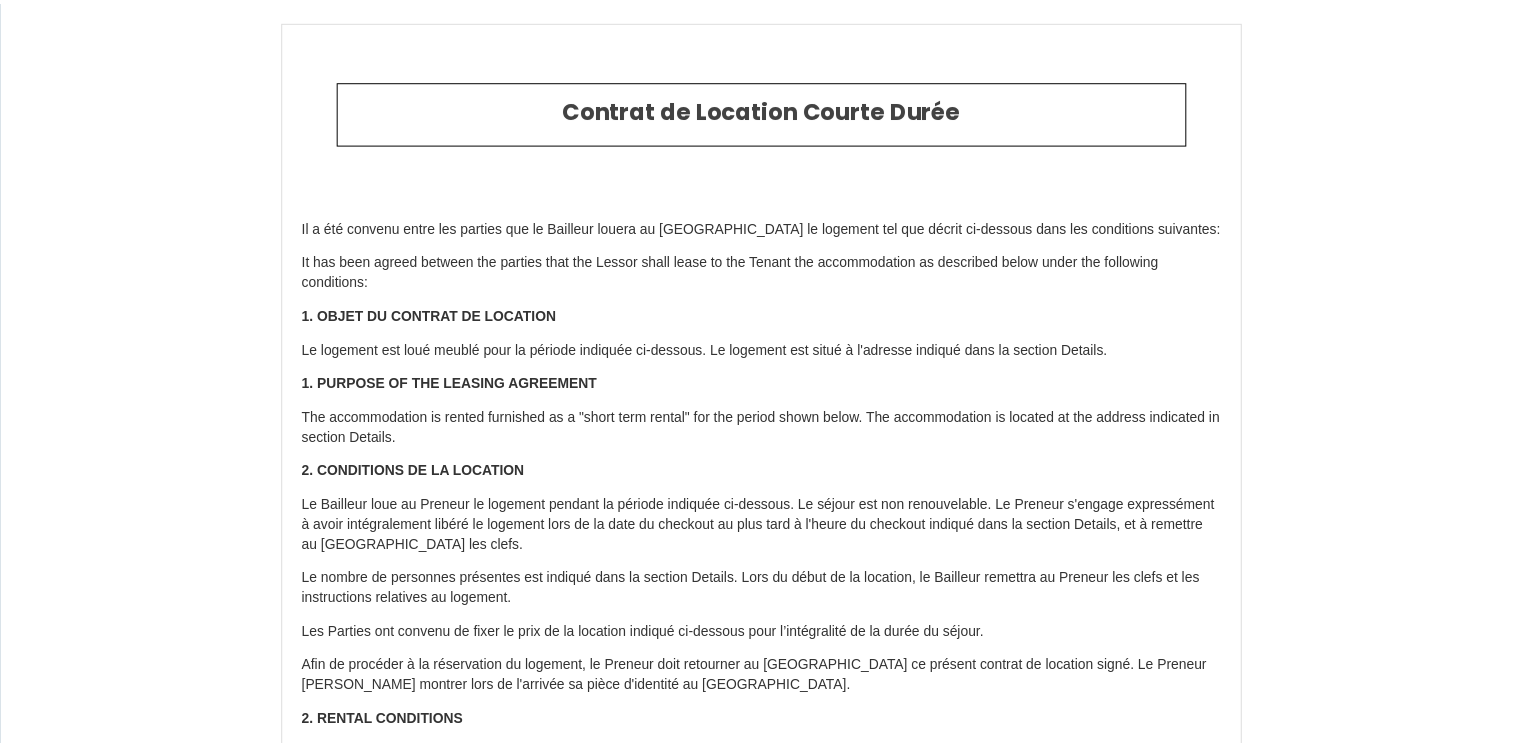 scroll, scrollTop: 3904, scrollLeft: 0, axis: vertical 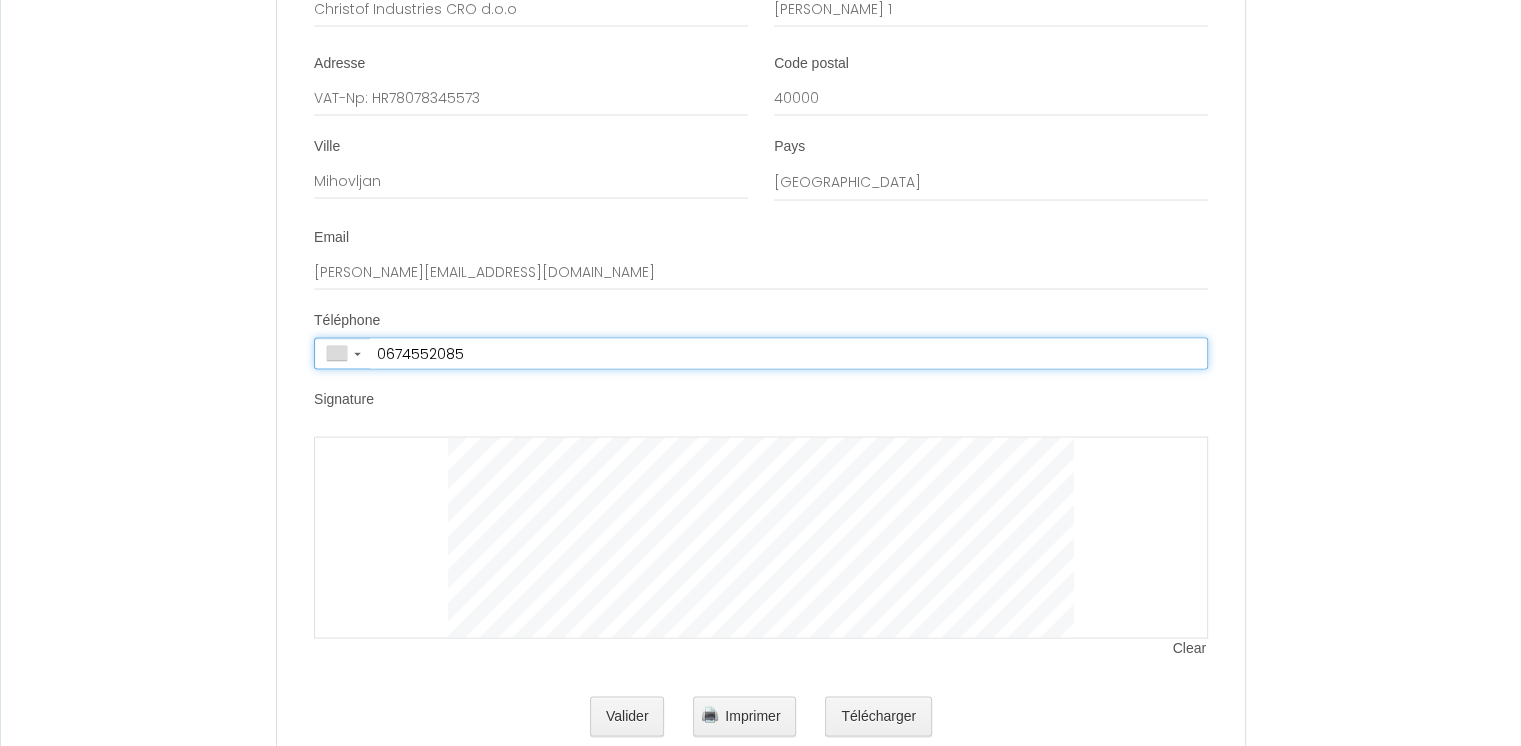 type on "+33 6 74 55 20 85" 